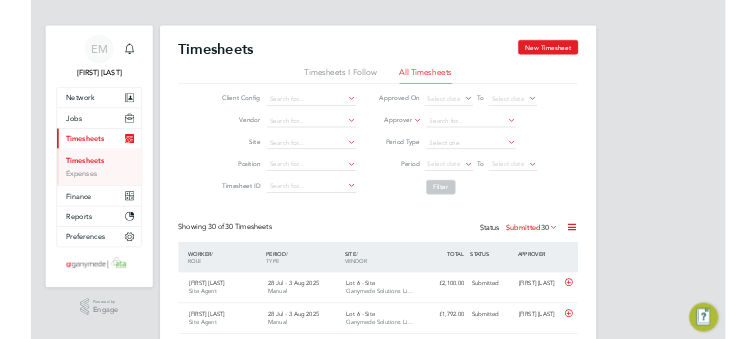 scroll, scrollTop: 0, scrollLeft: 0, axis: both 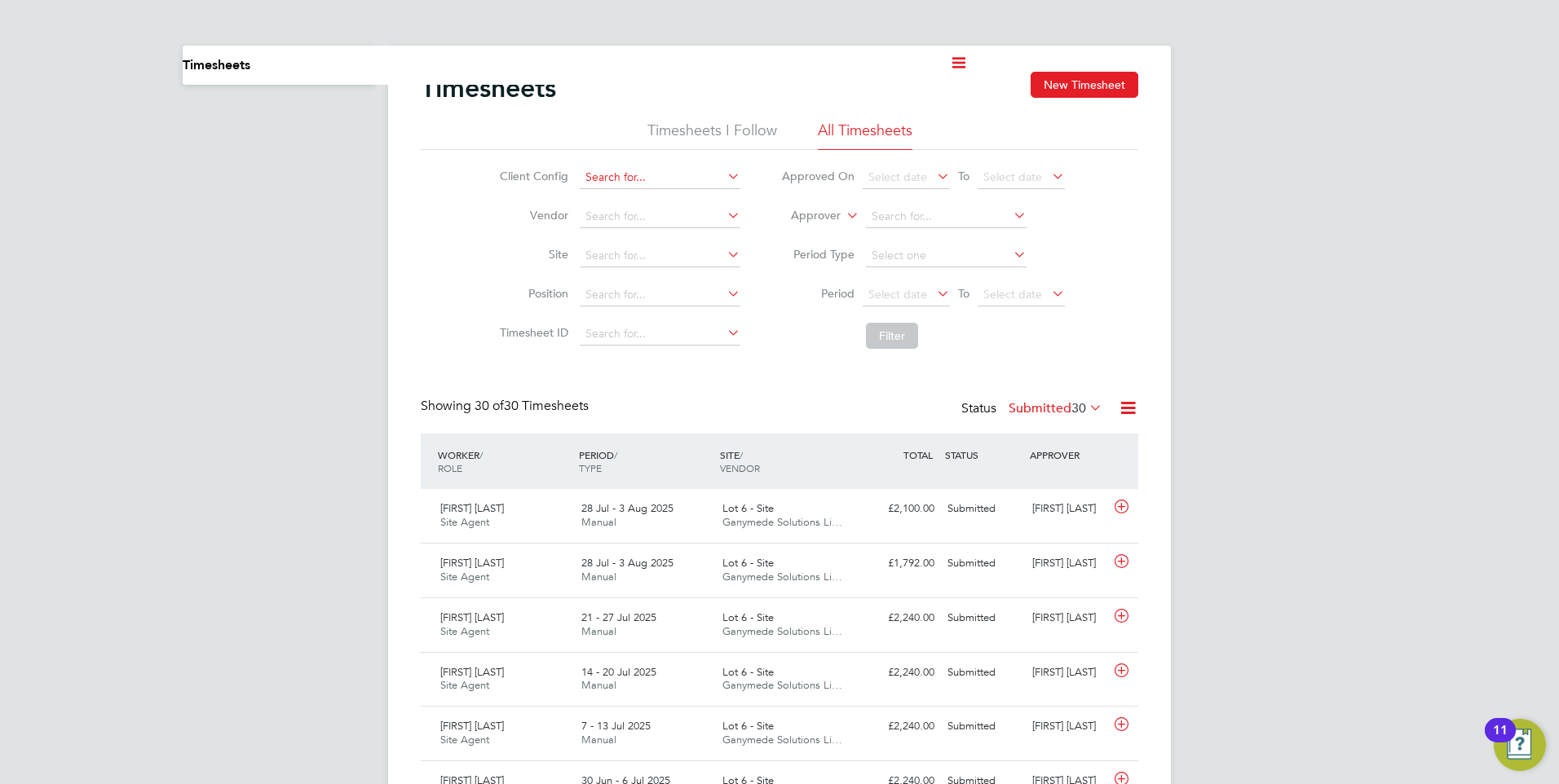 click 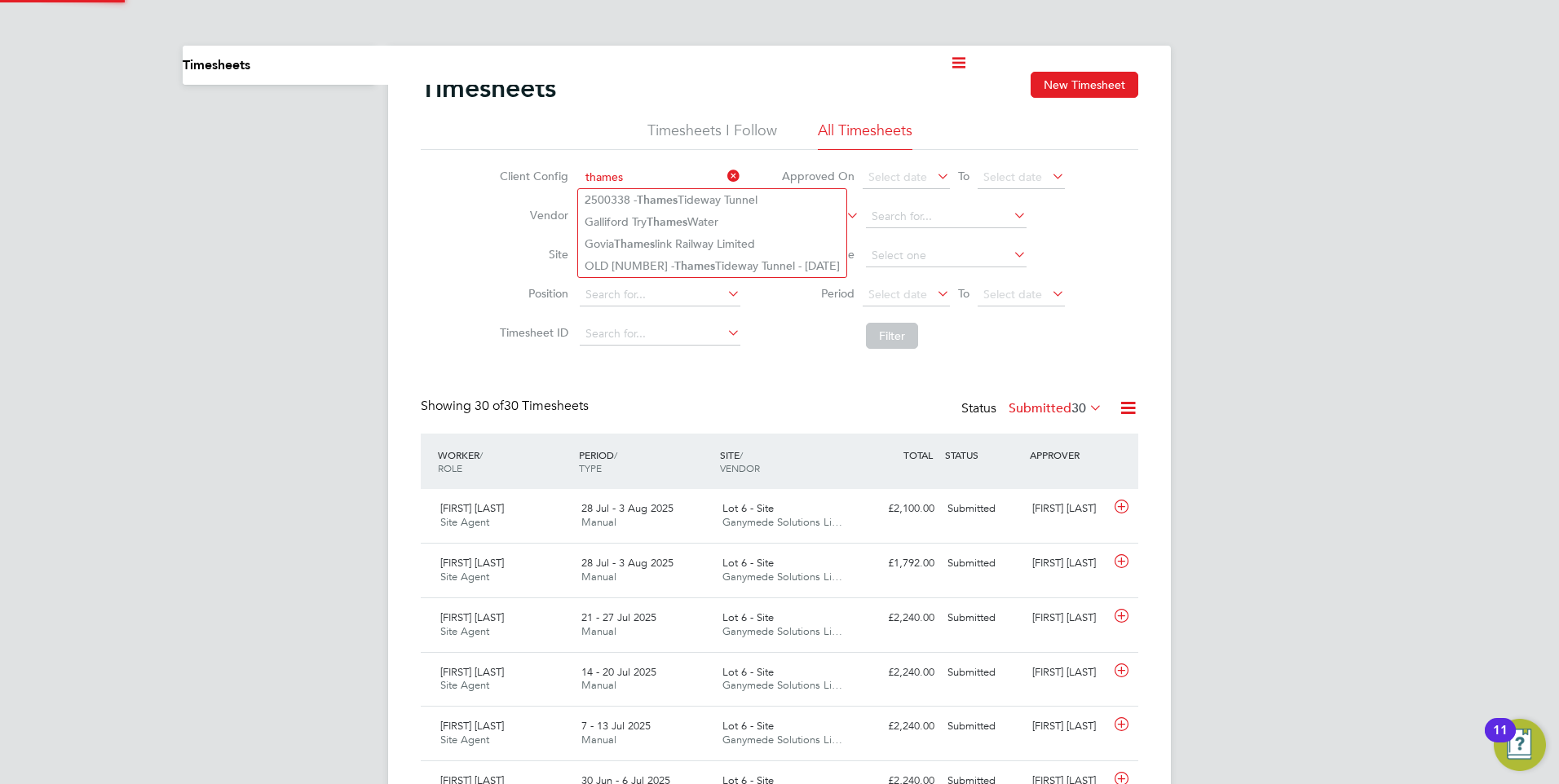 type on "thames" 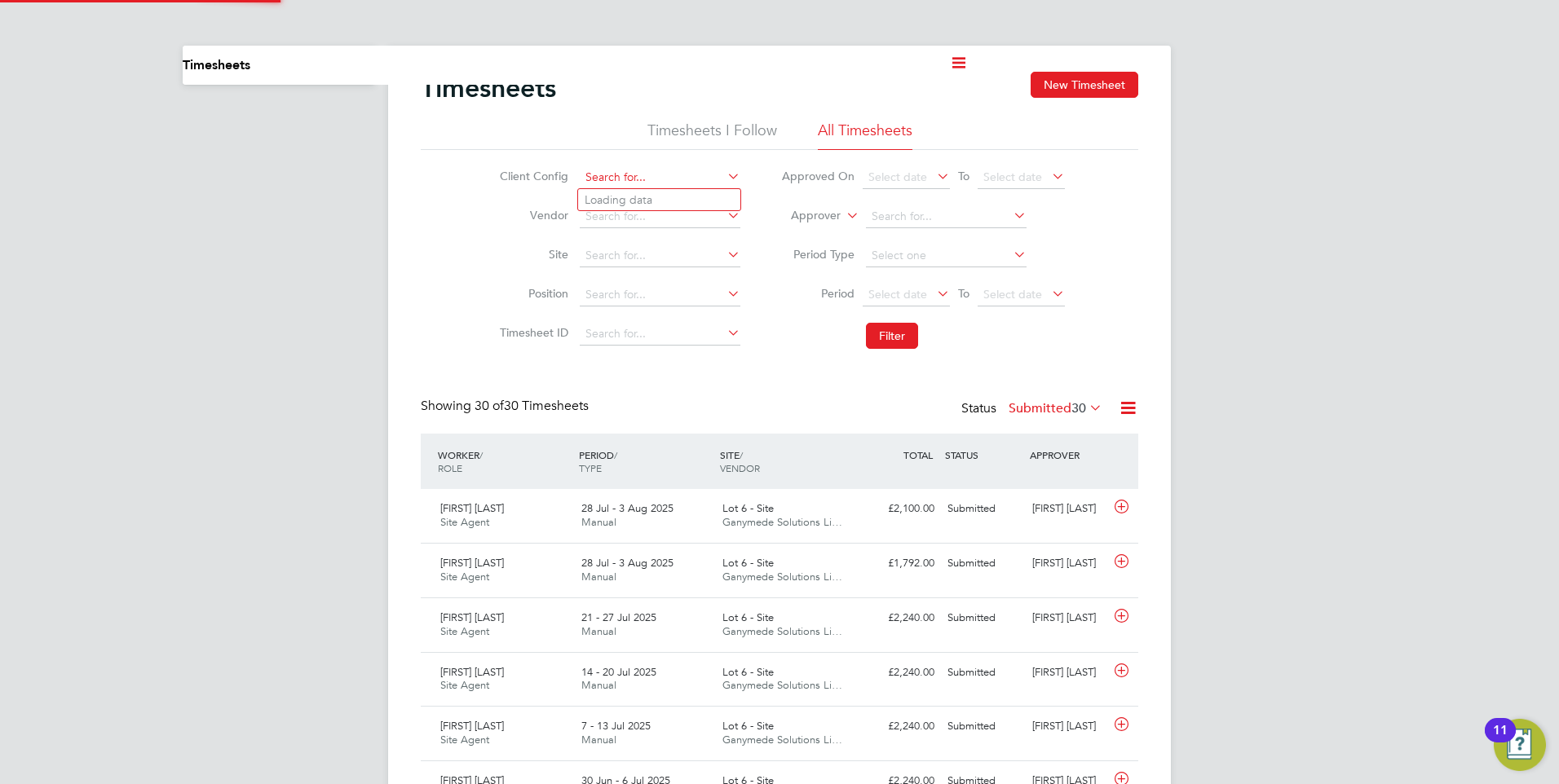 click 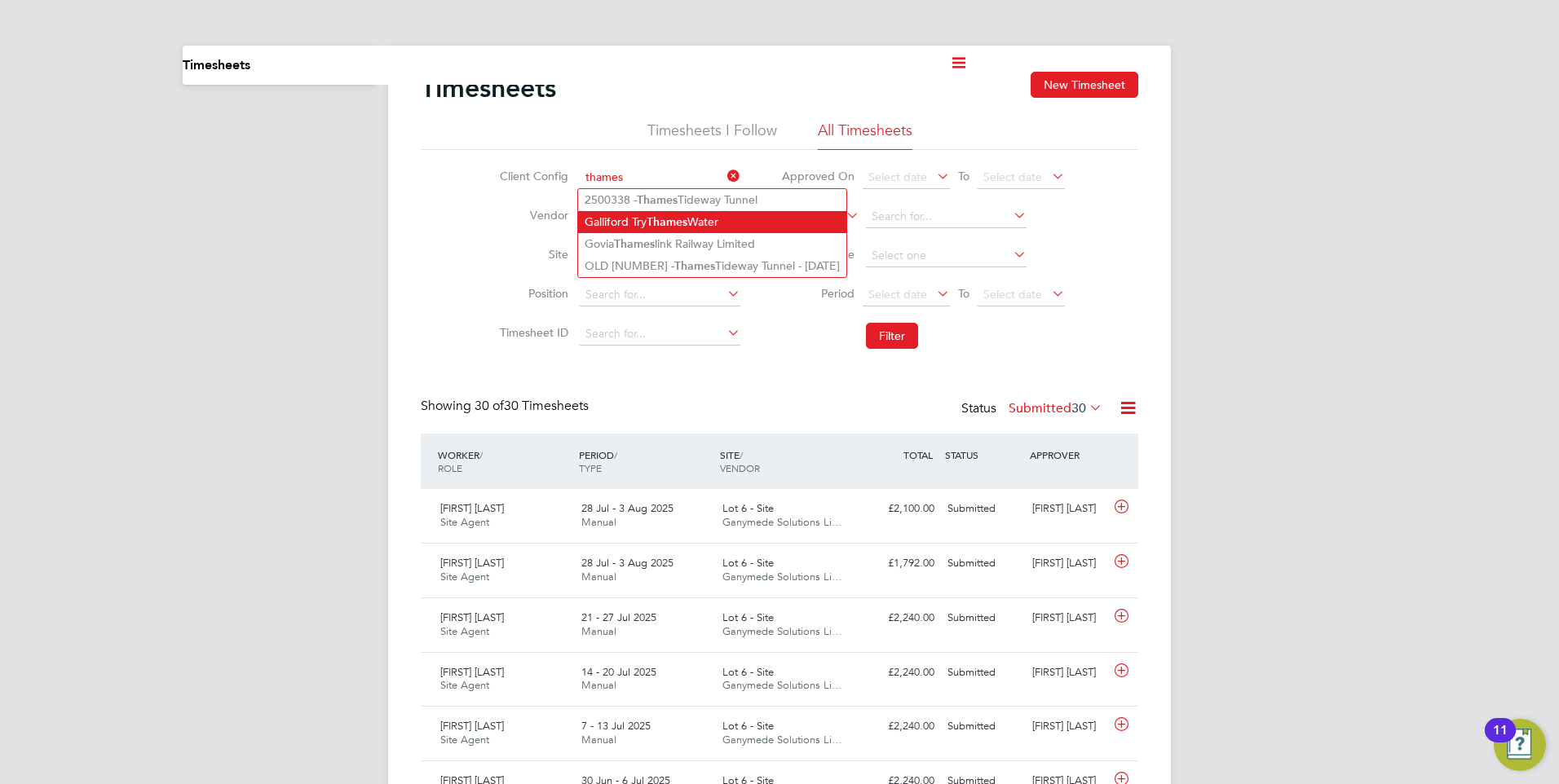 click on "Galliford Try  Thames  Water" 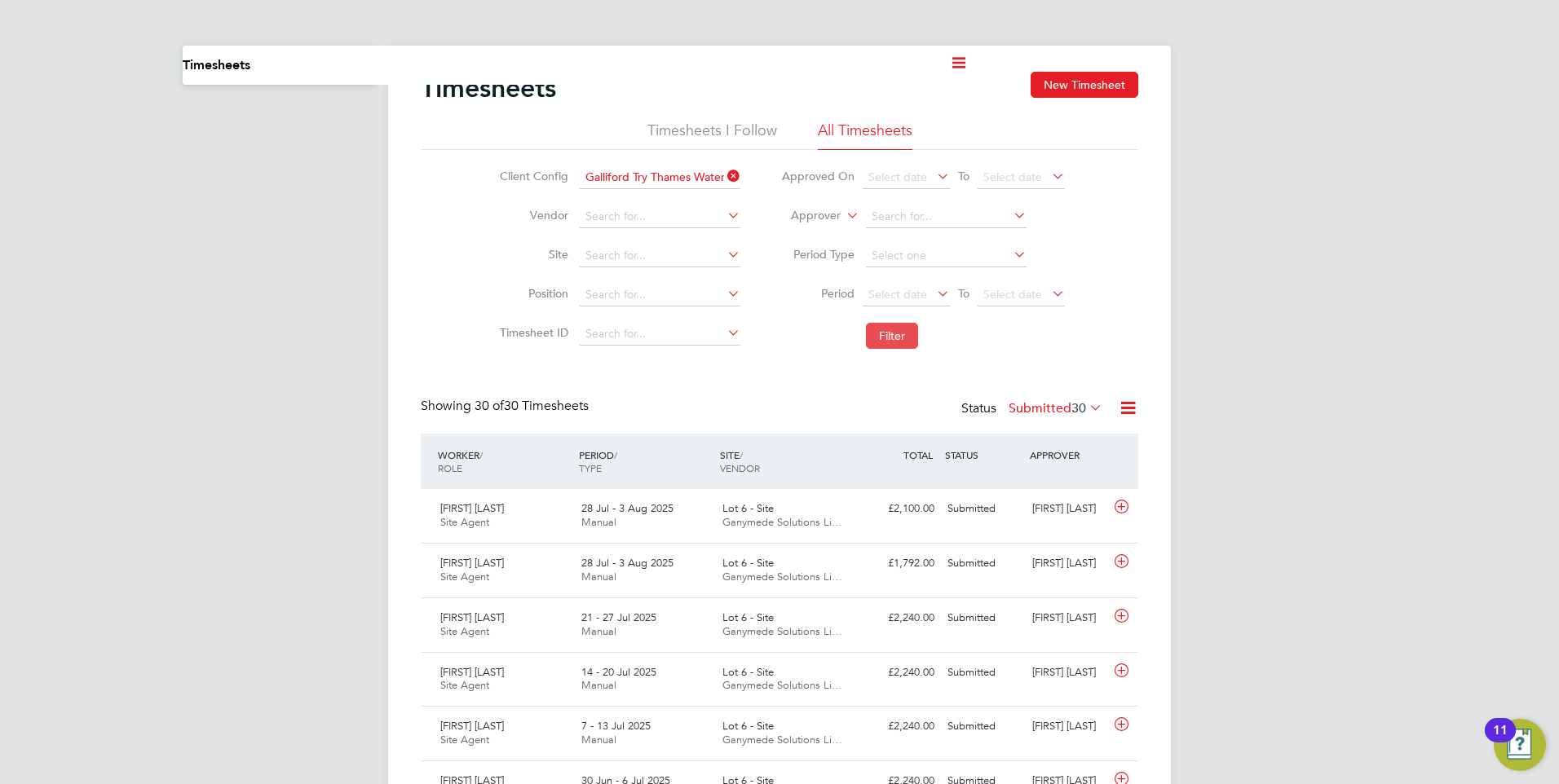 click on "Filter" 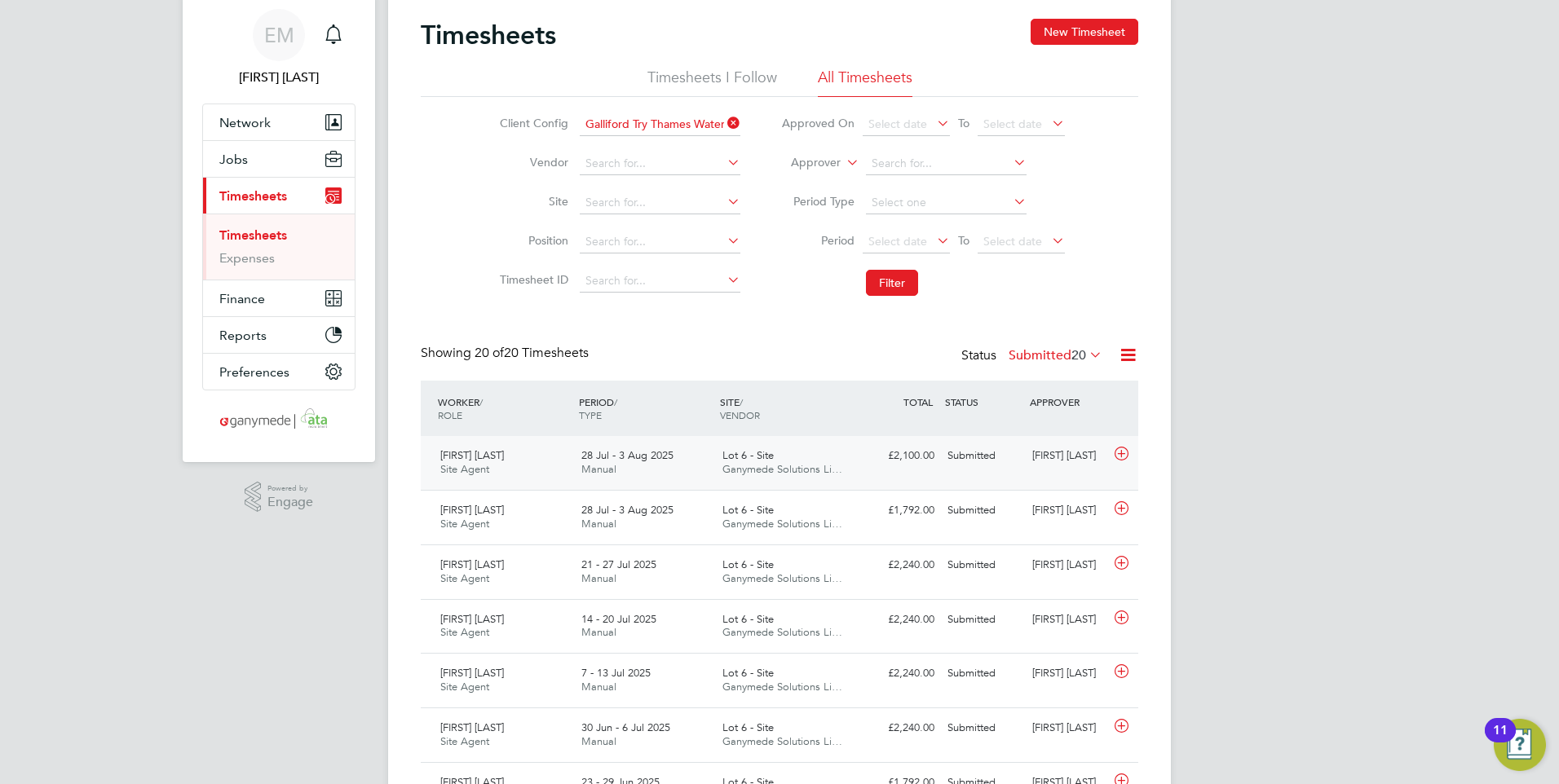 scroll, scrollTop: 81, scrollLeft: 0, axis: vertical 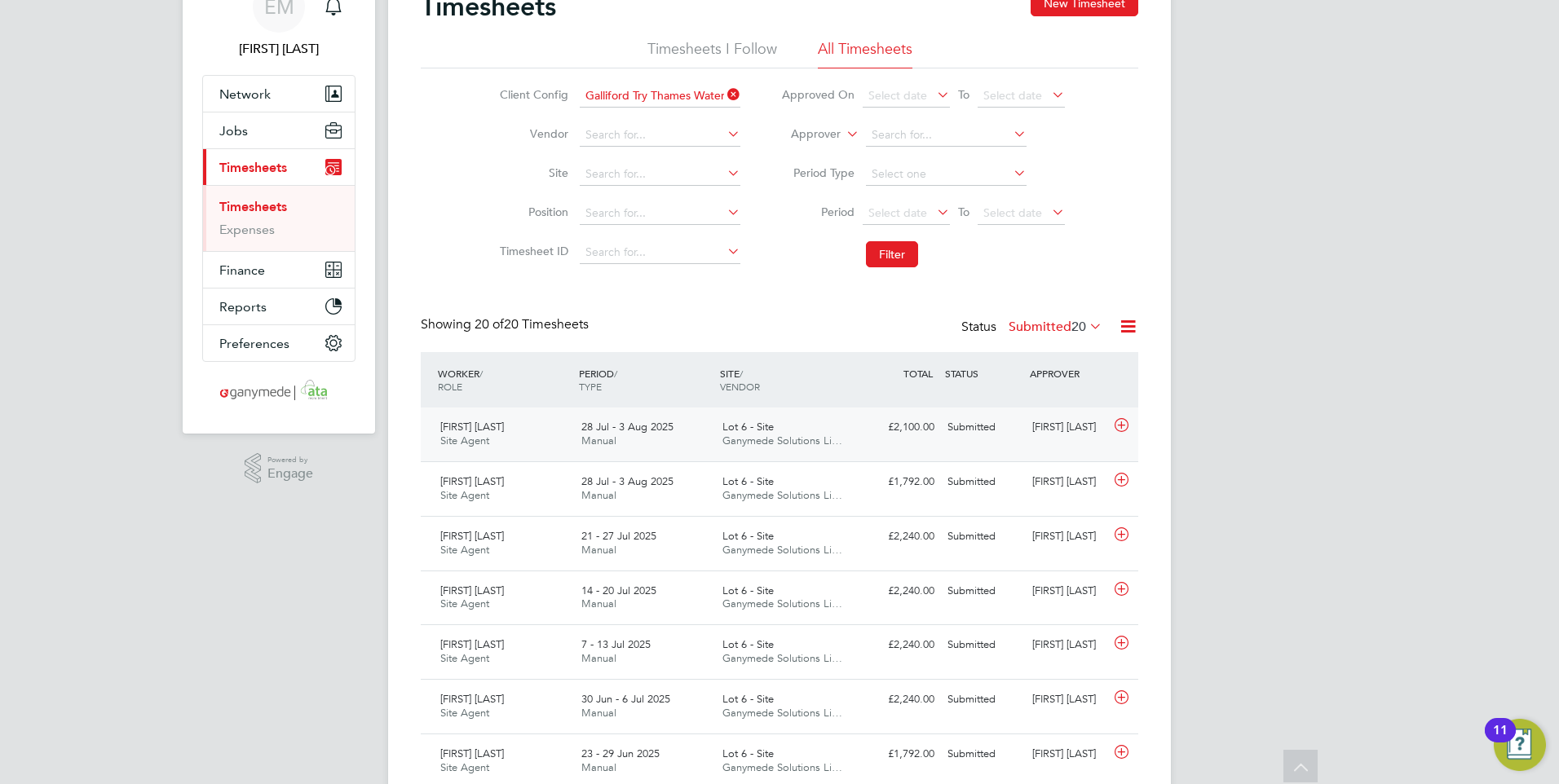 click on "28 Jul - 3 Aug 2025" 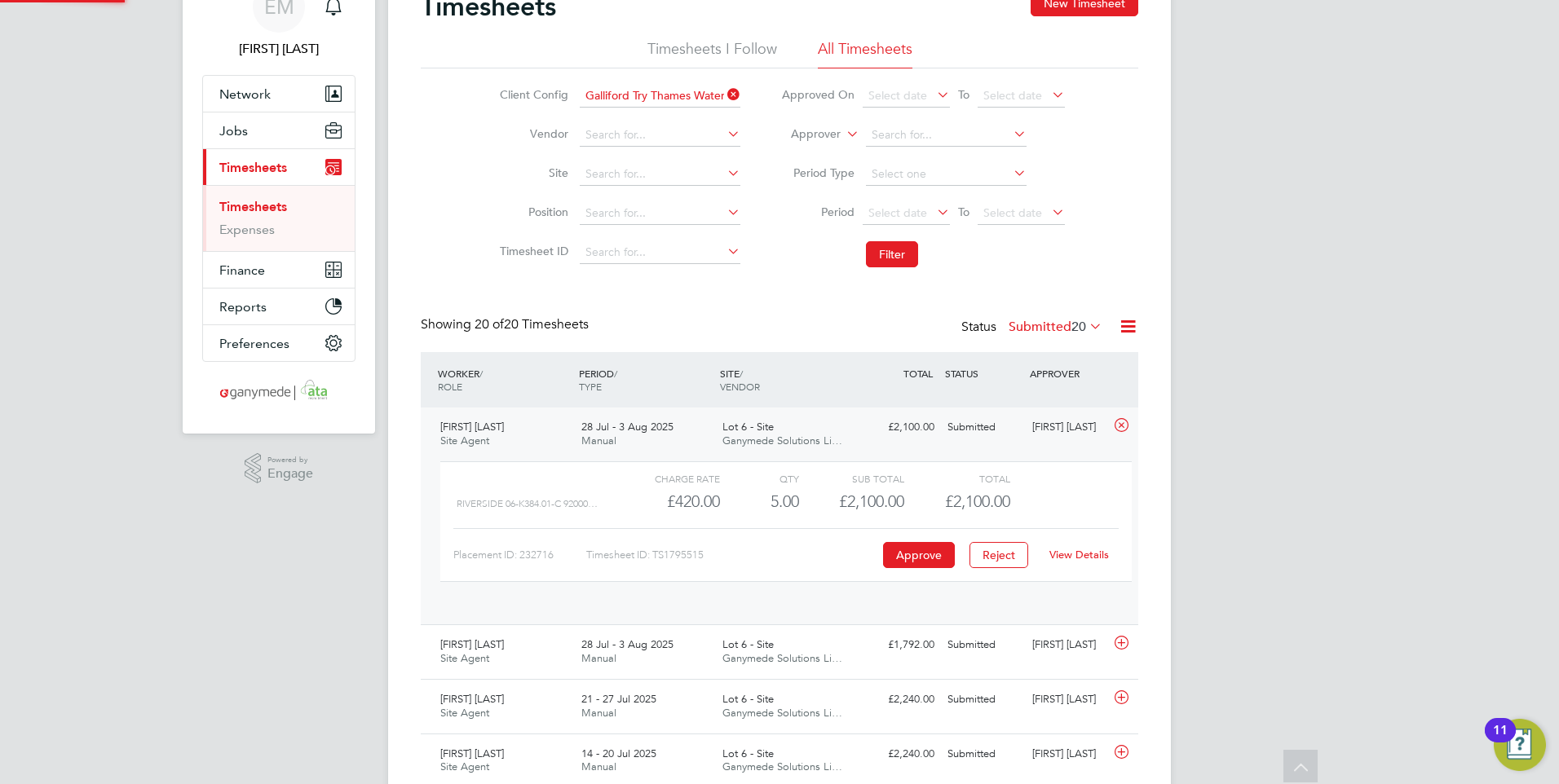 scroll, scrollTop: 8, scrollLeft: 8, axis: both 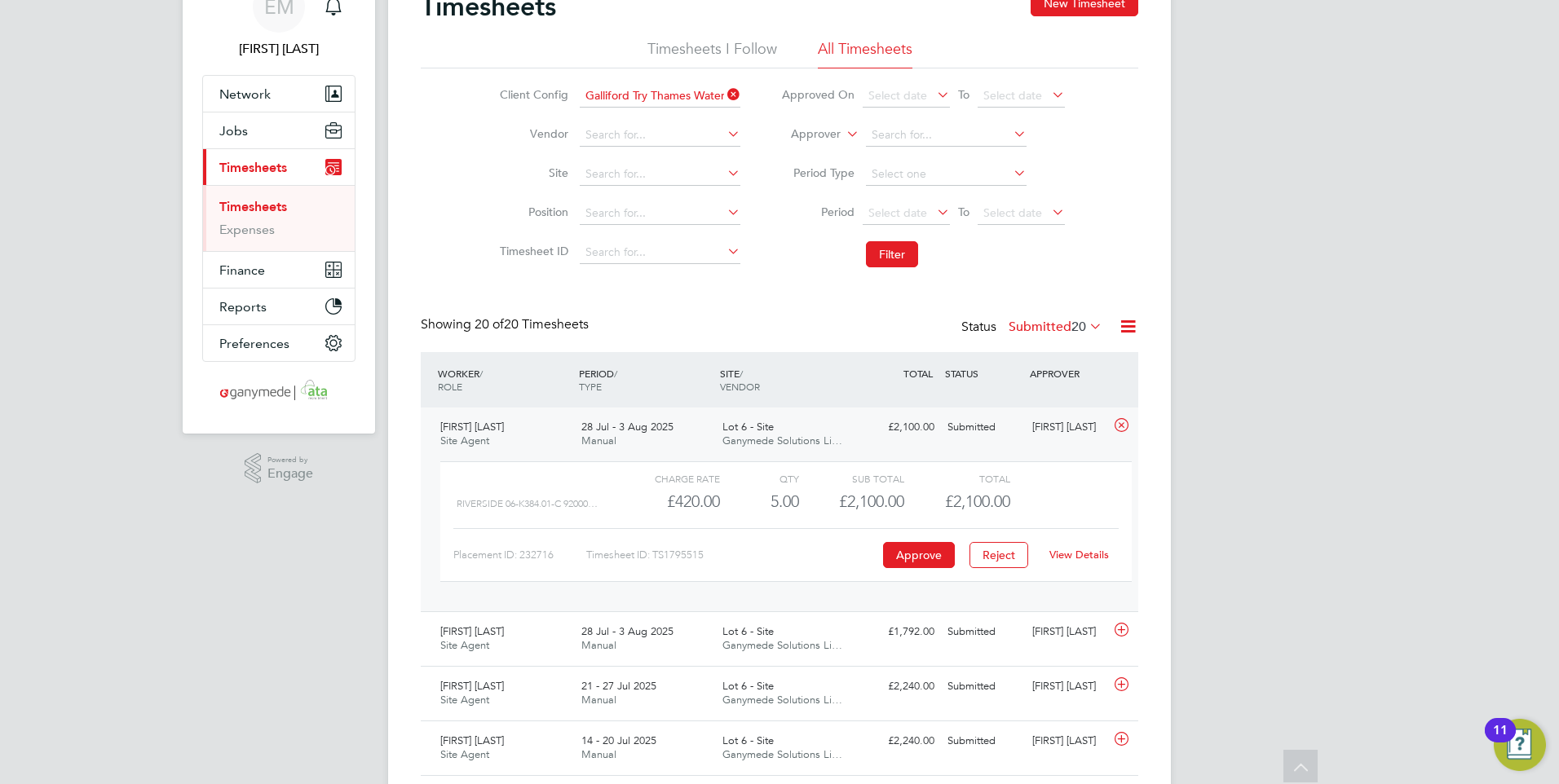 click on "View Details" 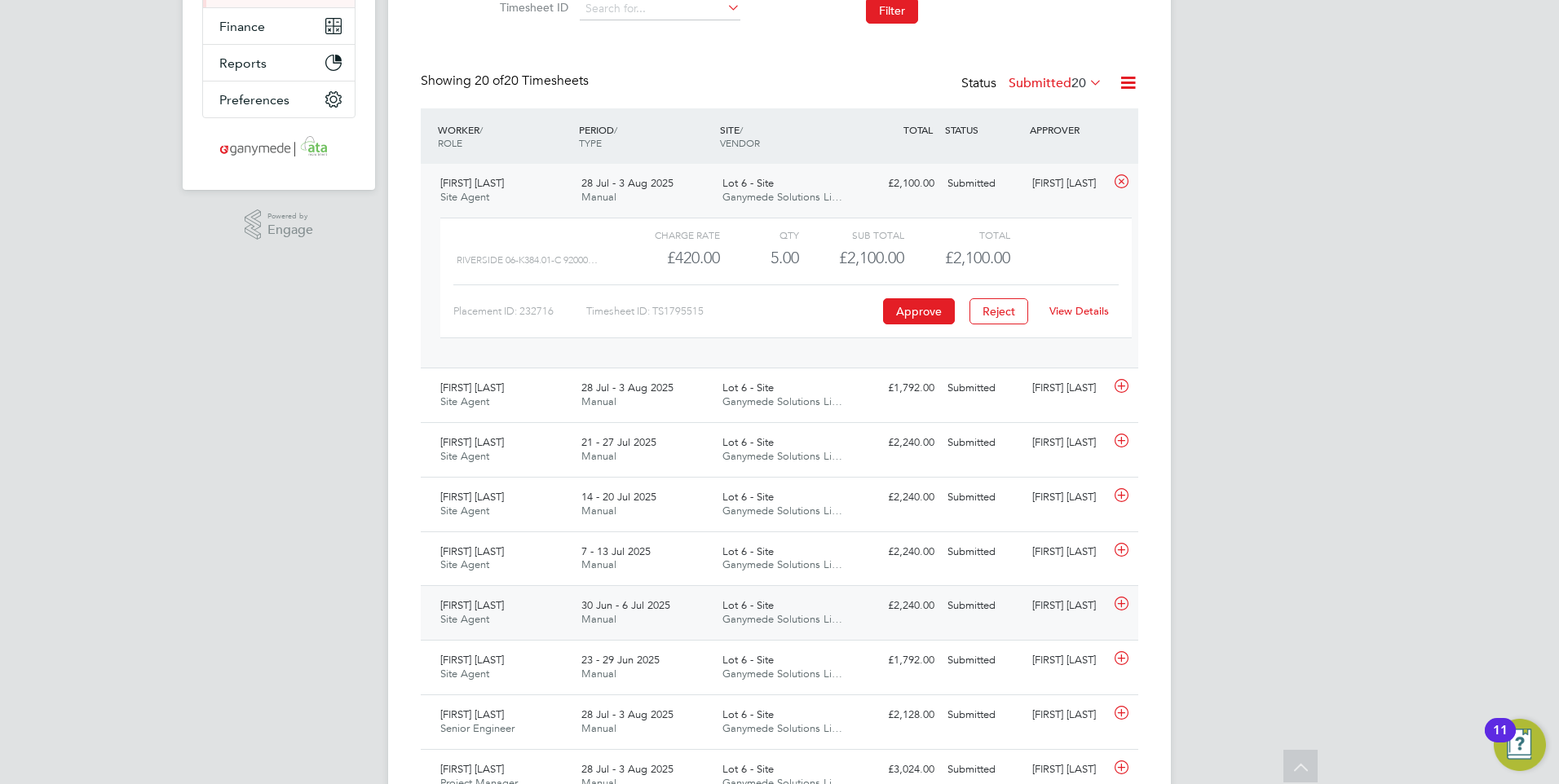 scroll, scrollTop: 326, scrollLeft: 0, axis: vertical 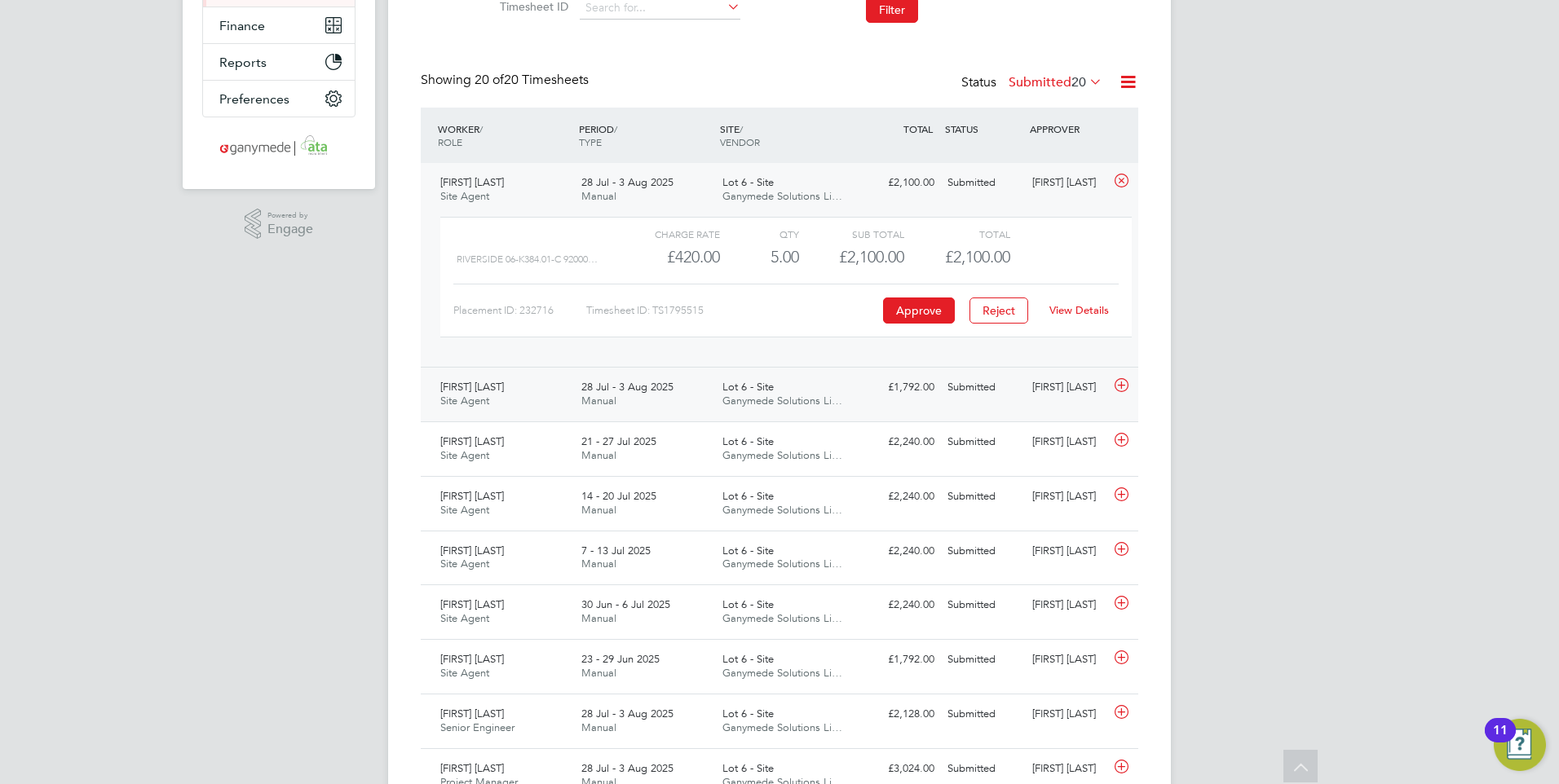 click on "28 Jul - 3 Aug 2025" 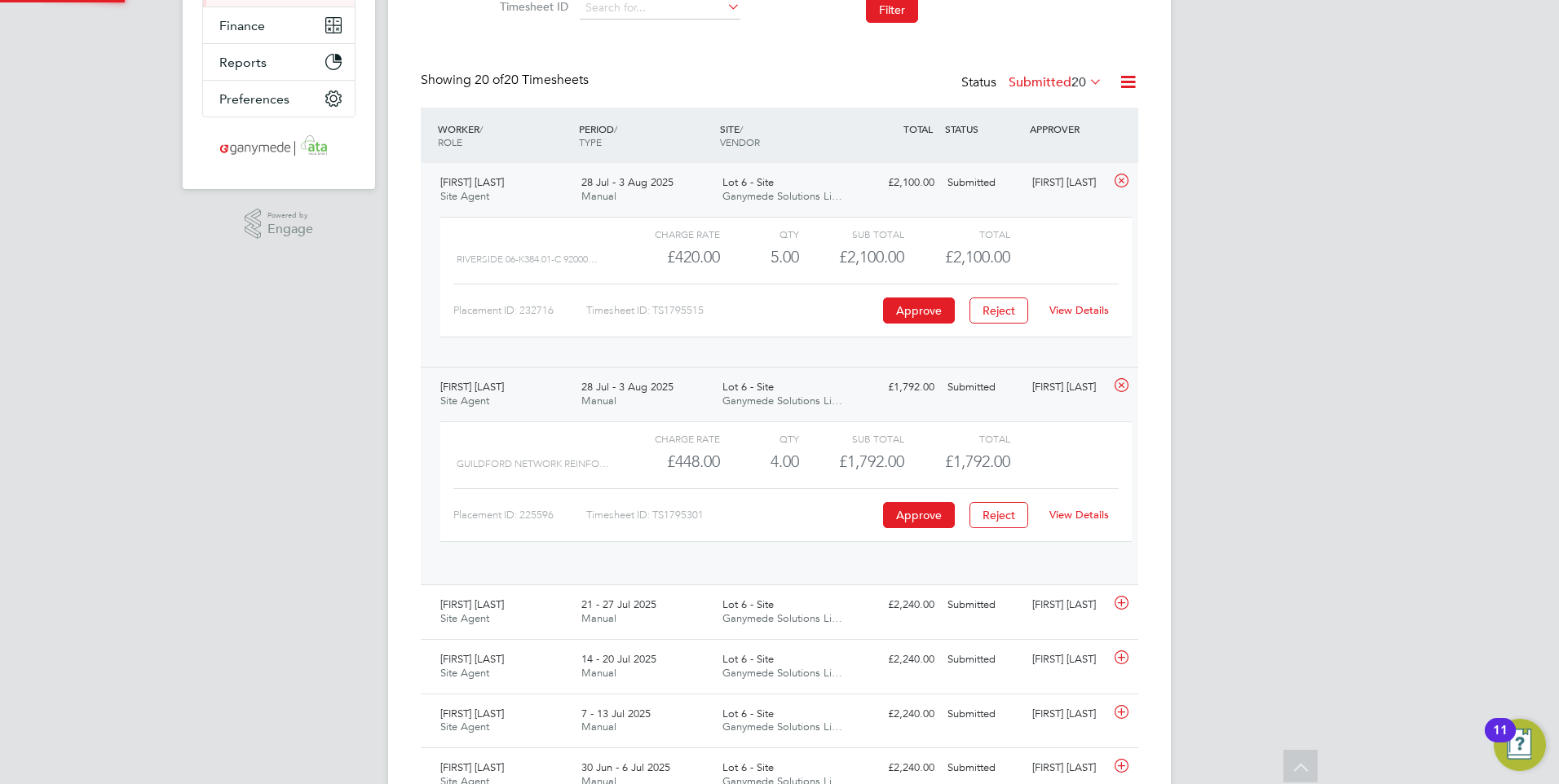 scroll, scrollTop: 8, scrollLeft: 8, axis: both 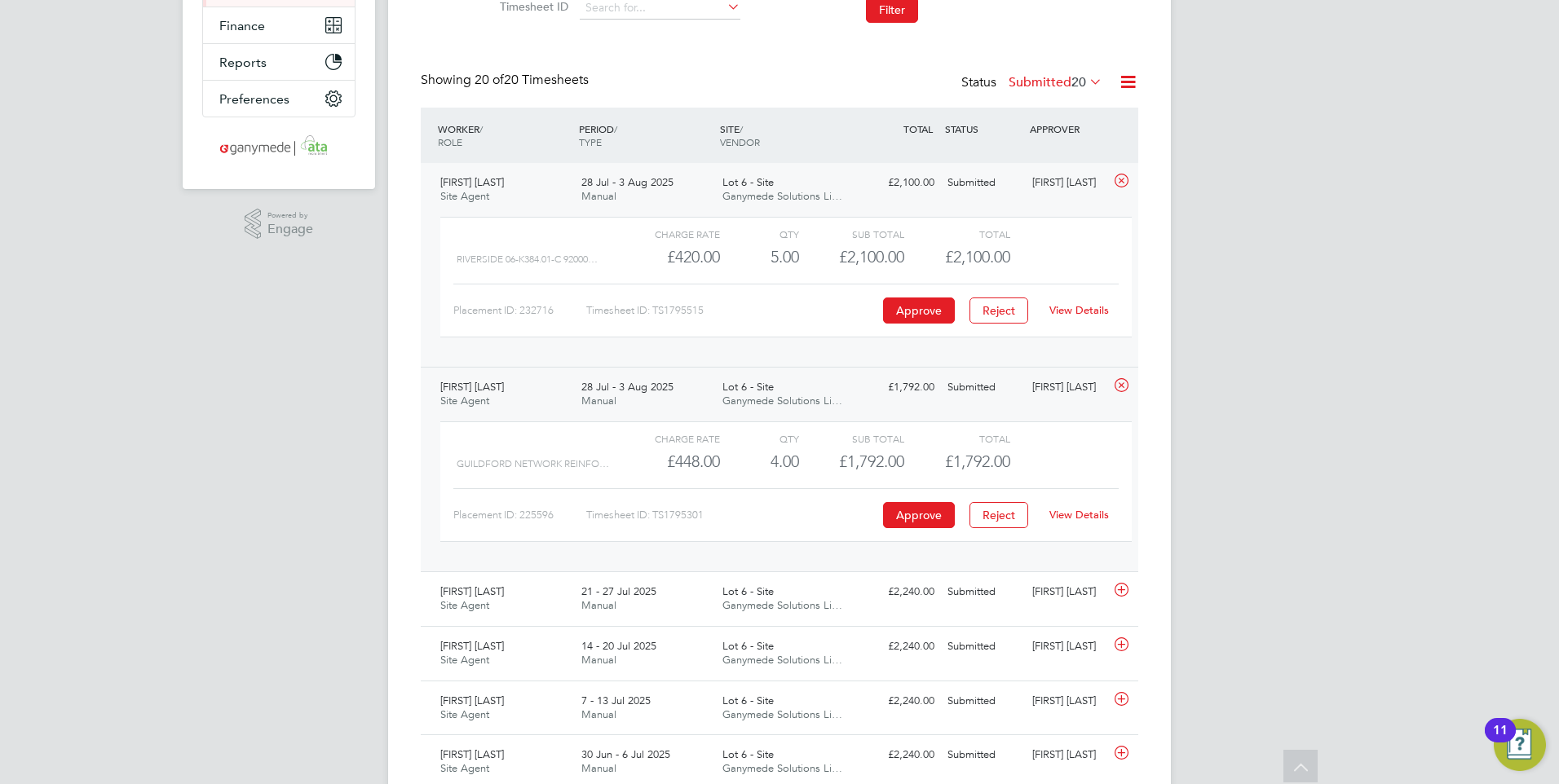 click on "View Details" 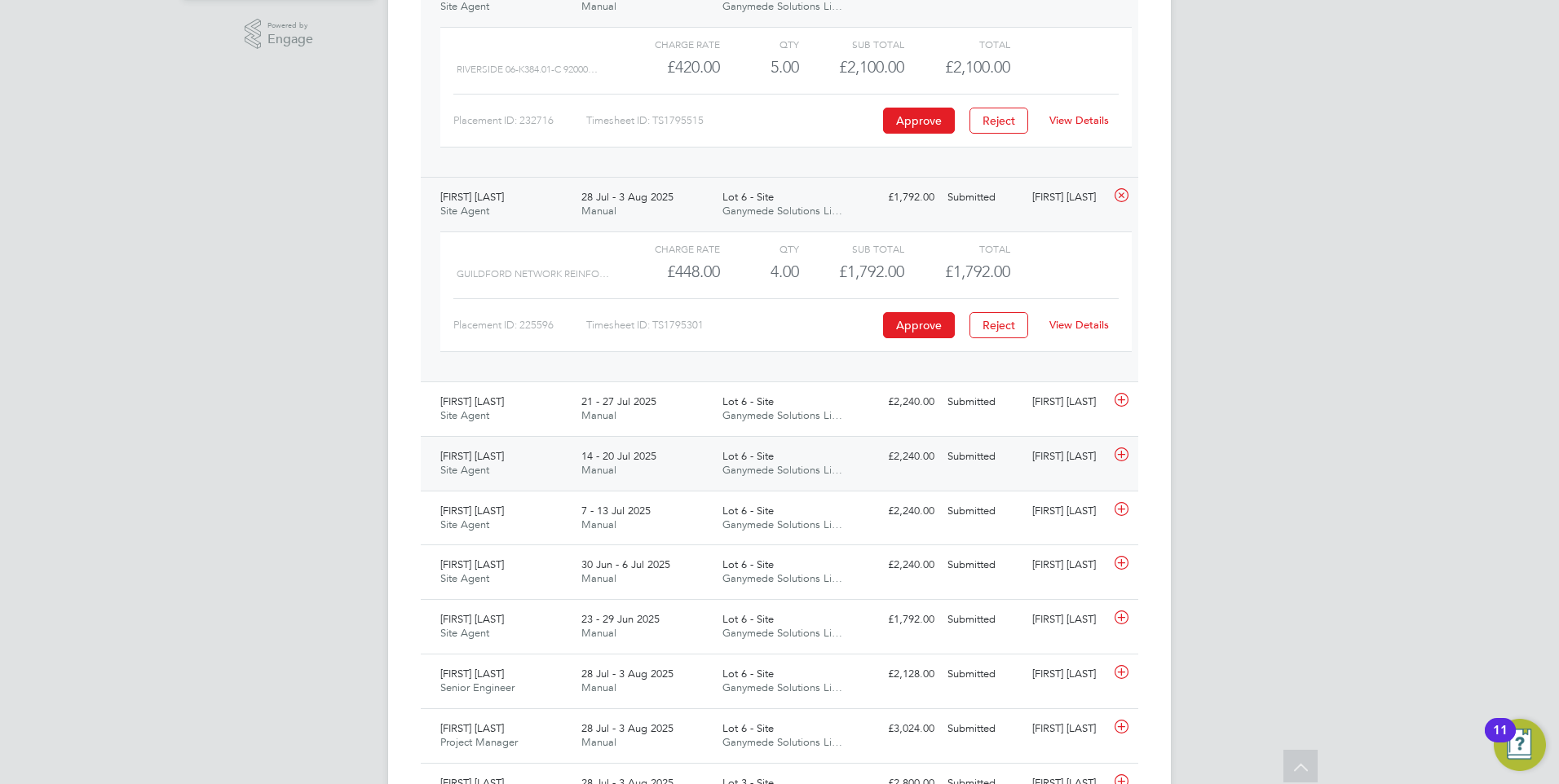 scroll, scrollTop: 570, scrollLeft: 0, axis: vertical 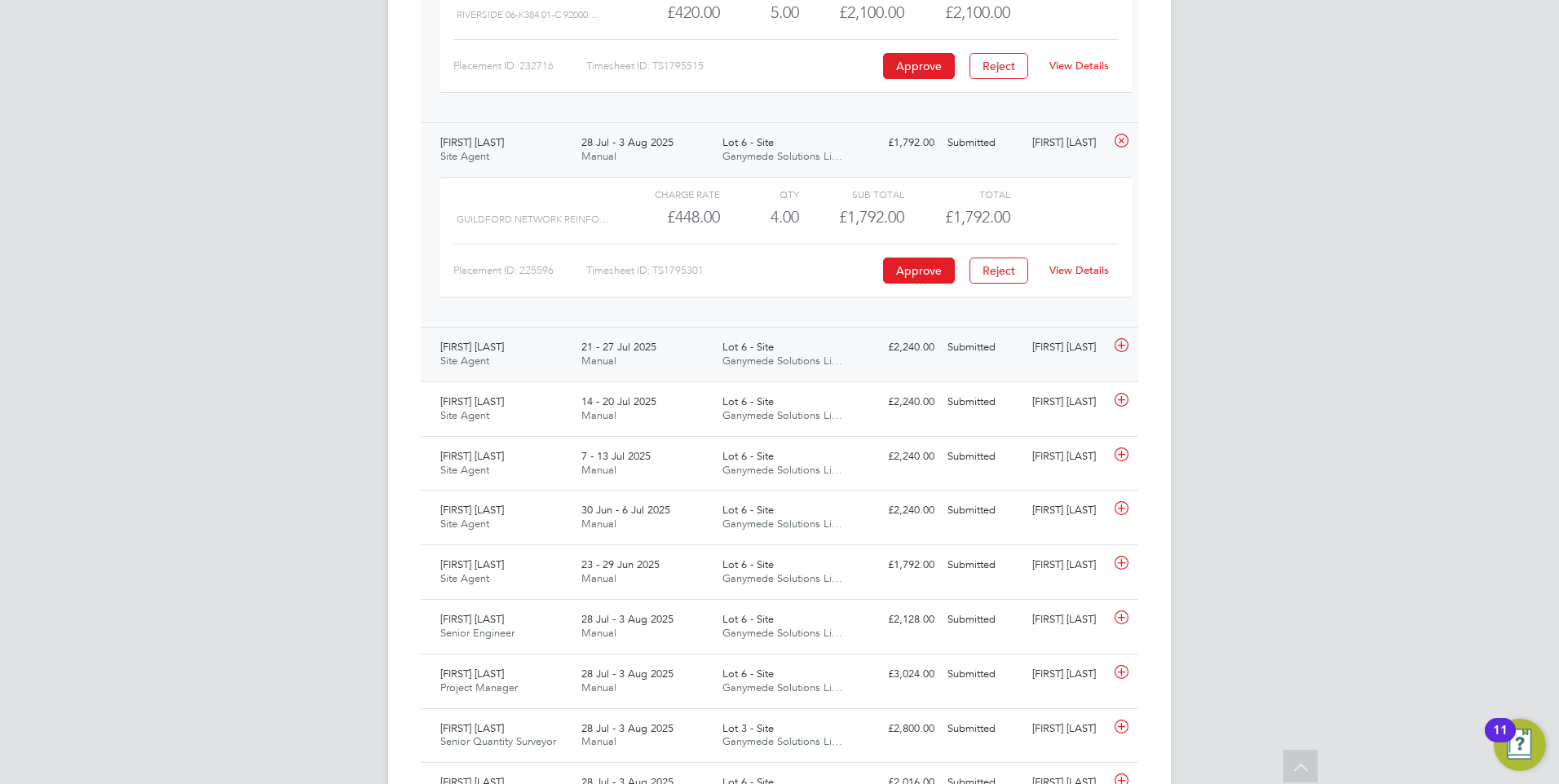 click on "21 - 27 Jul 2025 Manual" 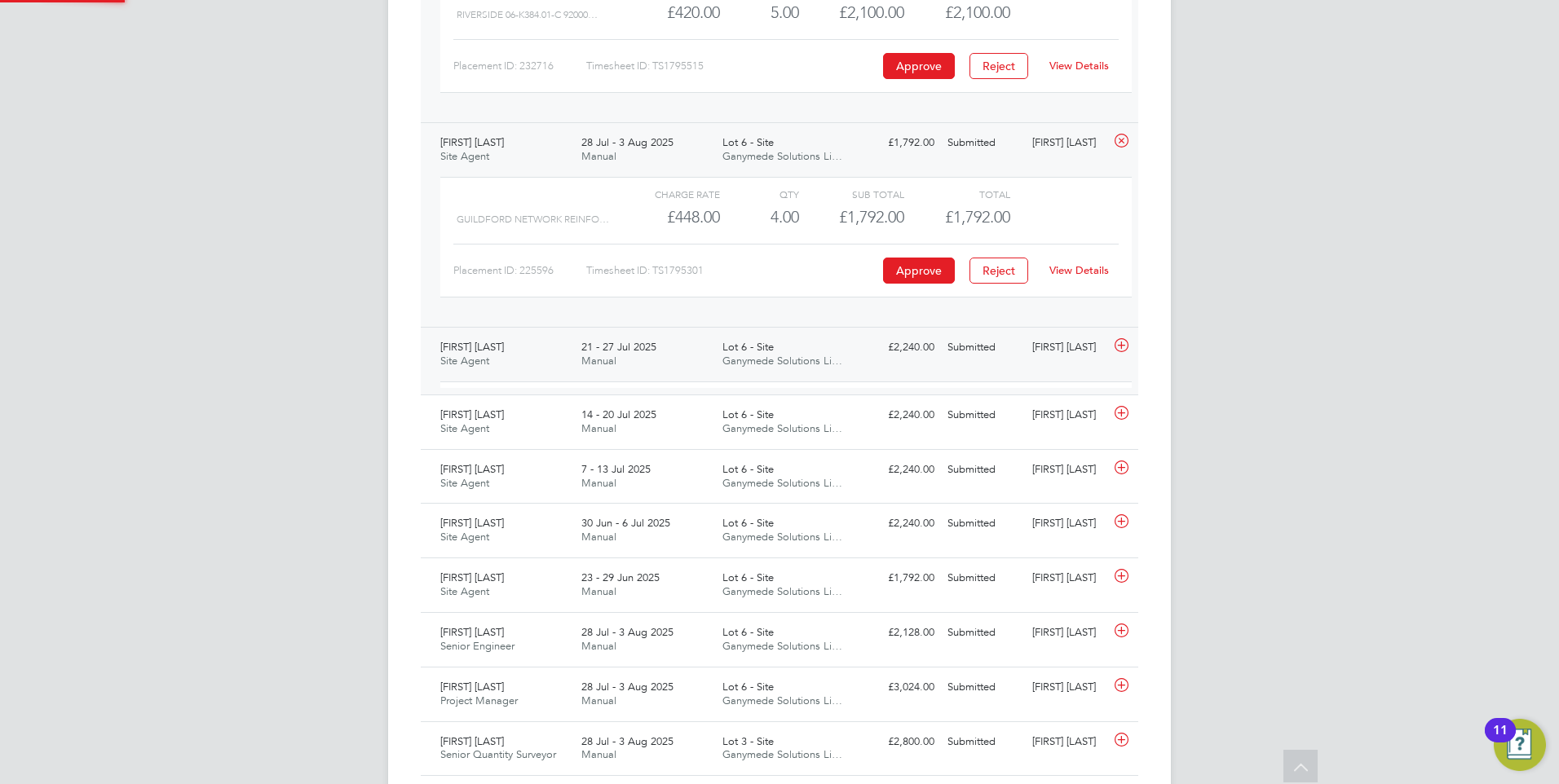 scroll, scrollTop: 28, scrollLeft: 159, axis: both 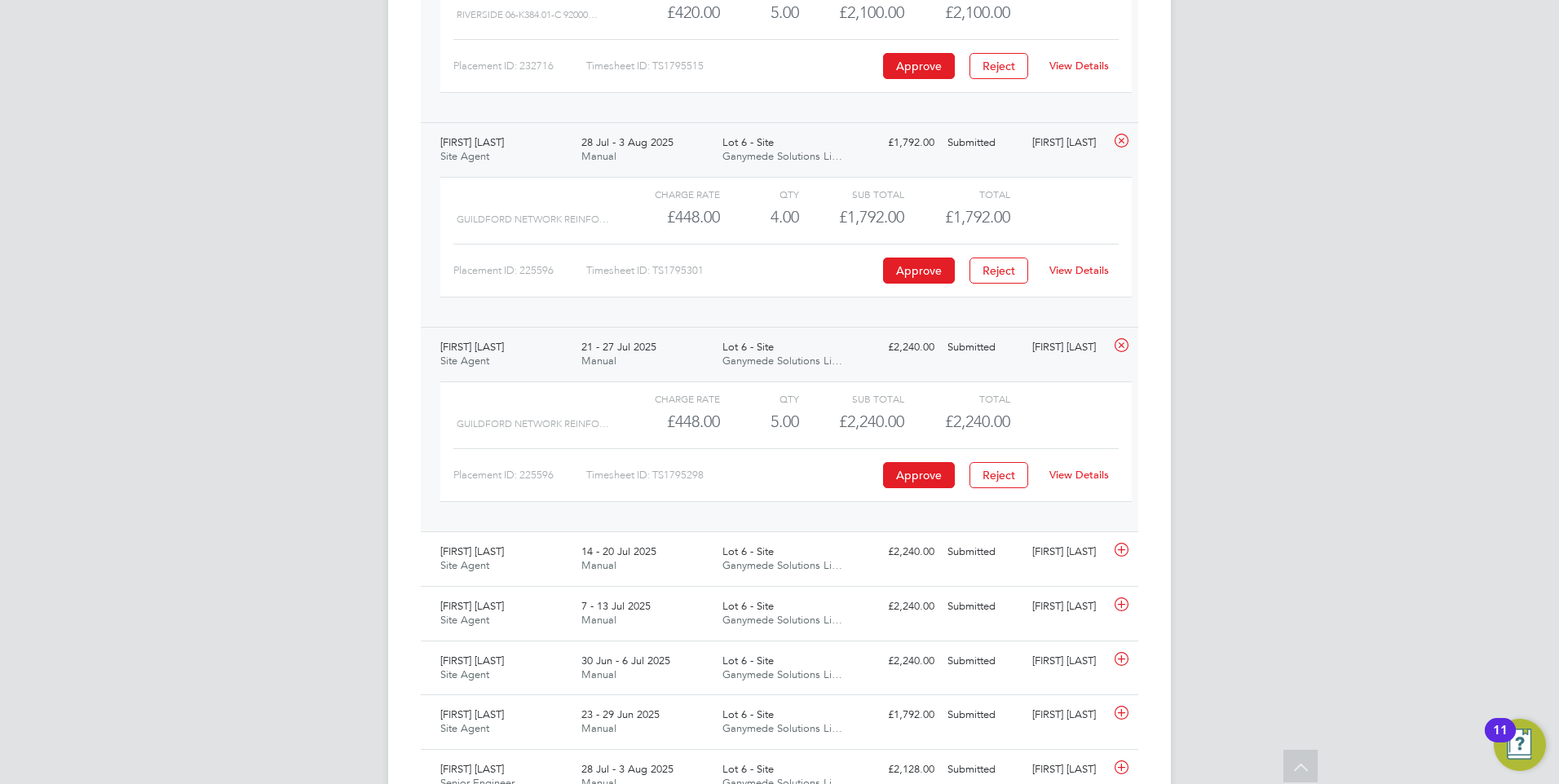 click on "View Details" 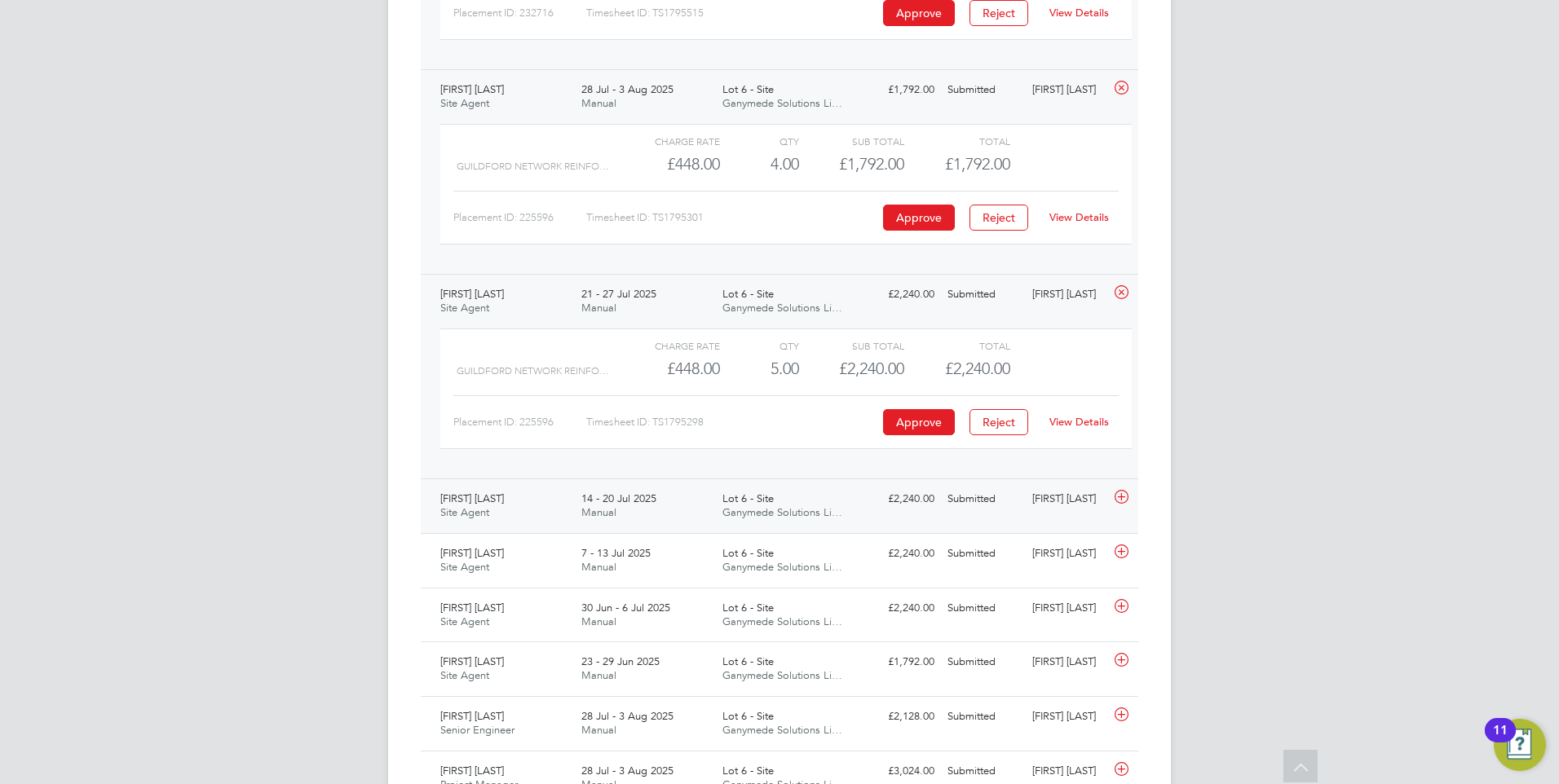 scroll, scrollTop: 652, scrollLeft: 0, axis: vertical 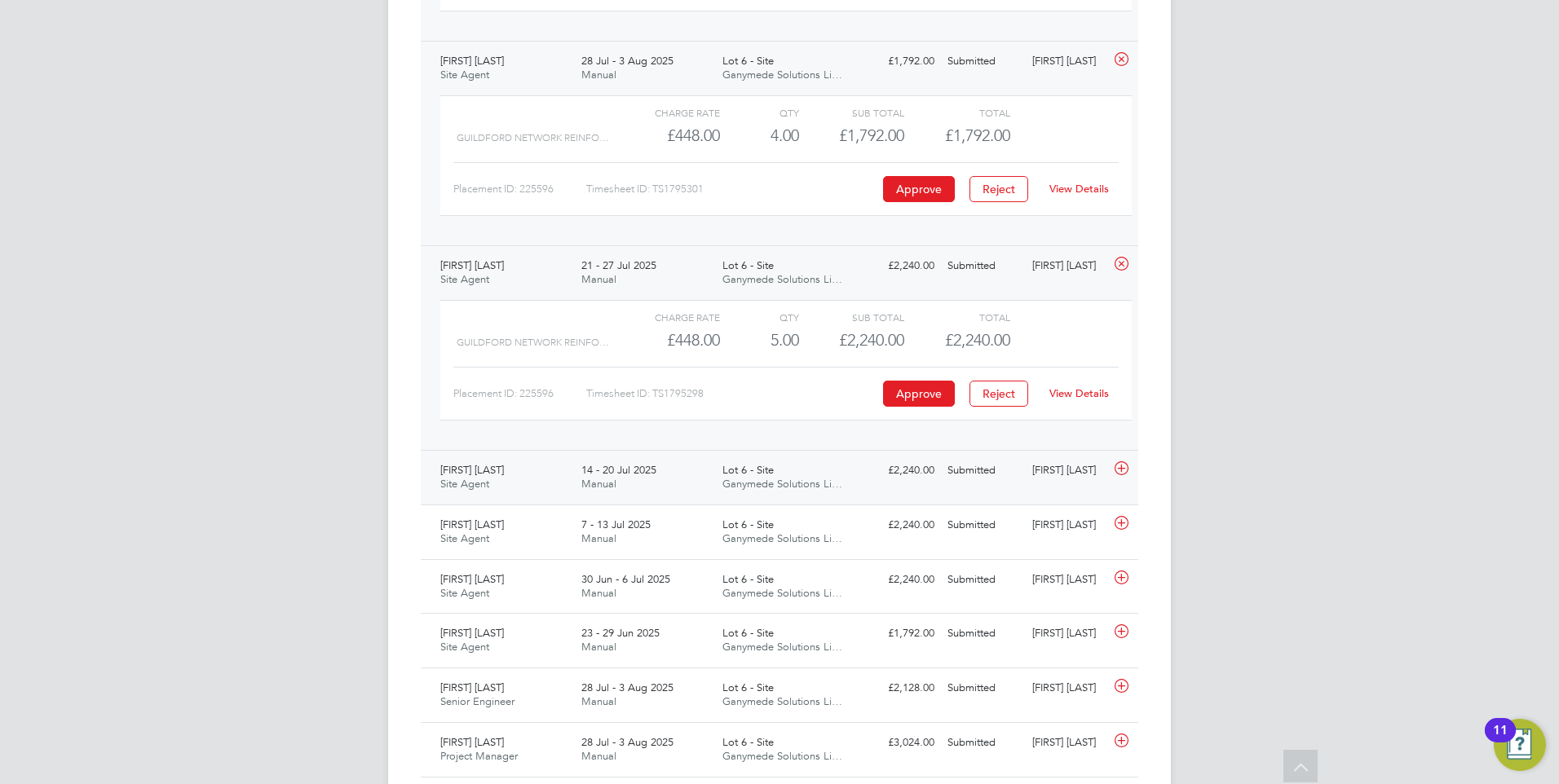 click on "14 - 20 Jul 2025" 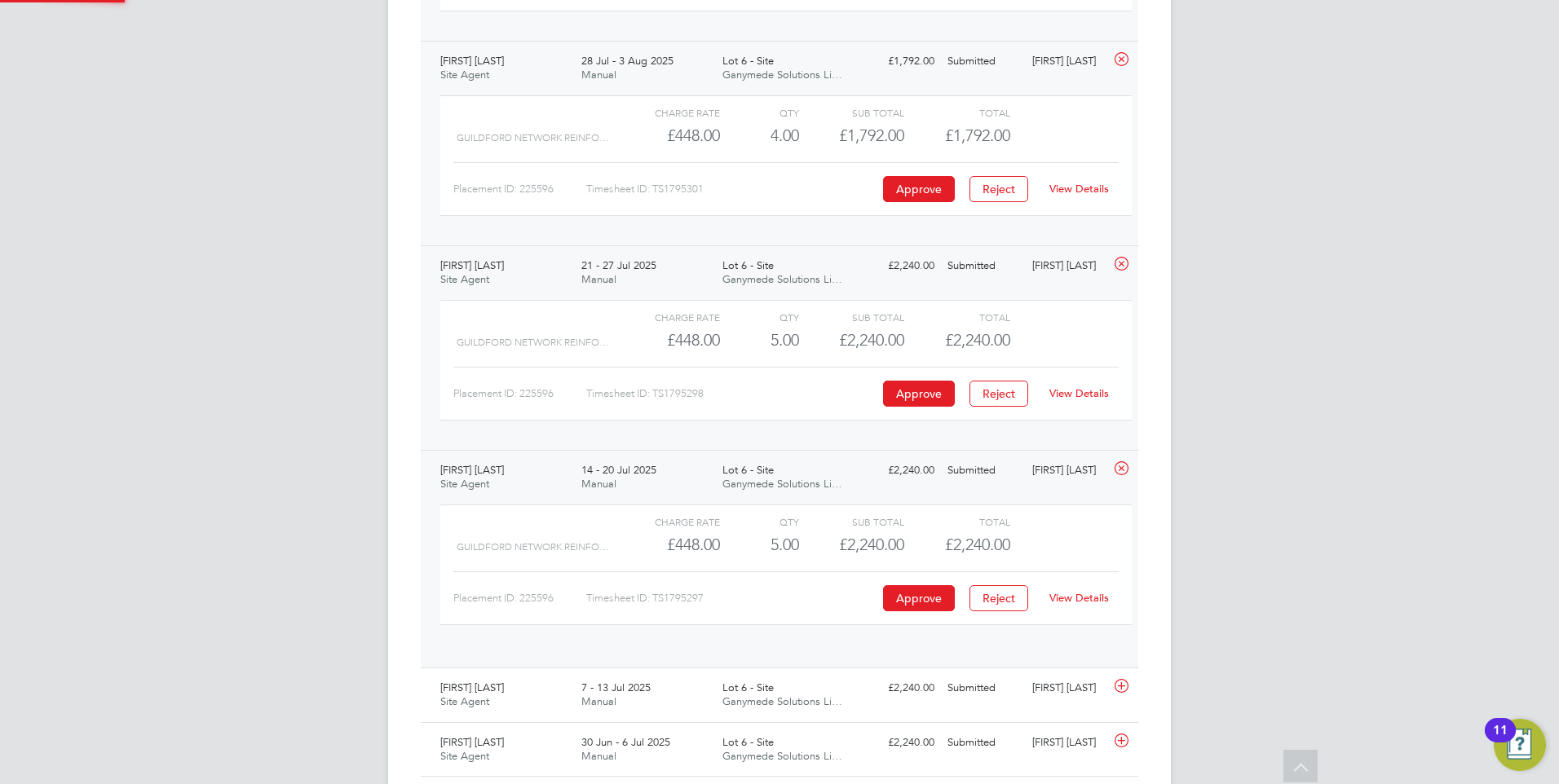 scroll, scrollTop: 8, scrollLeft: 8, axis: both 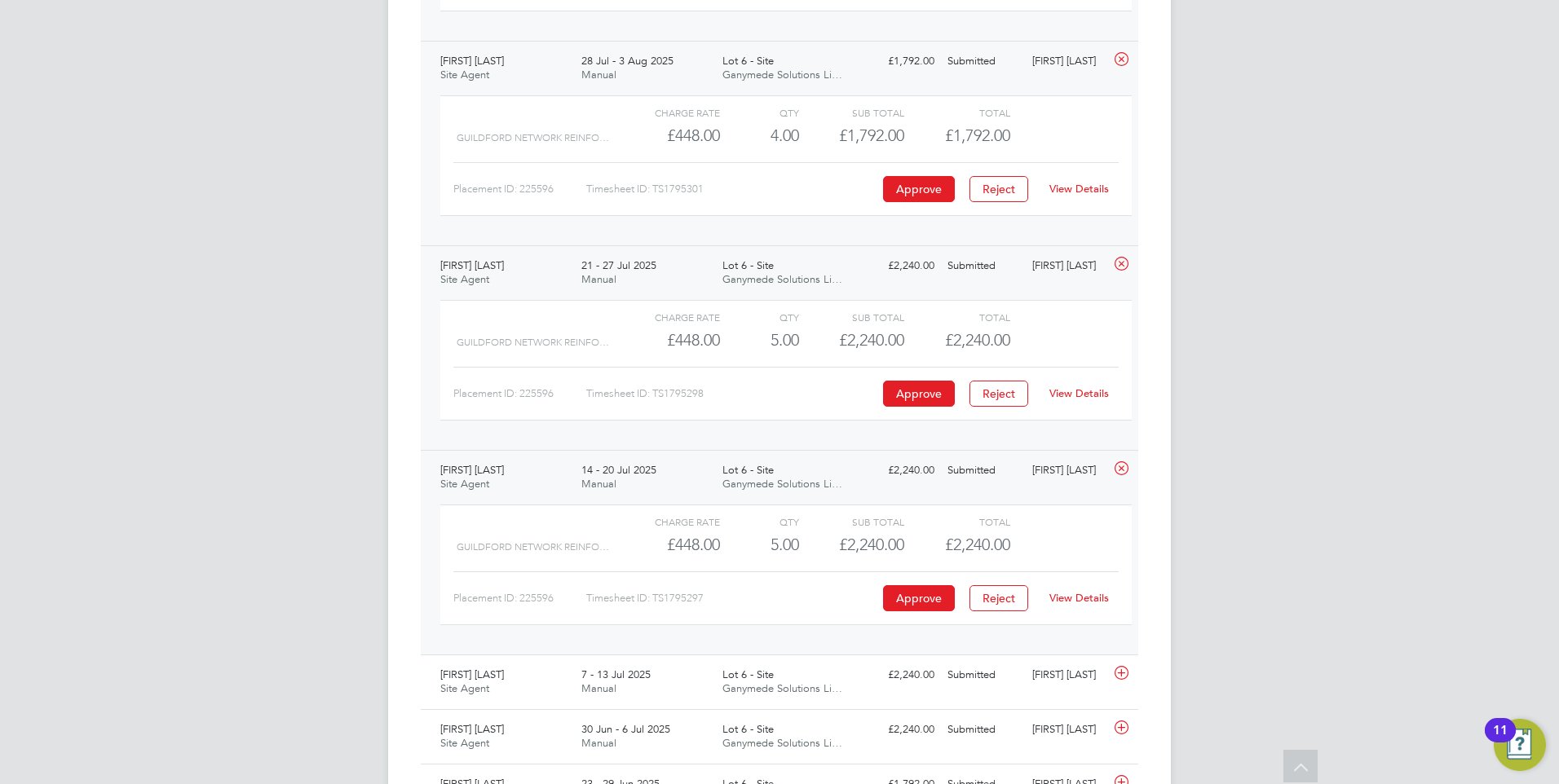 click on "View Details" 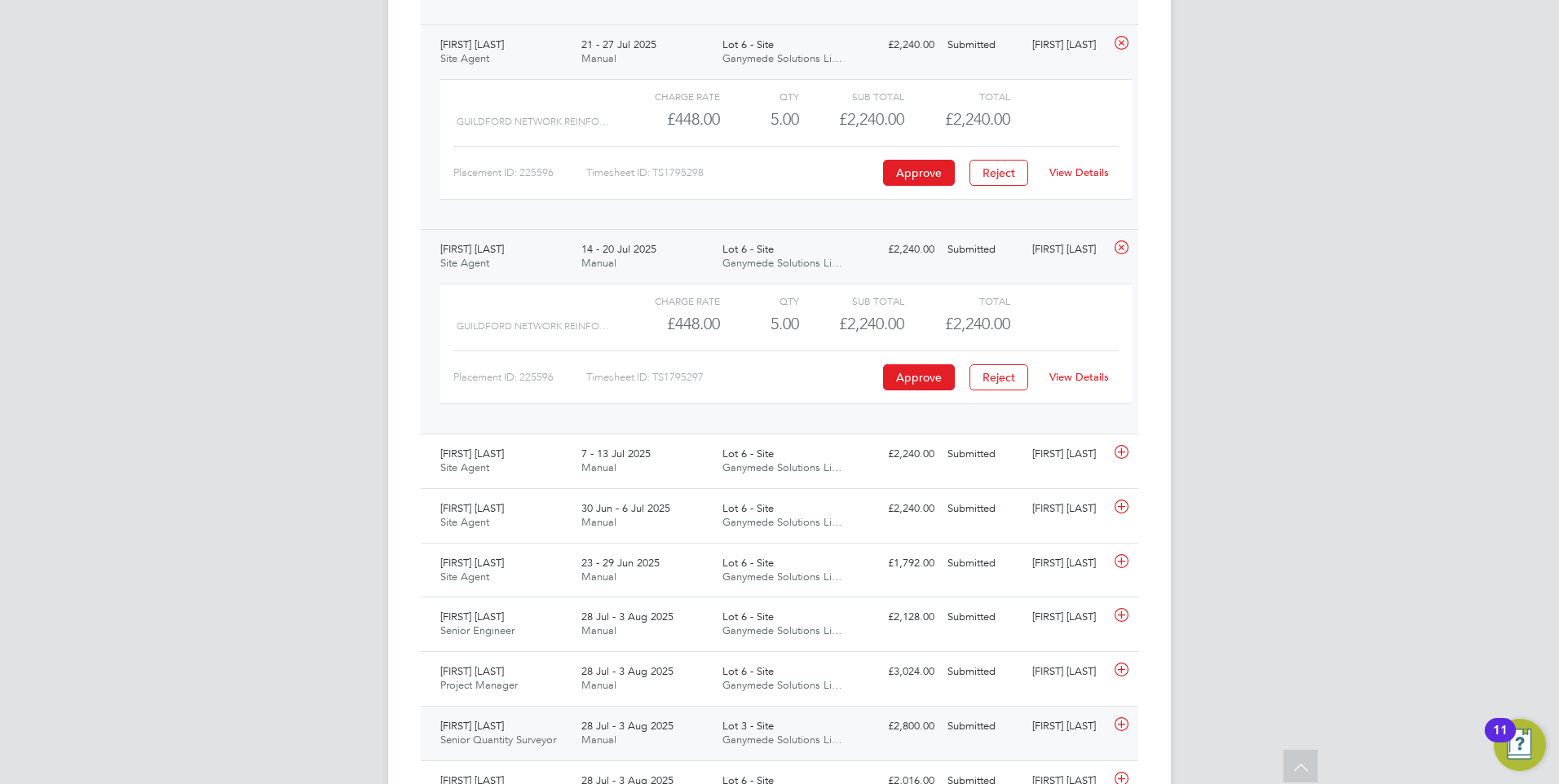 scroll, scrollTop: 1059, scrollLeft: 0, axis: vertical 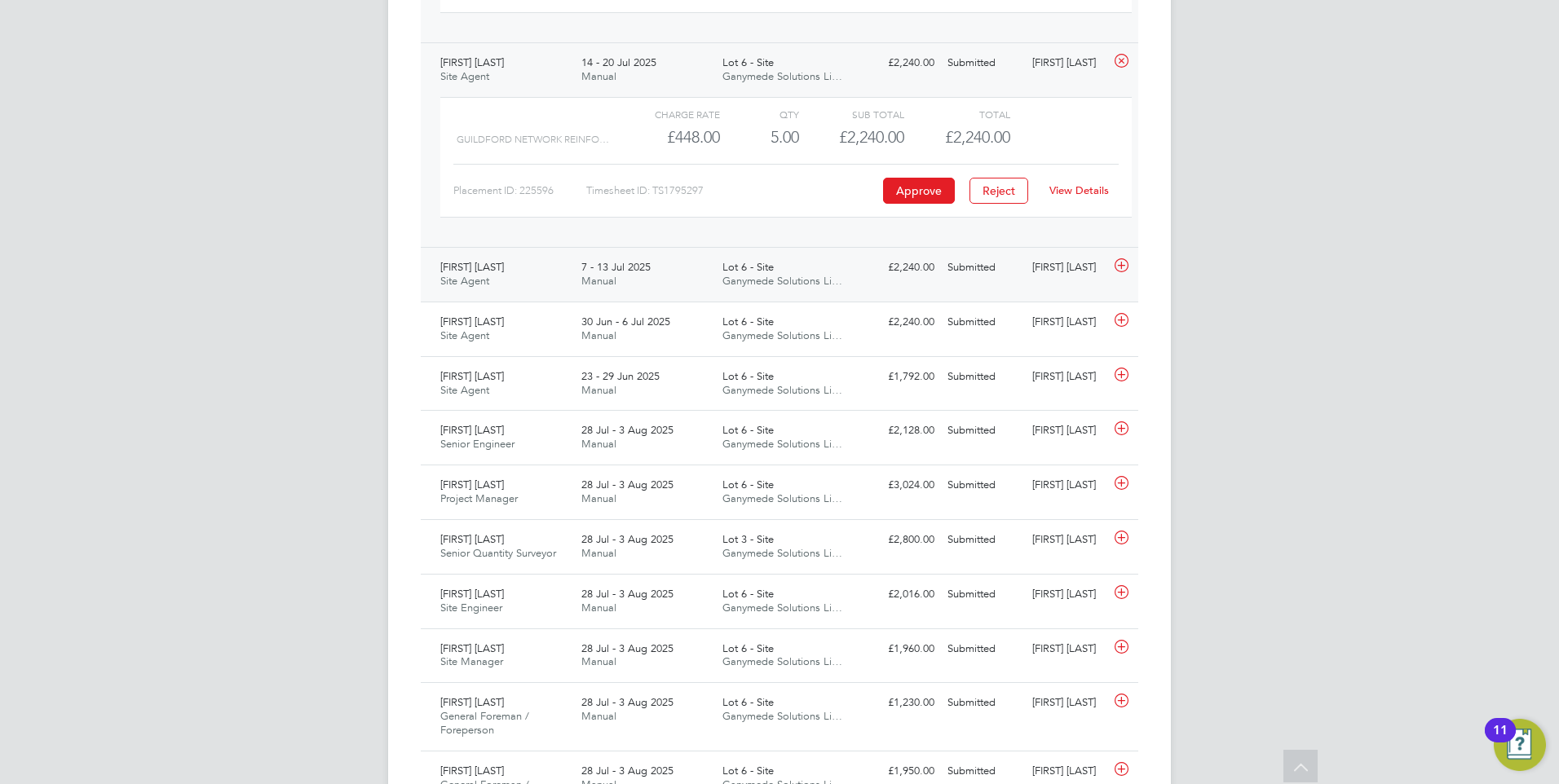 click on "7 - 13 Jul 2025" 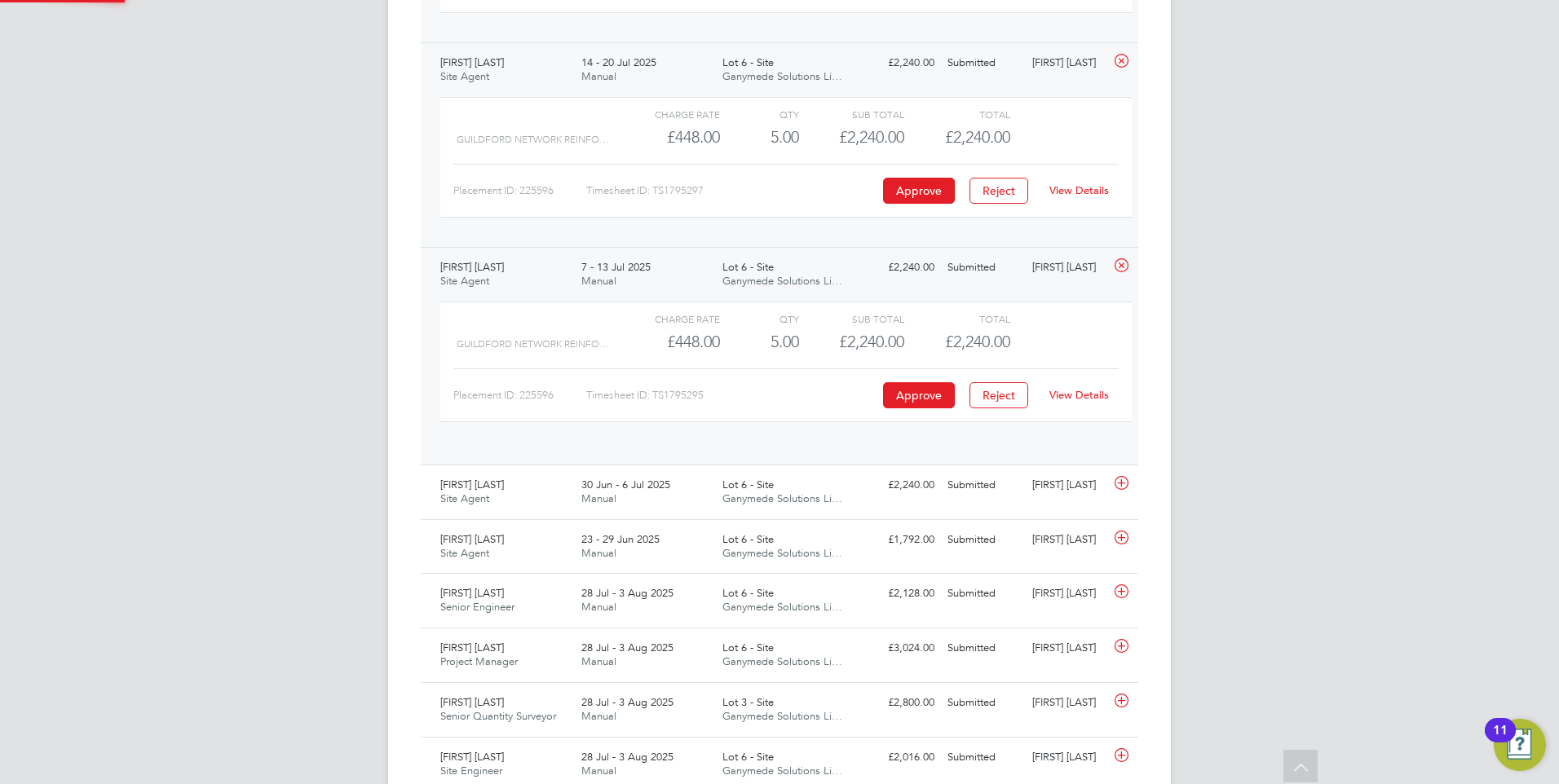 scroll, scrollTop: 8, scrollLeft: 8, axis: both 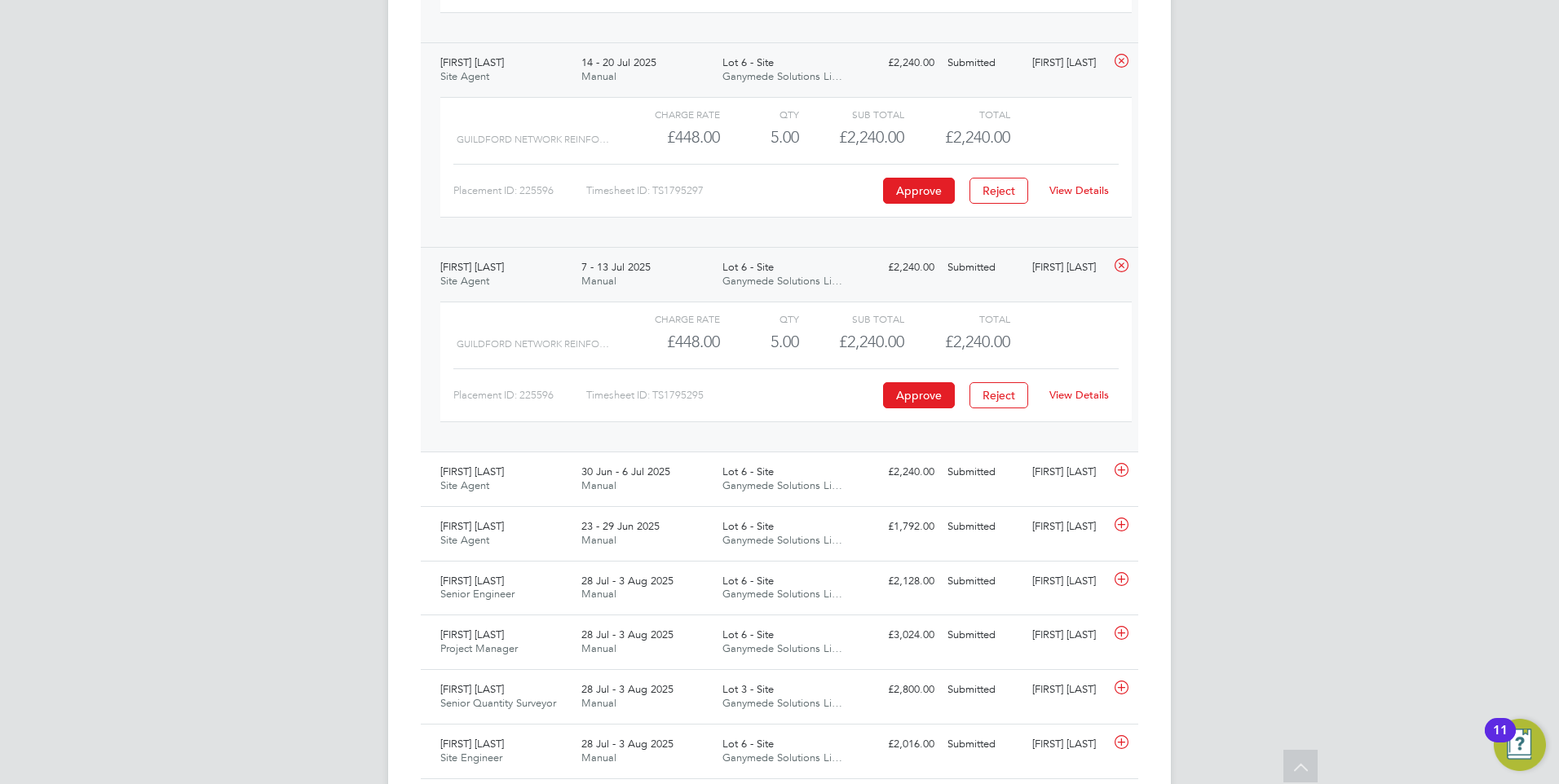 click on "View Details" 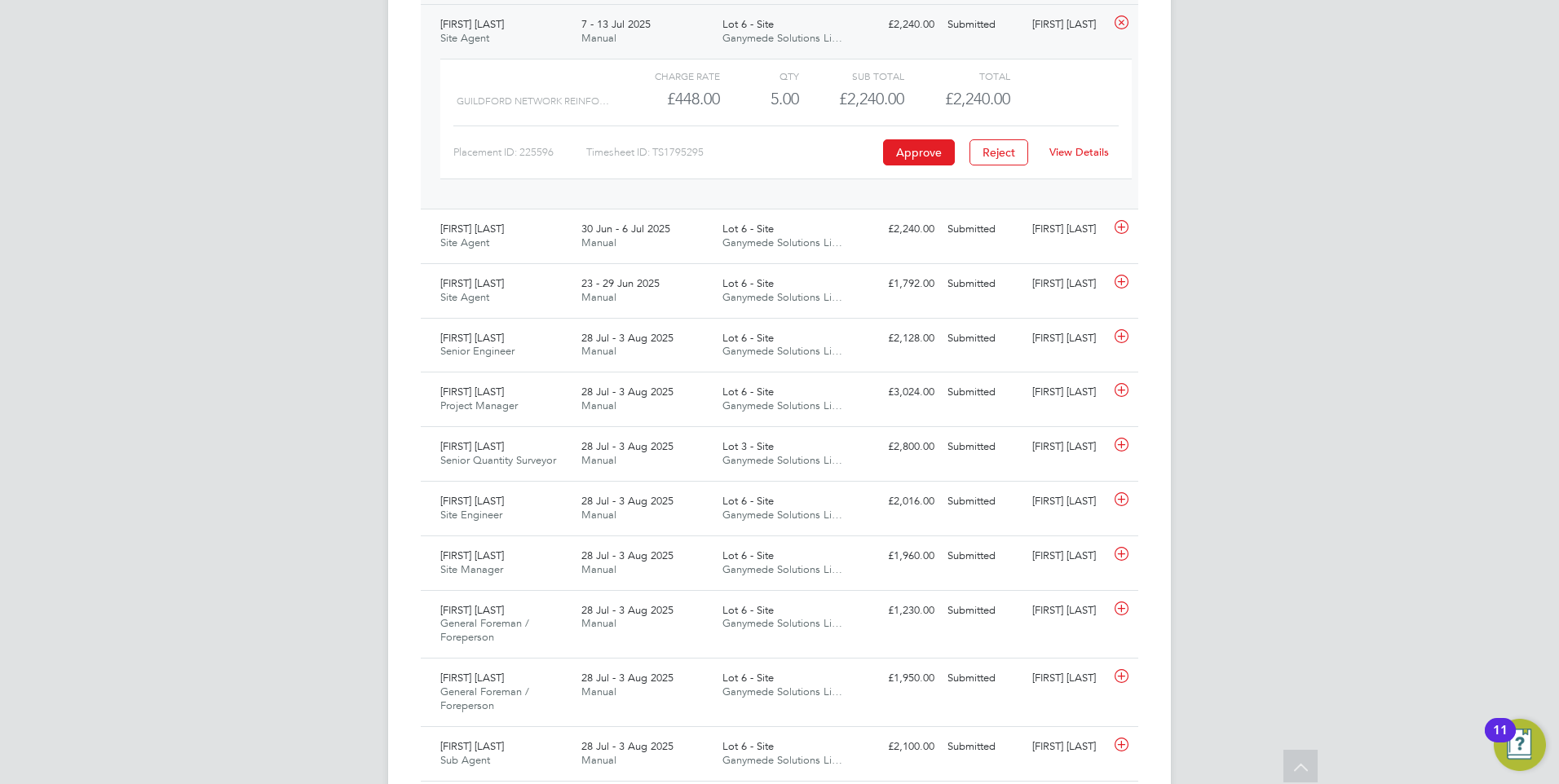 scroll, scrollTop: 1304, scrollLeft: 0, axis: vertical 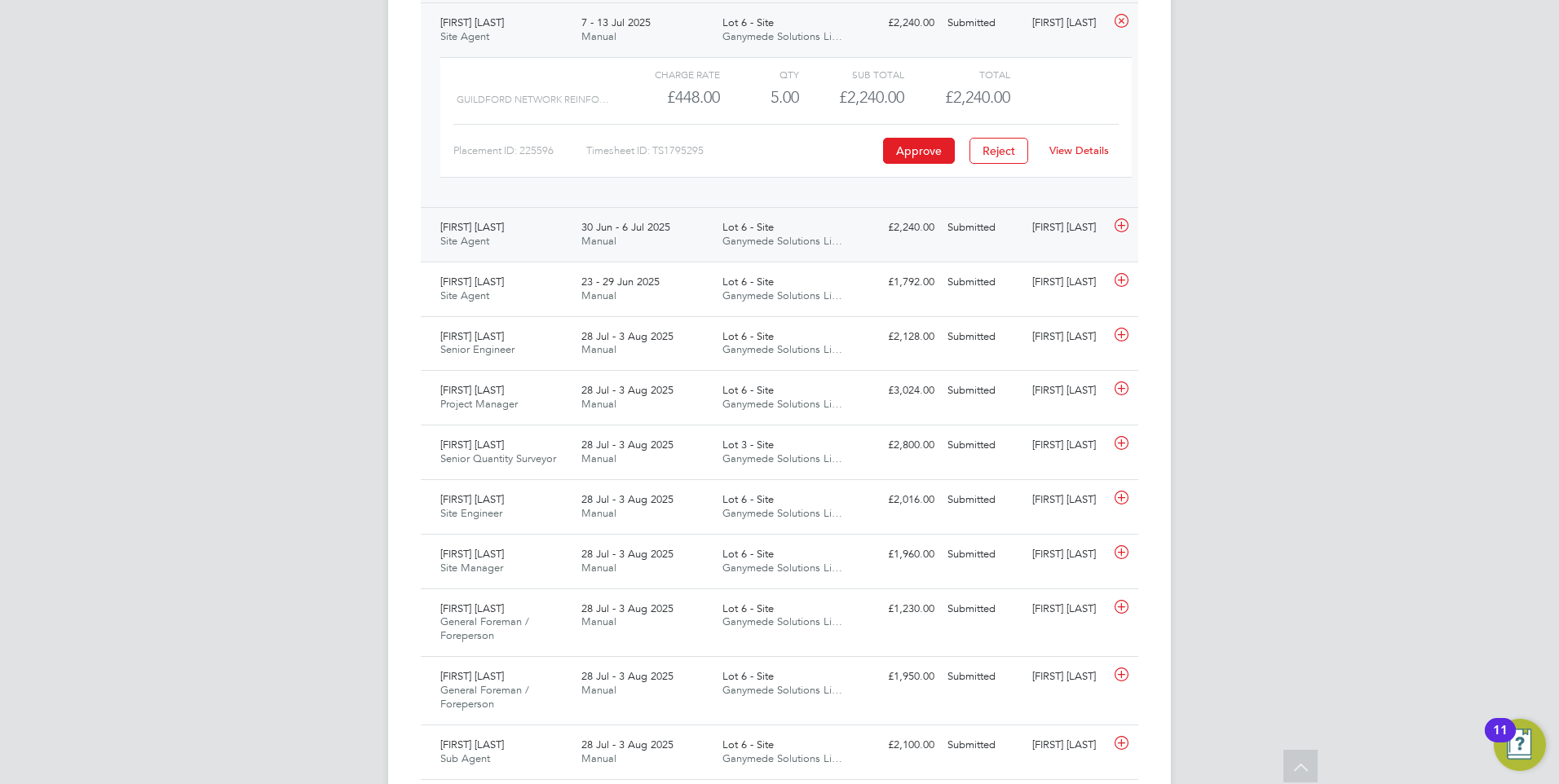 click on "Manual" 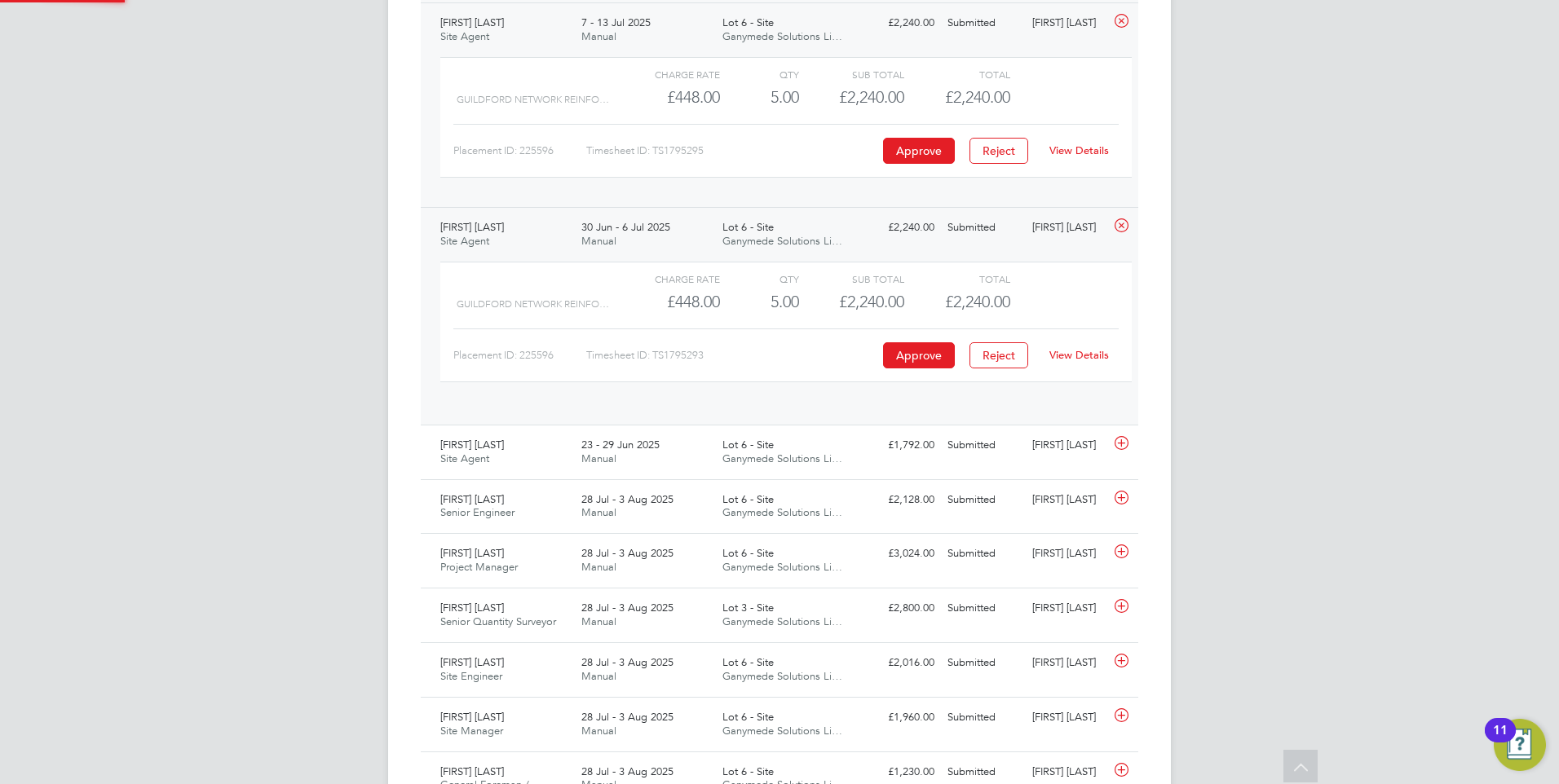 scroll, scrollTop: 8, scrollLeft: 8, axis: both 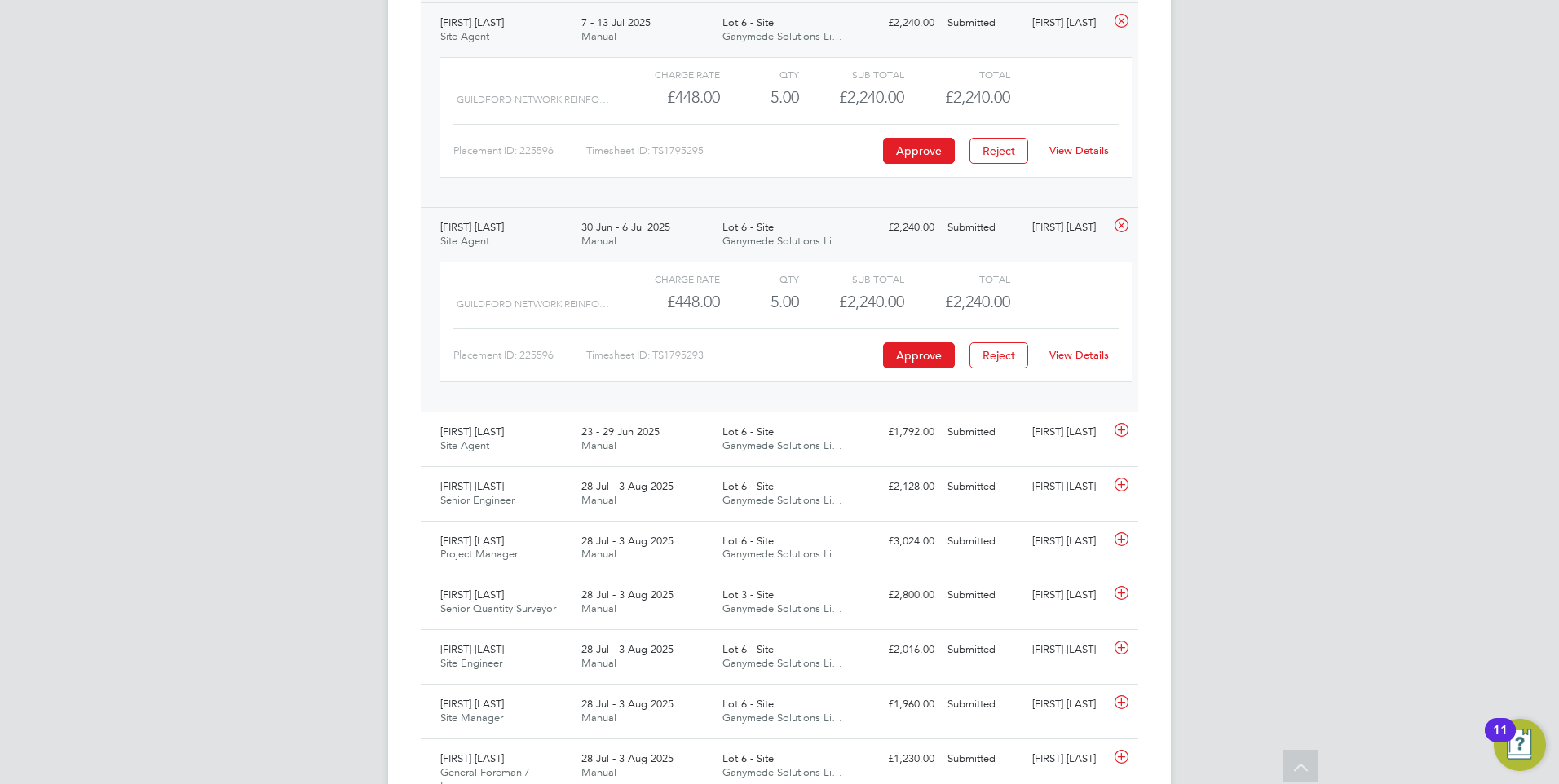 click on "View Details" 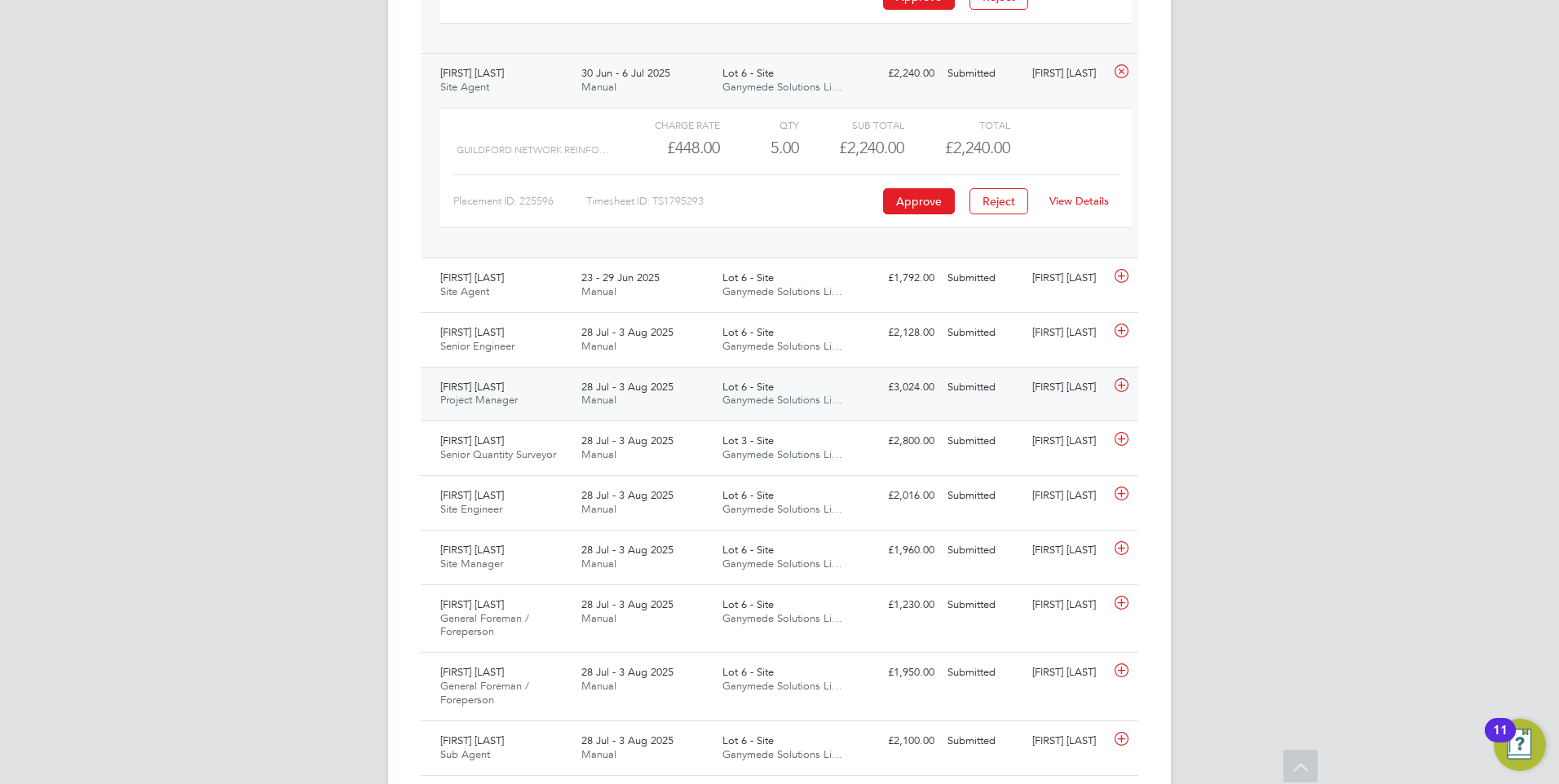 scroll, scrollTop: 1467, scrollLeft: 0, axis: vertical 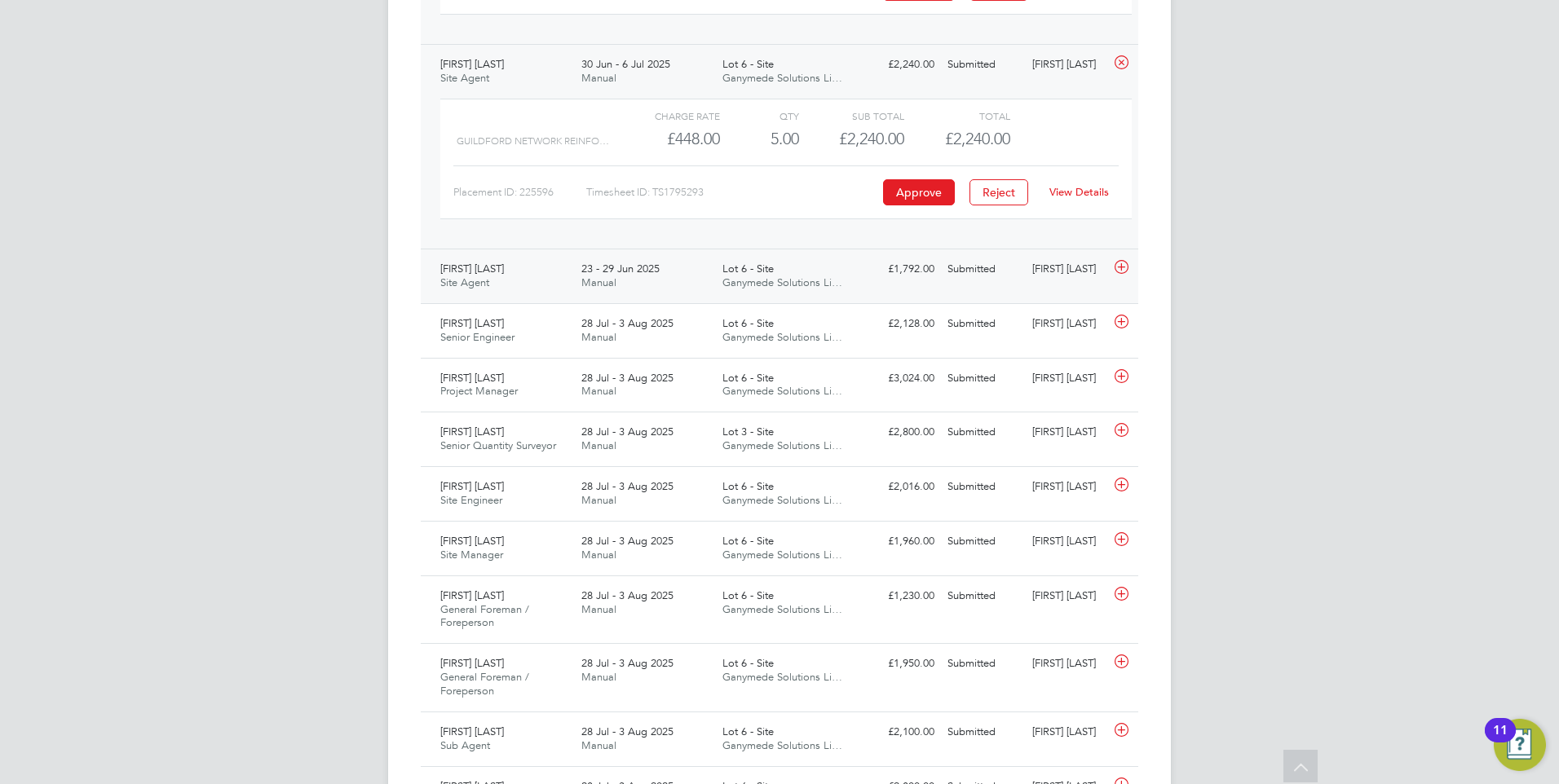 click on "23 - 29 Jun 2025" 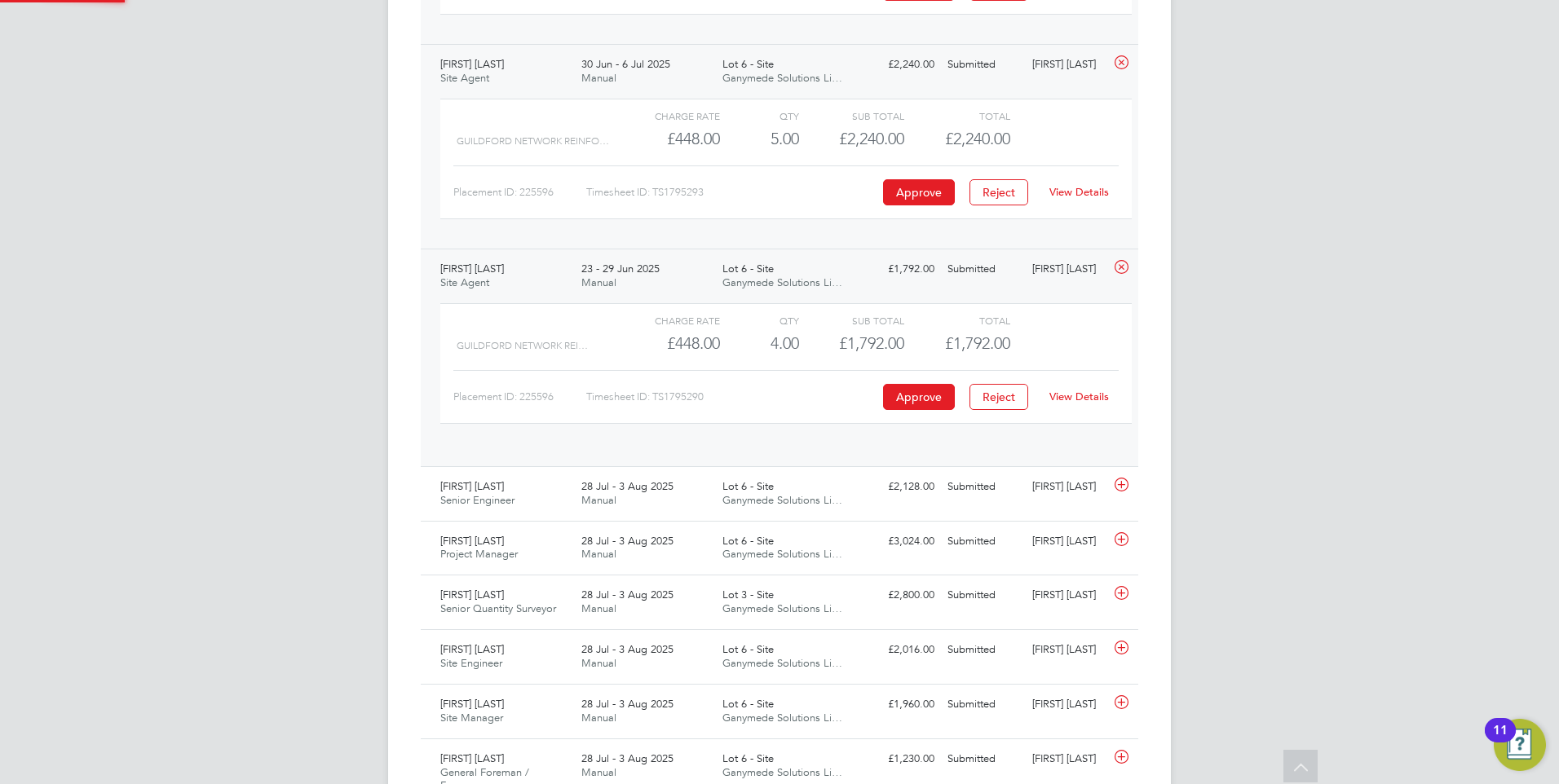scroll, scrollTop: 8, scrollLeft: 8, axis: both 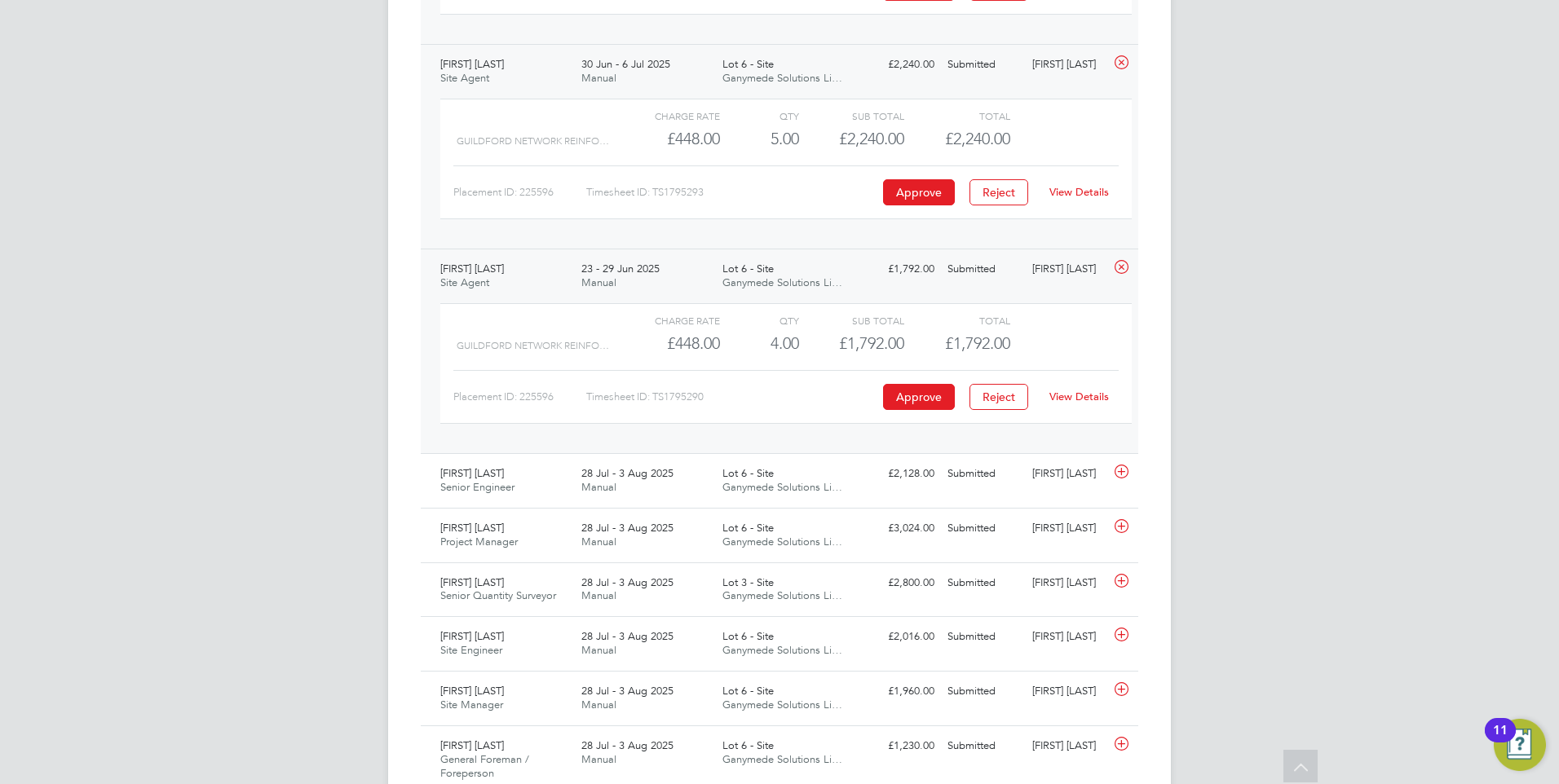 click on "View Details" 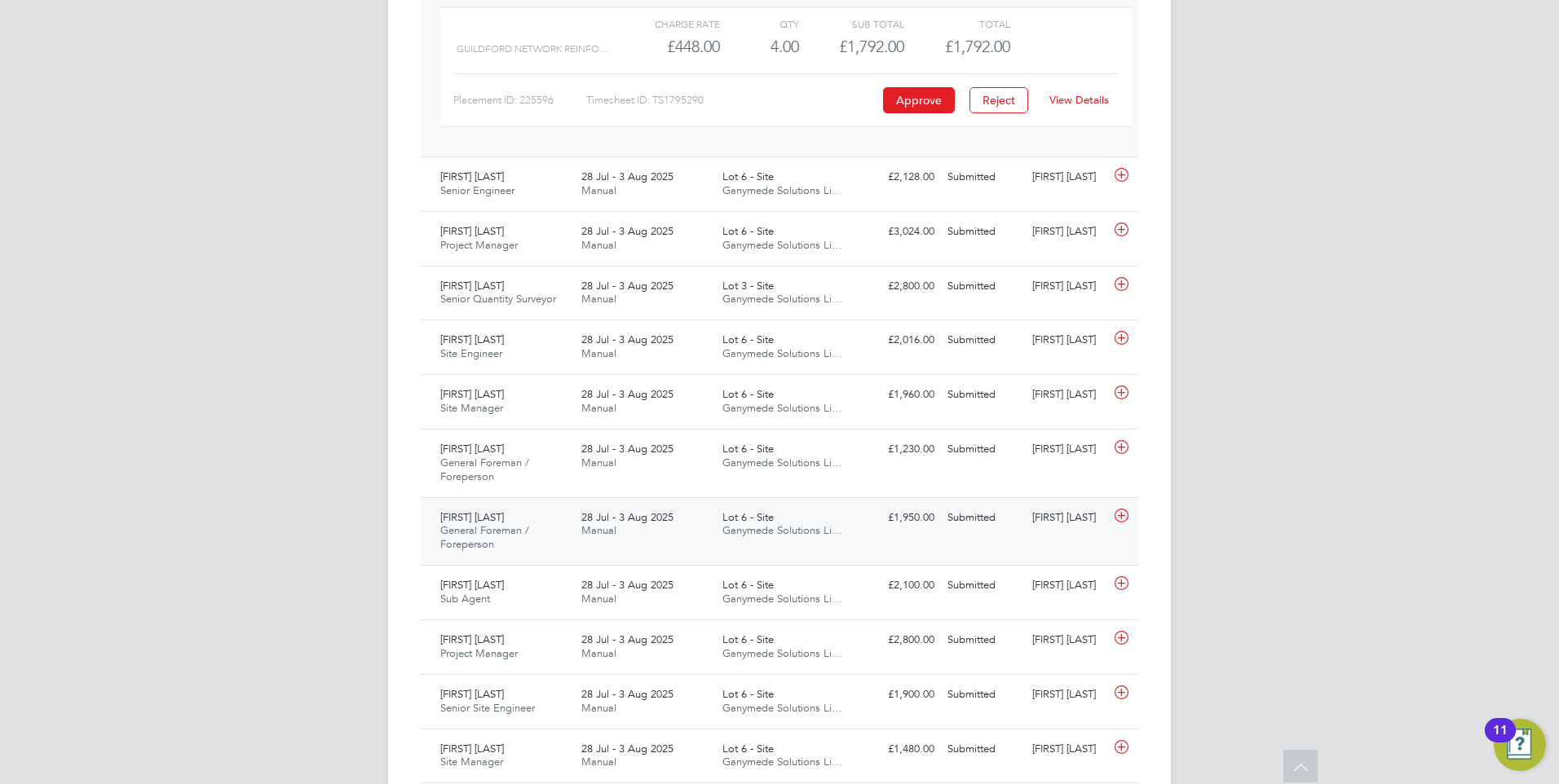 scroll, scrollTop: 1793, scrollLeft: 0, axis: vertical 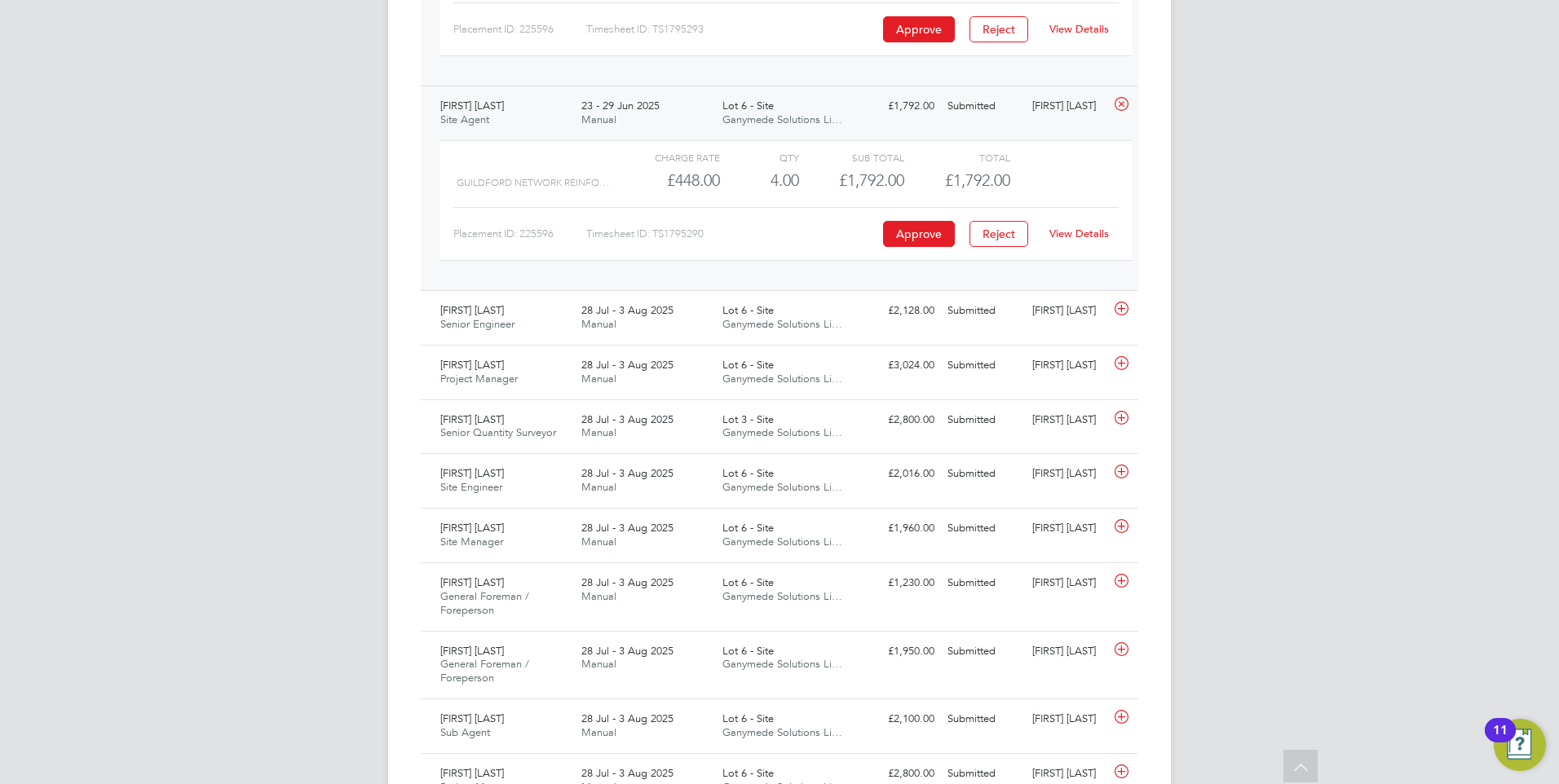 click on "EM   Emma Malvenan   Notifications
Applications:   Network
Team Members   Businesses   Sites   Workers   Contacts   Jobs
Positions   Vacancies   Placements   Current page:   Timesheets
Timesheets   Expenses   Finance
Invoices & Credit Notes   Statements   Payments   Reports
Margin Report   CIS Reports   Report Downloads   Preferences
My Business   Doc. Requirements   VMS Configurations   Notifications   Activity Logs
.st0{fill:#C0C1C2;}
Powered by Engage Timesheets New Timesheet Timesheets I Follow All Timesheets Client Config   Galliford Try Thames Water Vendor   Site   Position   Timesheet ID   Approved On
Select date
To
Select date
Approver     Period Type   Period
Select date
To
Select date" at bounding box center (780, -266) 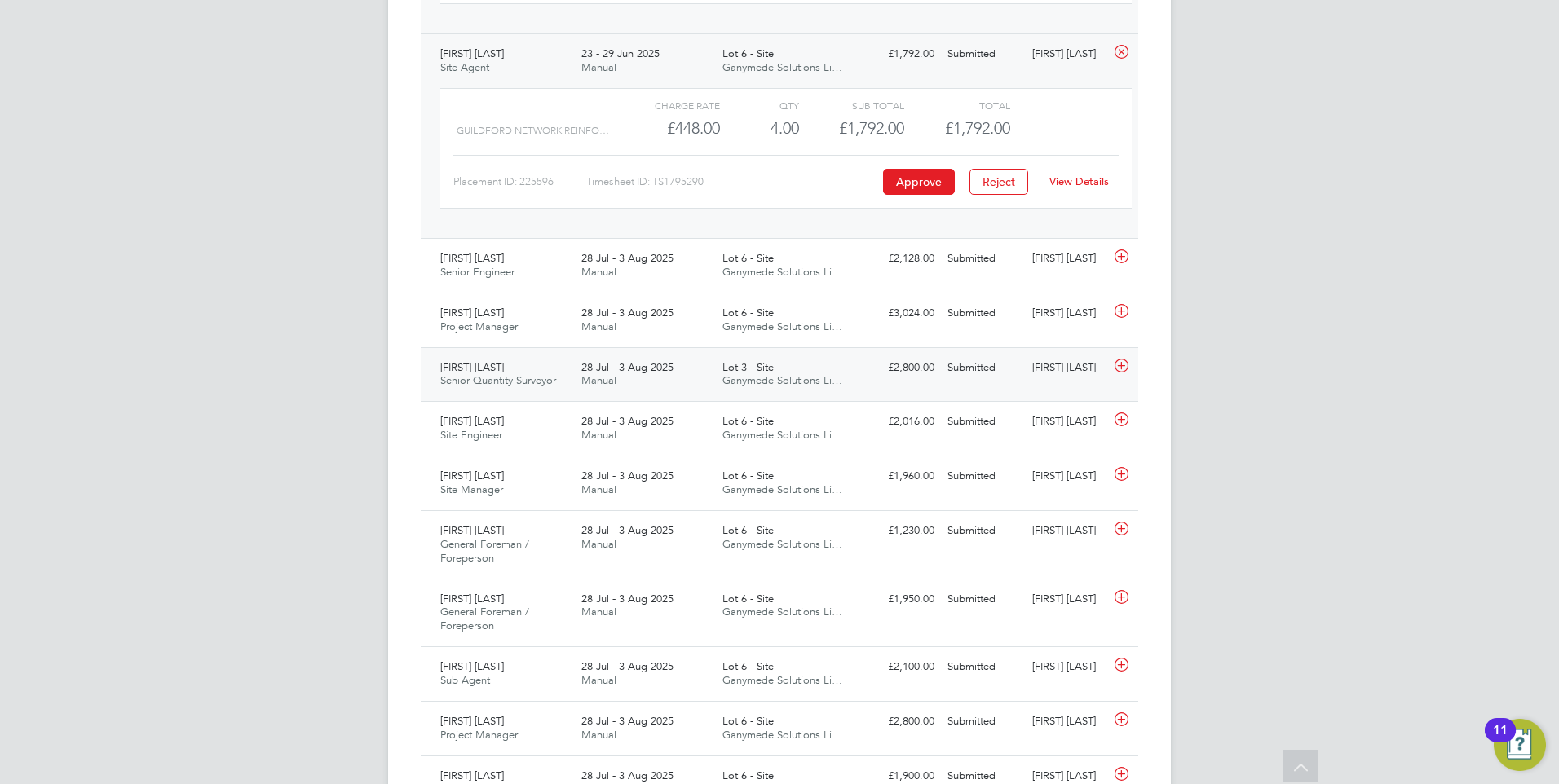 scroll, scrollTop: 1619, scrollLeft: 0, axis: vertical 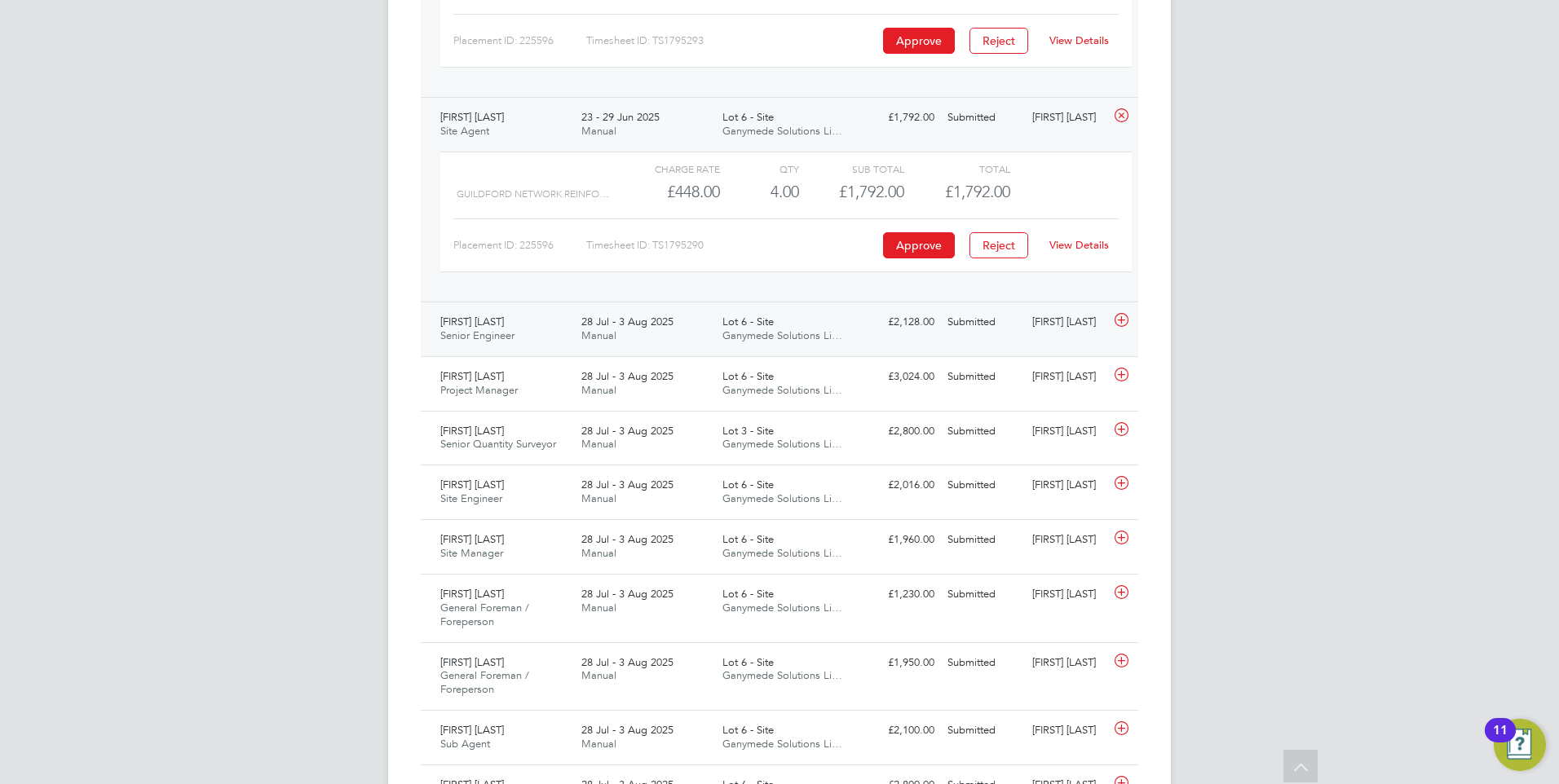 click on "28 Jul - 3 Aug 2025" 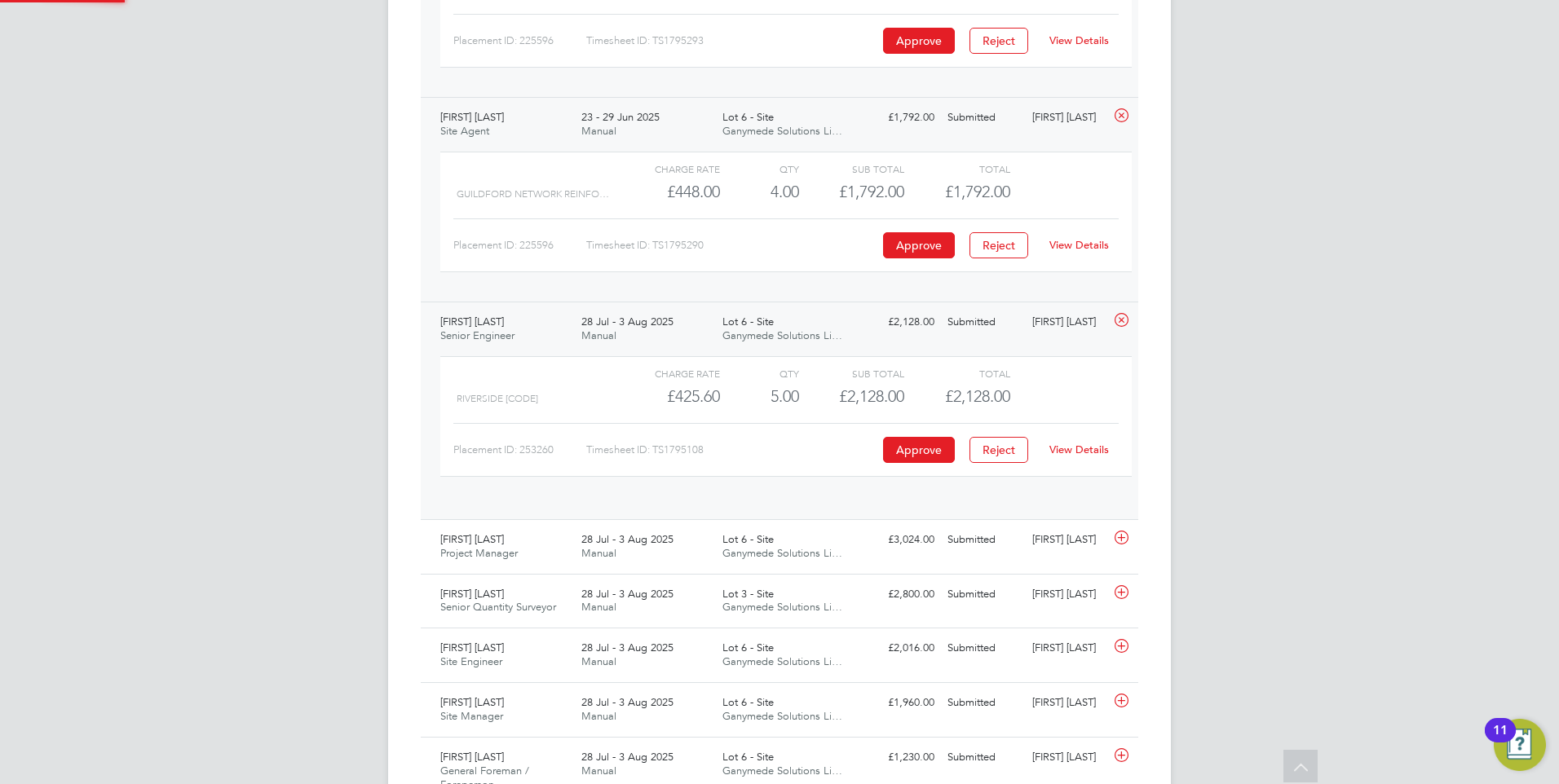 scroll, scrollTop: 8, scrollLeft: 8, axis: both 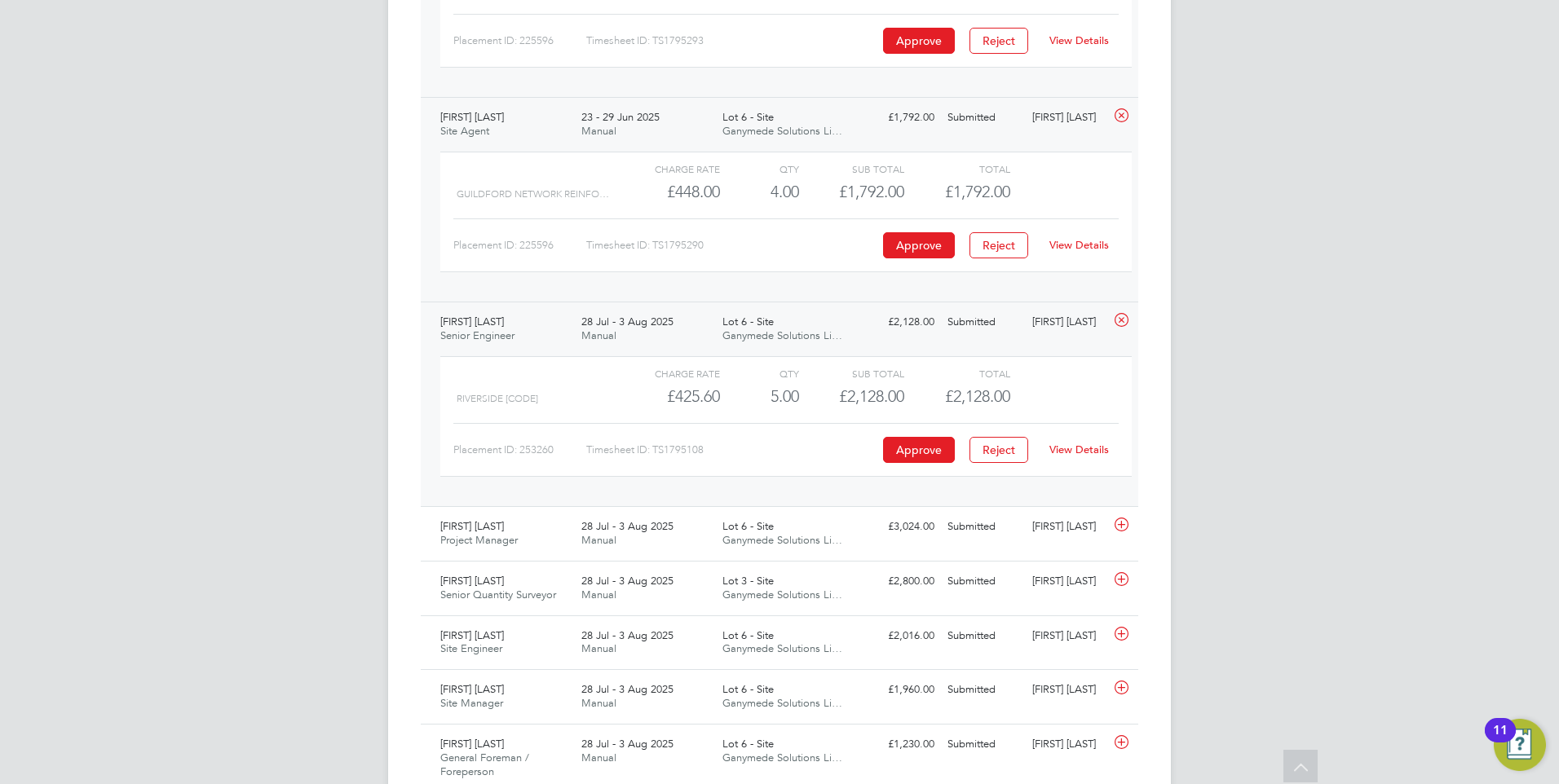 click on "View Details" 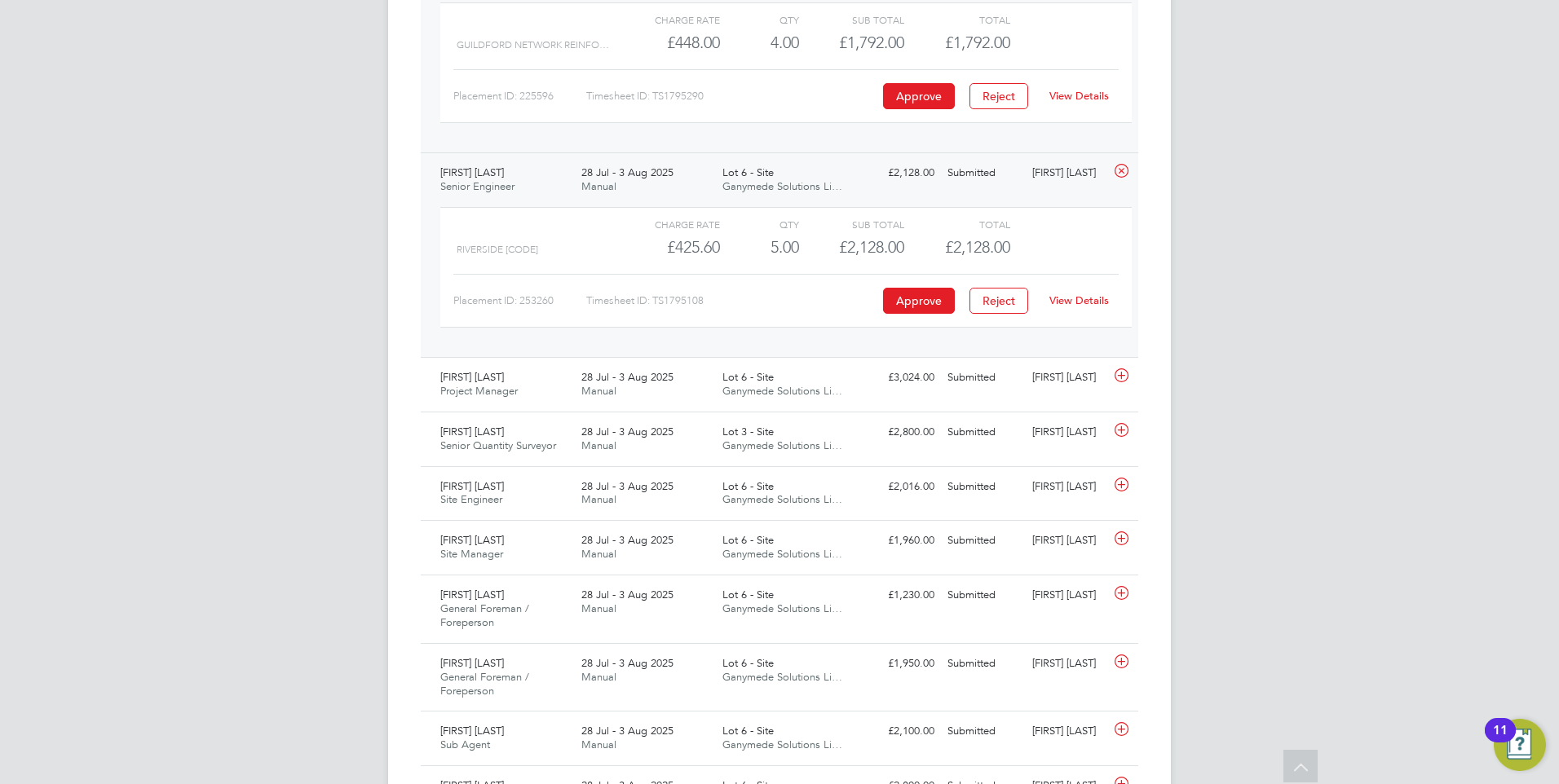 scroll, scrollTop: 1782, scrollLeft: 0, axis: vertical 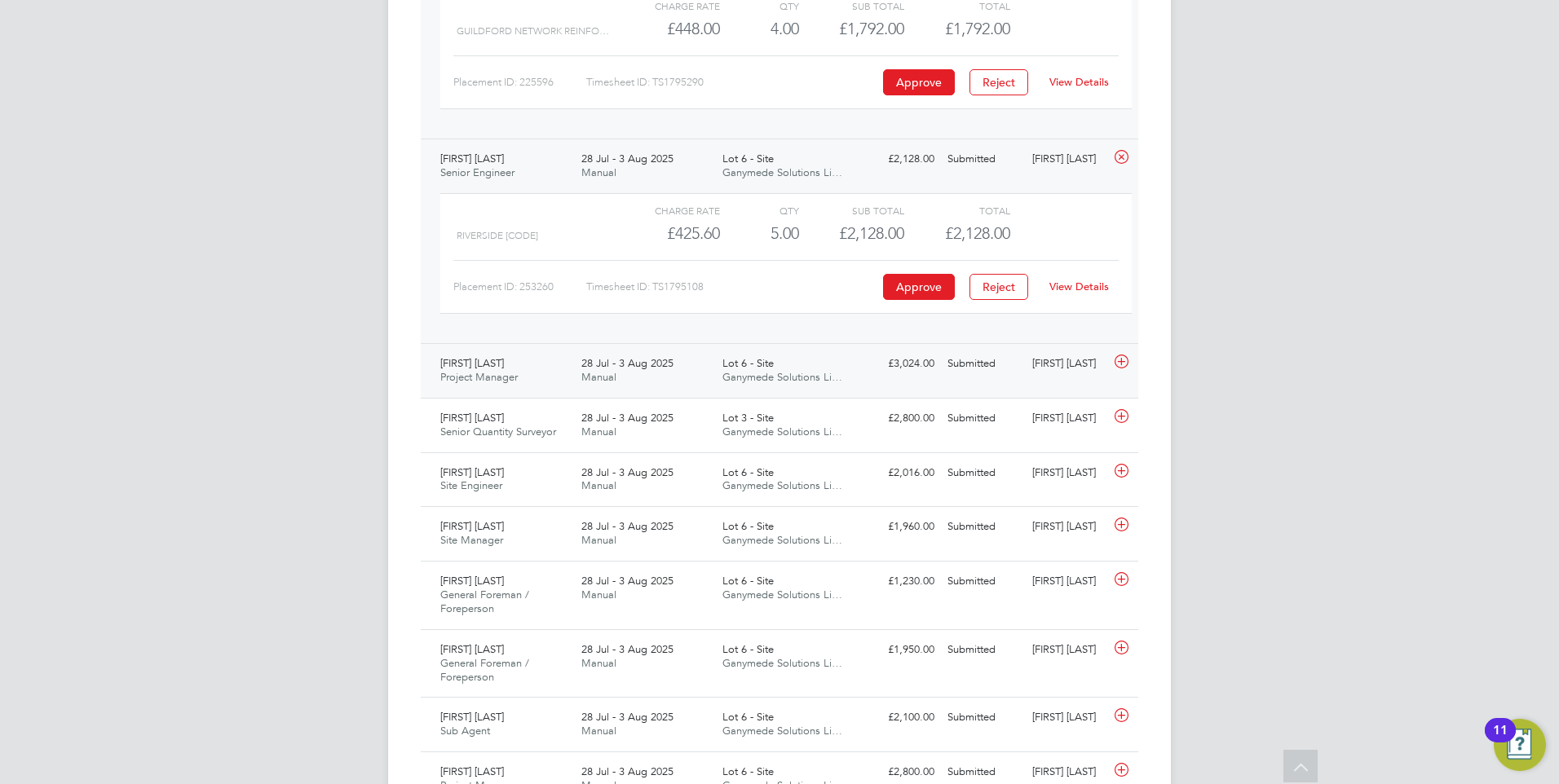 click on "28 Jul - 3 Aug 2025" 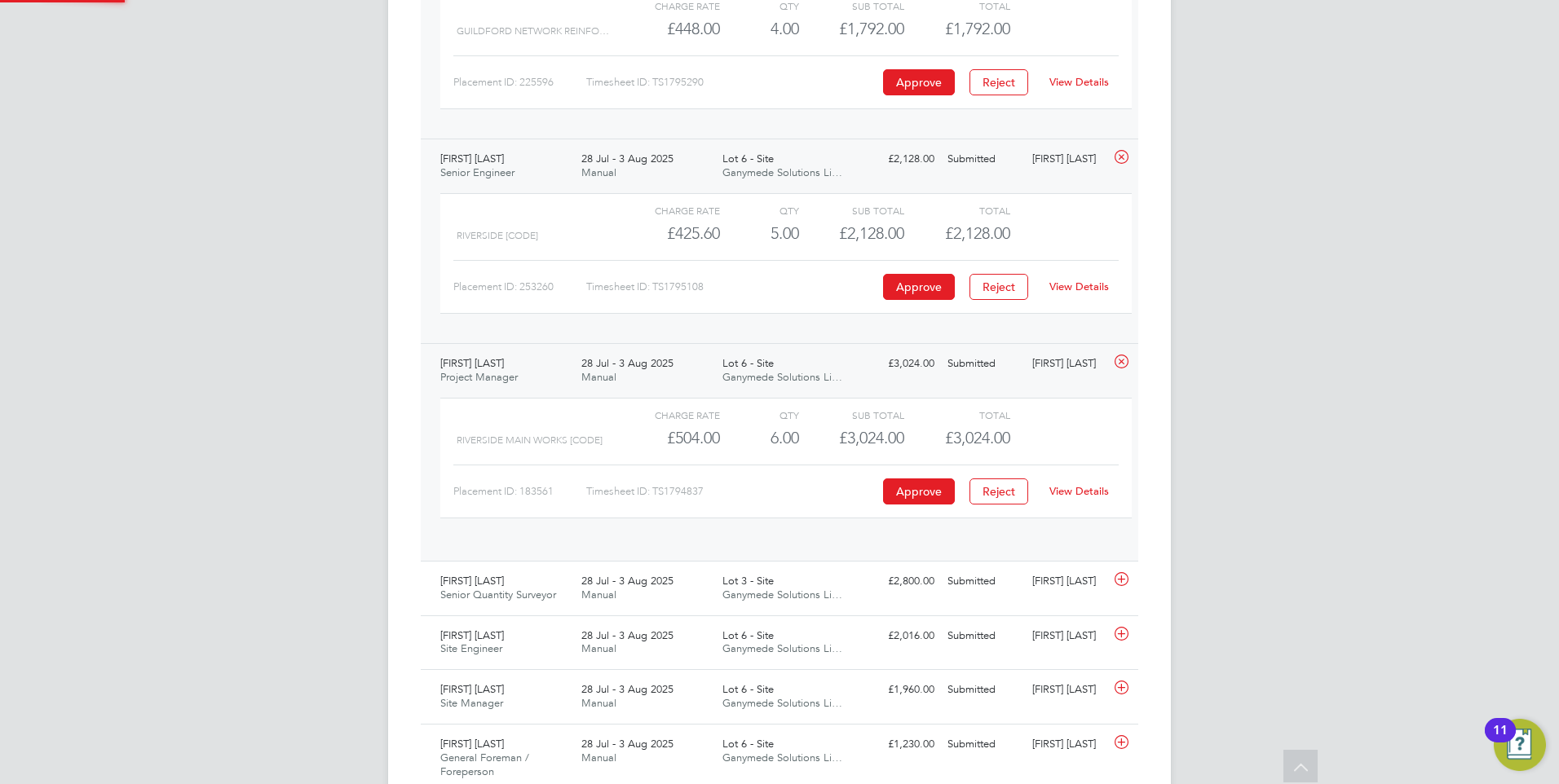 scroll, scrollTop: 8, scrollLeft: 8, axis: both 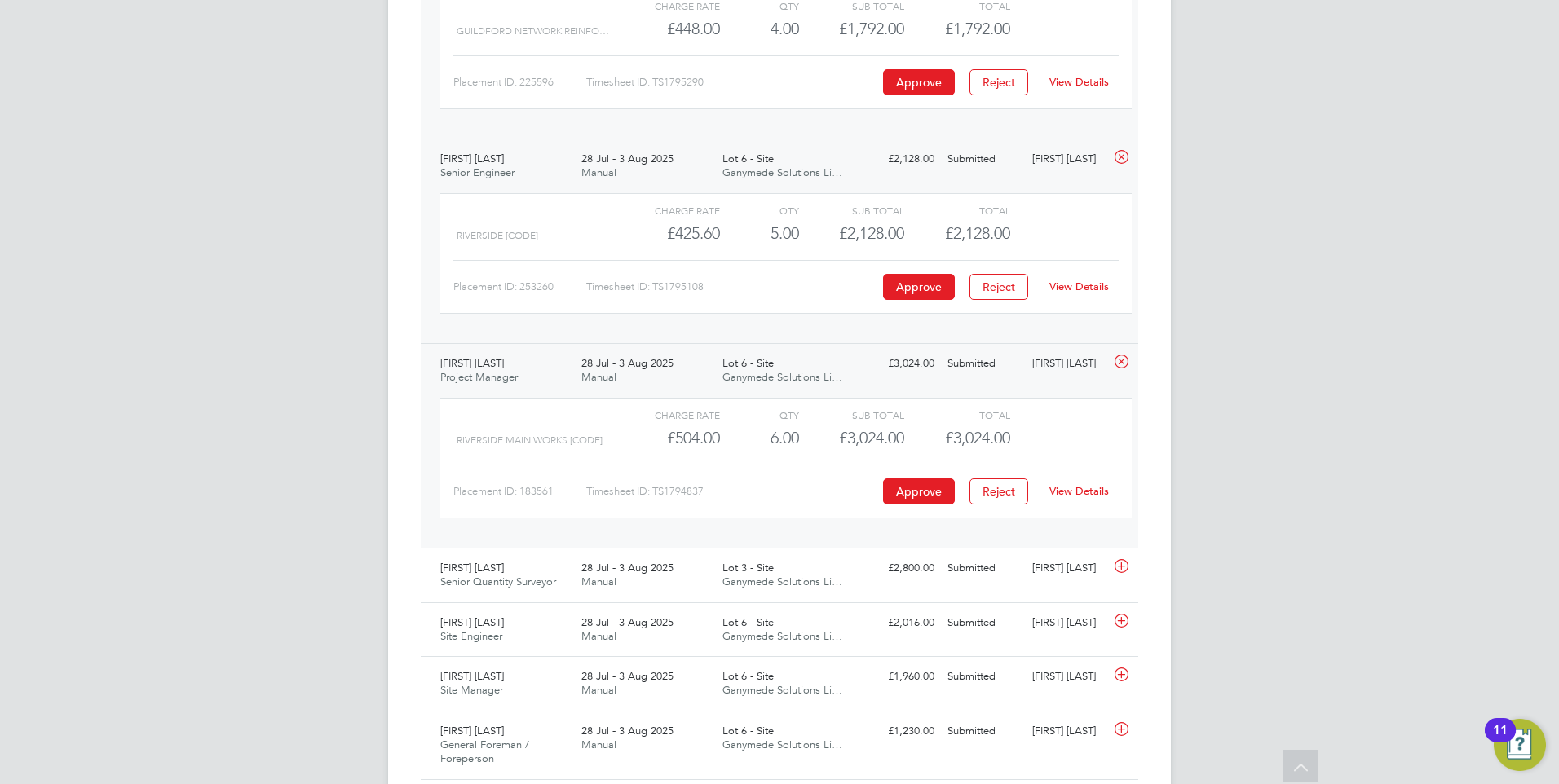 click on "View Details" 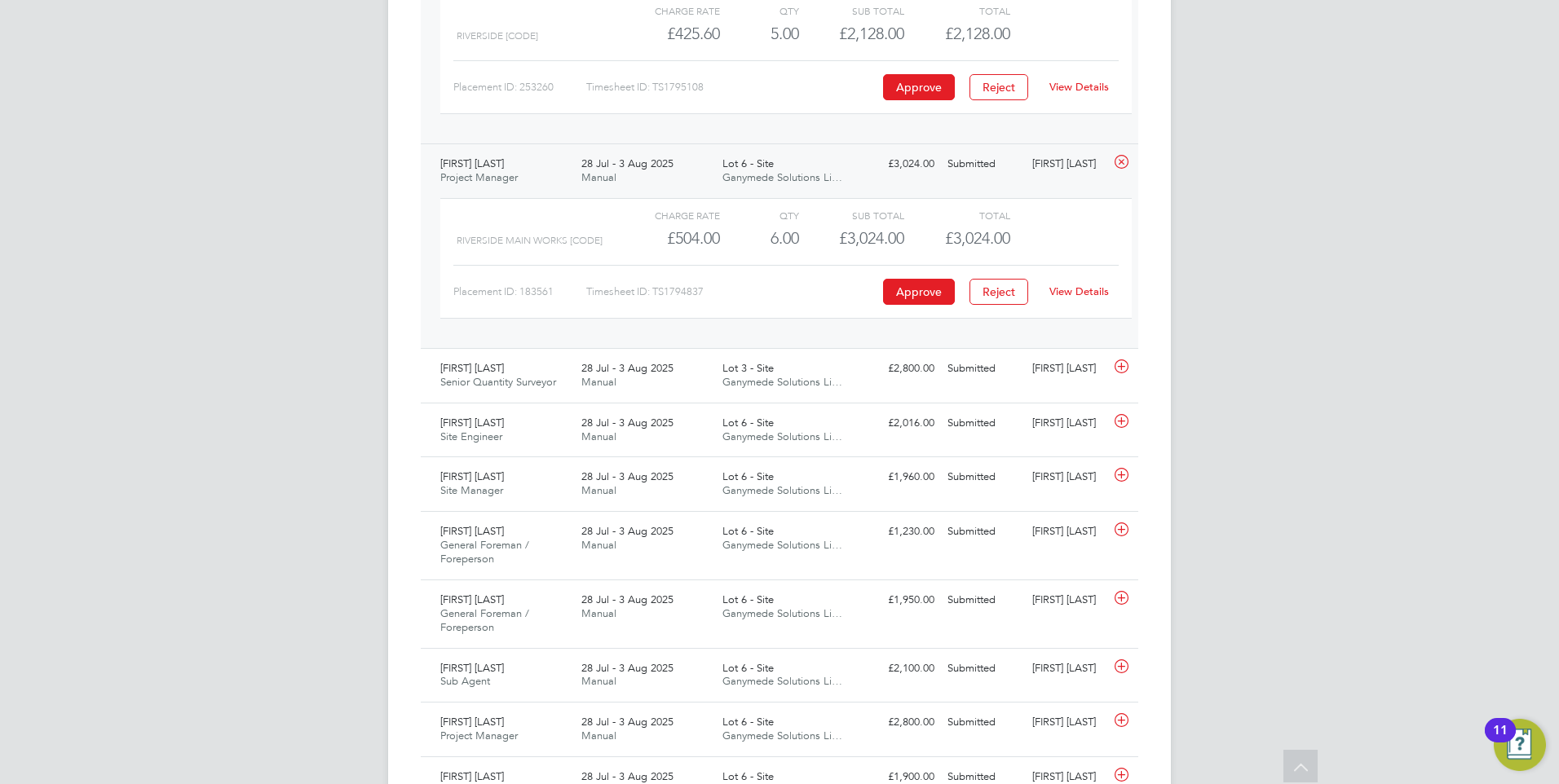 scroll, scrollTop: 2026, scrollLeft: 0, axis: vertical 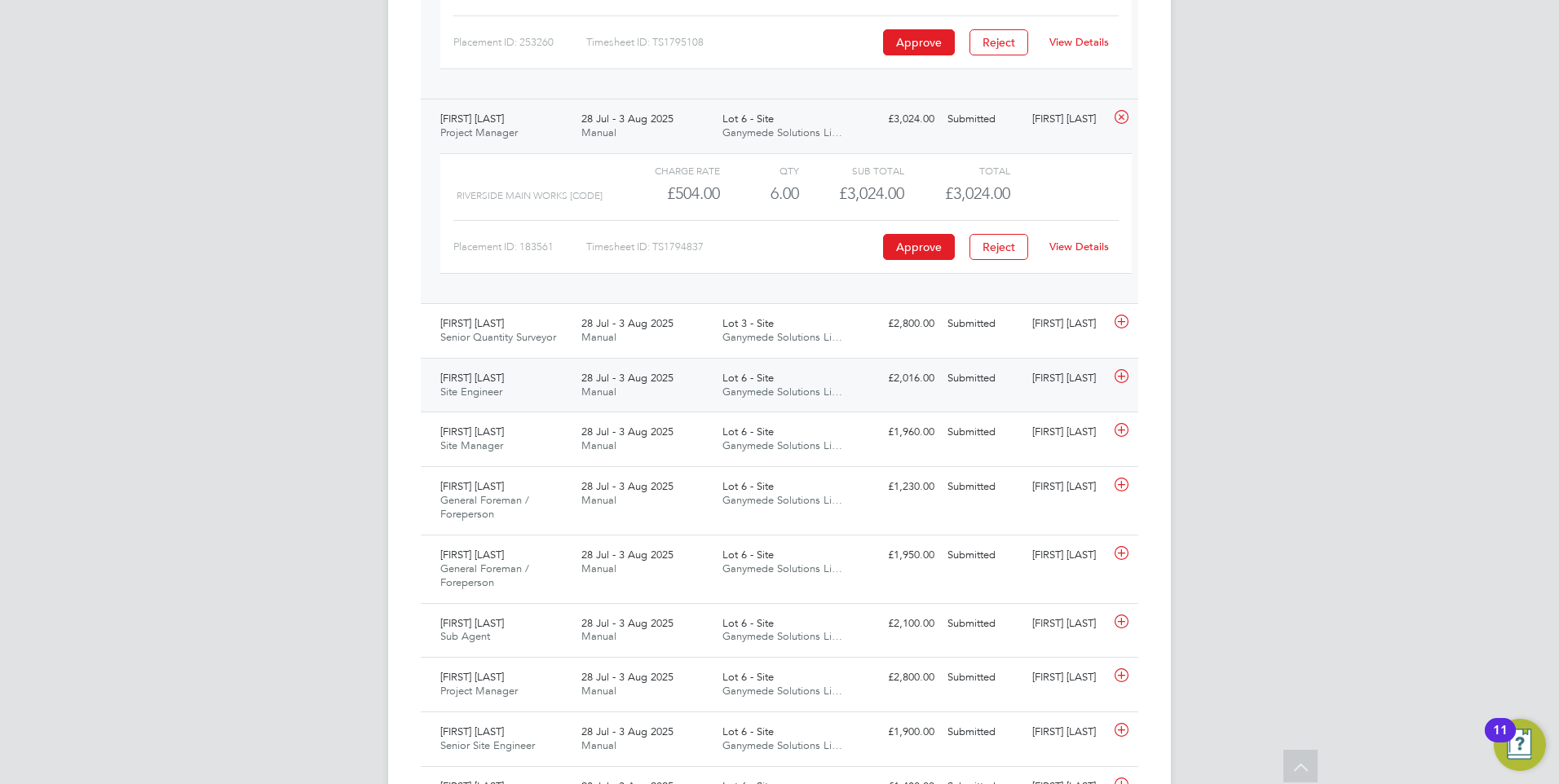 click on "28 Jul - 3 Aug 2025" 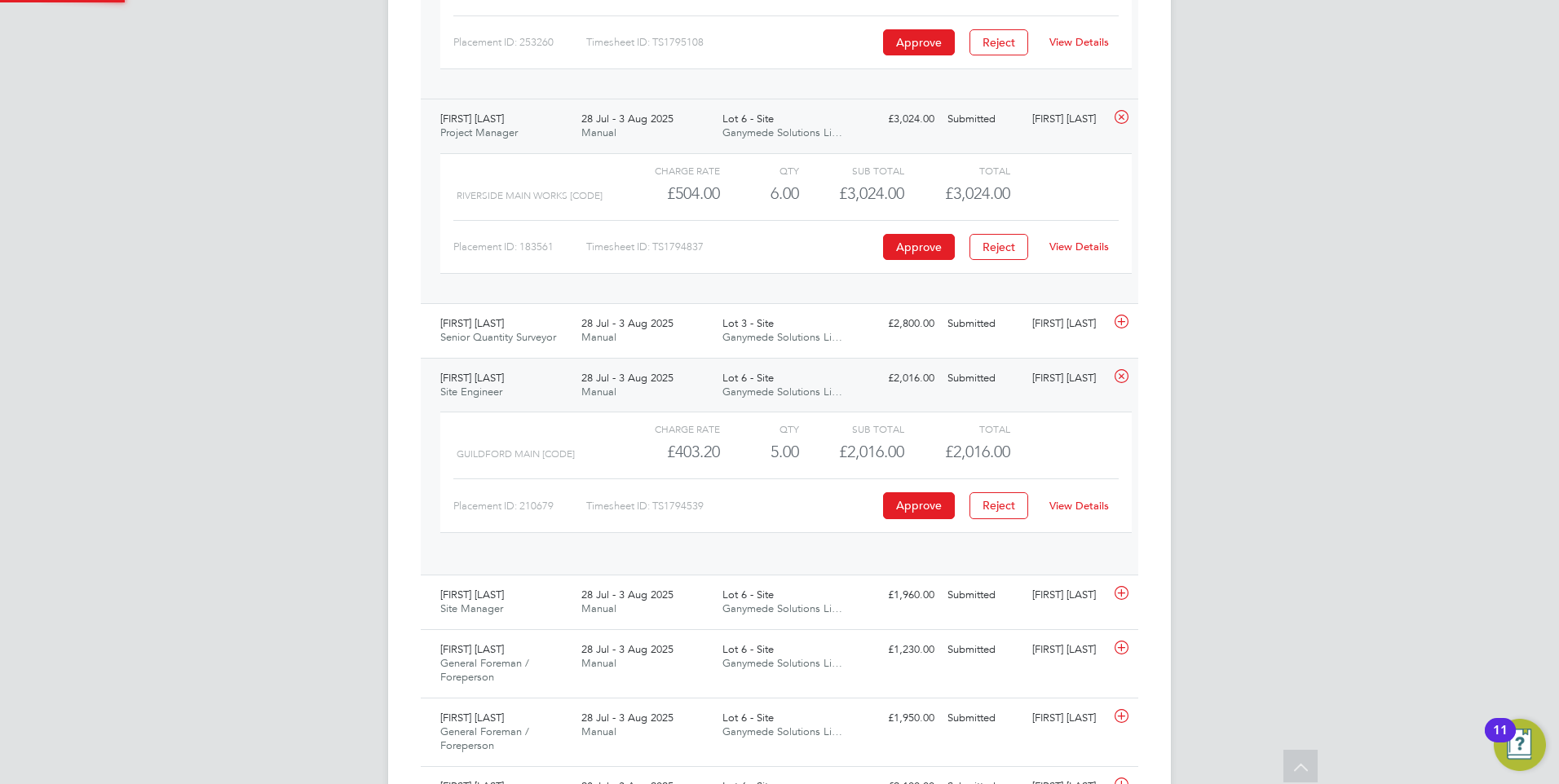 scroll, scrollTop: 8, scrollLeft: 8, axis: both 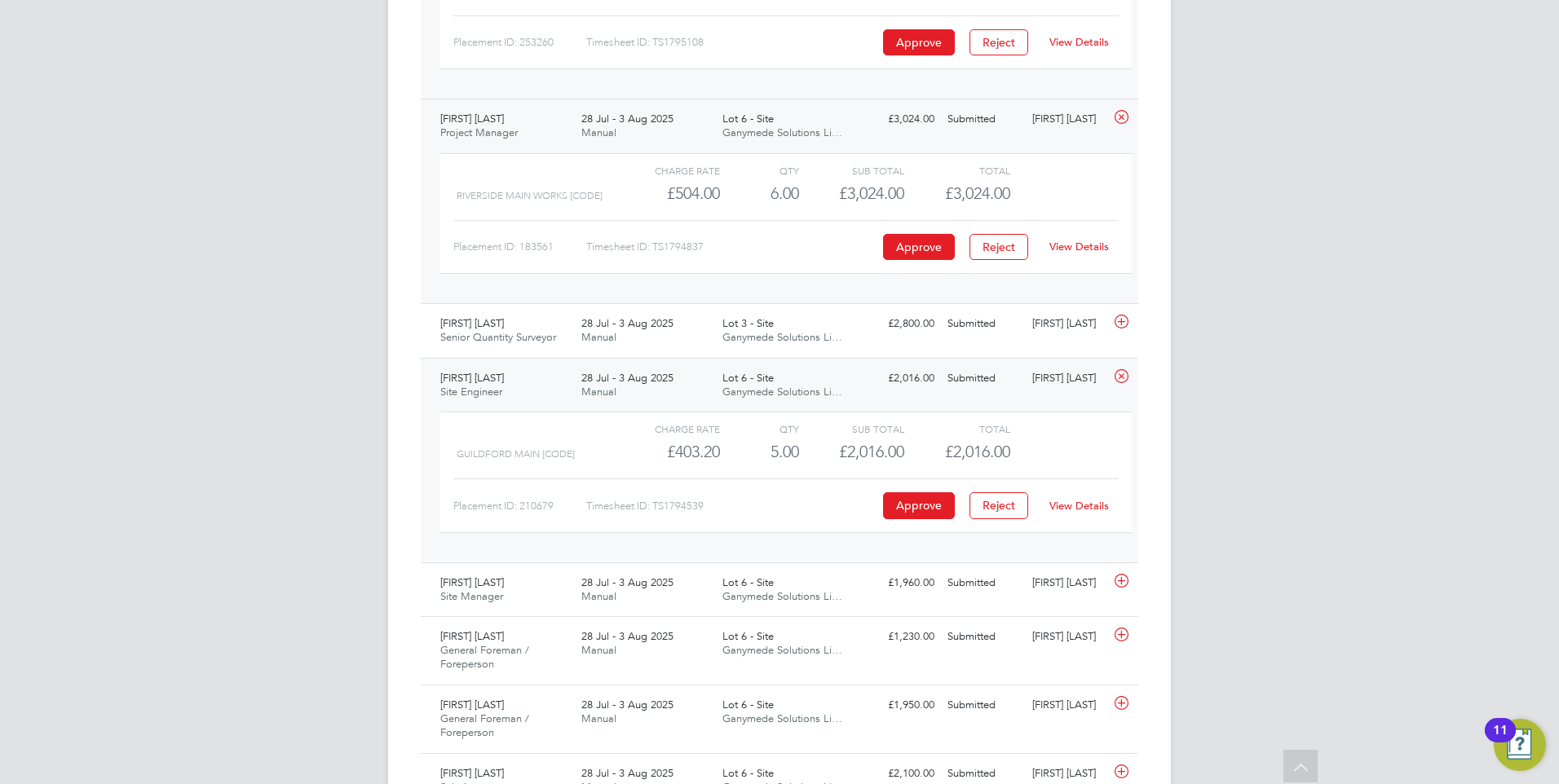 click on "View Details" 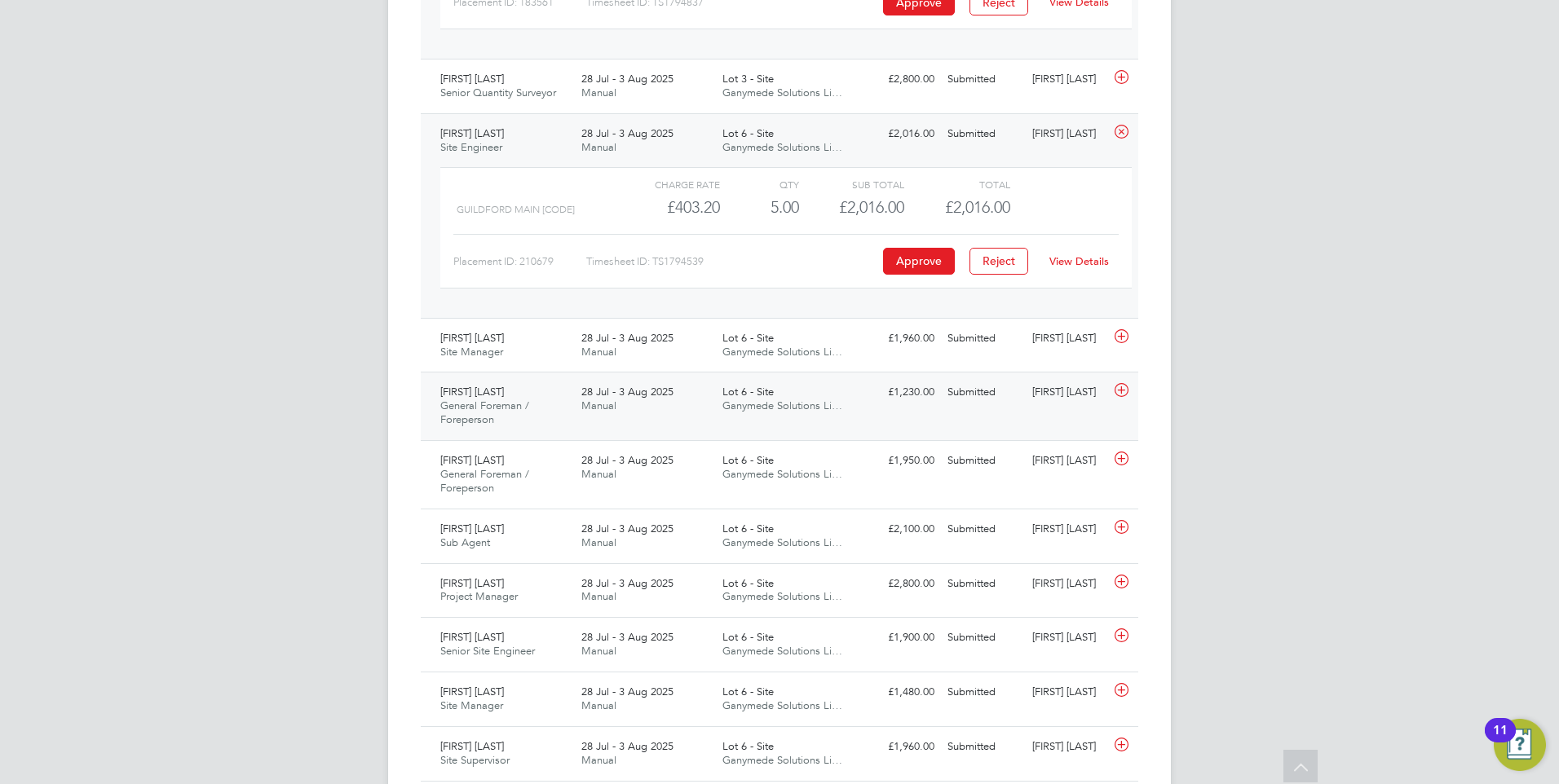 scroll, scrollTop: 2189, scrollLeft: 0, axis: vertical 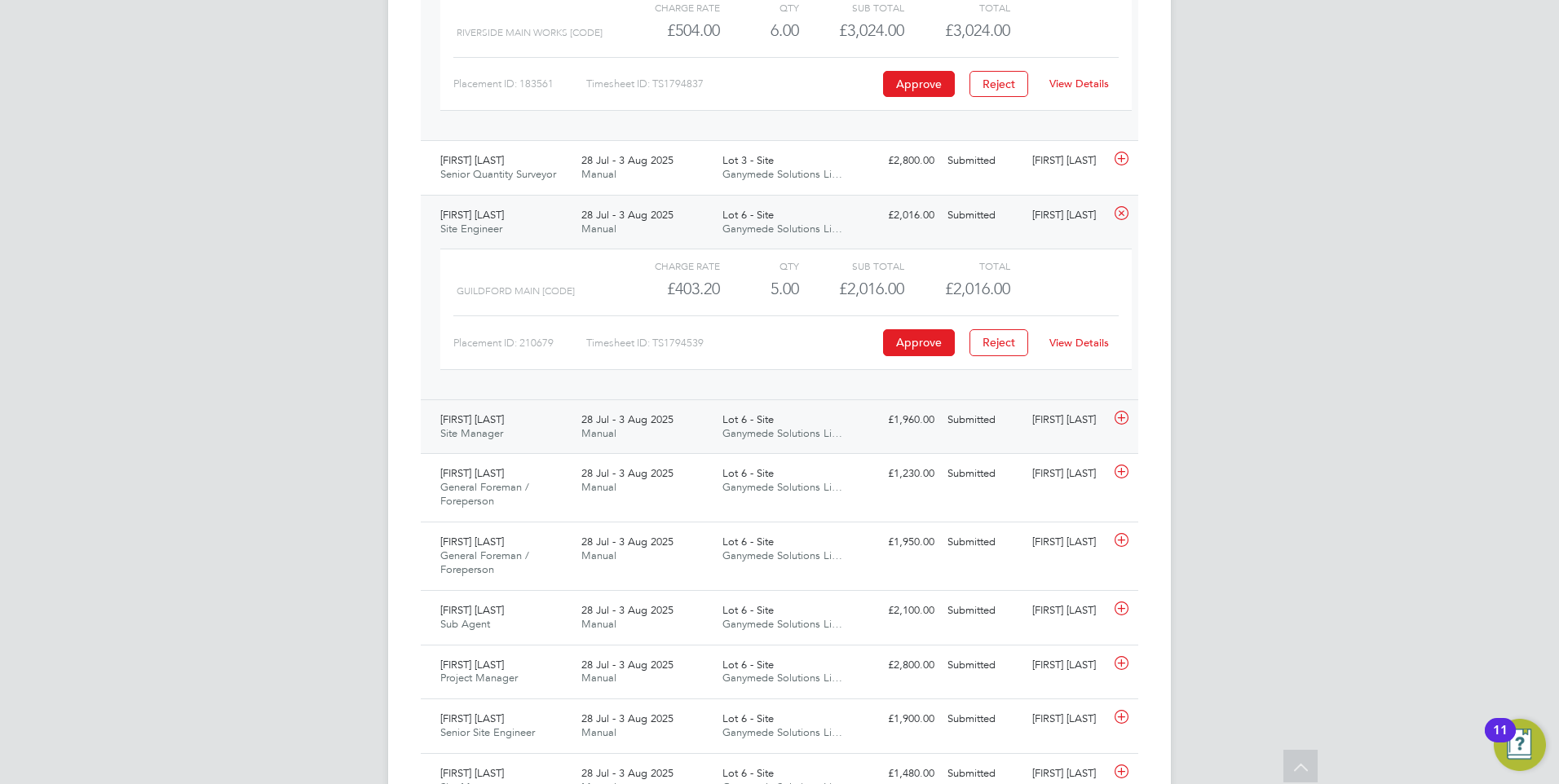 click on "28 Jul - 3 Aug 2025" 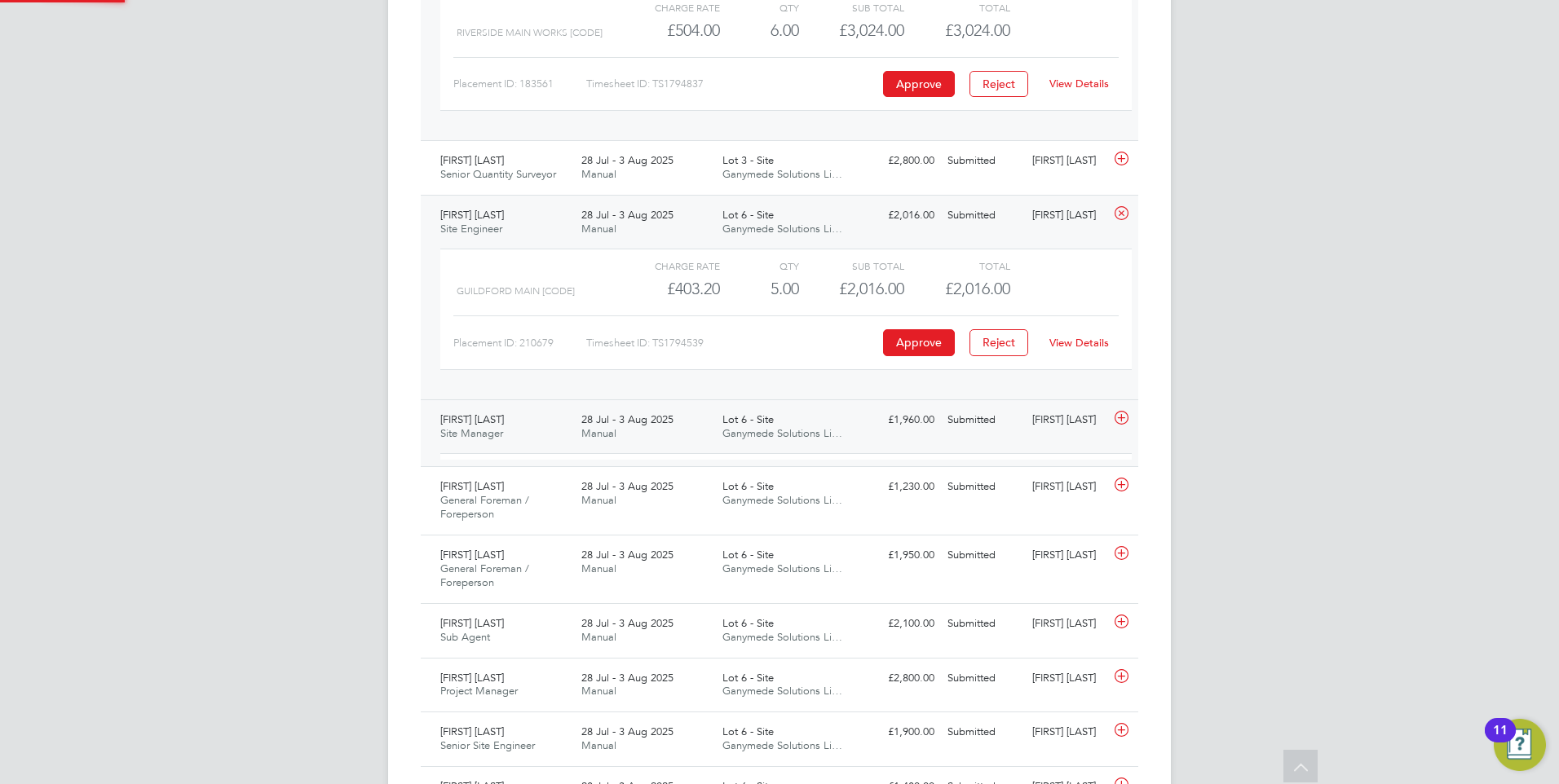scroll, scrollTop: 8, scrollLeft: 8, axis: both 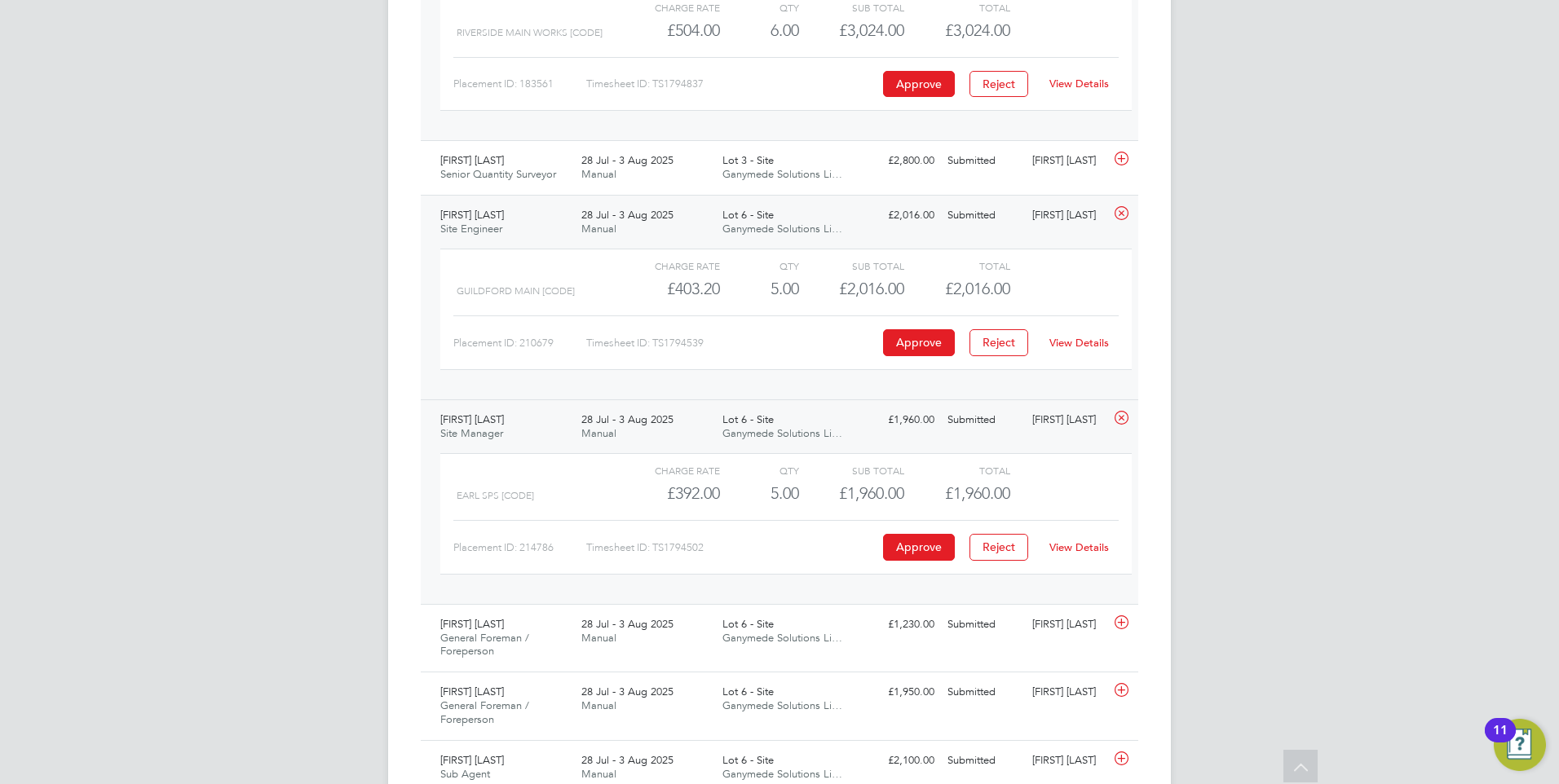 click on "View Details" 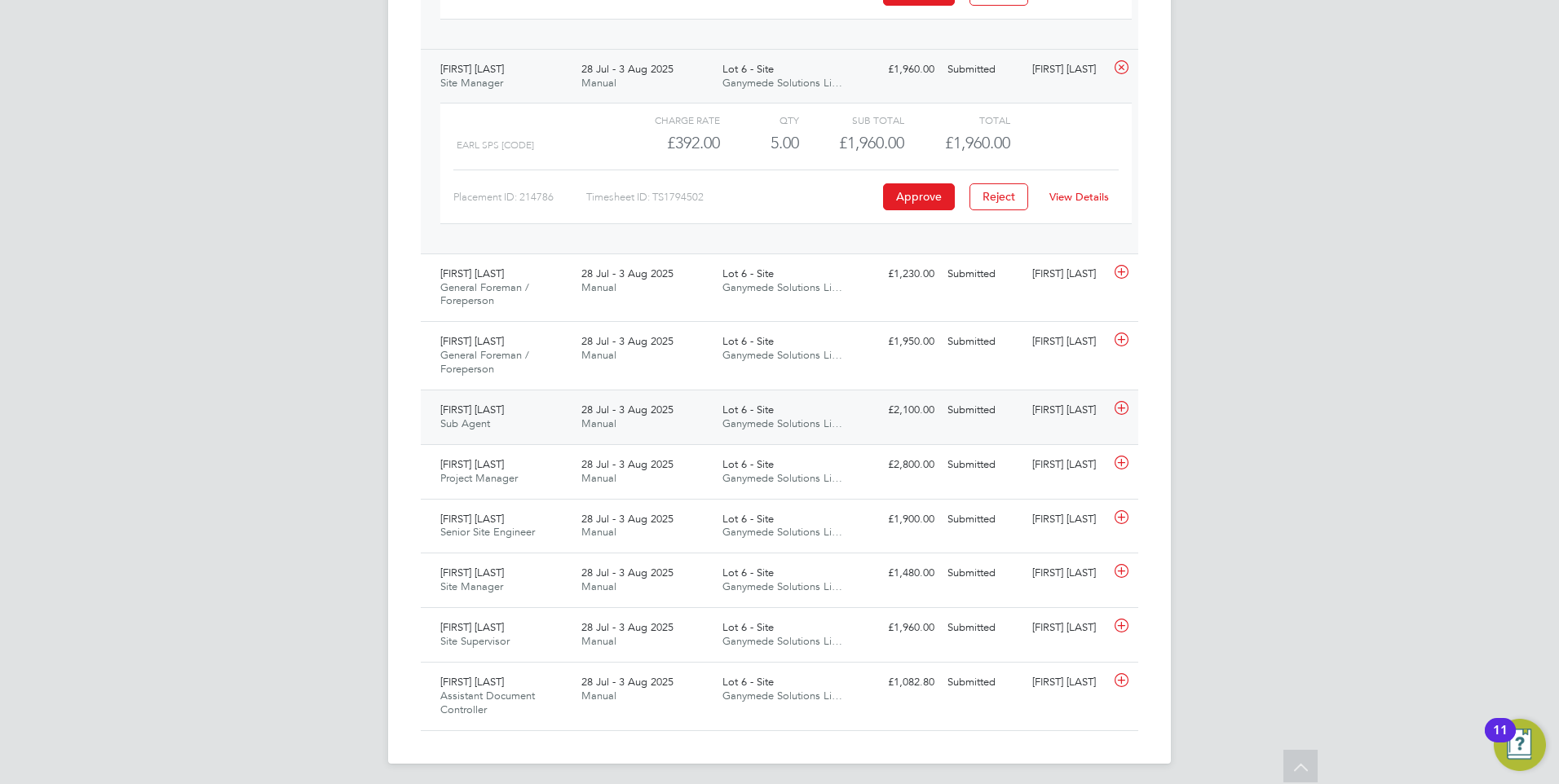 scroll, scrollTop: 2545, scrollLeft: 0, axis: vertical 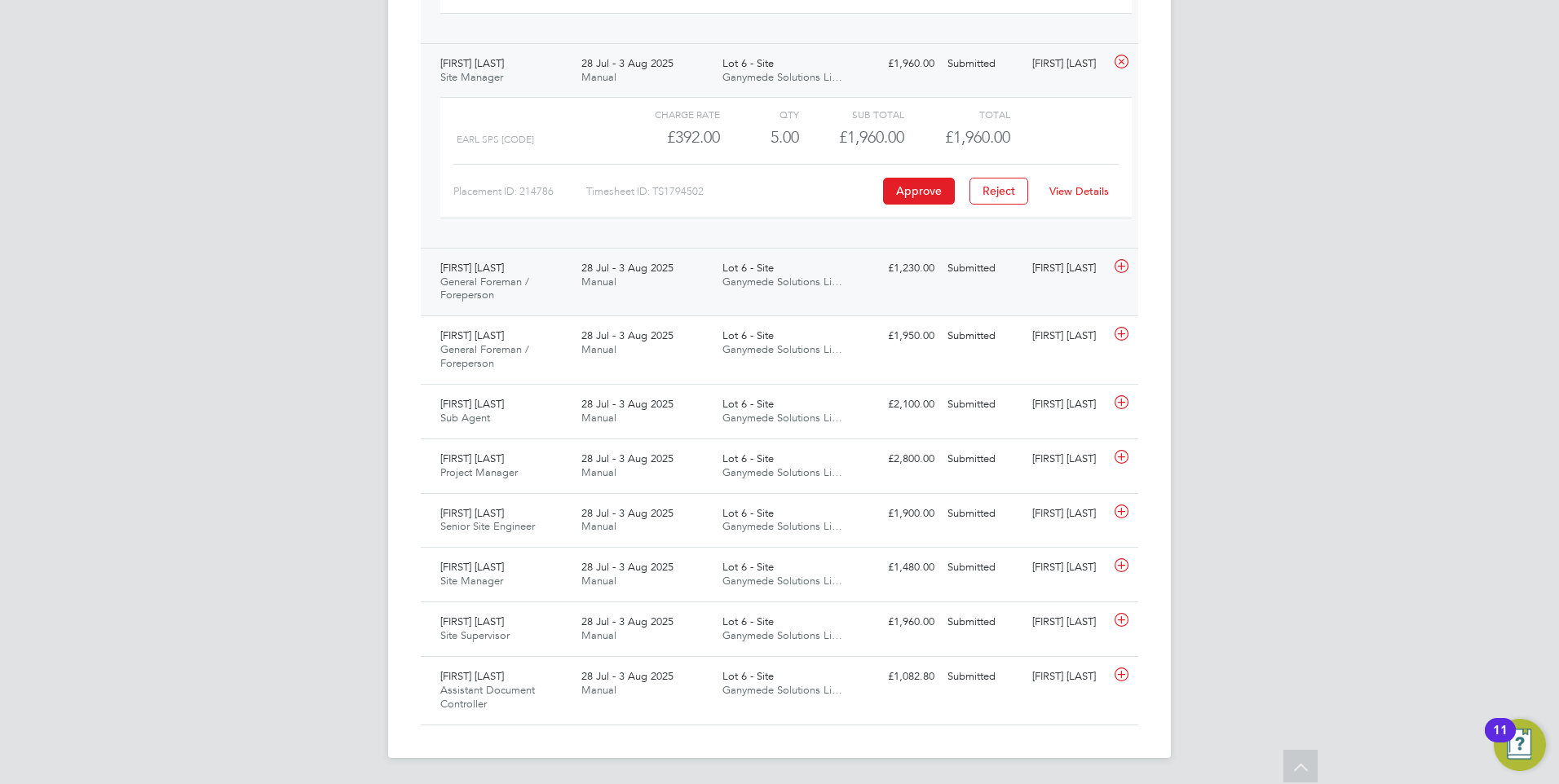 click on "28 Jul - 3 Aug 2025" 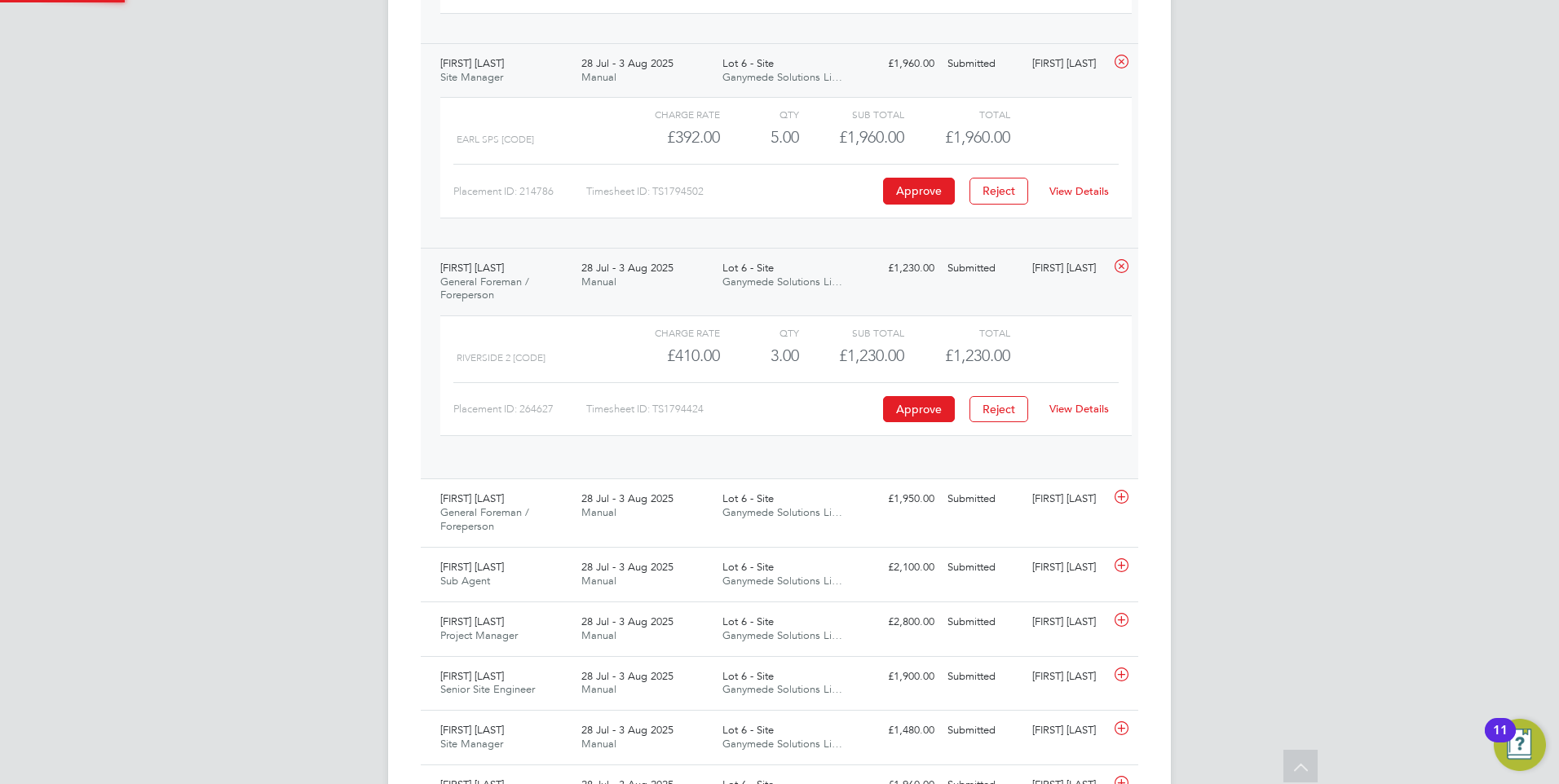 scroll, scrollTop: 8, scrollLeft: 8, axis: both 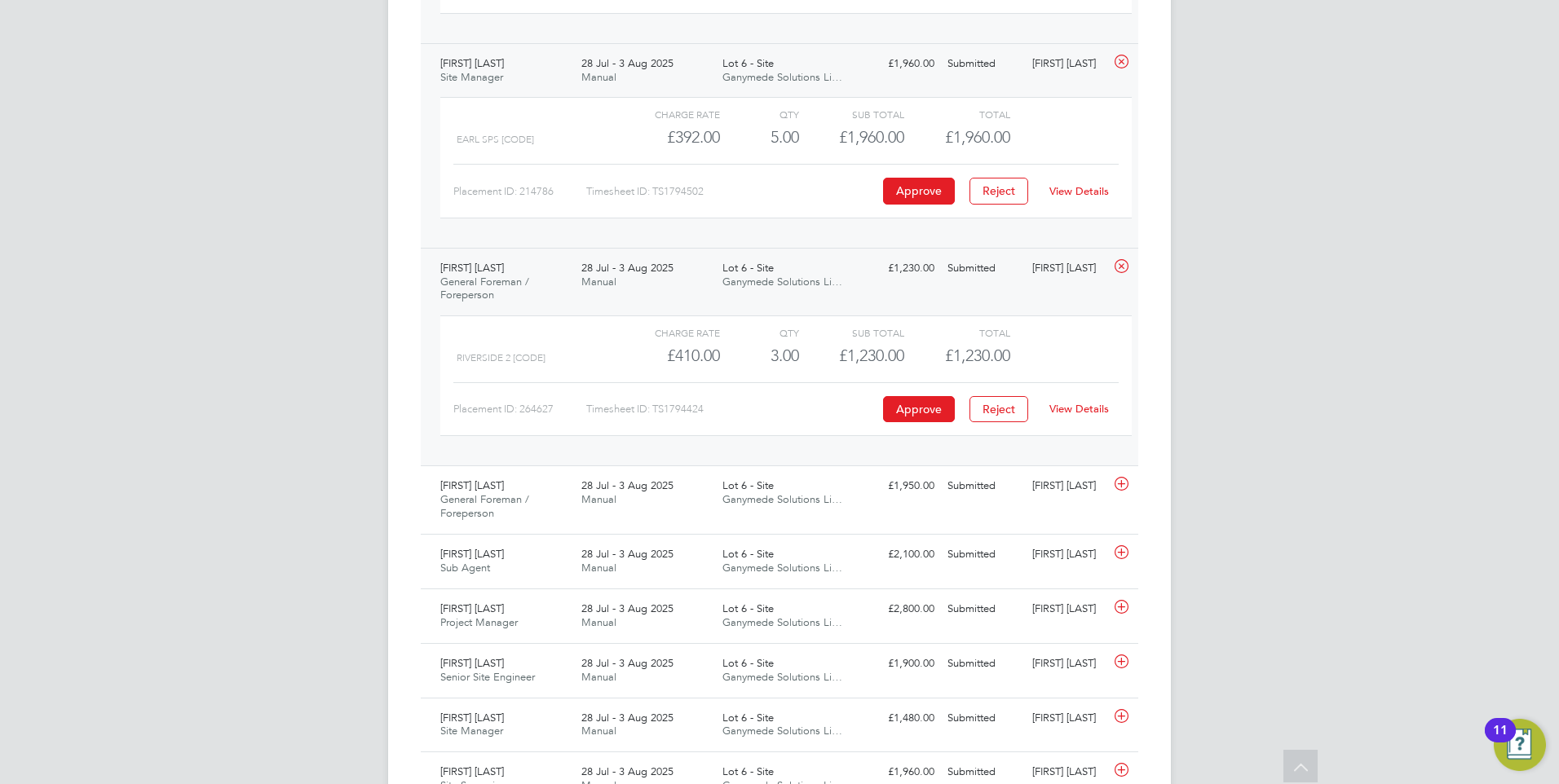 click on "View Details" 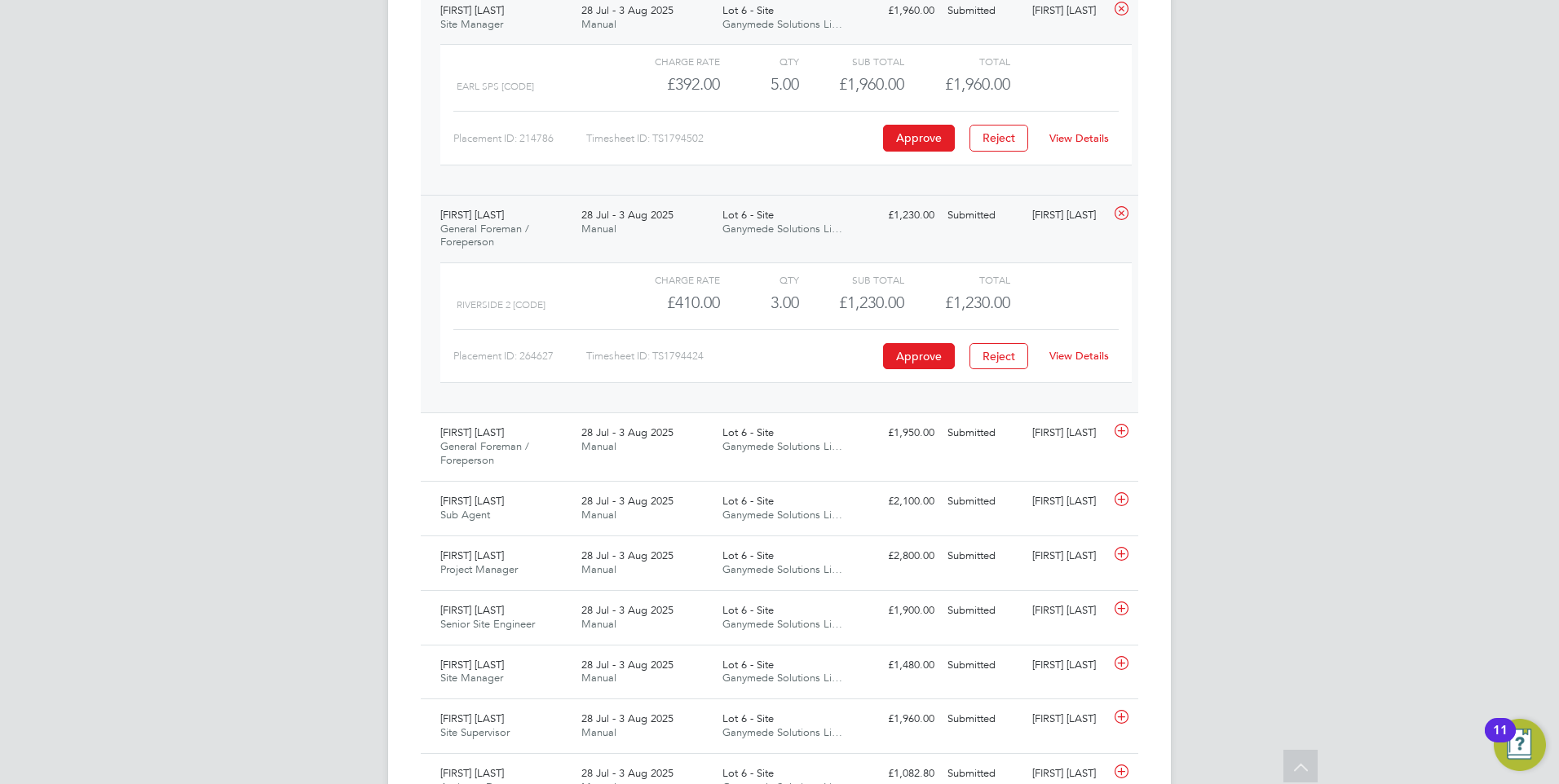 scroll, scrollTop: 2627, scrollLeft: 0, axis: vertical 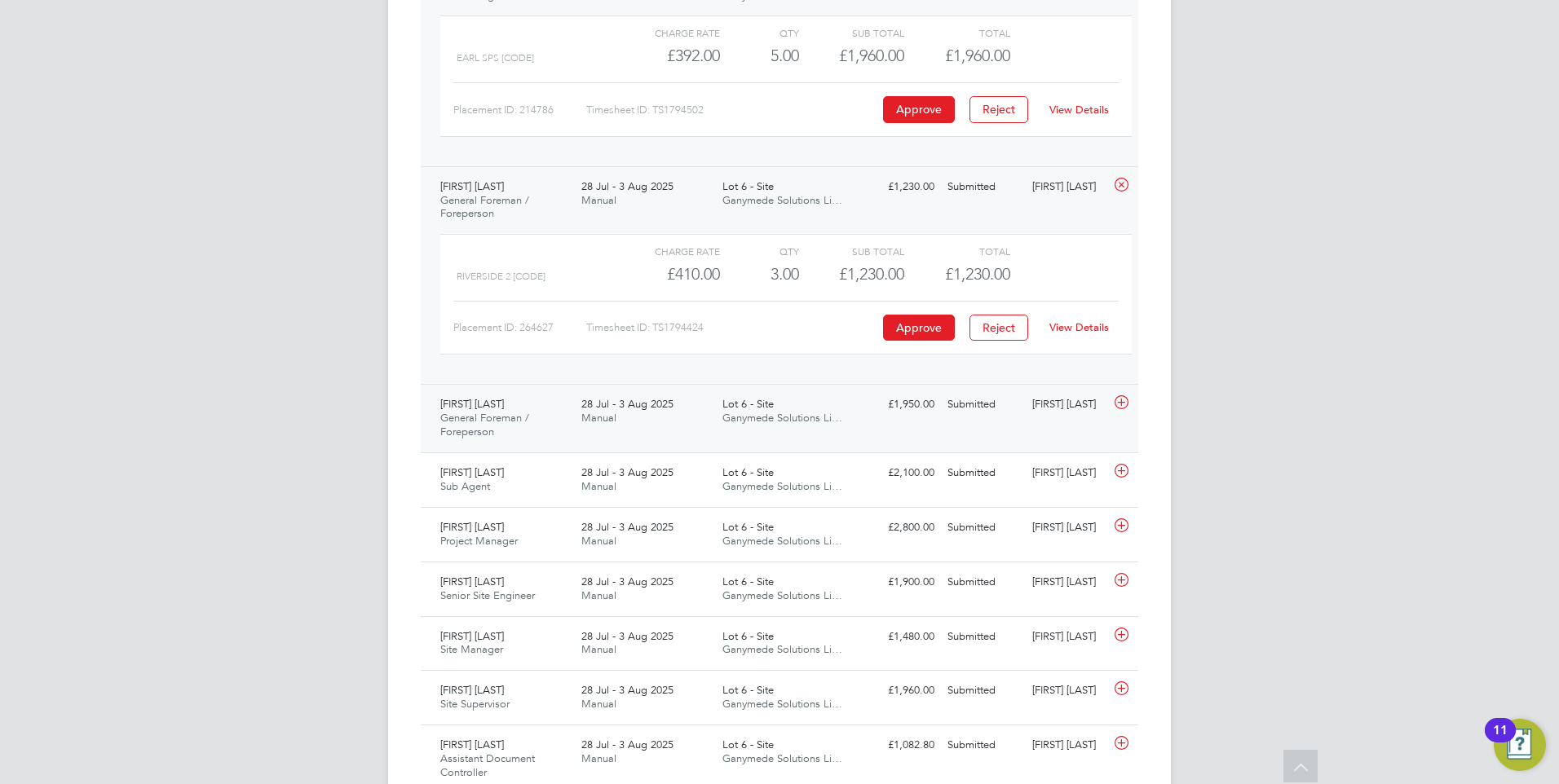 click on "28 Jul - 3 Aug 2025" 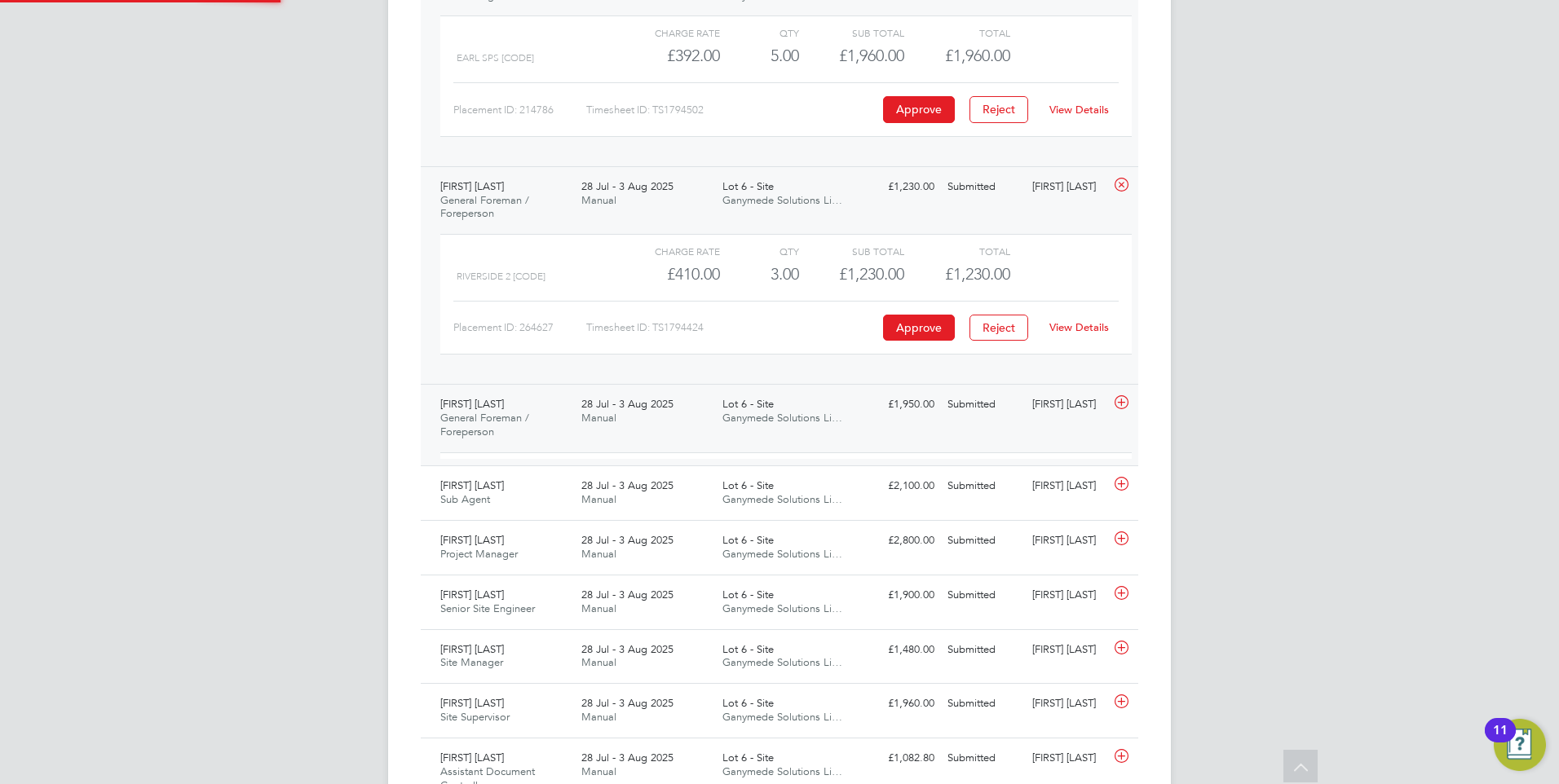 scroll, scrollTop: 8, scrollLeft: 8, axis: both 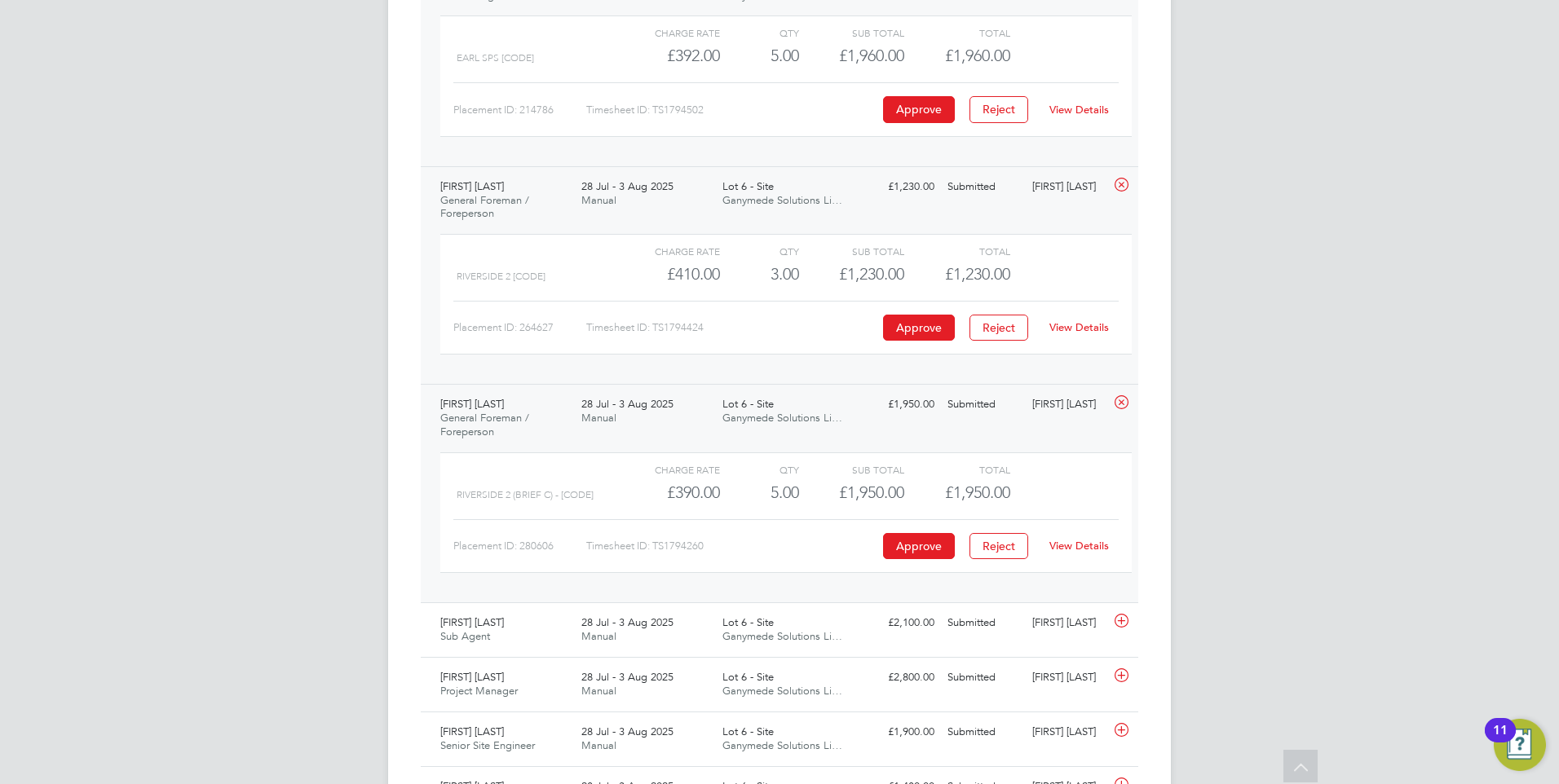 click on "View Details" 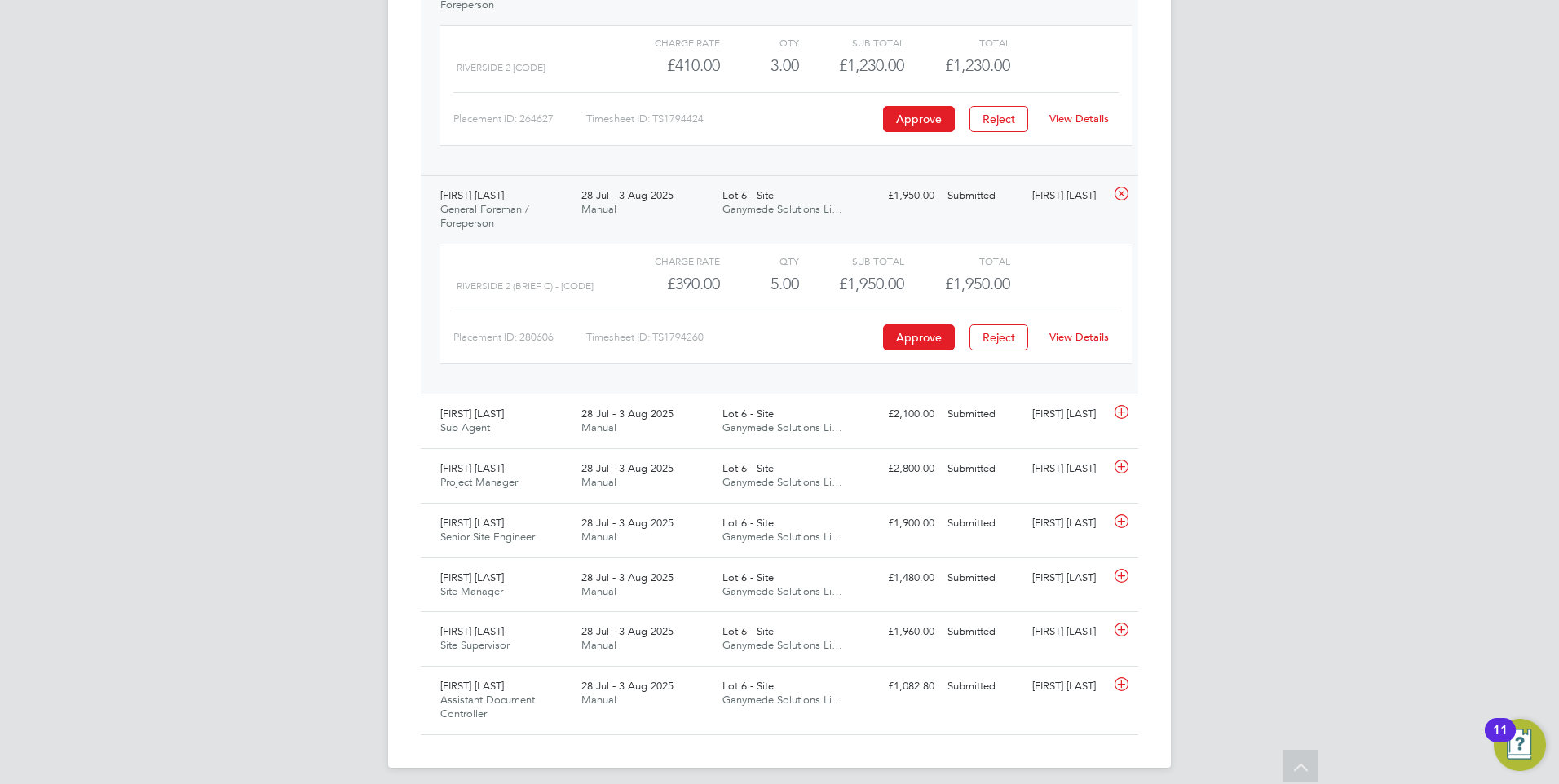 scroll, scrollTop: 2845, scrollLeft: 0, axis: vertical 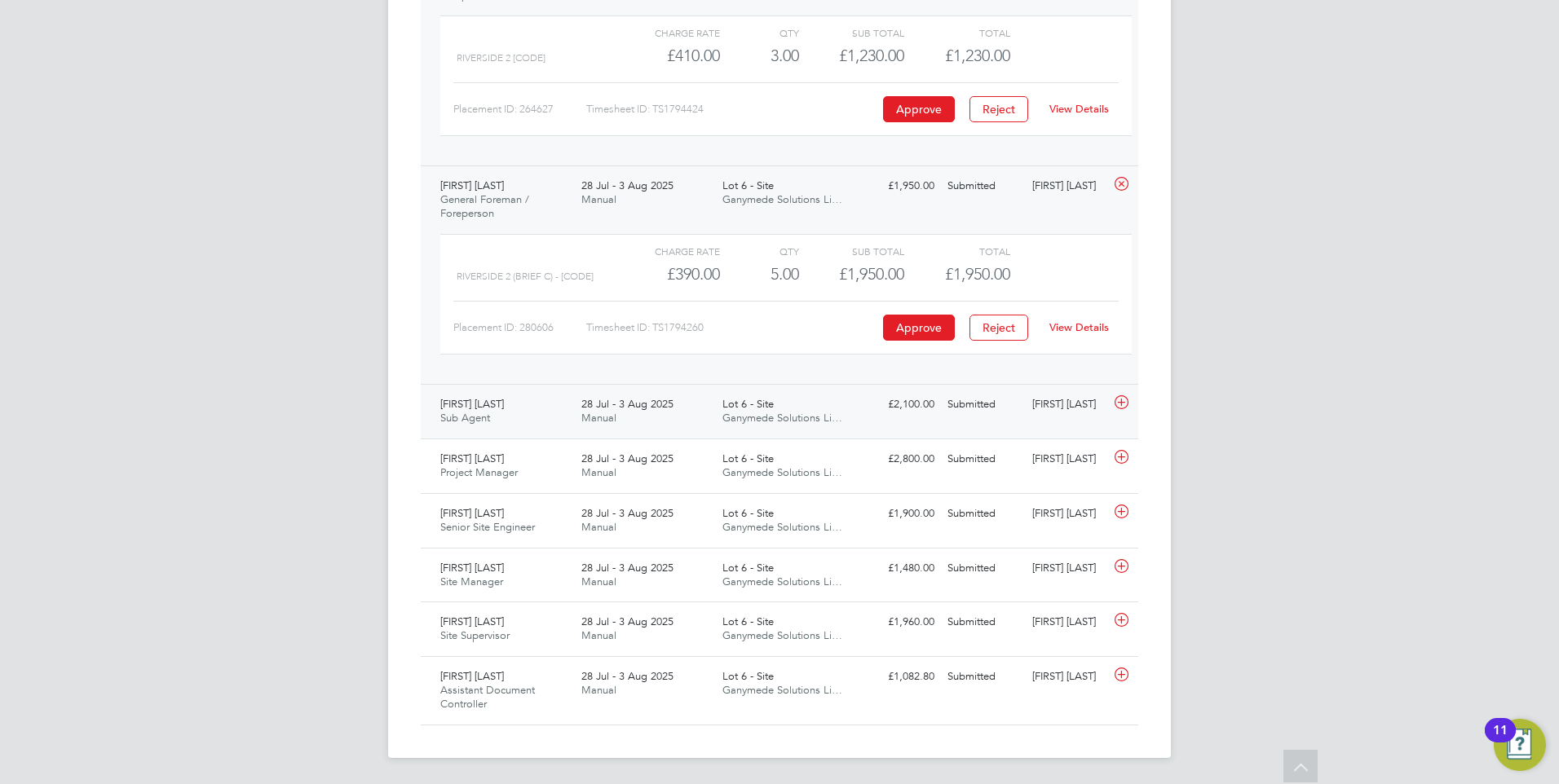 click on "28 Jul - 3 Aug 2025" 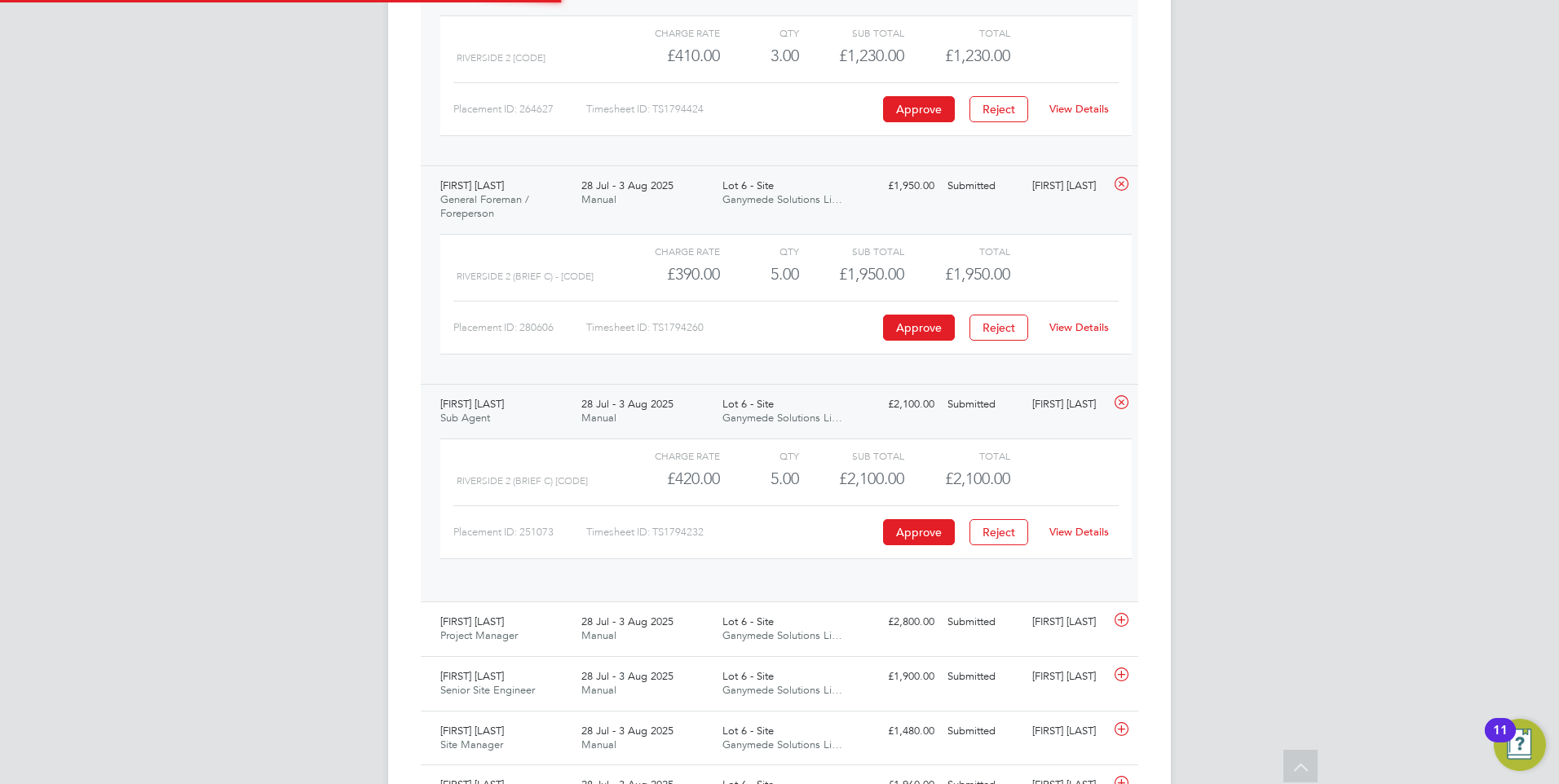 scroll, scrollTop: 8, scrollLeft: 8, axis: both 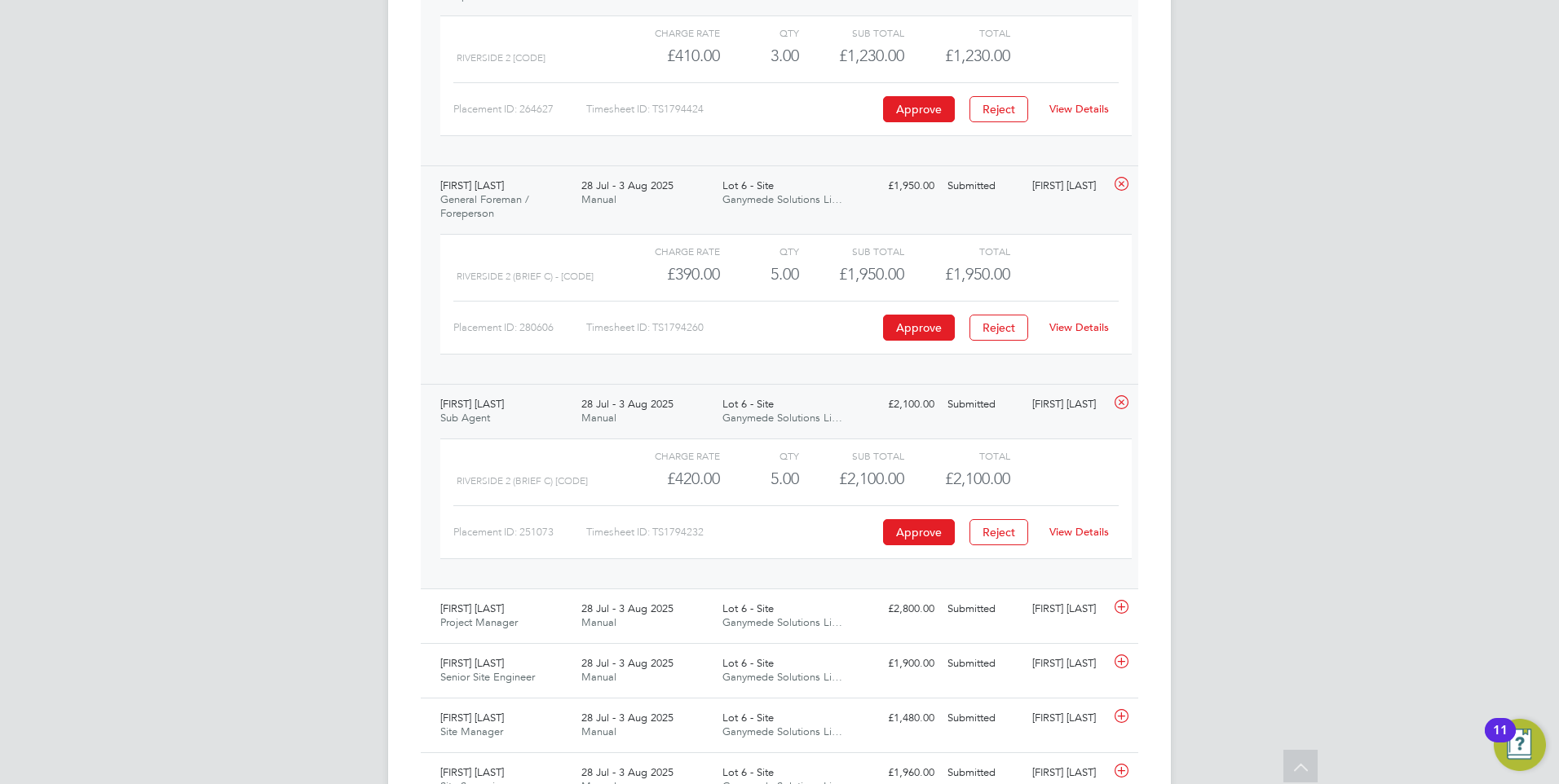 click on "View Details" 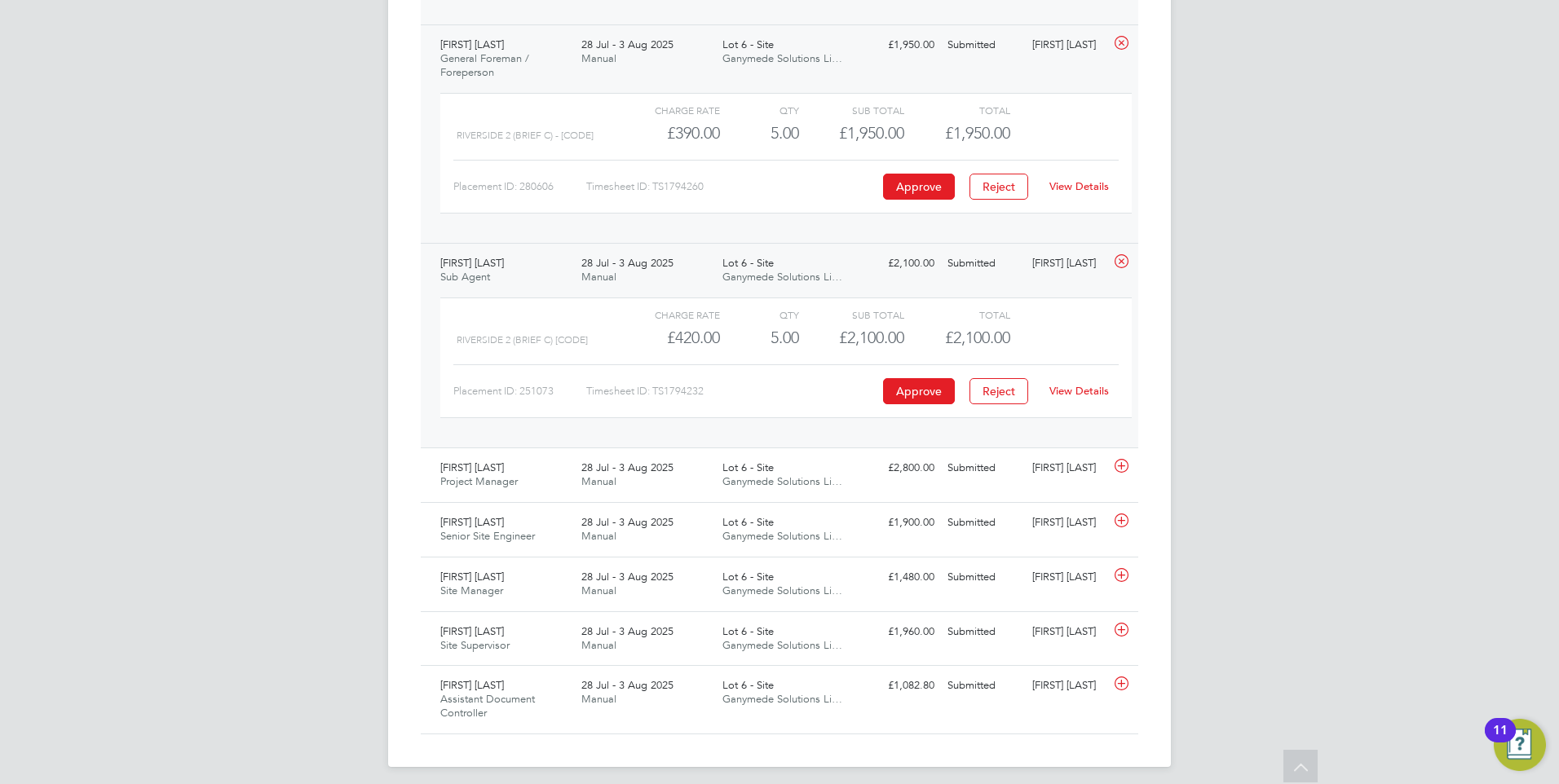 scroll, scrollTop: 2995, scrollLeft: 0, axis: vertical 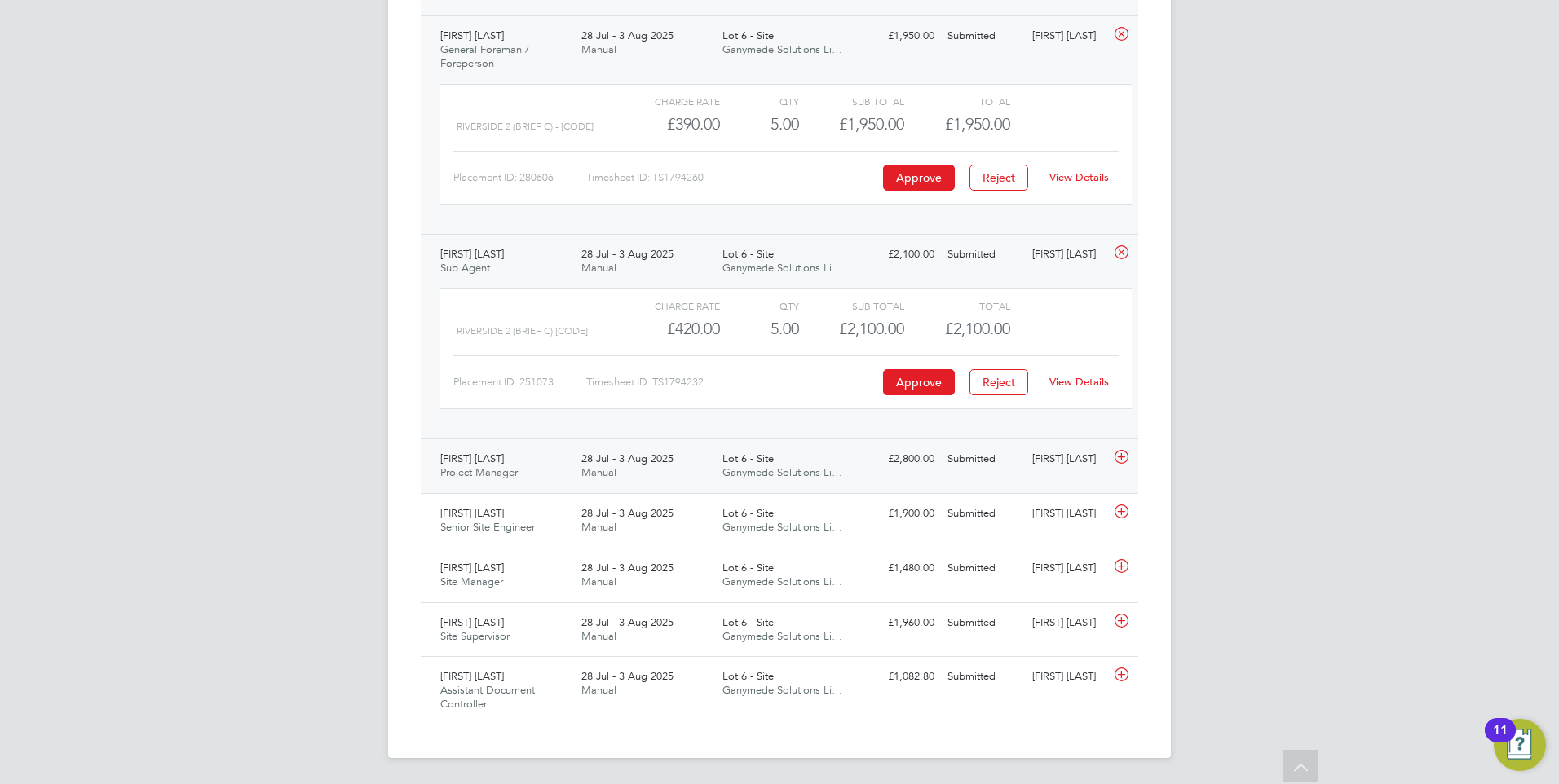 click on "28 Jul - 3 Aug 2025" 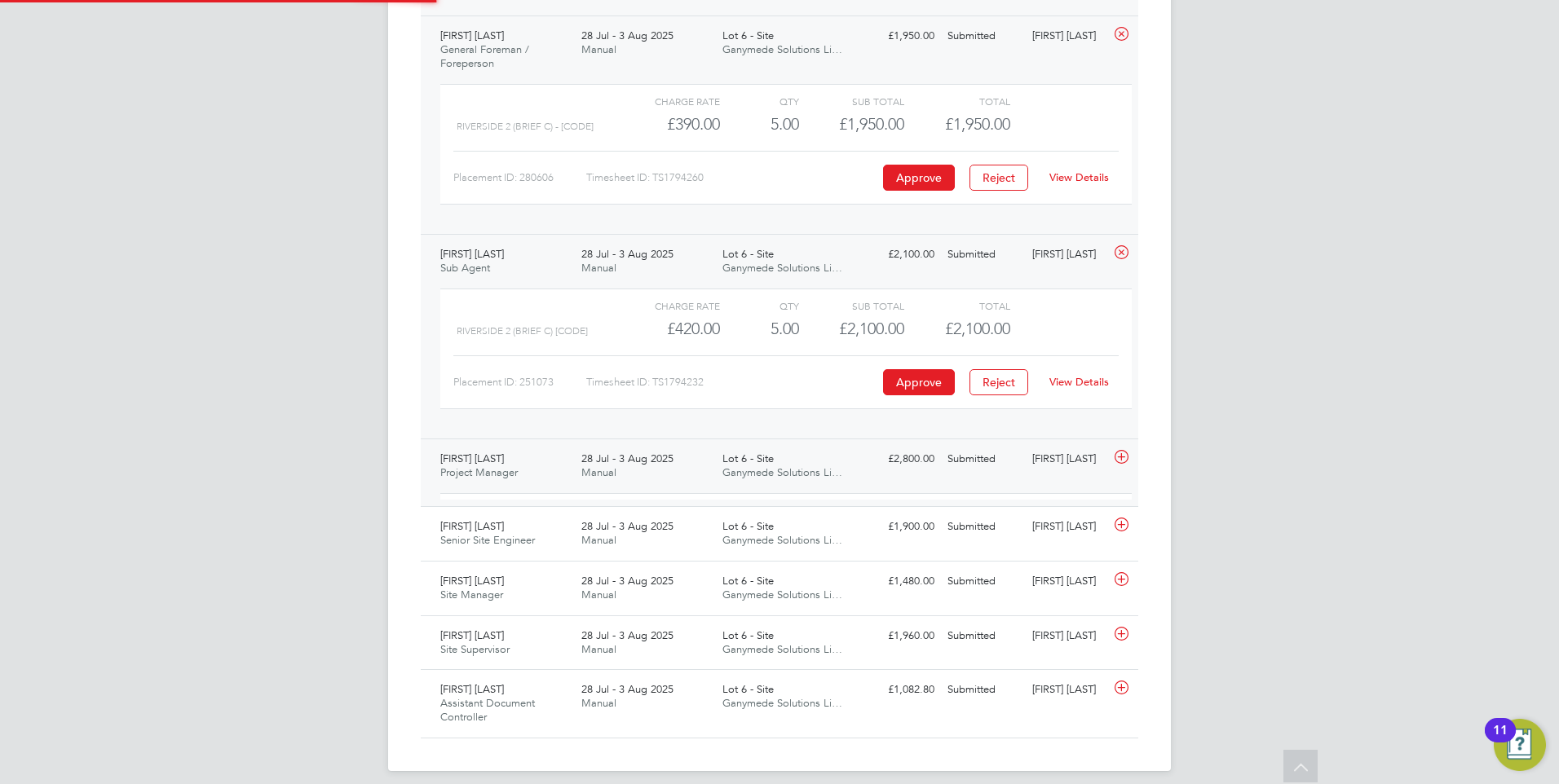 scroll, scrollTop: 8, scrollLeft: 8, axis: both 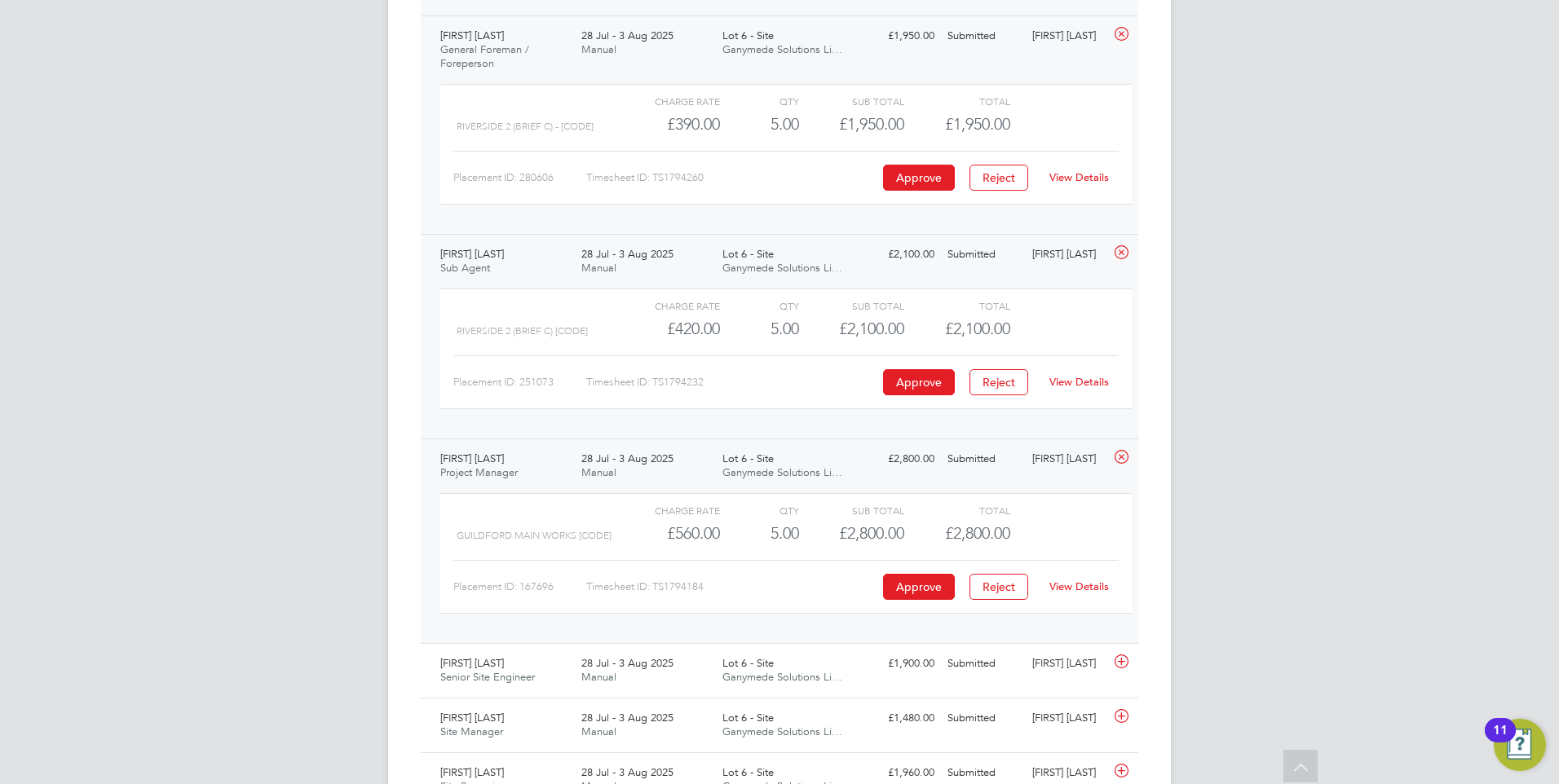 click on "View Details" 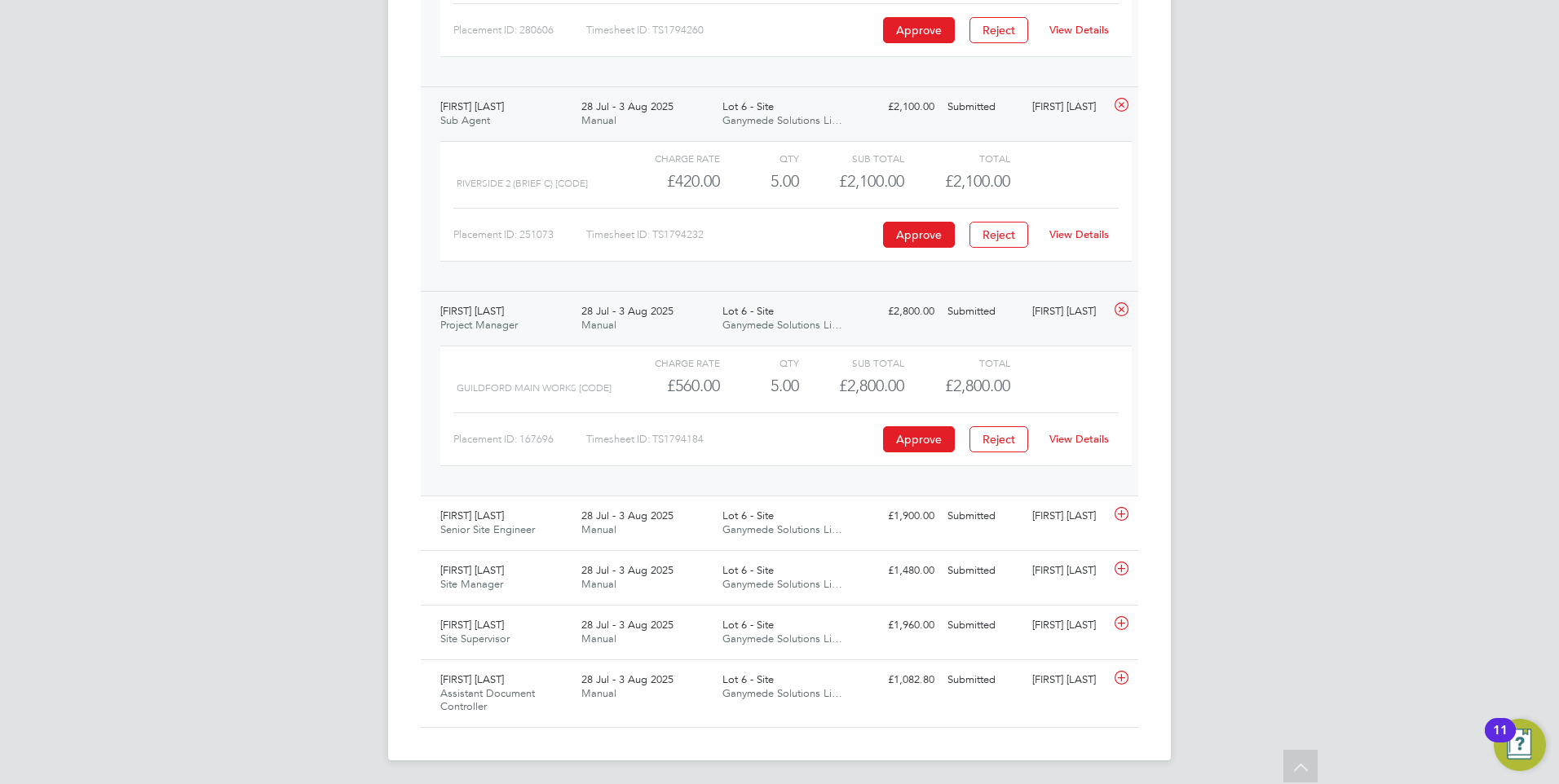 scroll, scrollTop: 3145, scrollLeft: 0, axis: vertical 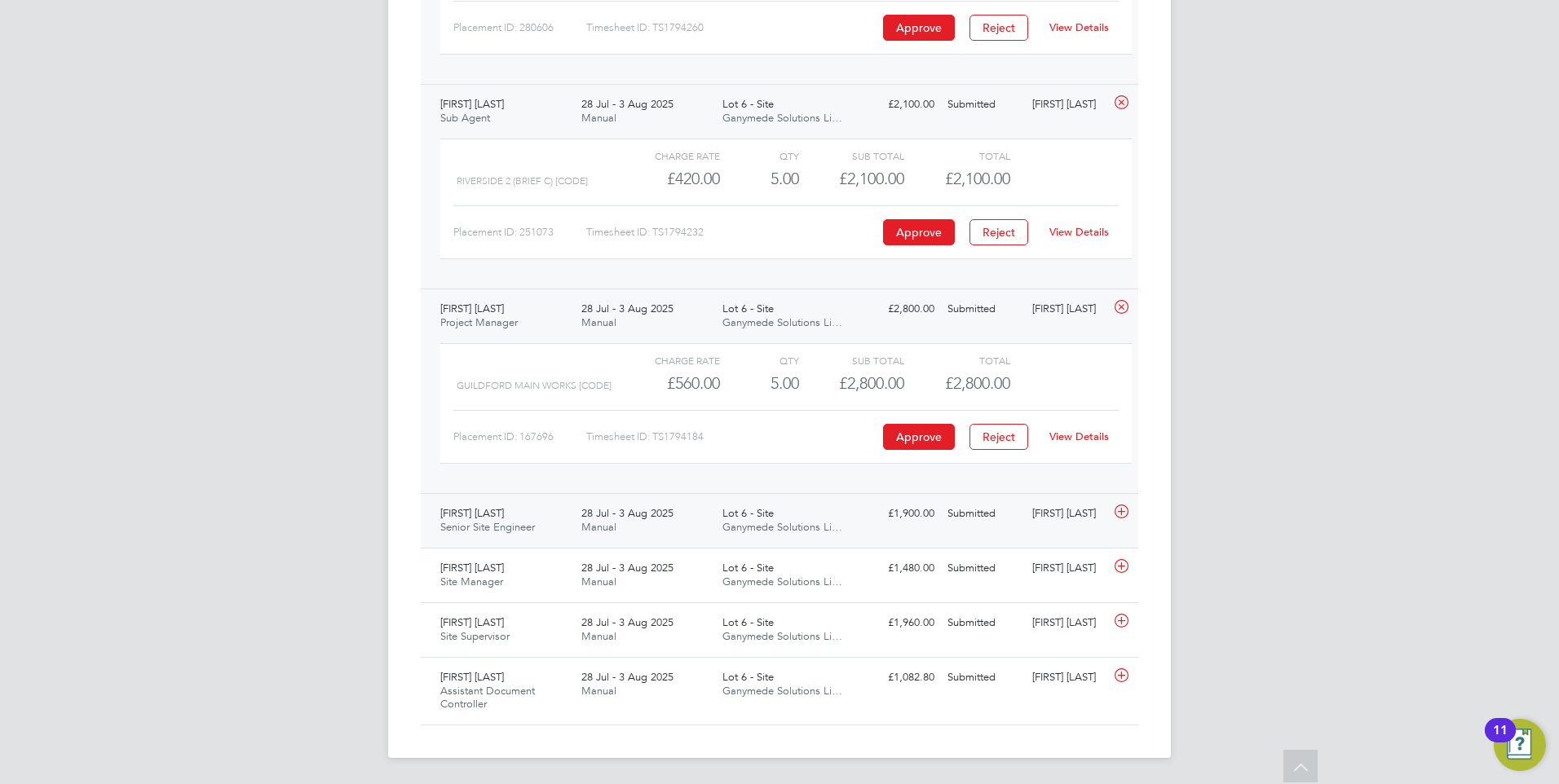 click on "28 Jul - 3 Aug 2025" 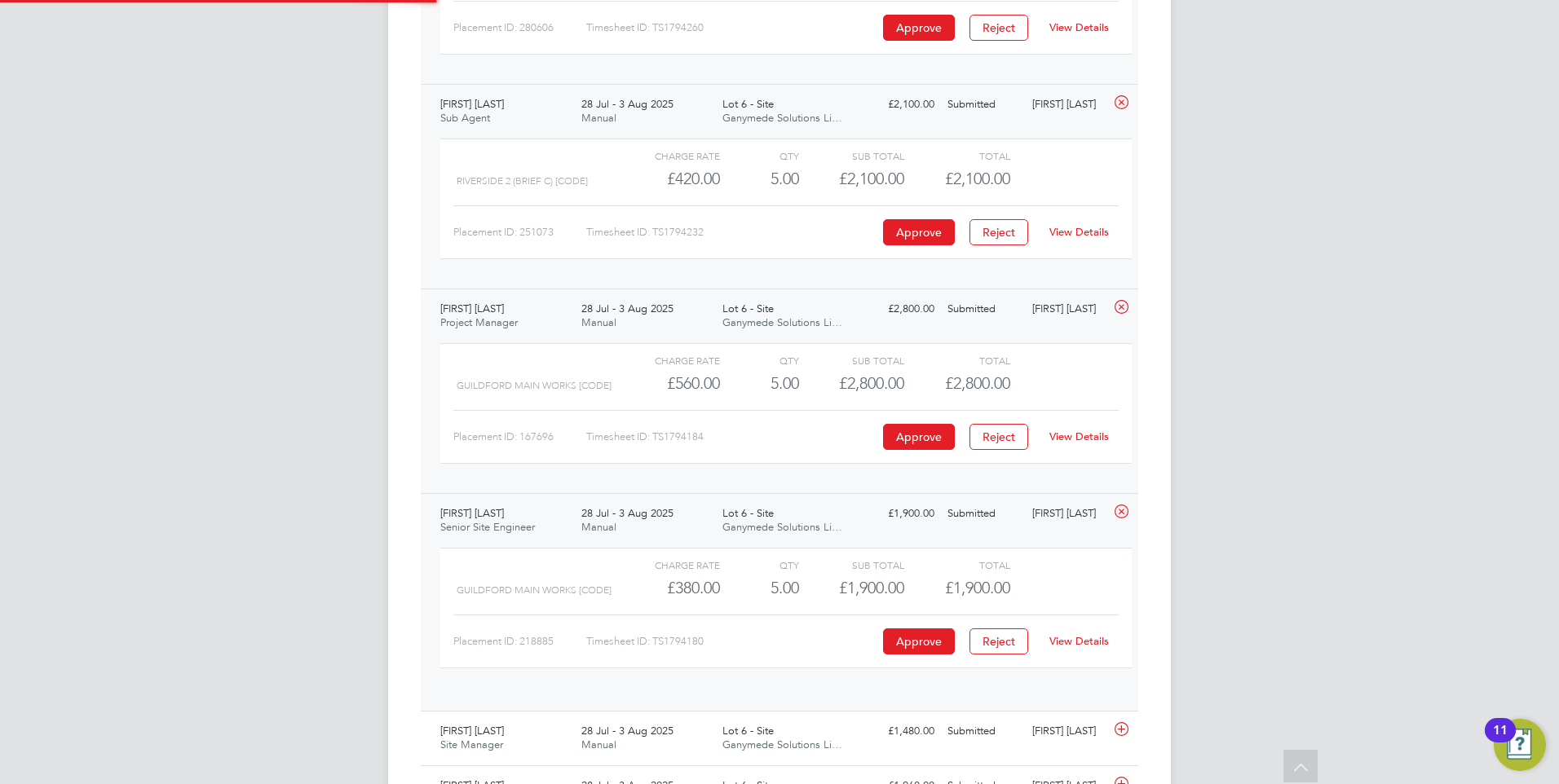 scroll, scrollTop: 8, scrollLeft: 8, axis: both 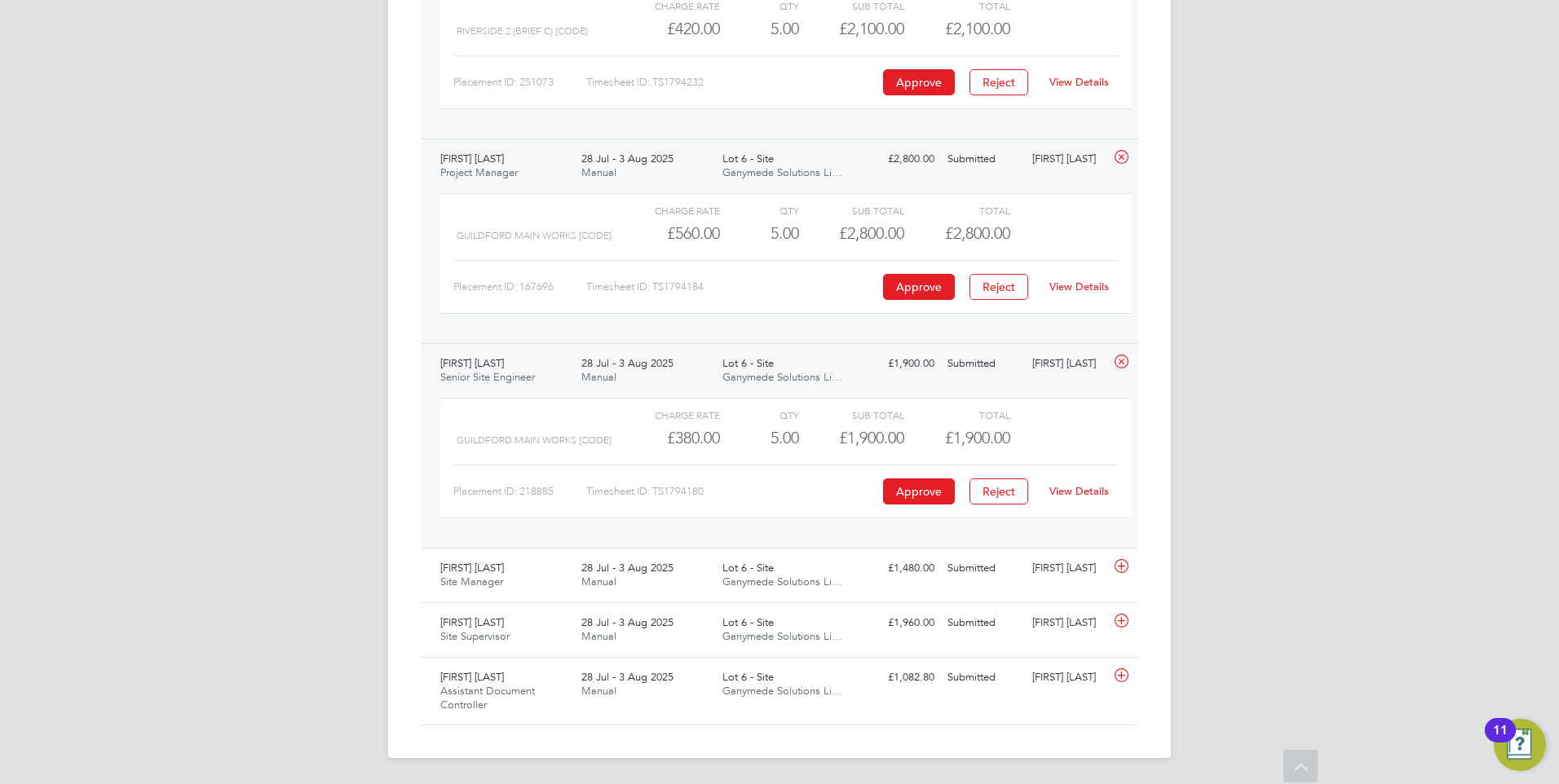 click on "View Details" 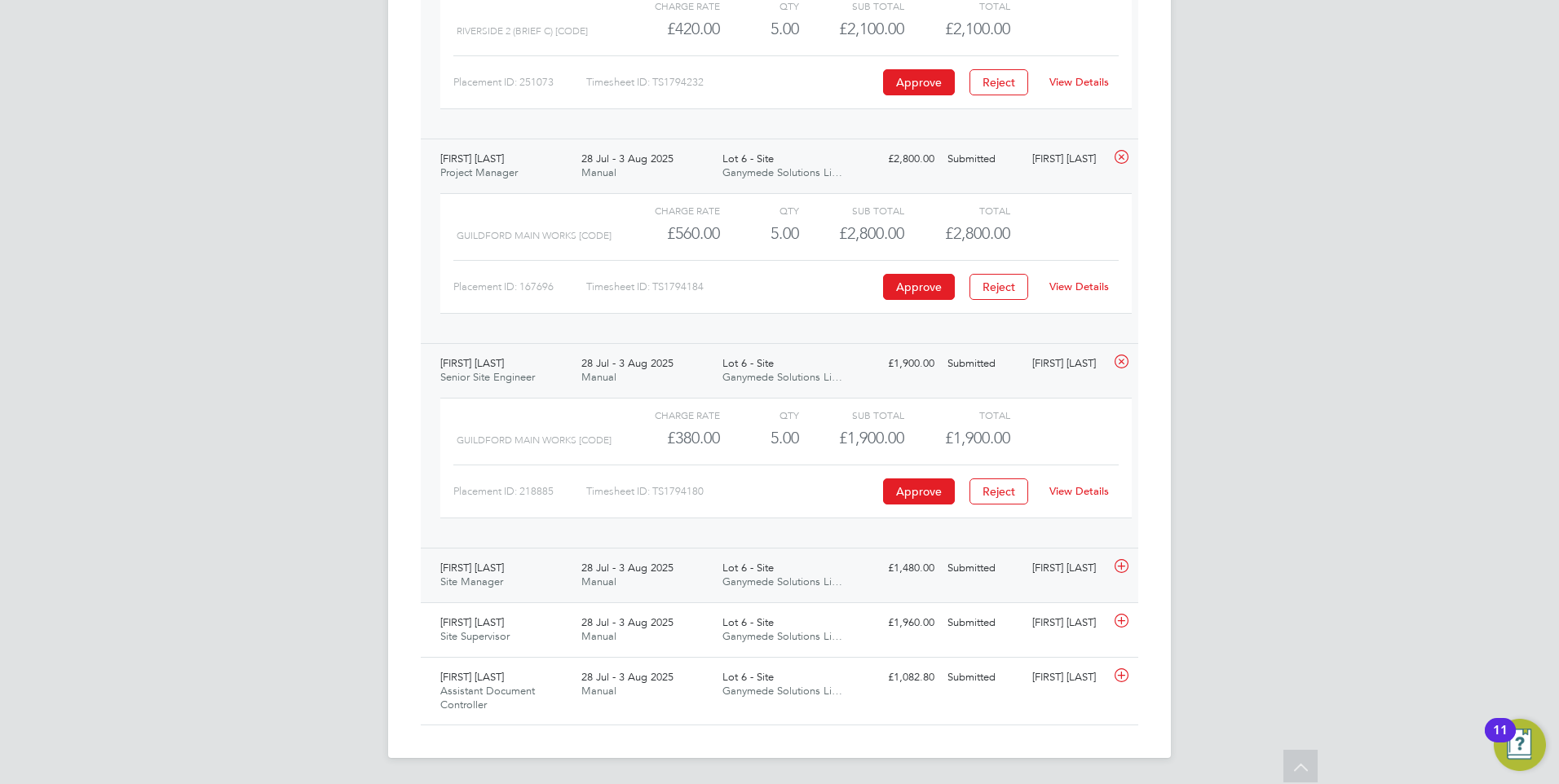 click on "28 Jul - 3 Aug 2025" 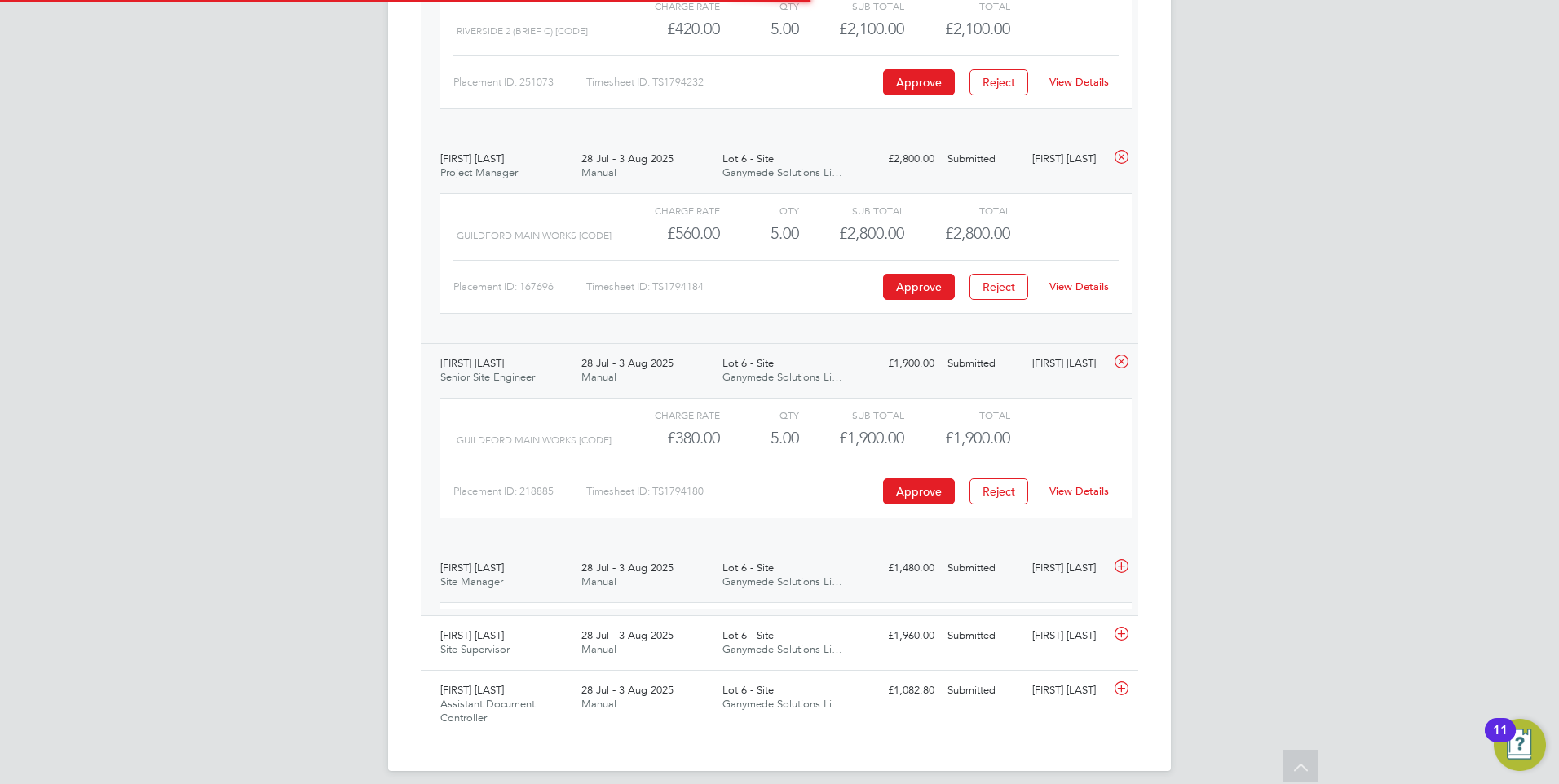 scroll, scrollTop: 28, scrollLeft: 159, axis: both 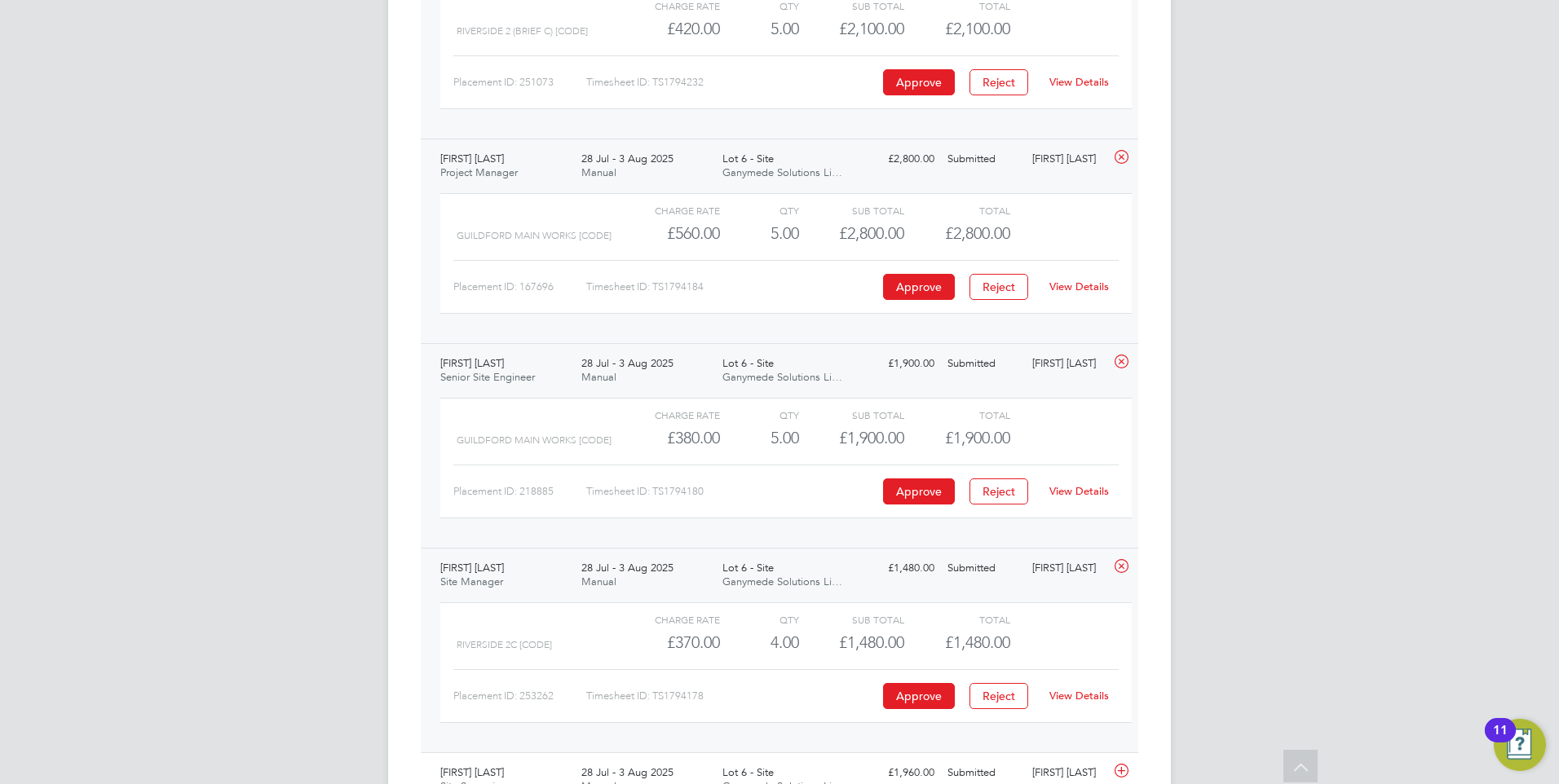 click on "View Details" 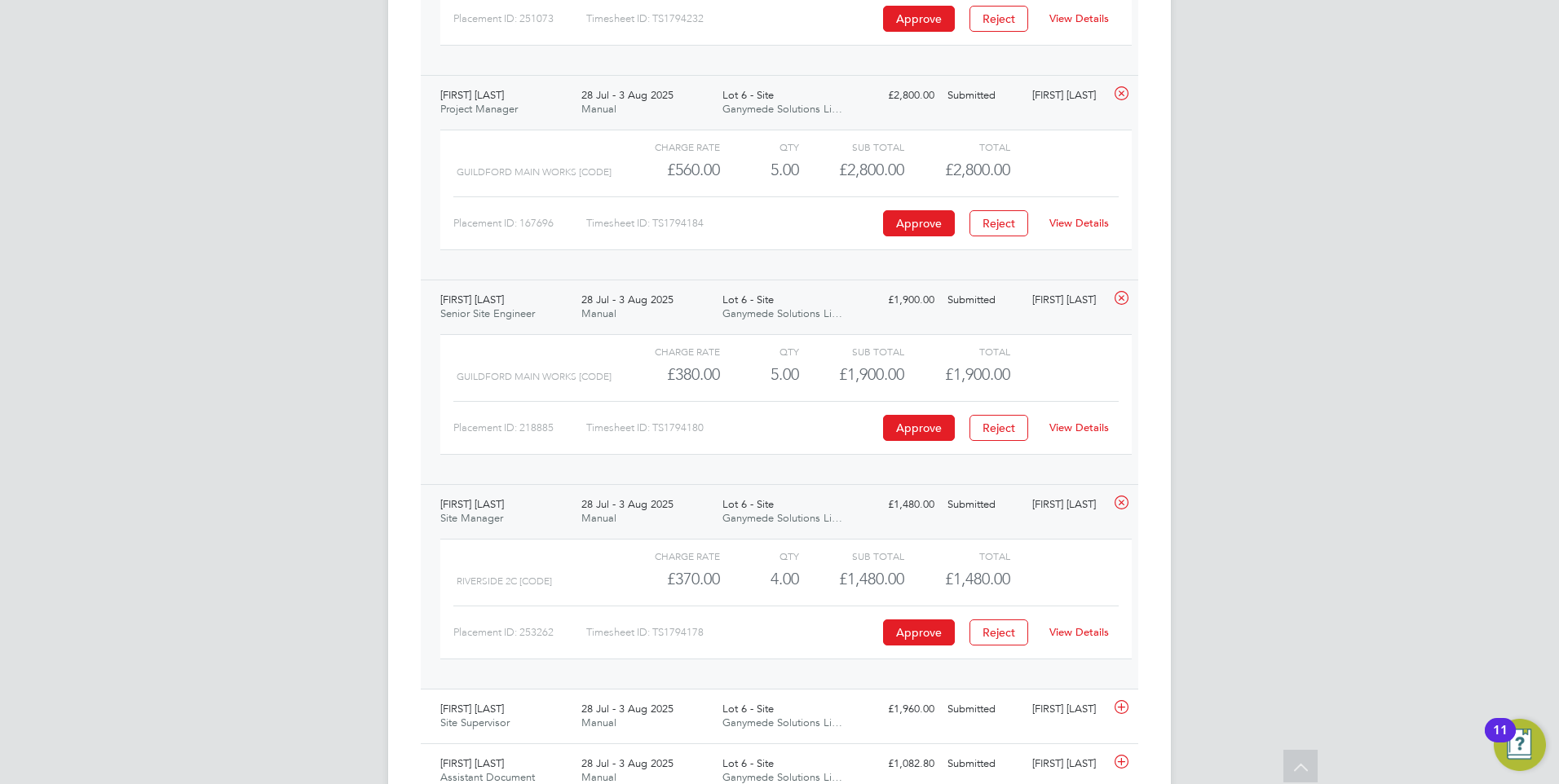 scroll, scrollTop: 3446, scrollLeft: 0, axis: vertical 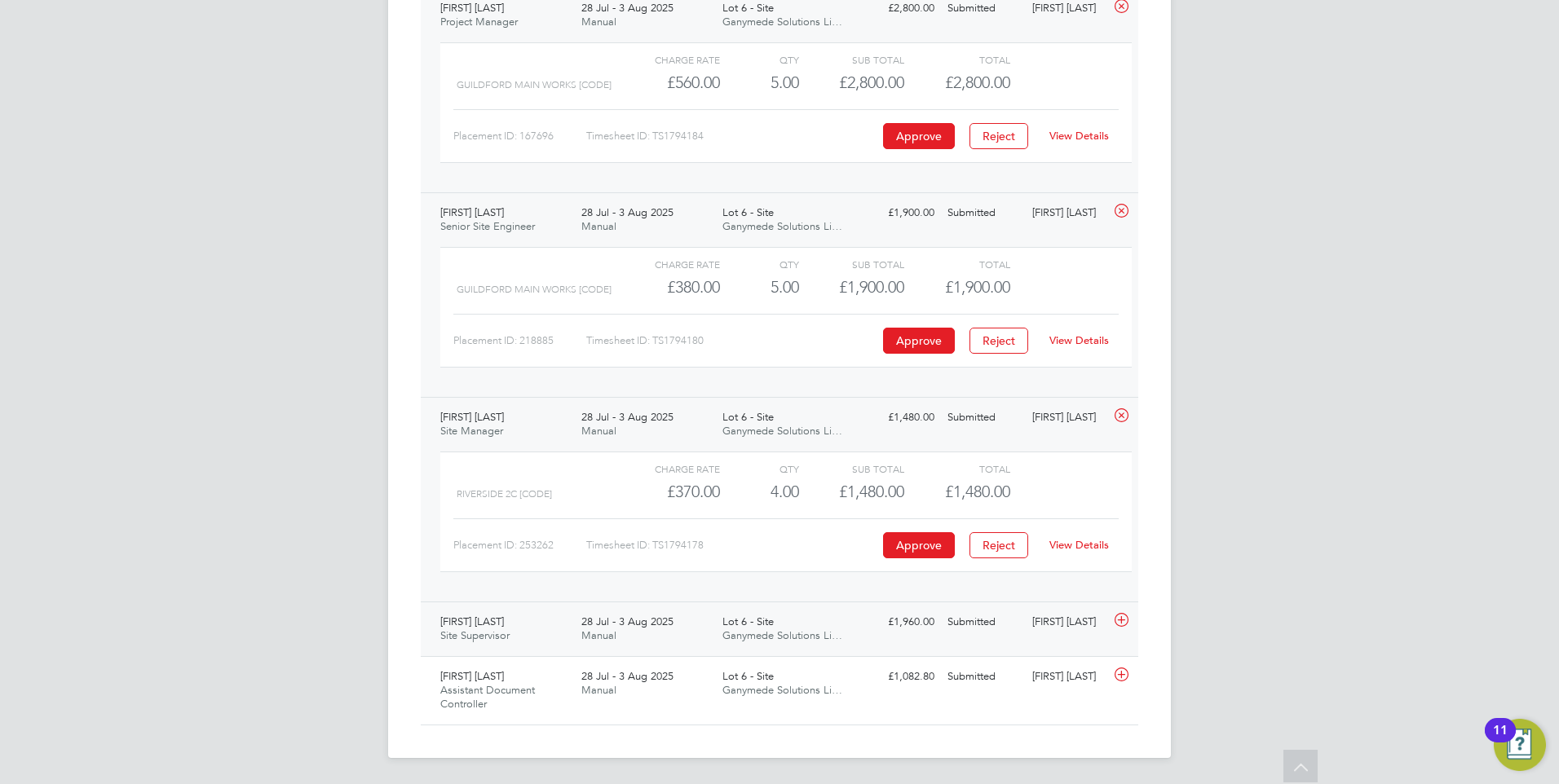 click on "28 Jul - 3 Aug 2025" 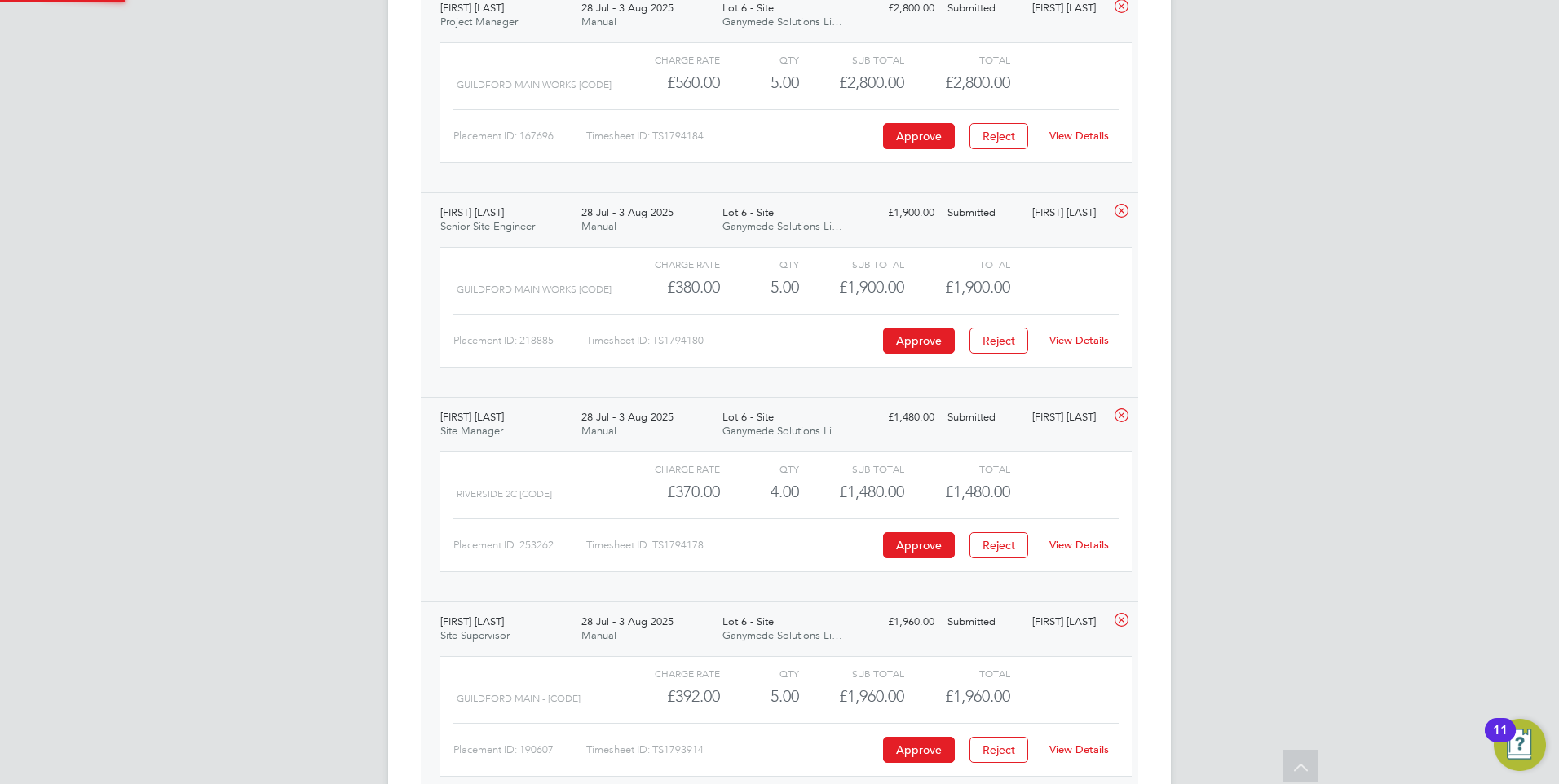 scroll, scrollTop: 8, scrollLeft: 8, axis: both 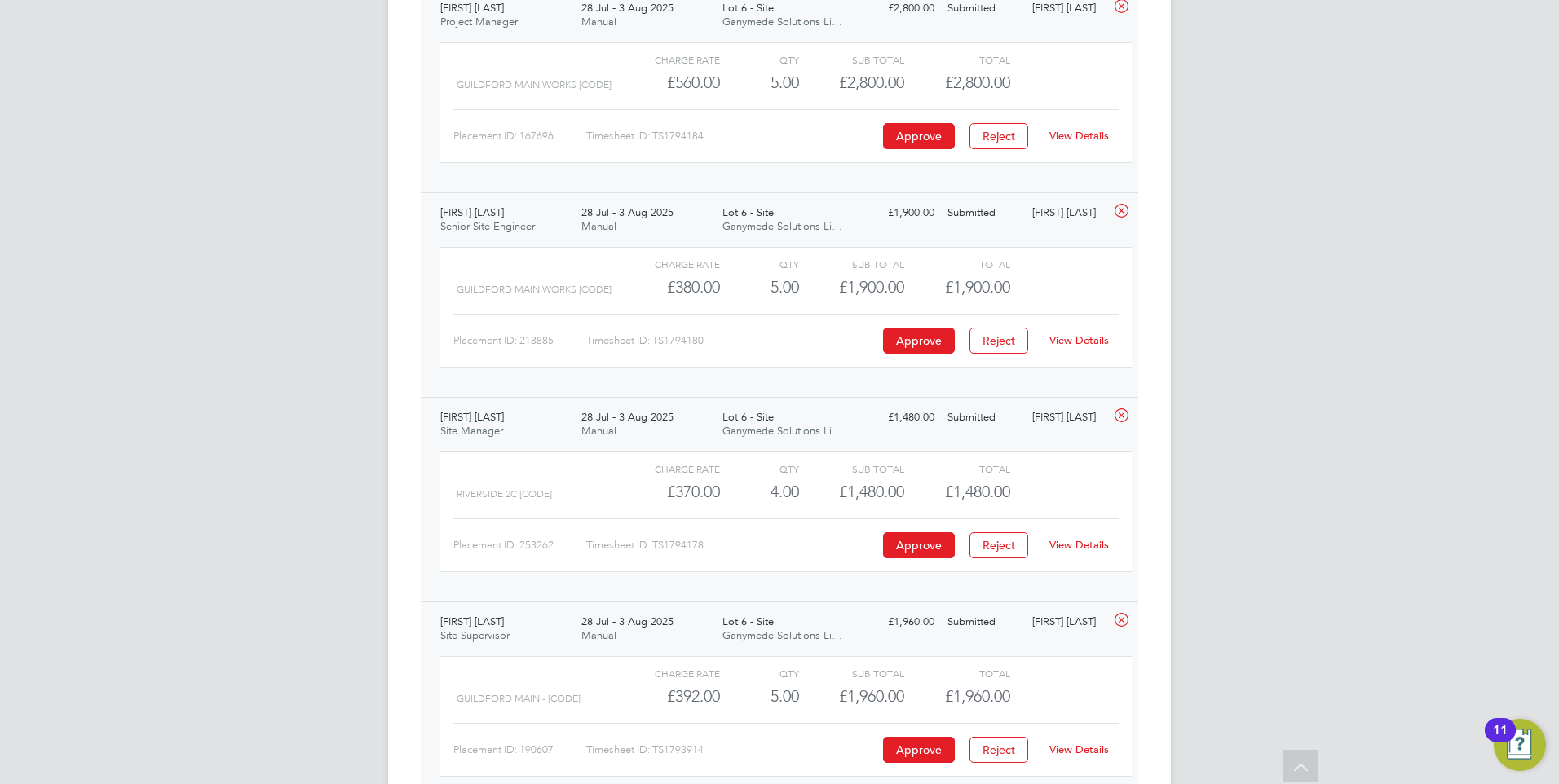 click on "View Details" 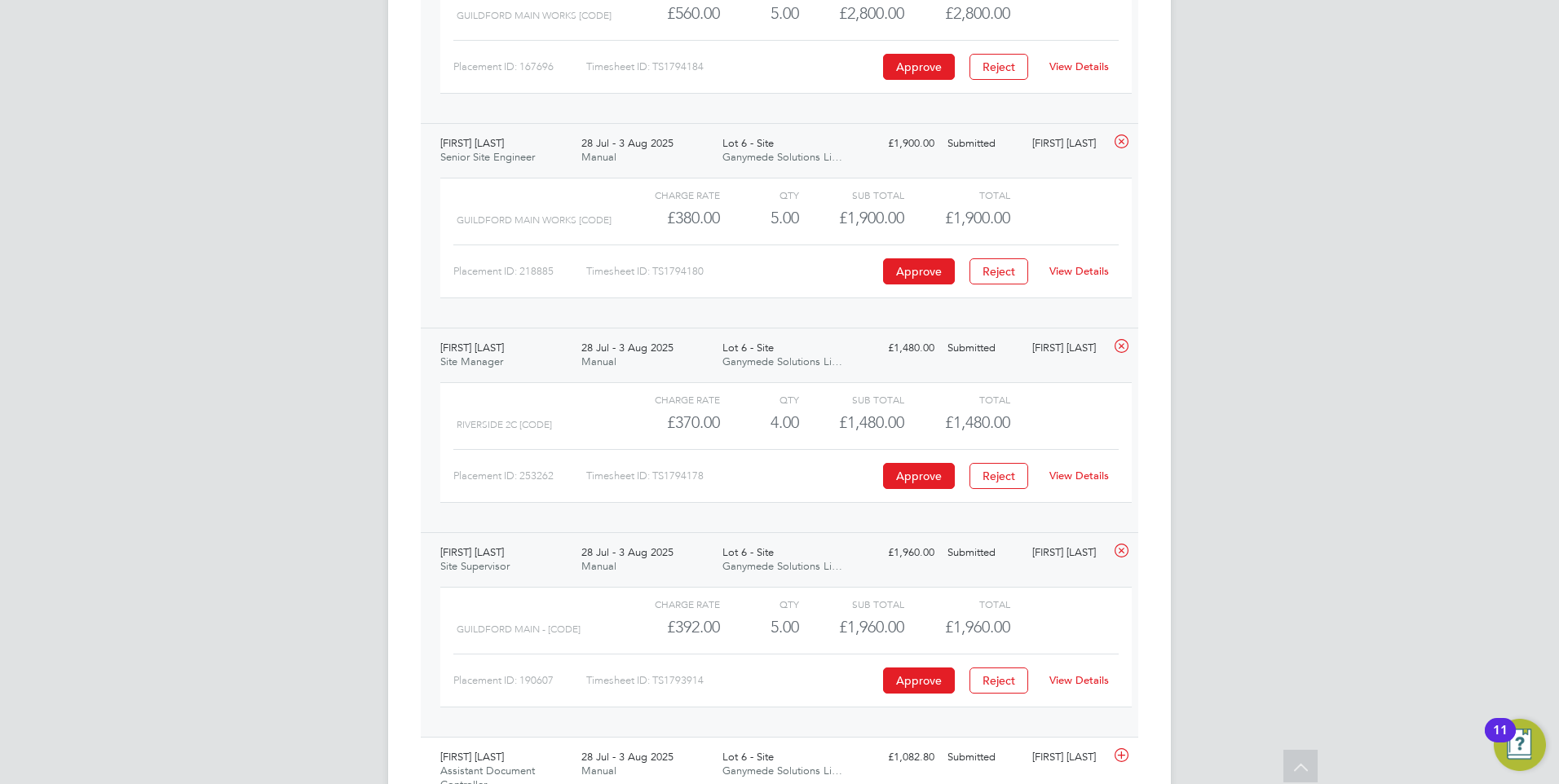 scroll, scrollTop: 3596, scrollLeft: 0, axis: vertical 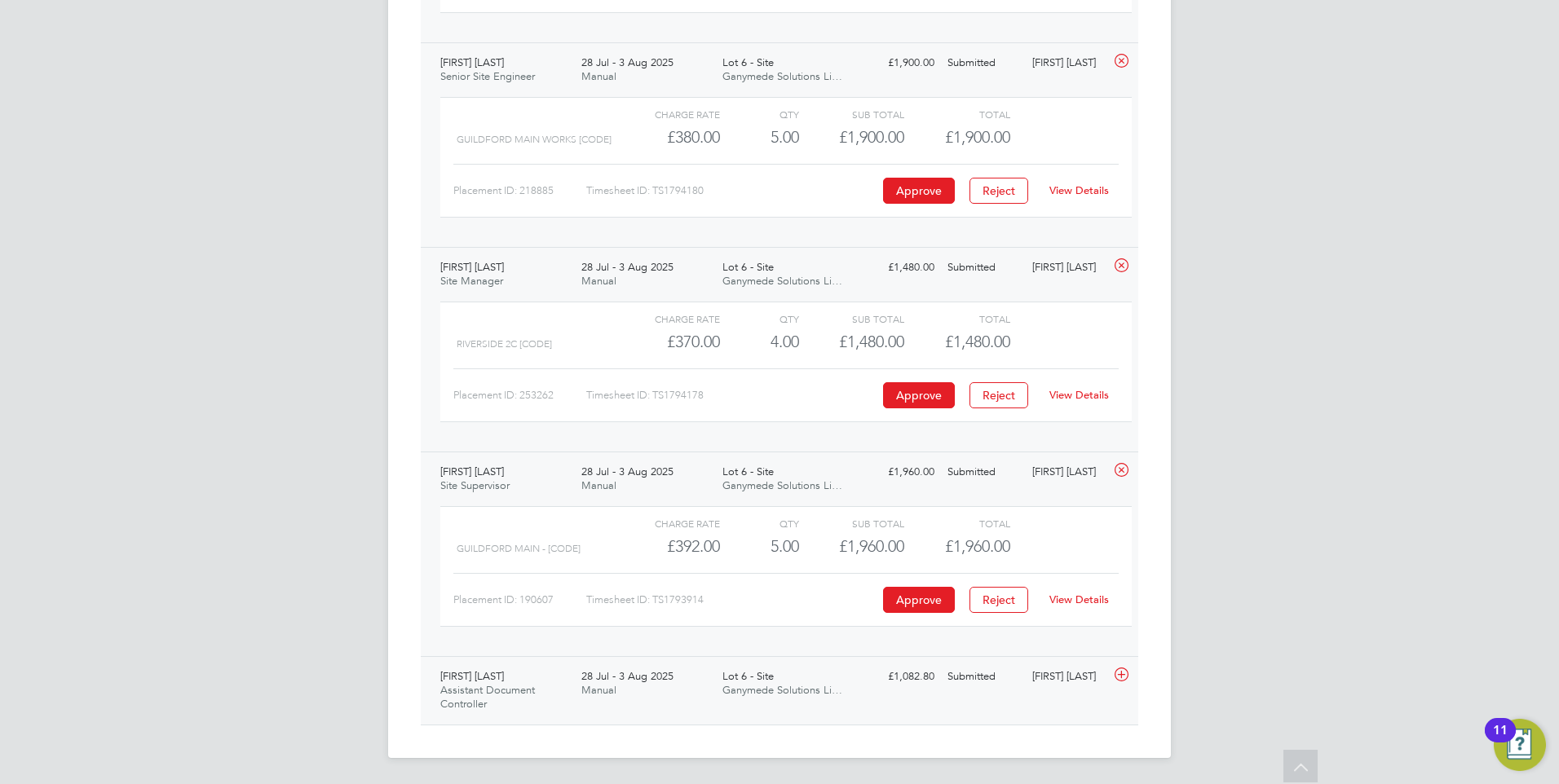 click on "28 Jul - 3 Aug 2025" 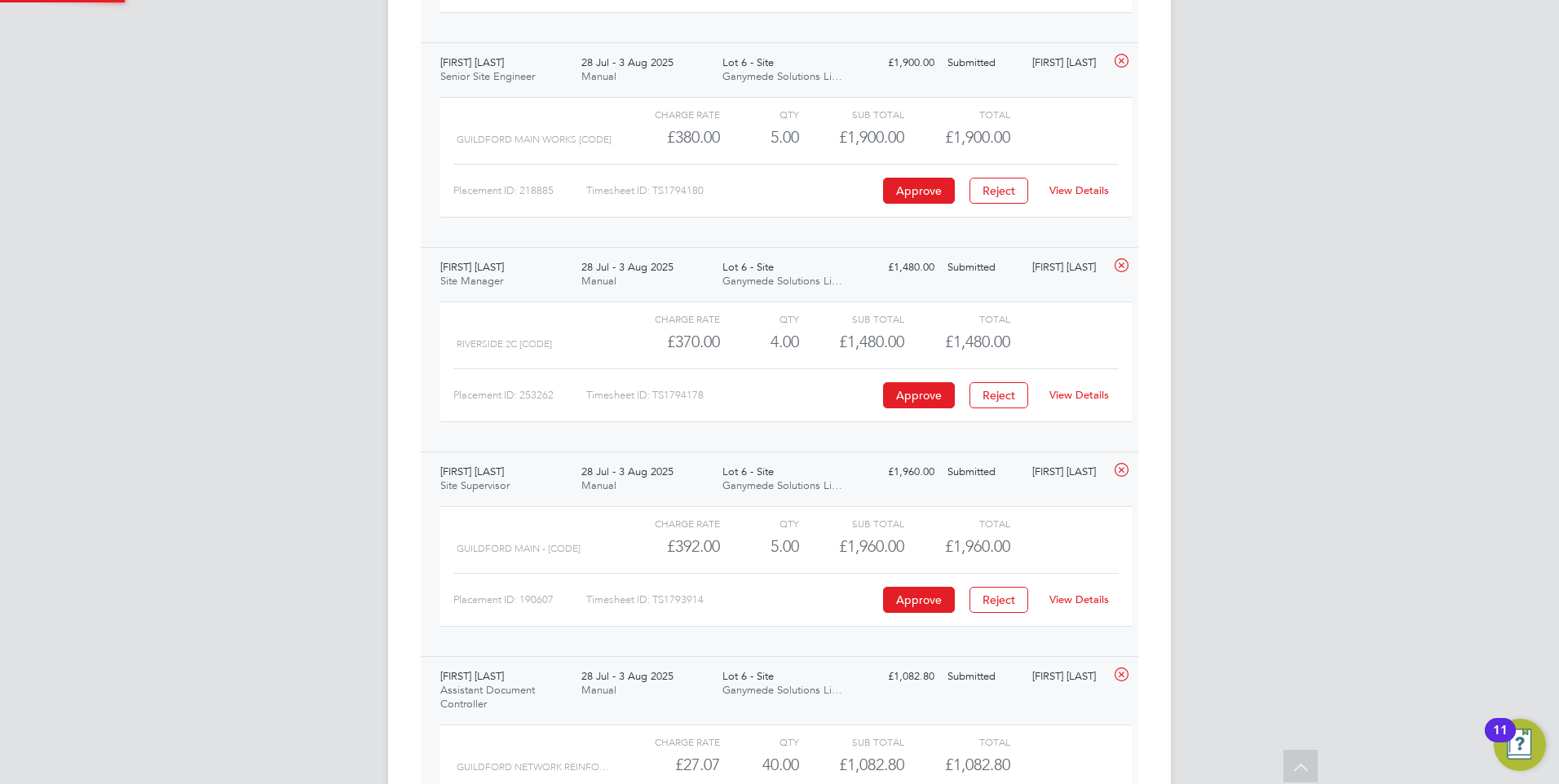 scroll, scrollTop: 8, scrollLeft: 8, axis: both 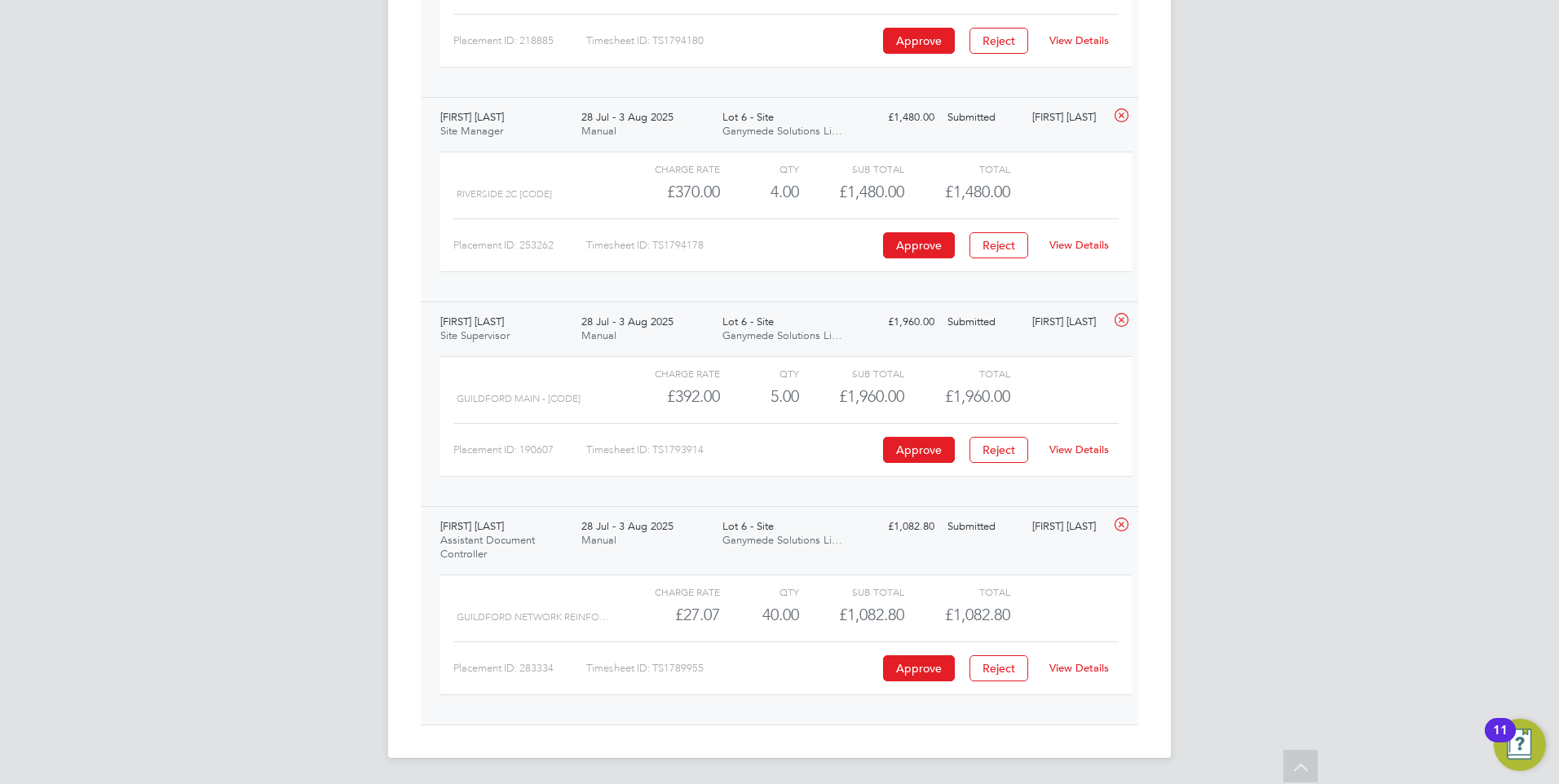 click on "View Details" 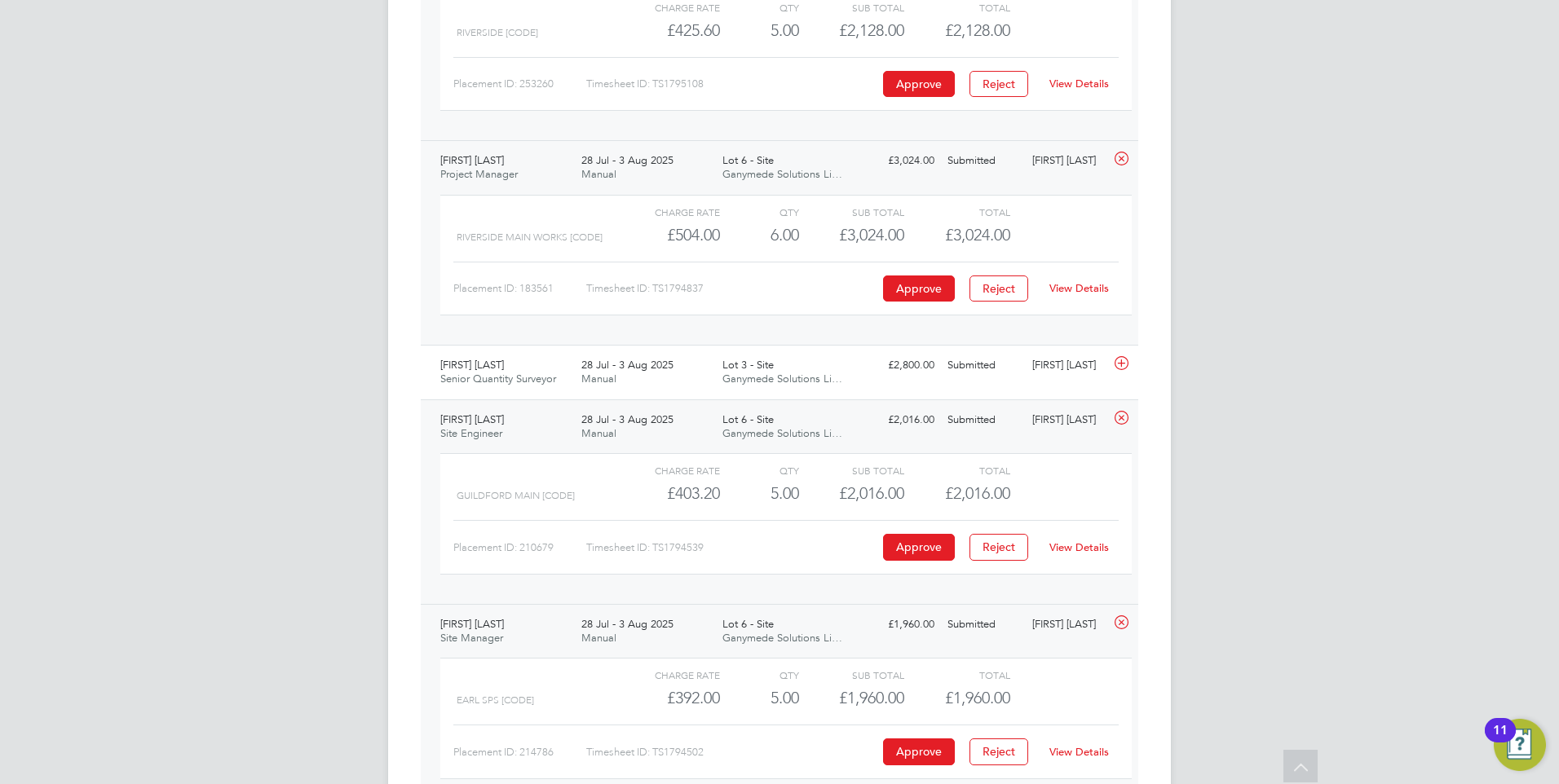 scroll, scrollTop: 1871, scrollLeft: 0, axis: vertical 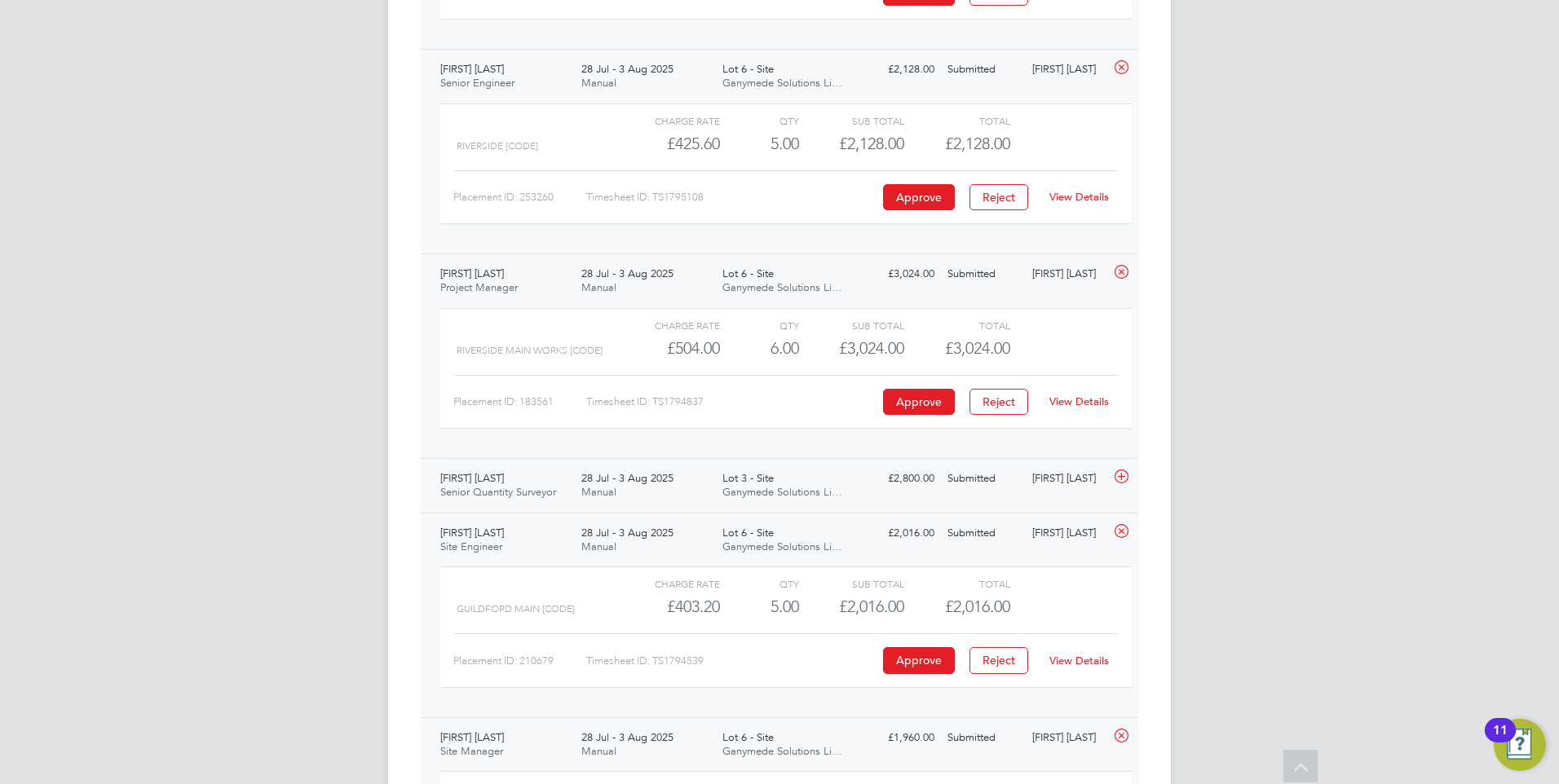click on "28 Jul - 3 Aug 2025" 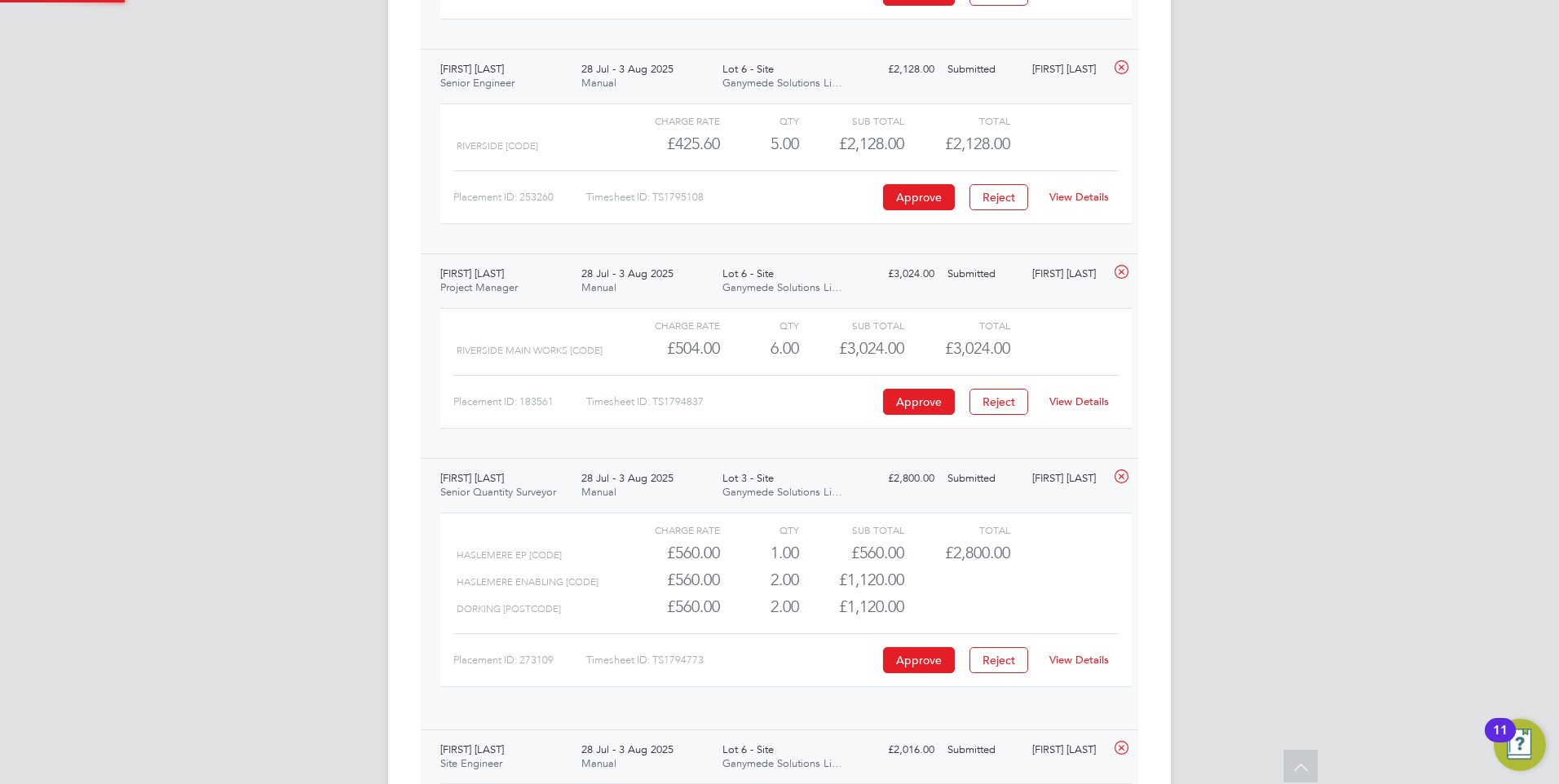 scroll, scrollTop: 8, scrollLeft: 8, axis: both 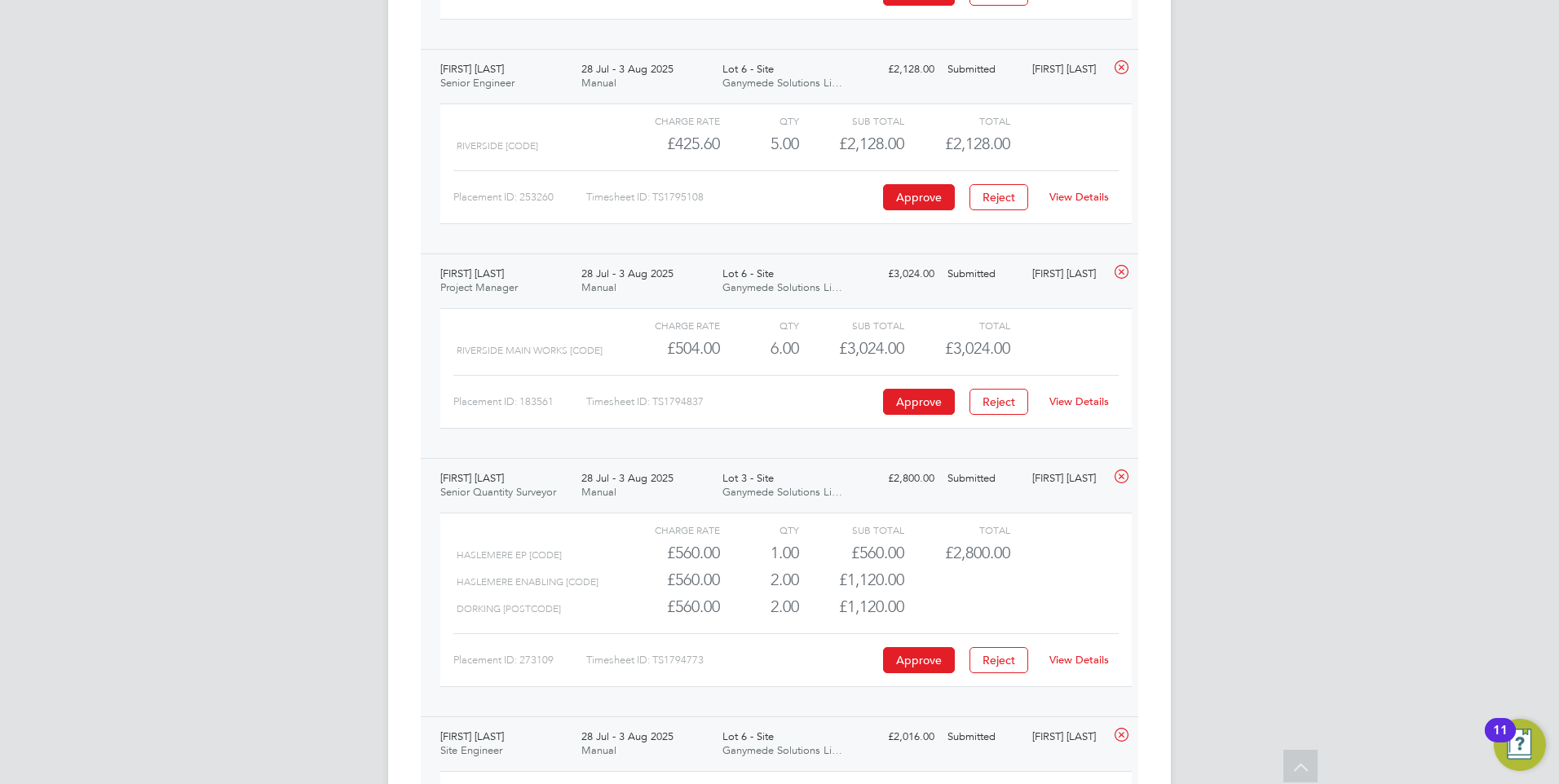 click on "View Details" 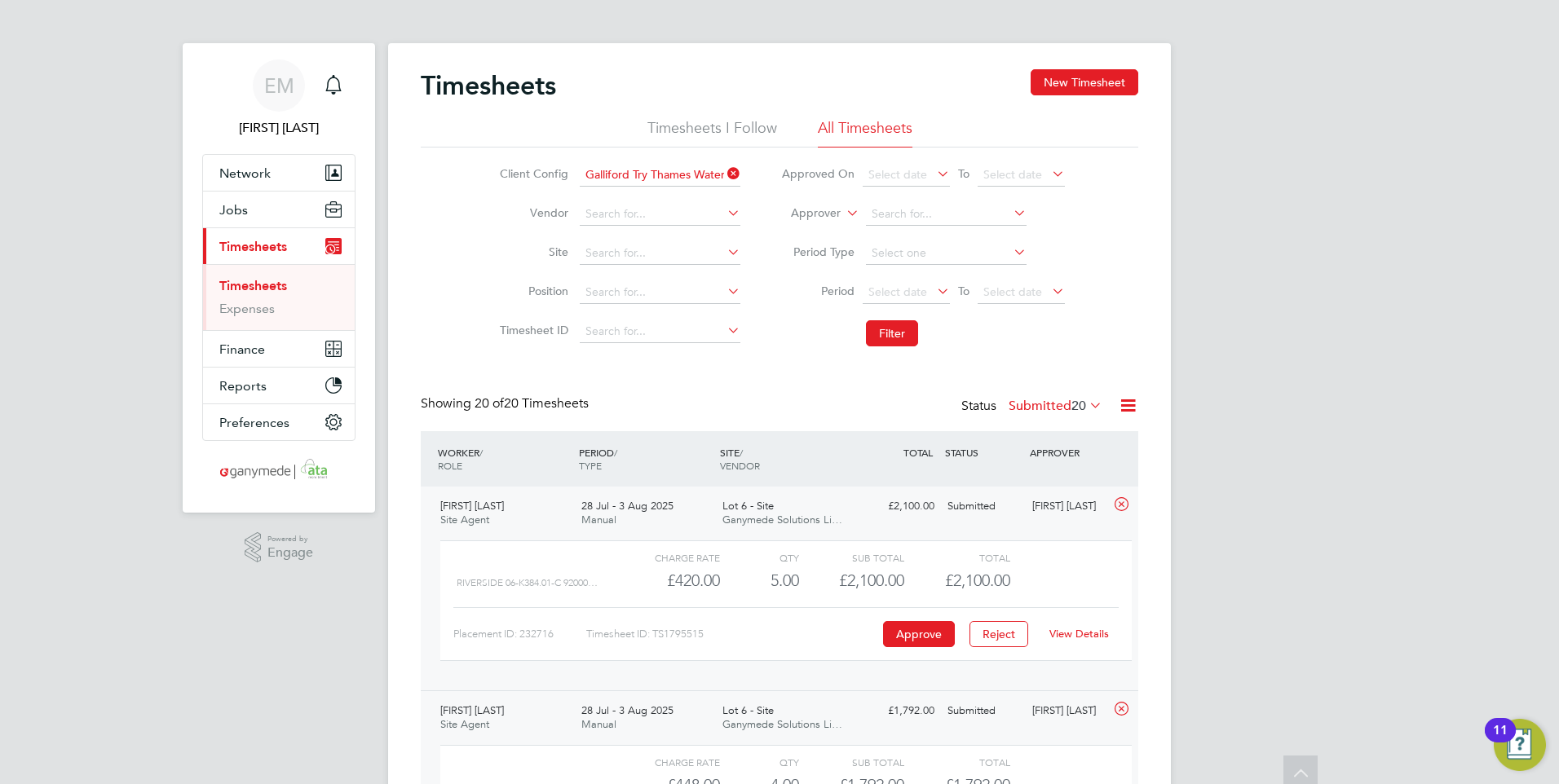 scroll, scrollTop: 0, scrollLeft: 0, axis: both 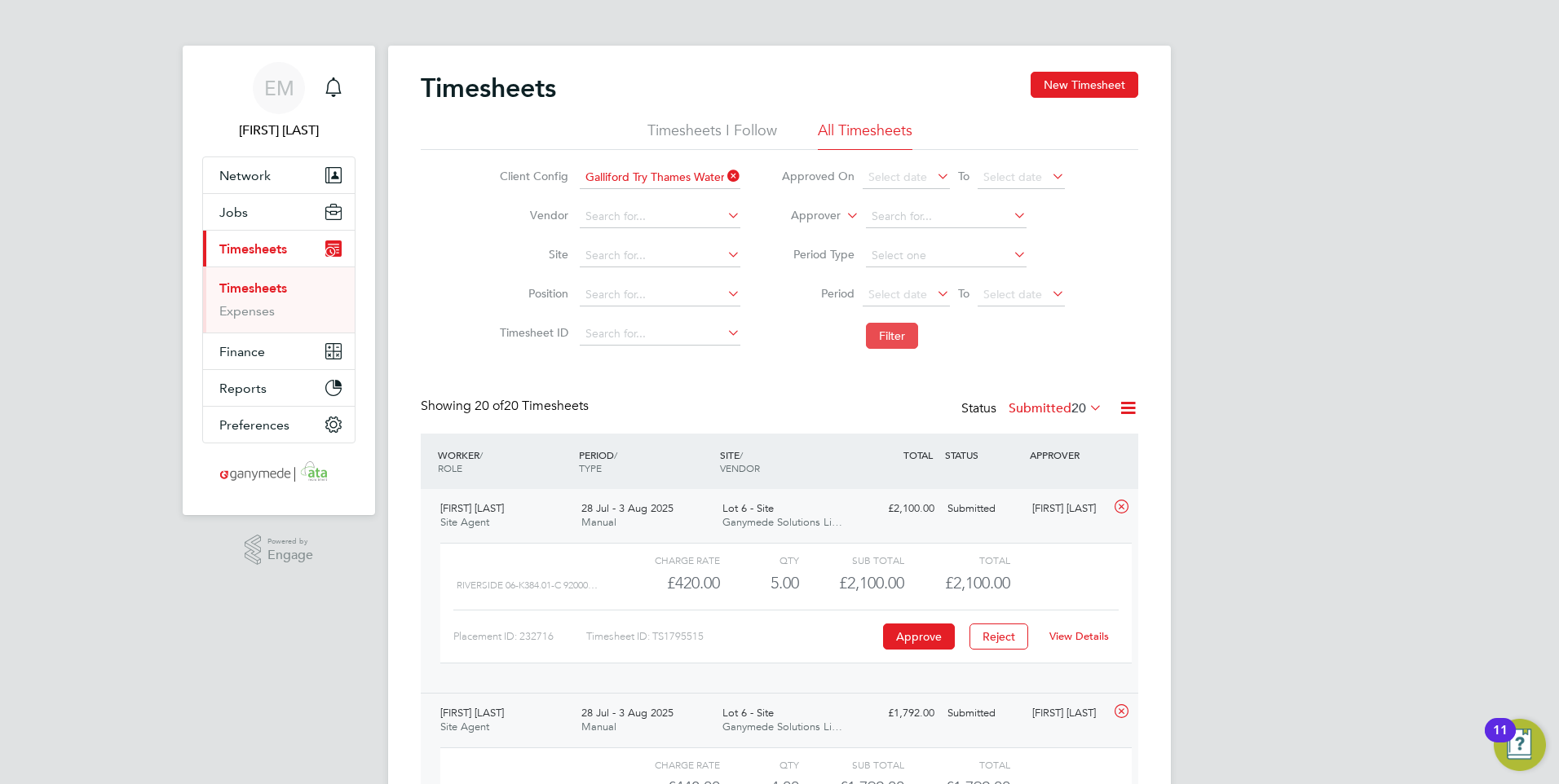 click on "Filter" 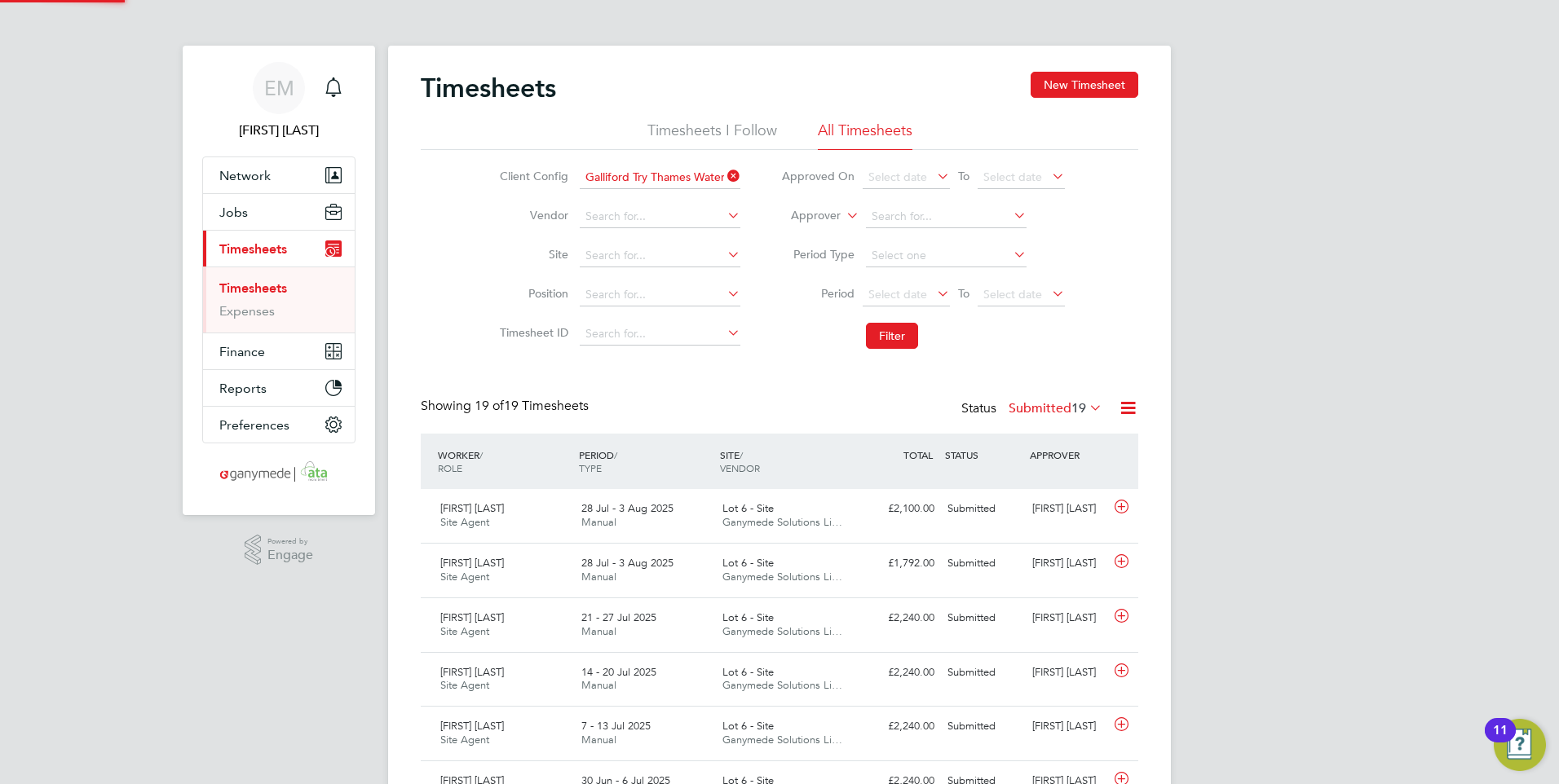 scroll, scrollTop: 8, scrollLeft: 8, axis: both 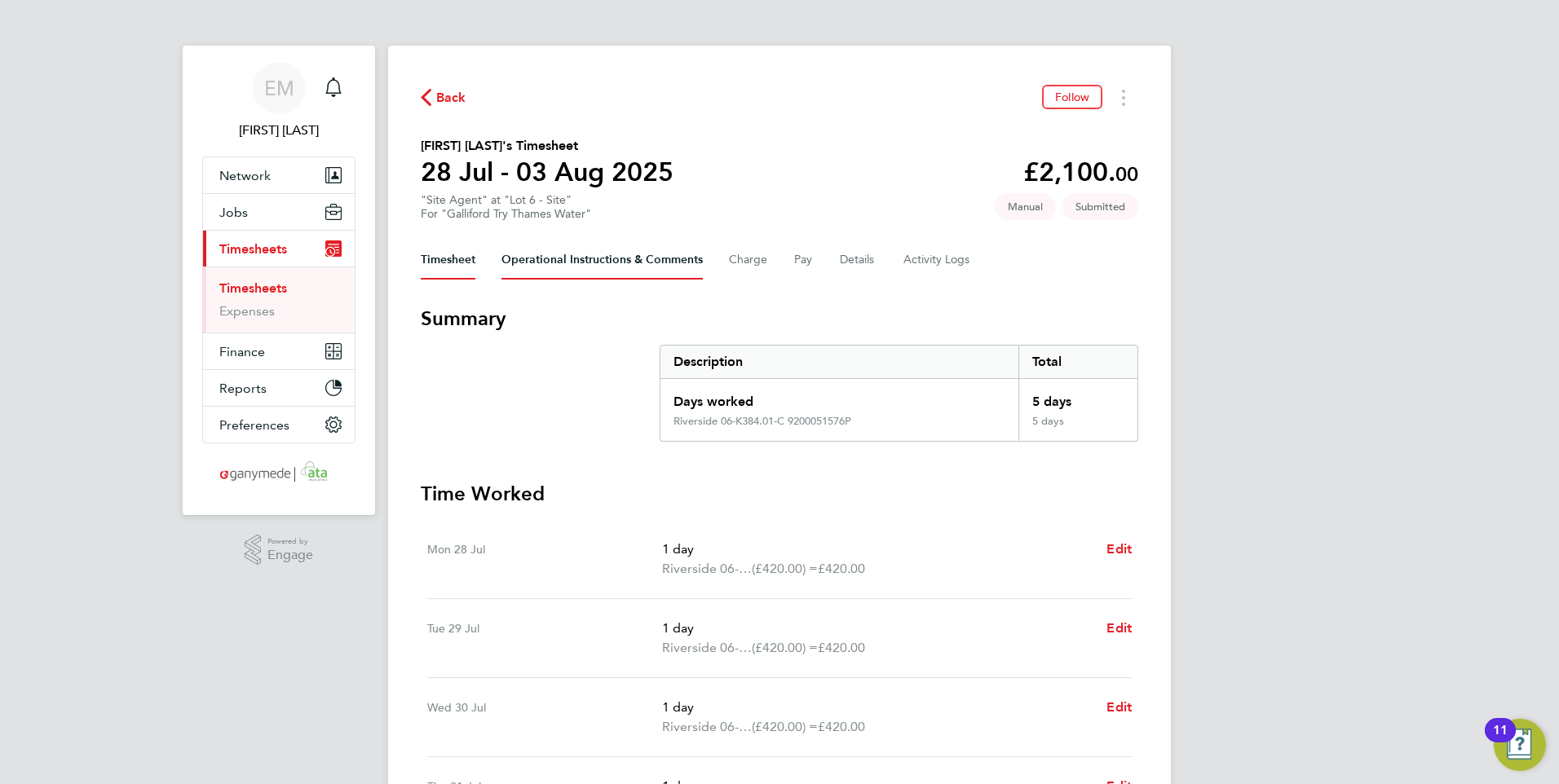 click on "Operational Instructions & Comments" at bounding box center [602, 260] 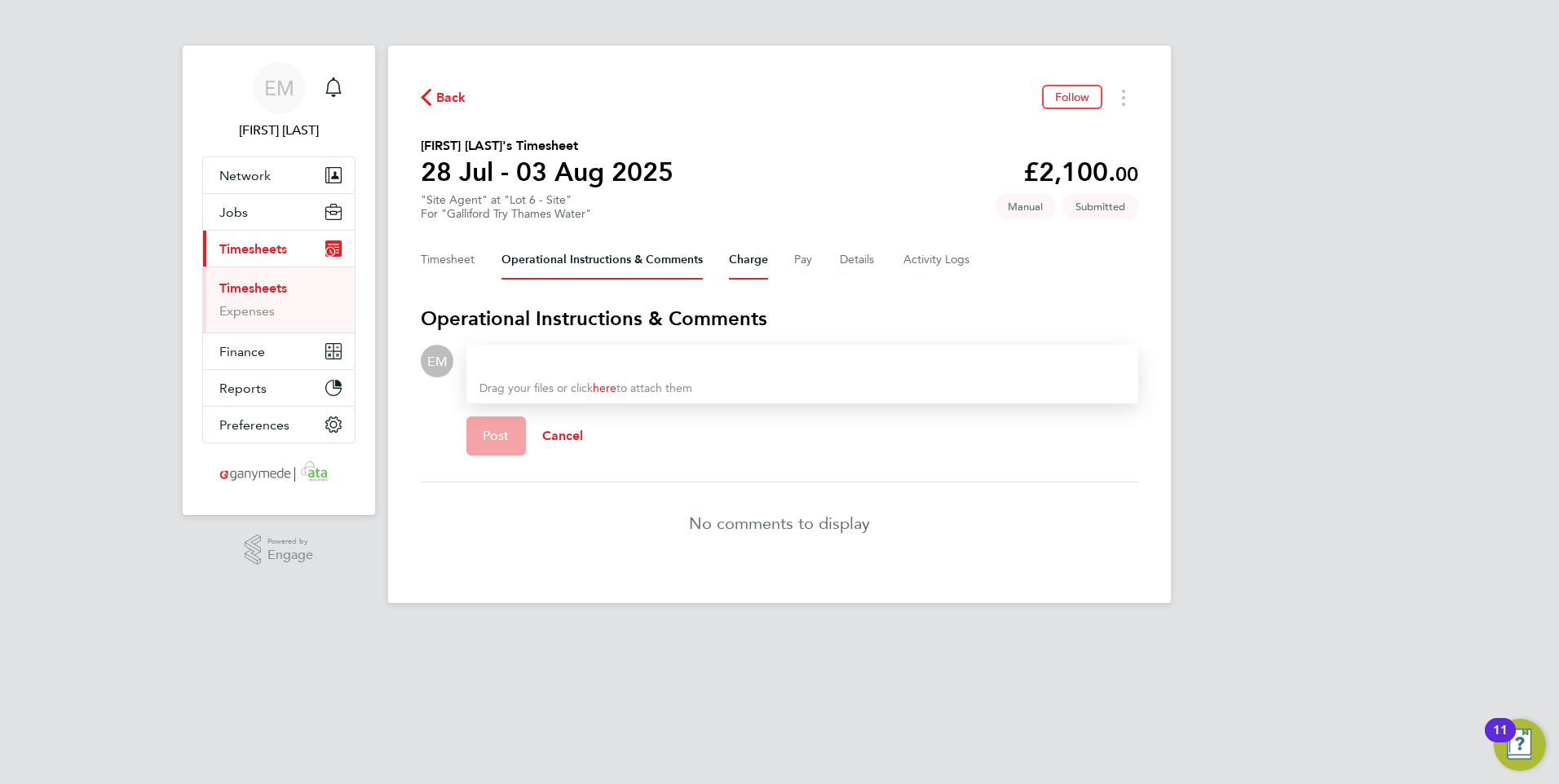 click on "Charge" at bounding box center [749, 260] 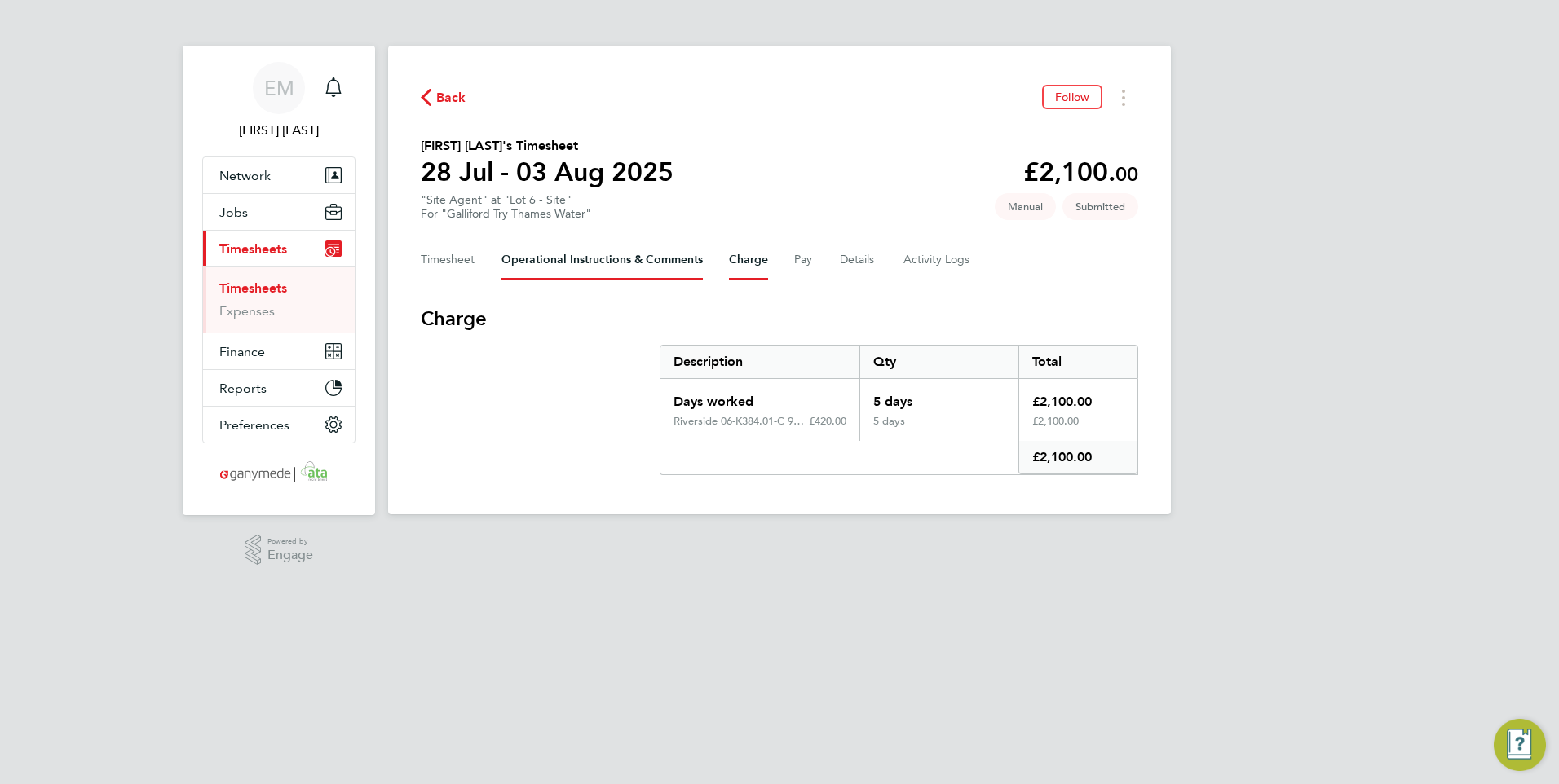 click on "Operational Instructions & Comments" at bounding box center (602, 260) 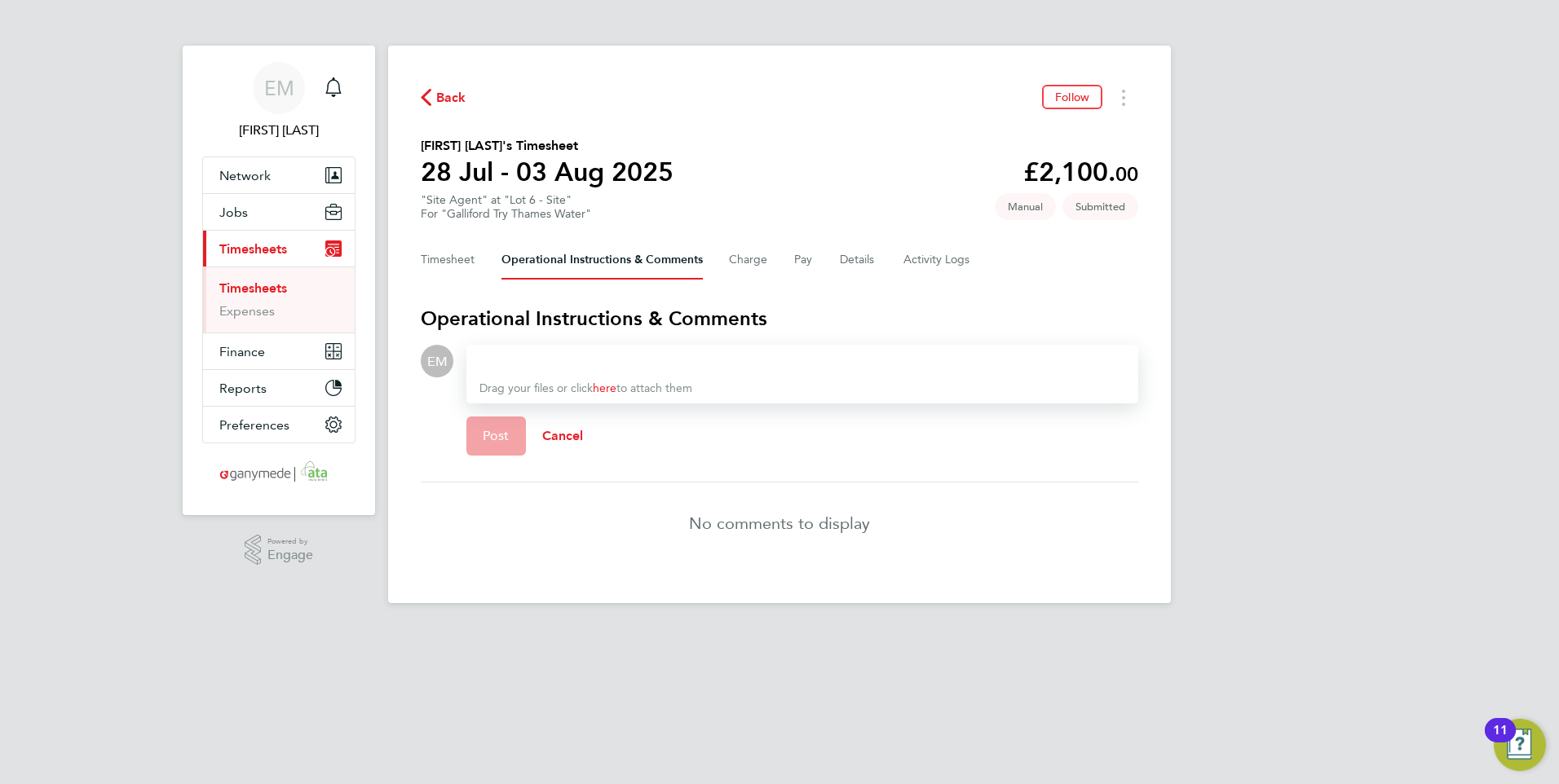 click at bounding box center [802, 361] 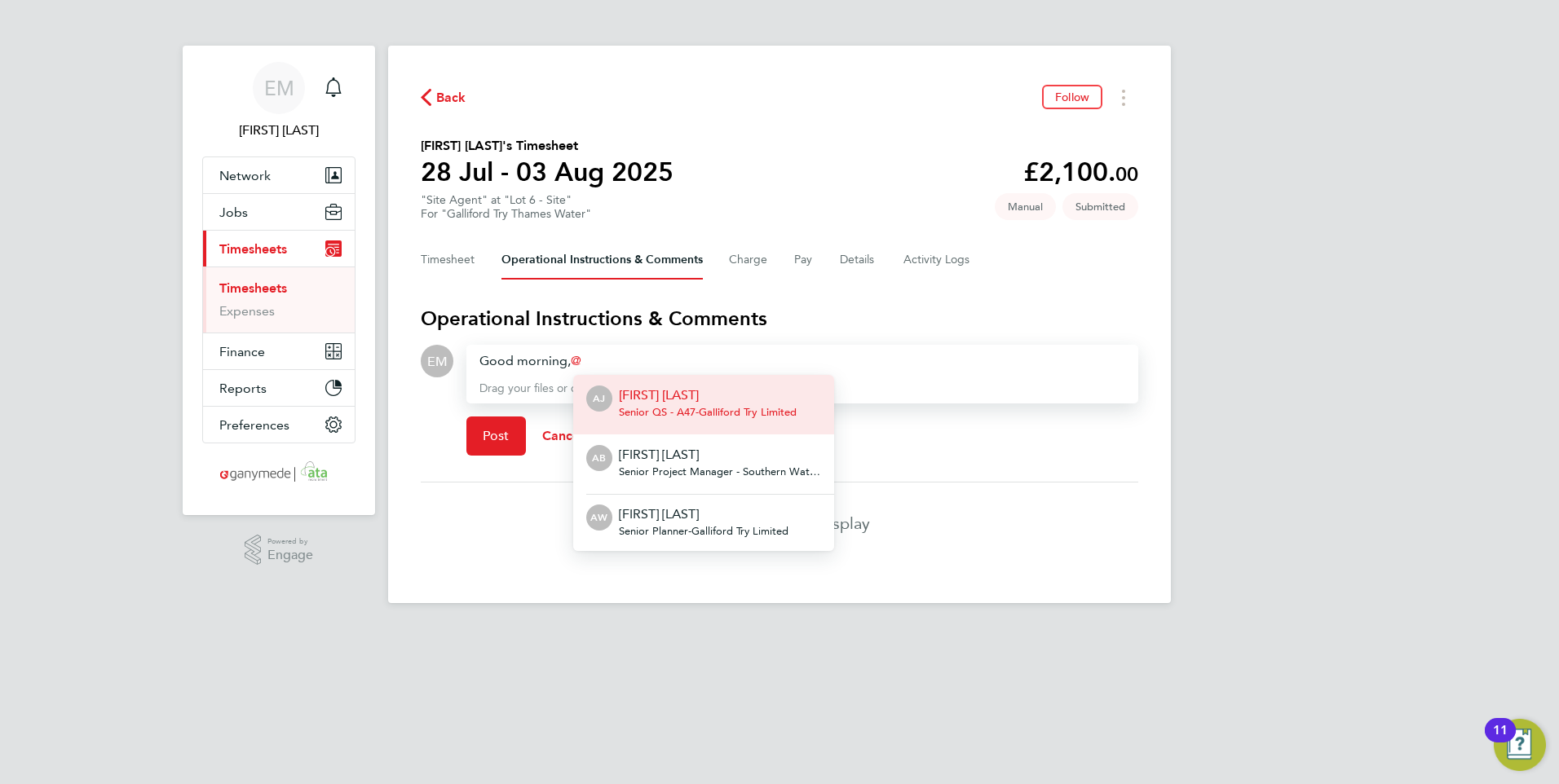 type 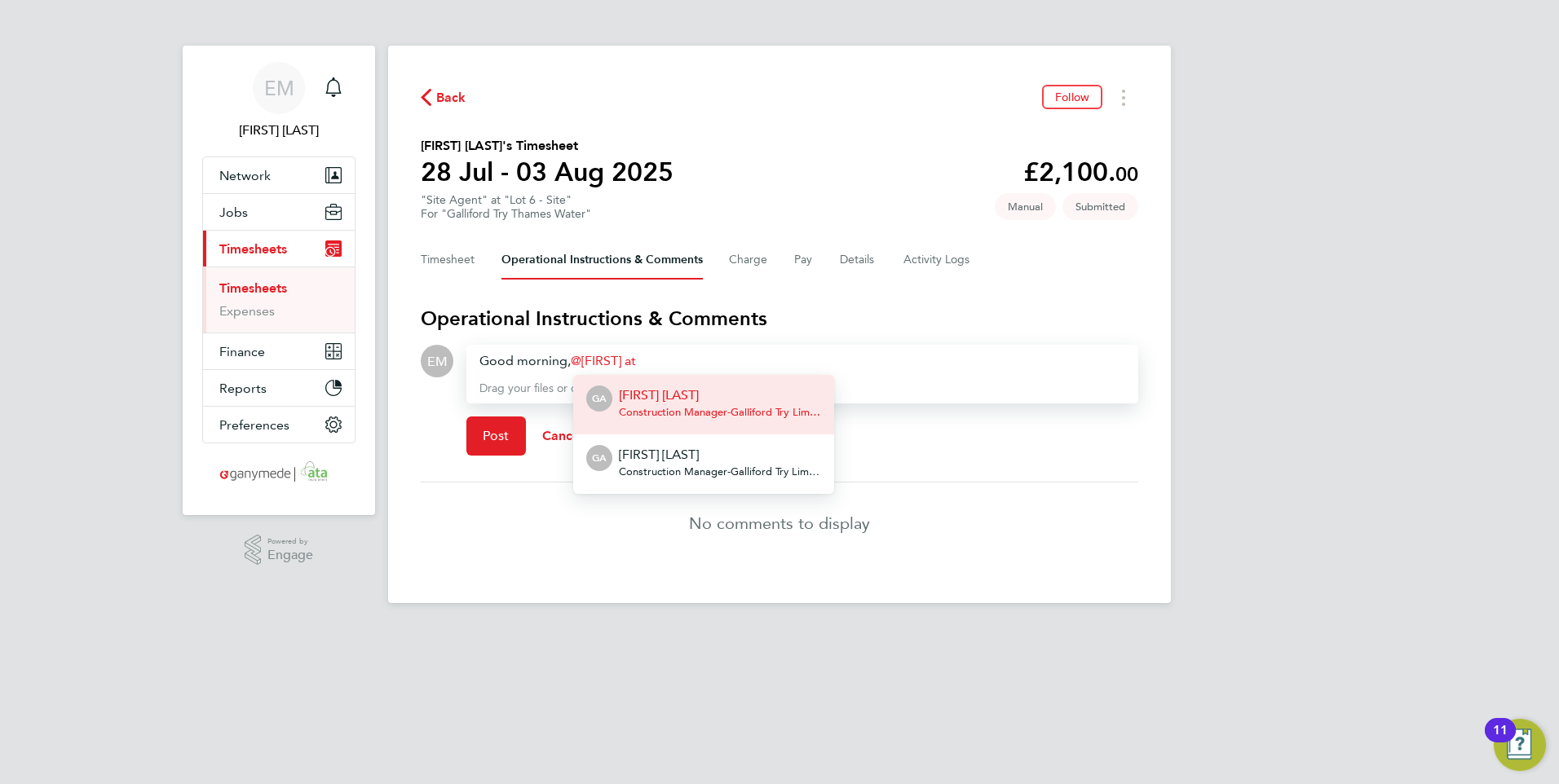 click on "[FIRST] [LAST]" at bounding box center [720, 395] 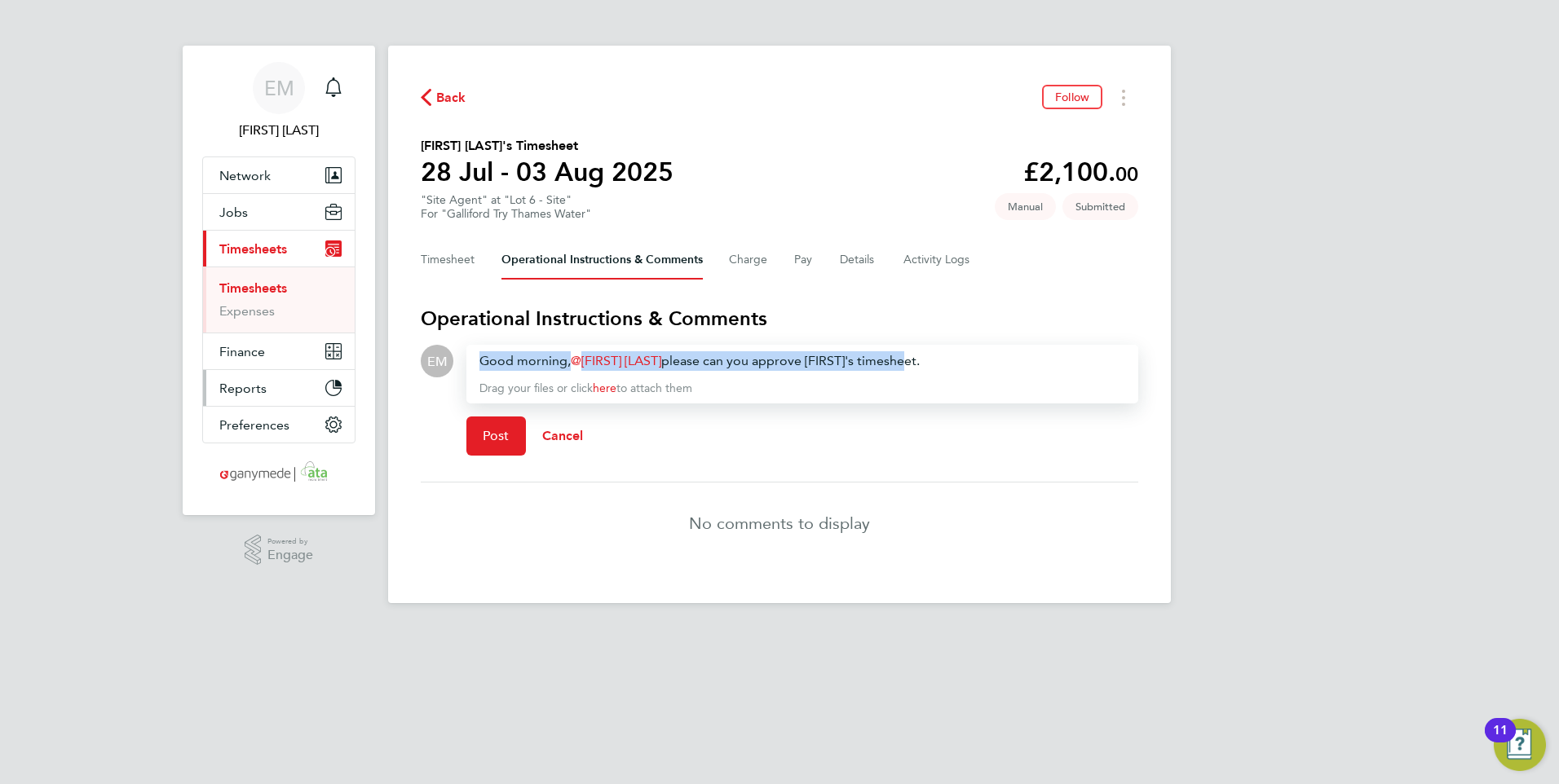drag, startPoint x: 901, startPoint y: 359, endPoint x: 249, endPoint y: 375, distance: 652.19629 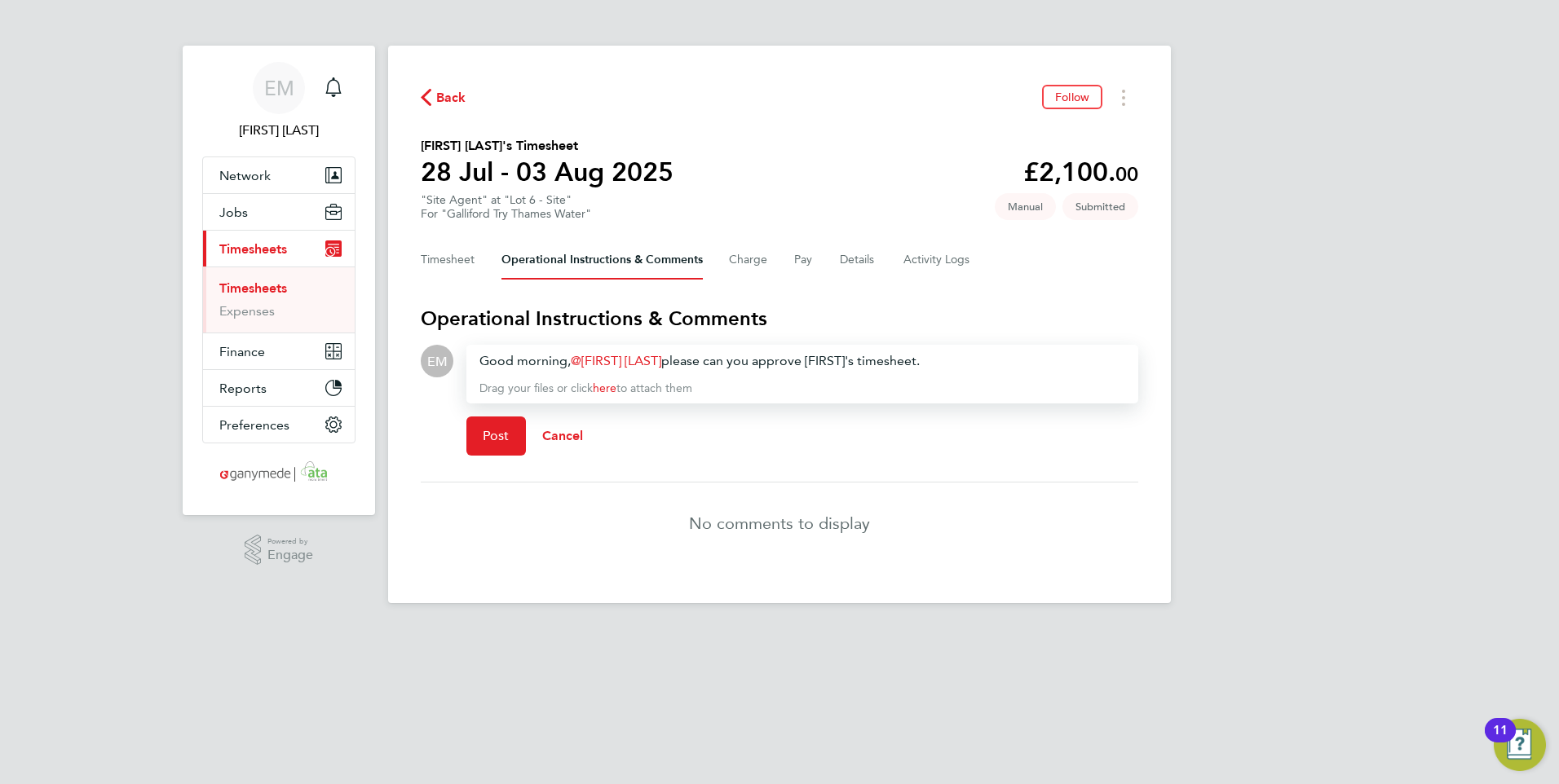click on "Back  Follow
Al Sarumi's Timesheet   28 Jul - 03 Aug 2025   £2,100. 00  "Site Agent" at "Lot 6 - Site"  For "Galliford Try Thames Water"  Submitted   Manual   Timesheet   Operational Instructions & Comments   Charge   Pay   Details   Activity Logs  Operational Instructions & Comments  EM
Drop your files here  Supported files: JPG, JPEG, PNG, GIF or PDF Good morning,  Gary Attwell ​  please can you approve Al's timesheet.  Drag your files or click  here  to attach them  Post   Cancel   No comments to display" 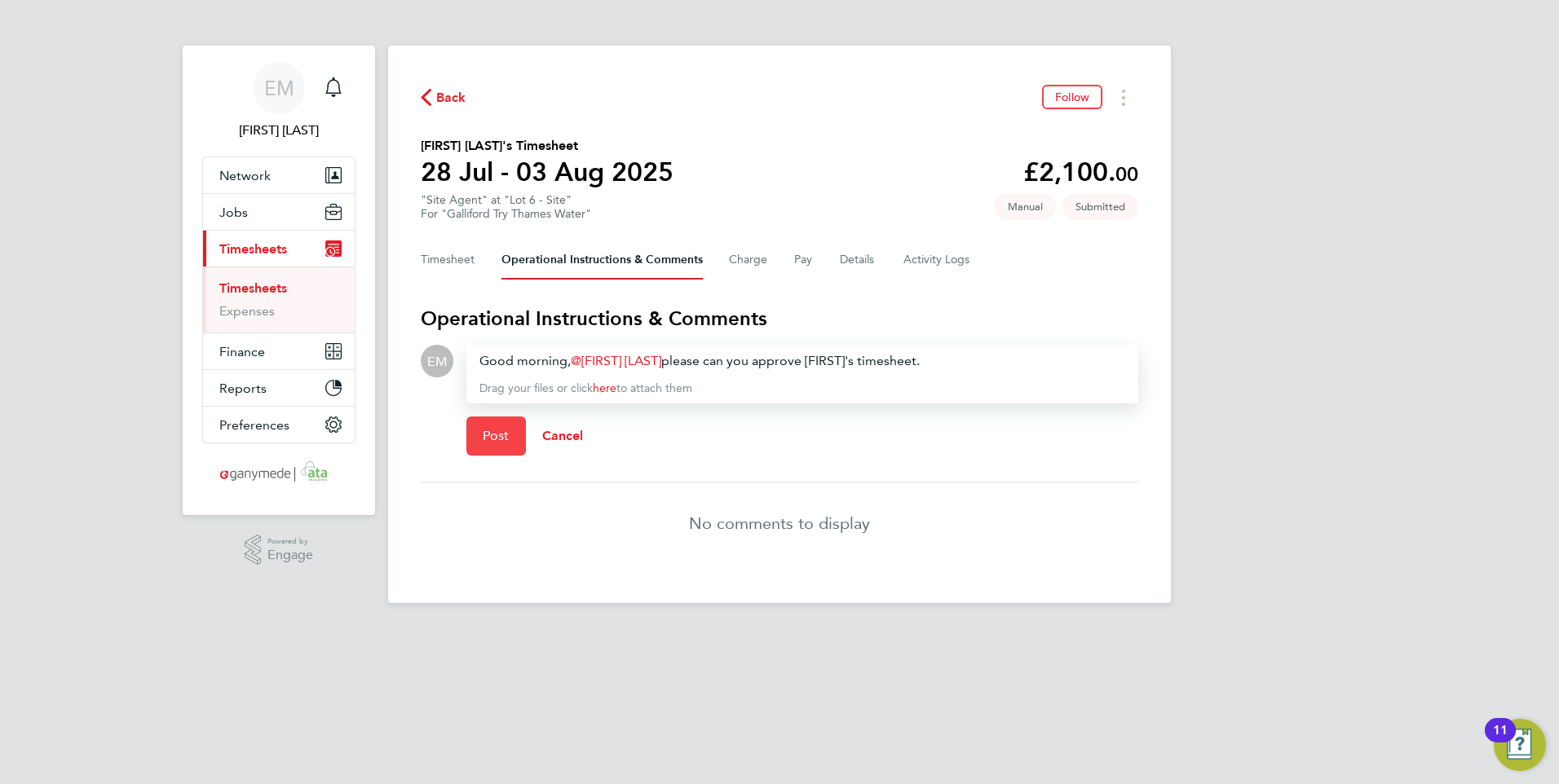 click on "Post" 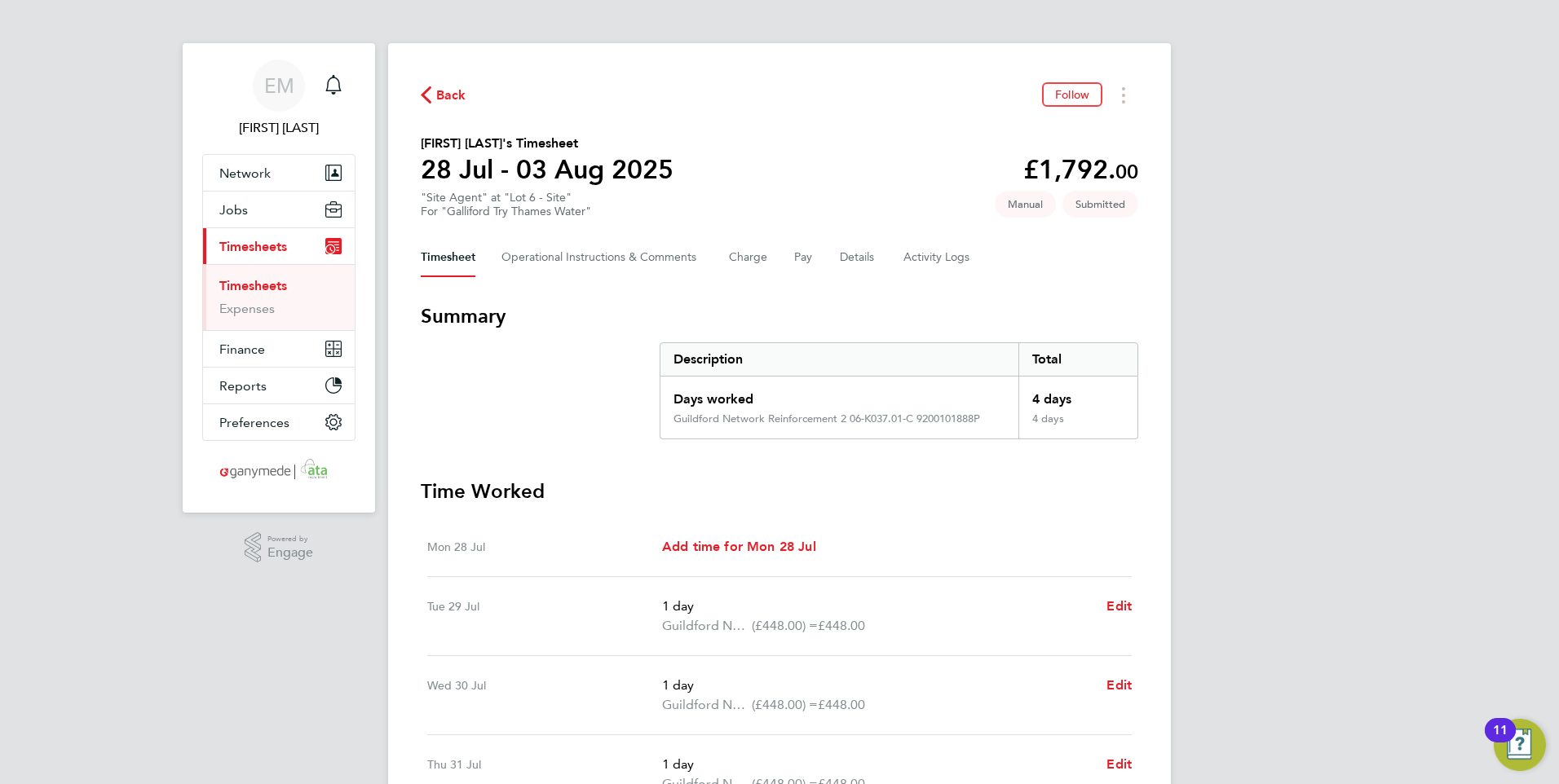 scroll, scrollTop: 0, scrollLeft: 0, axis: both 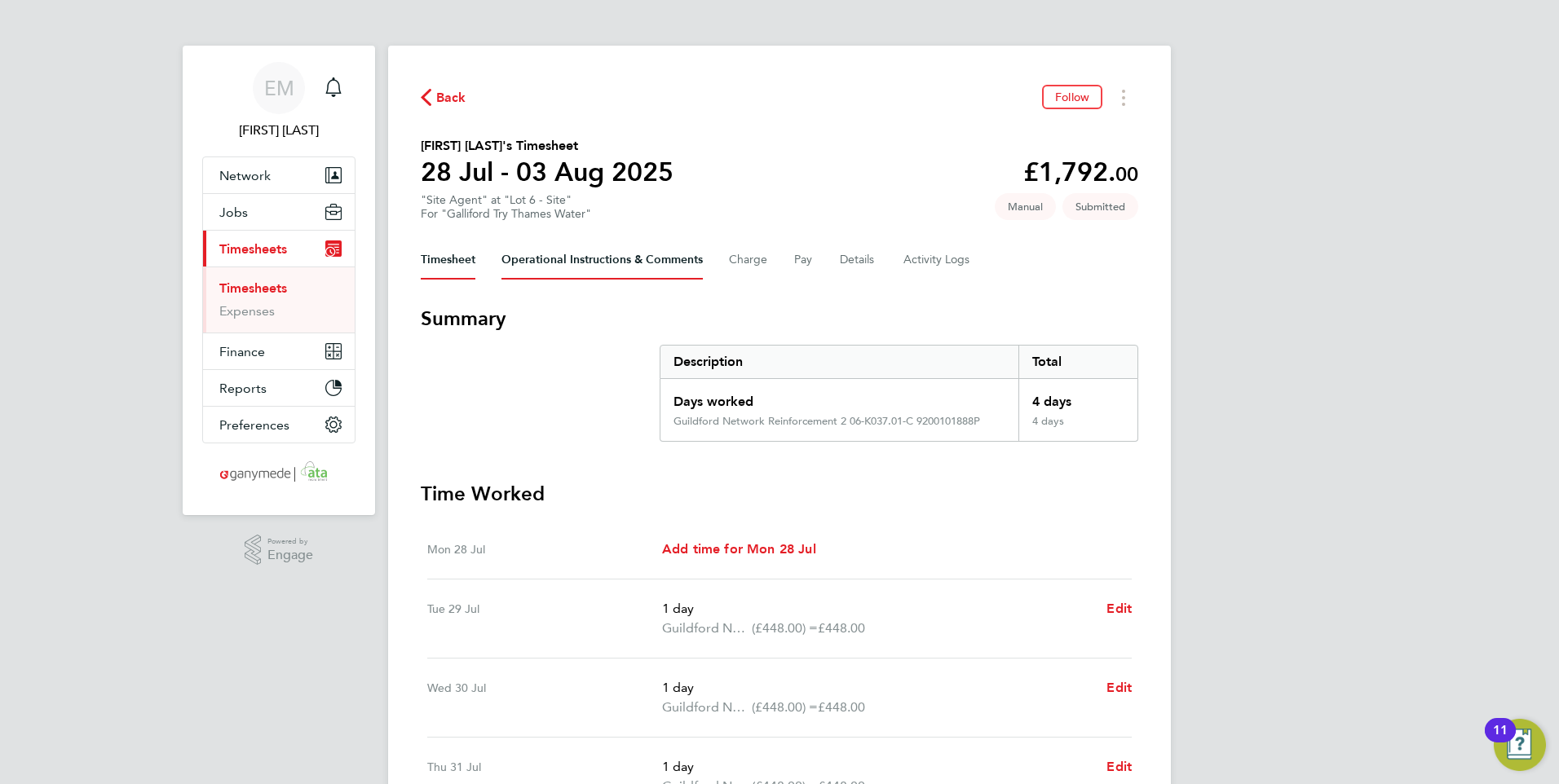click on "Operational Instructions & Comments" at bounding box center [602, 260] 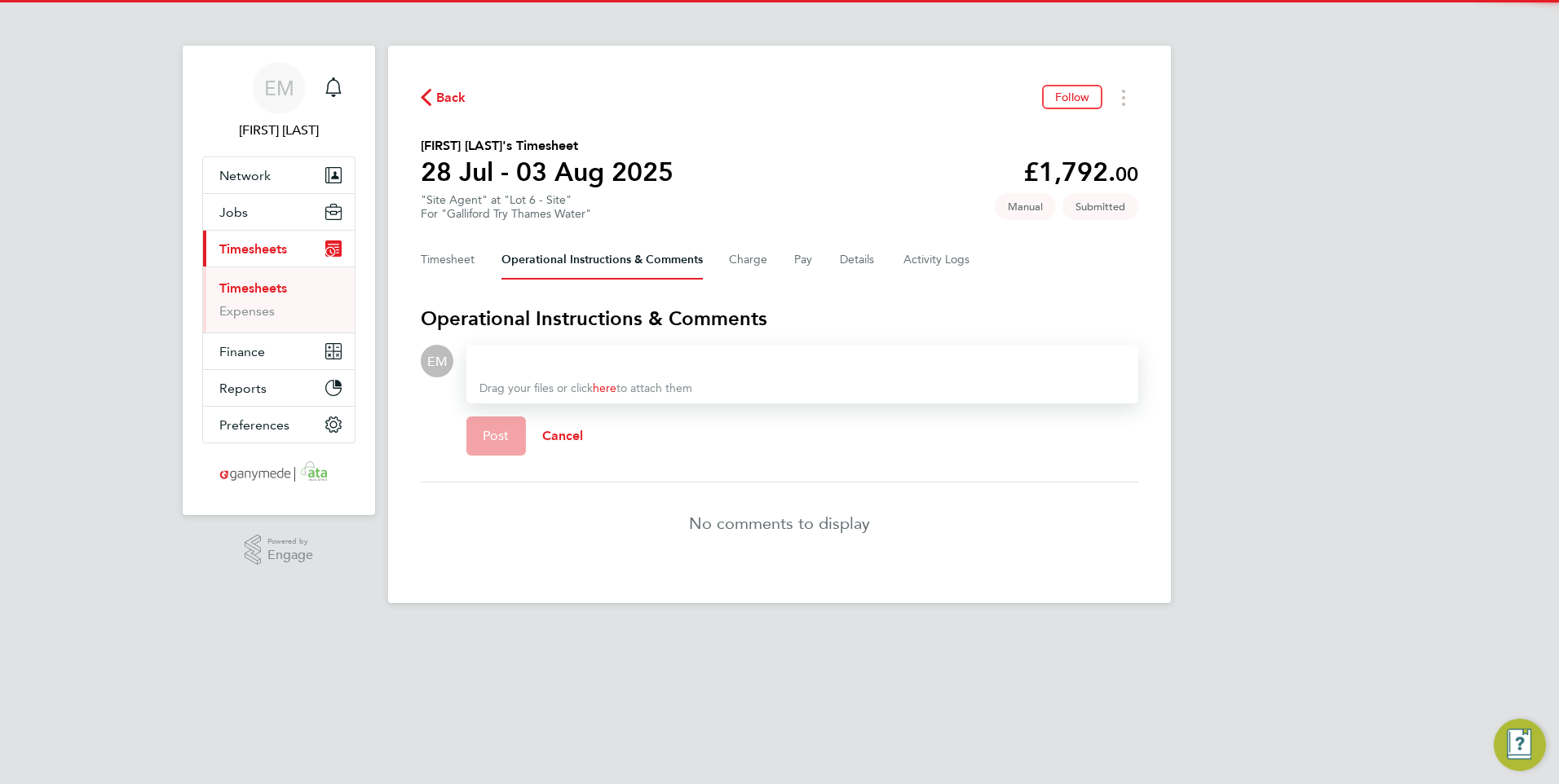 click at bounding box center [802, 361] 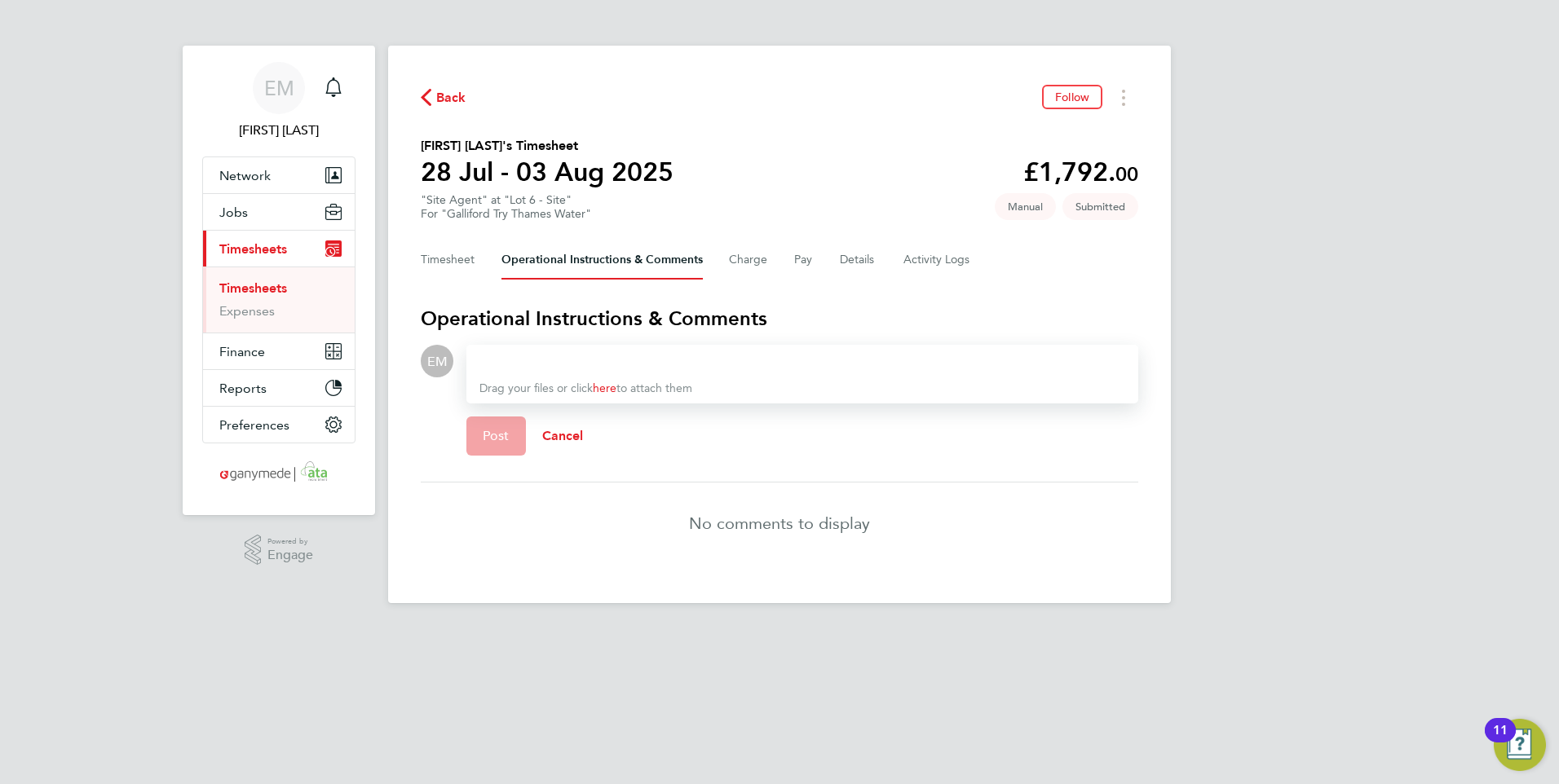 type 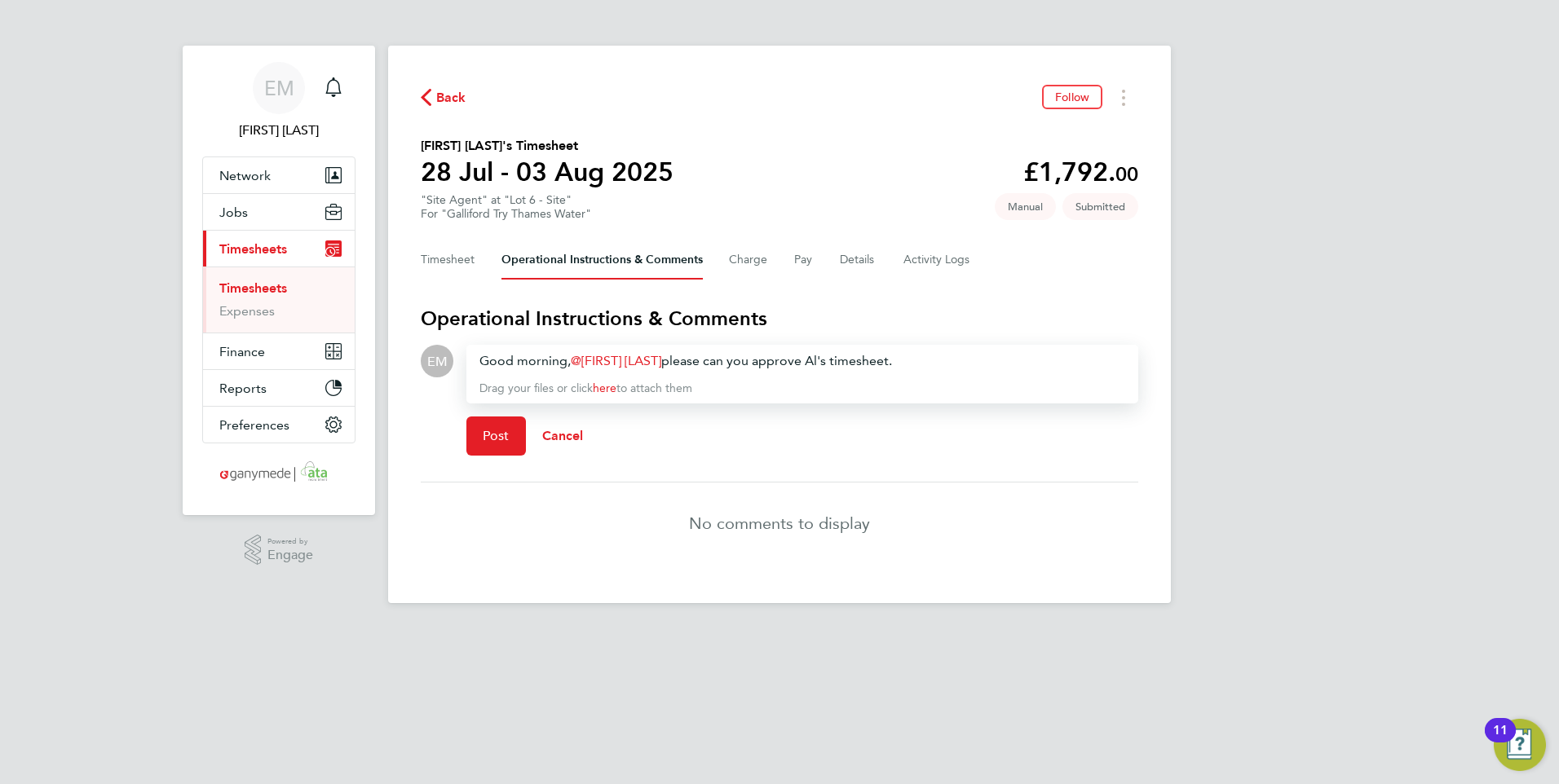 click on "Good morning,  Gary Attwell ​  please can you approve Al's timesheet." at bounding box center (802, 361) 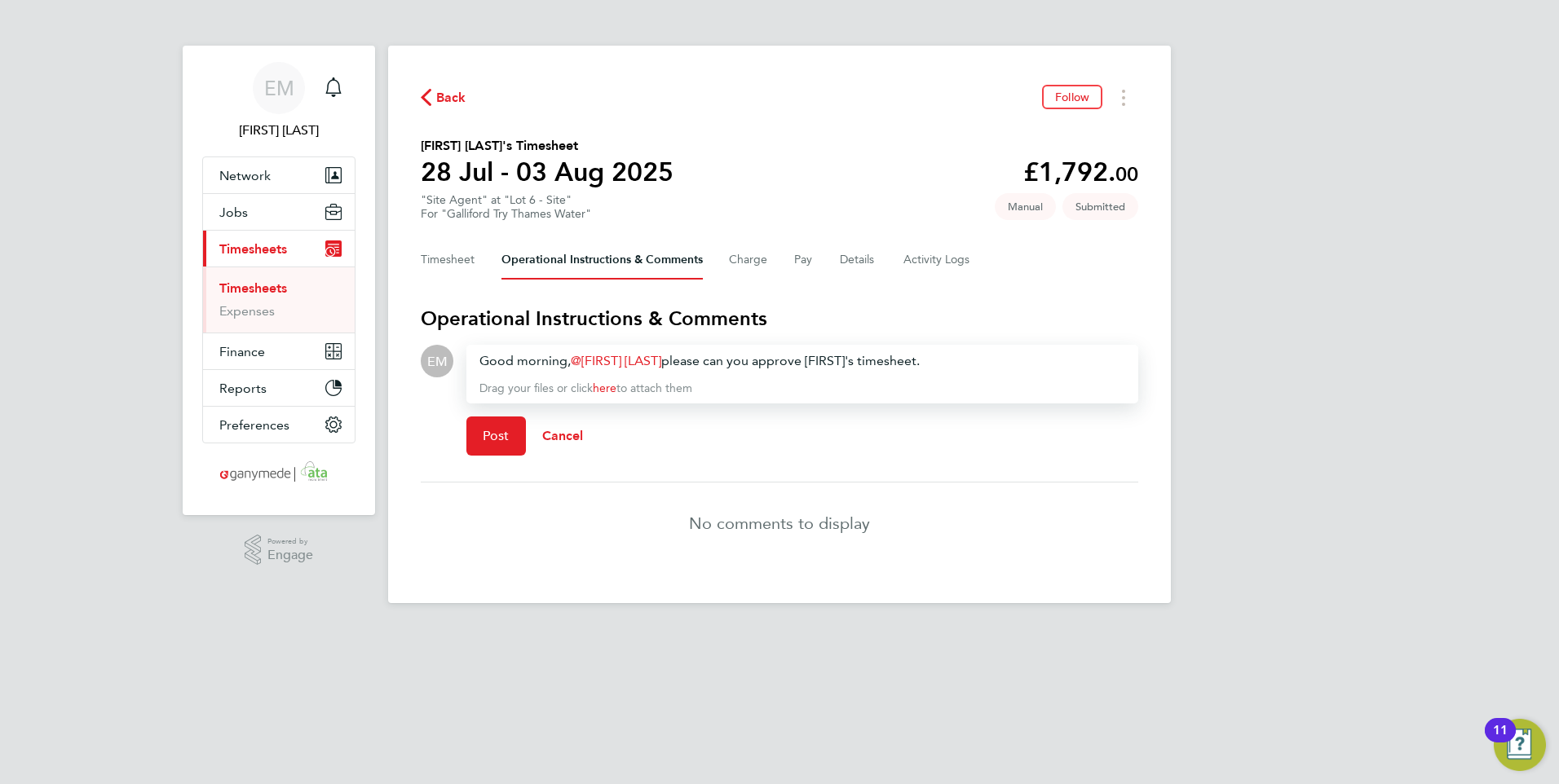 drag, startPoint x: 934, startPoint y: 359, endPoint x: 197, endPoint y: 378, distance: 737.24487 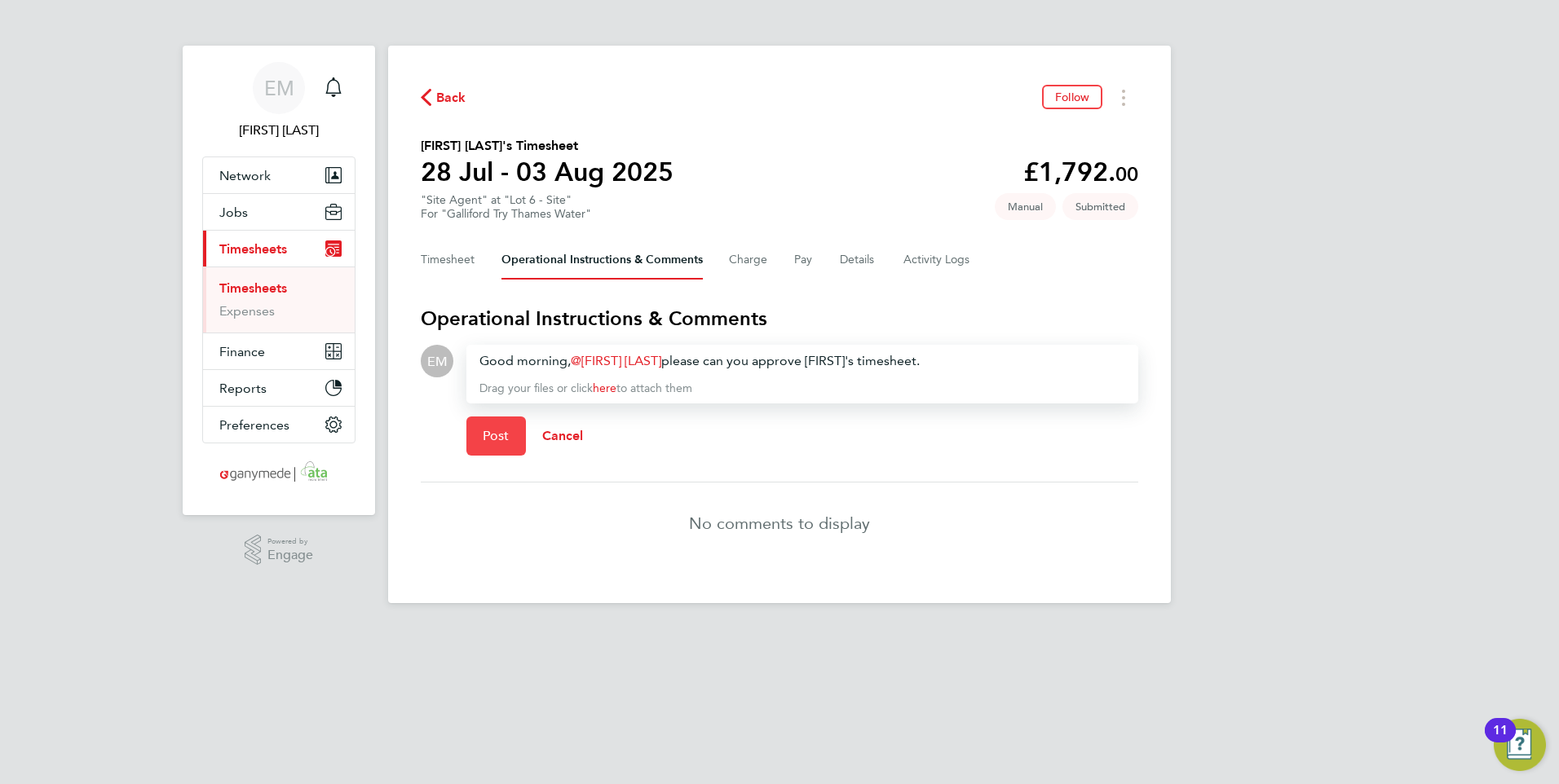click on "Post" 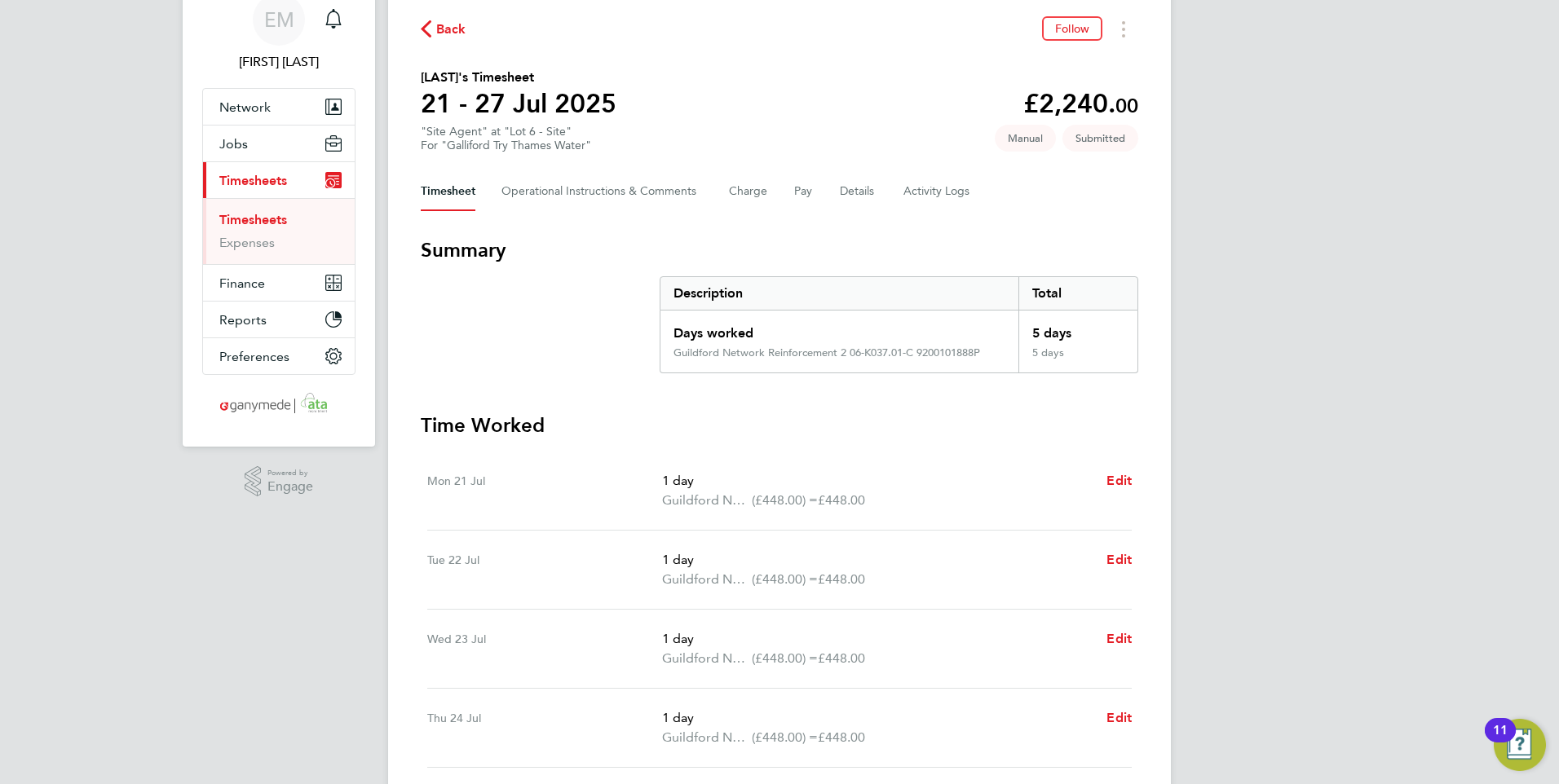 scroll, scrollTop: 68, scrollLeft: 0, axis: vertical 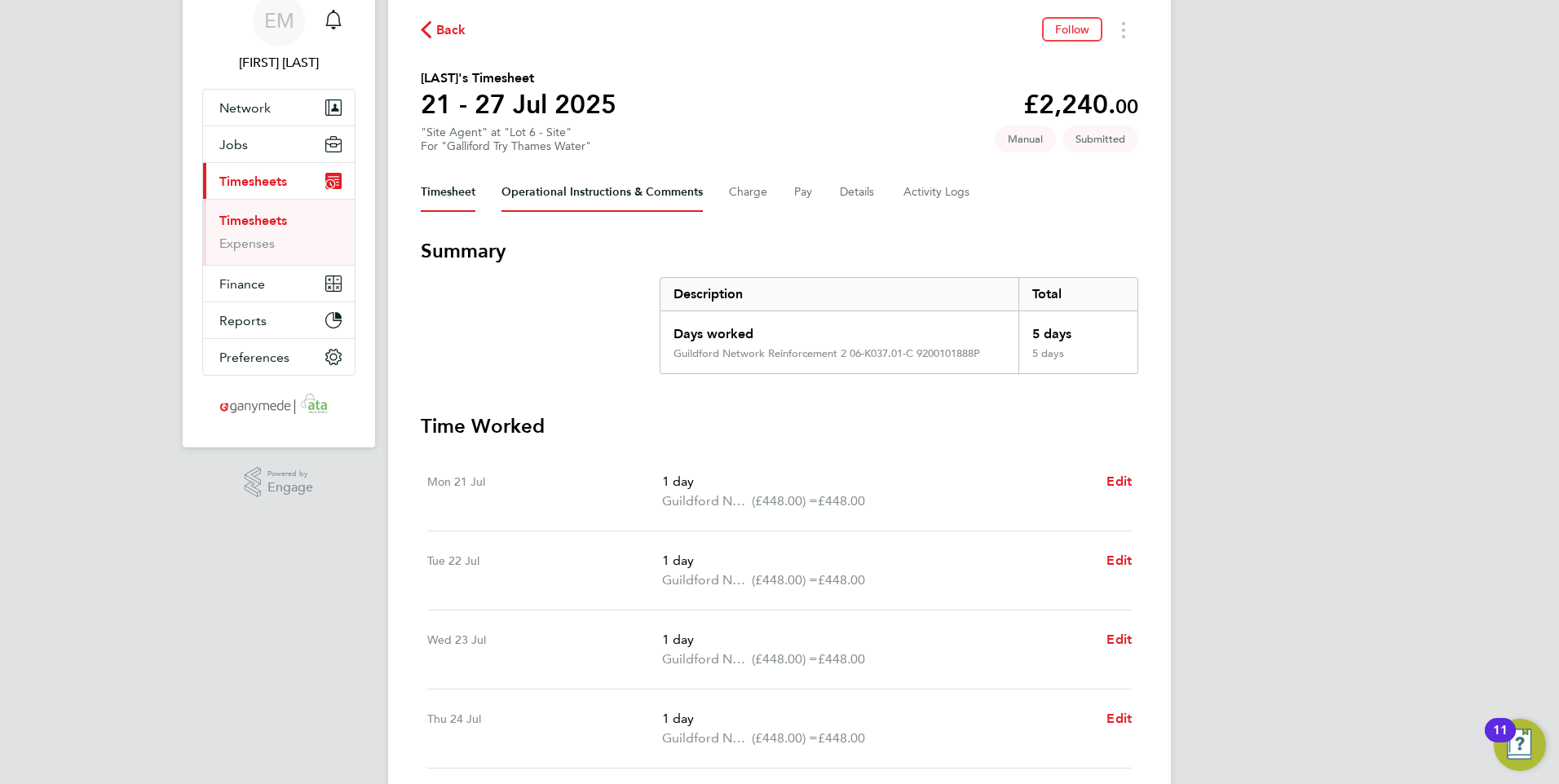 click on "Operational Instructions & Comments" at bounding box center [602, 192] 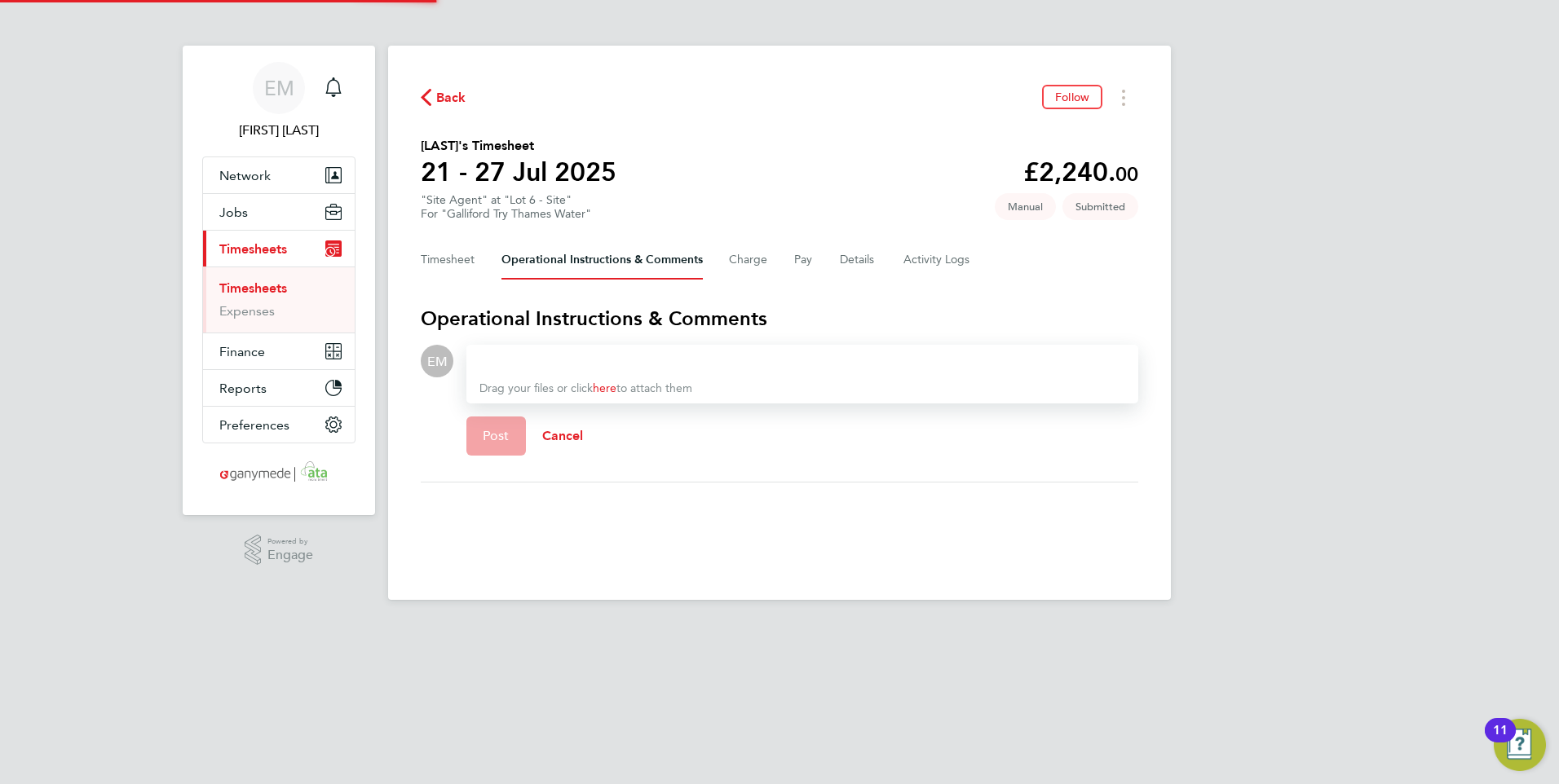 scroll, scrollTop: 0, scrollLeft: 0, axis: both 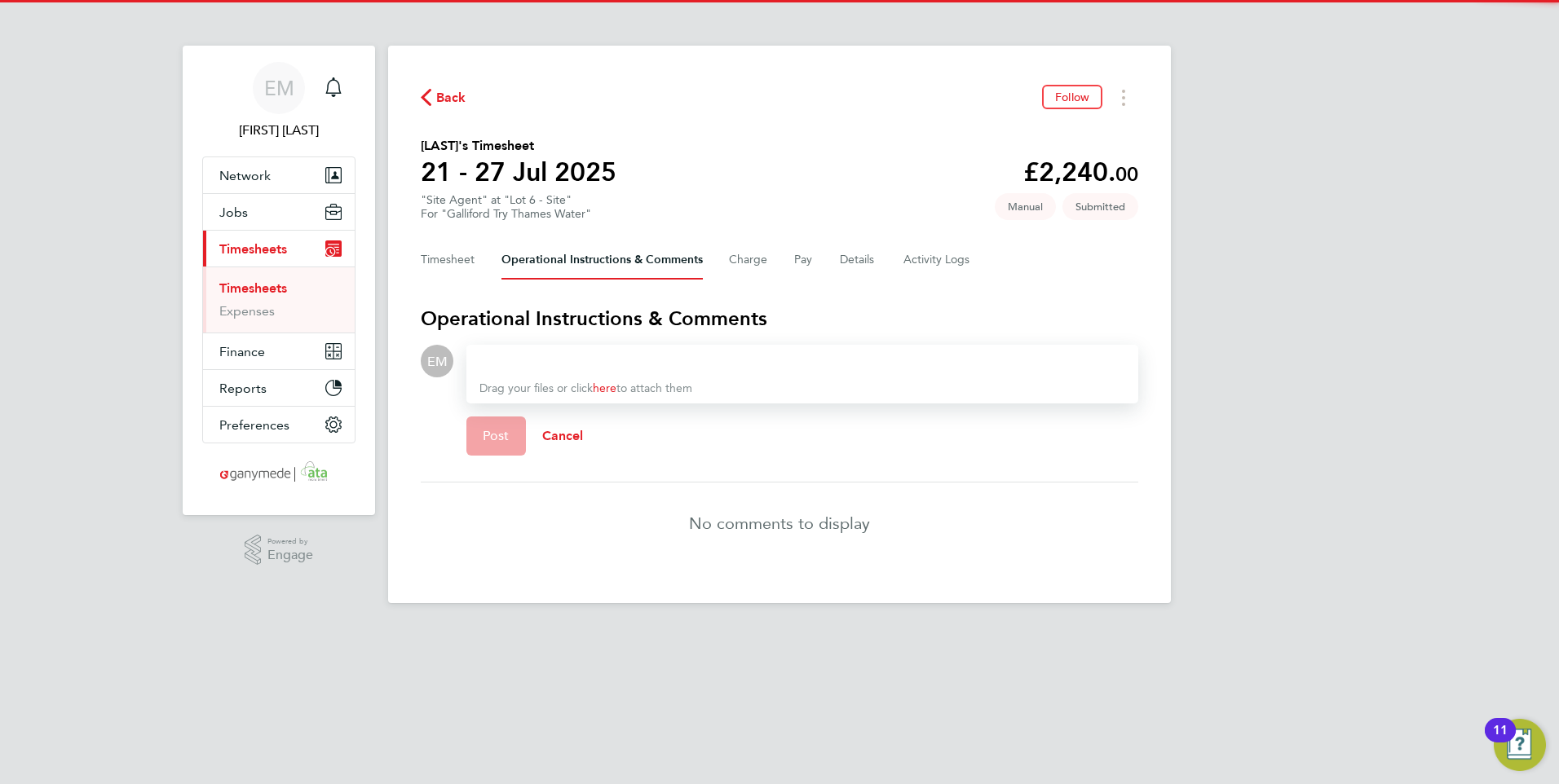 click at bounding box center (802, 361) 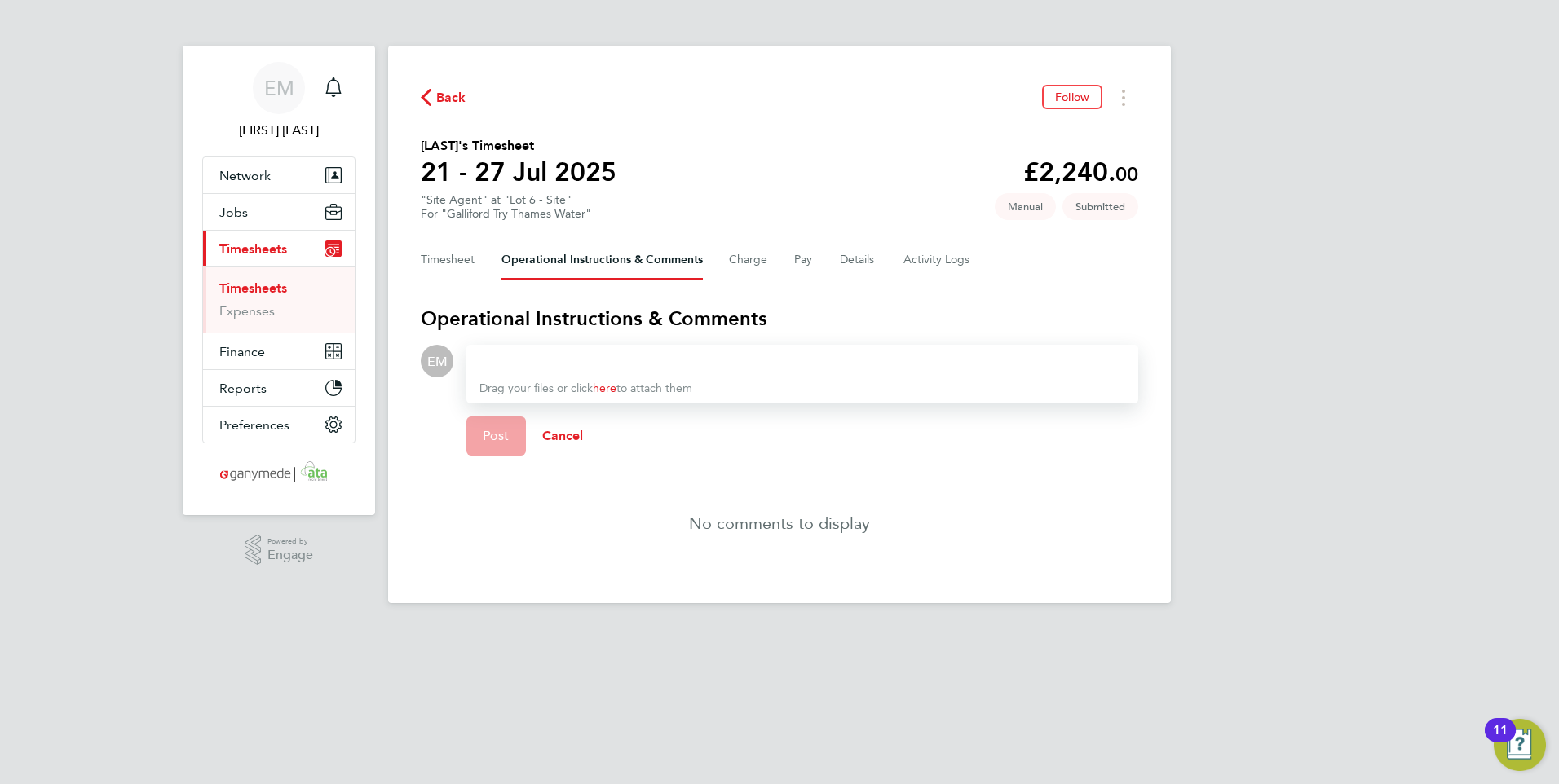 type 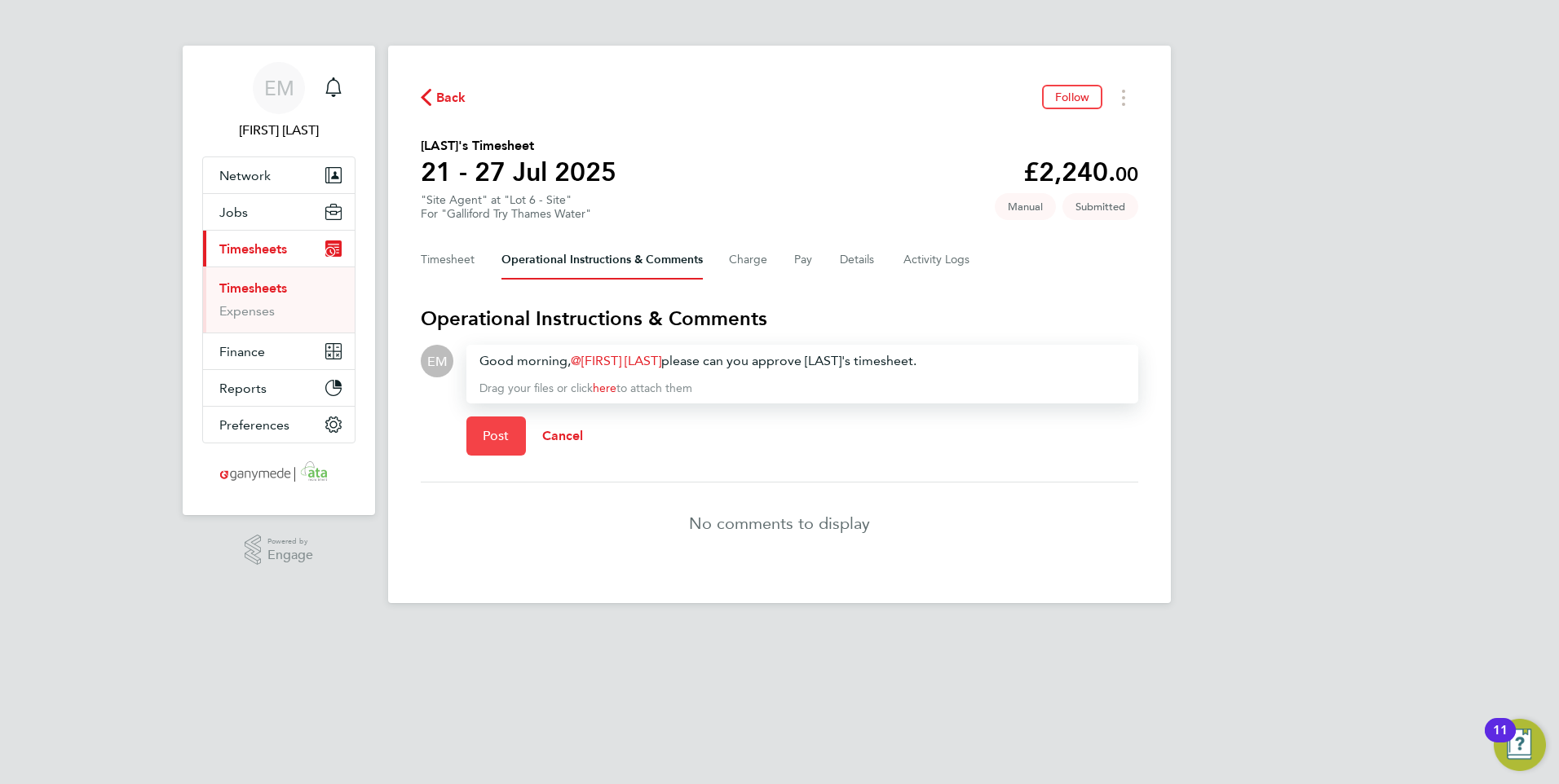 click on "Post" 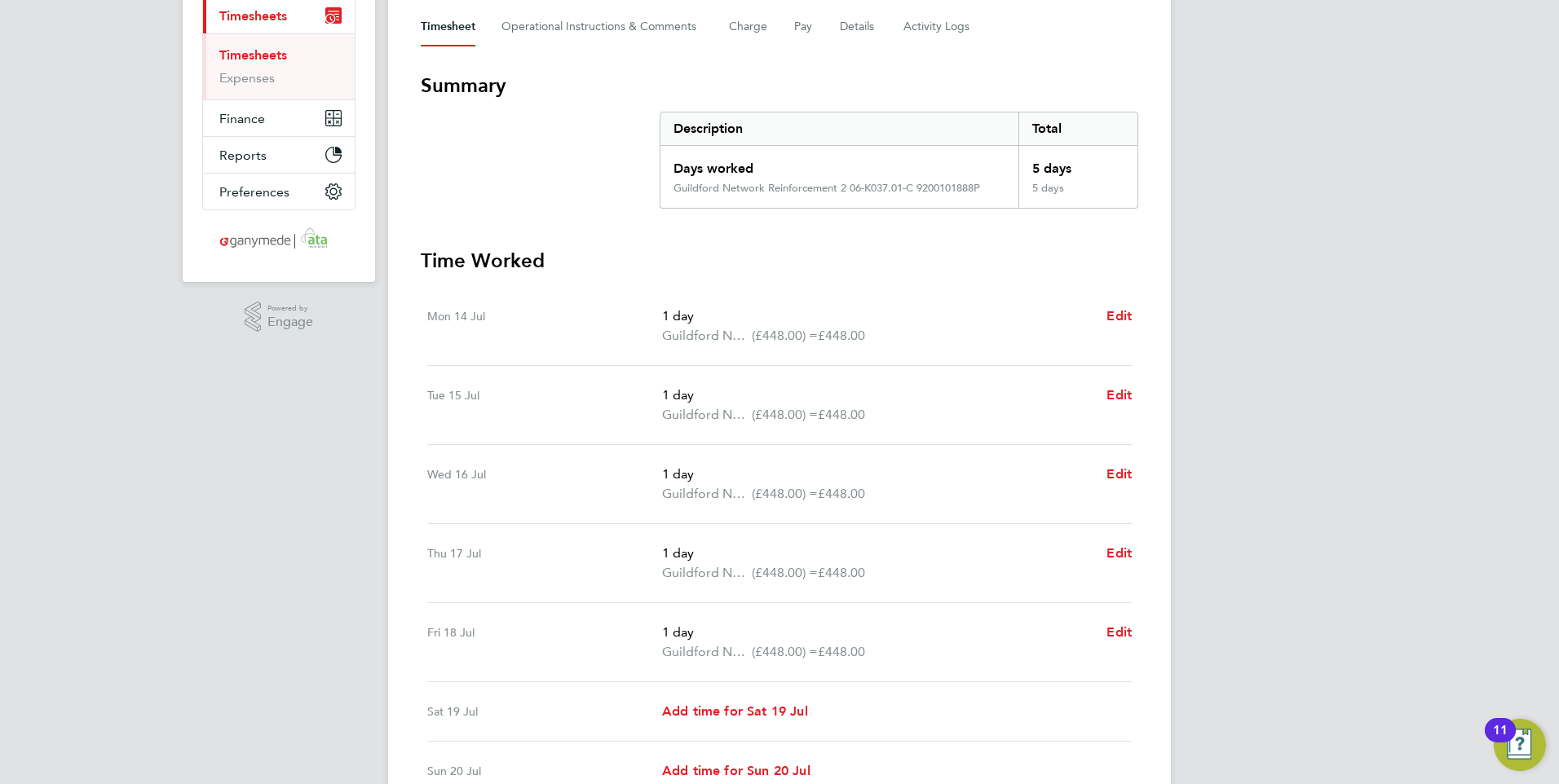 scroll, scrollTop: 0, scrollLeft: 0, axis: both 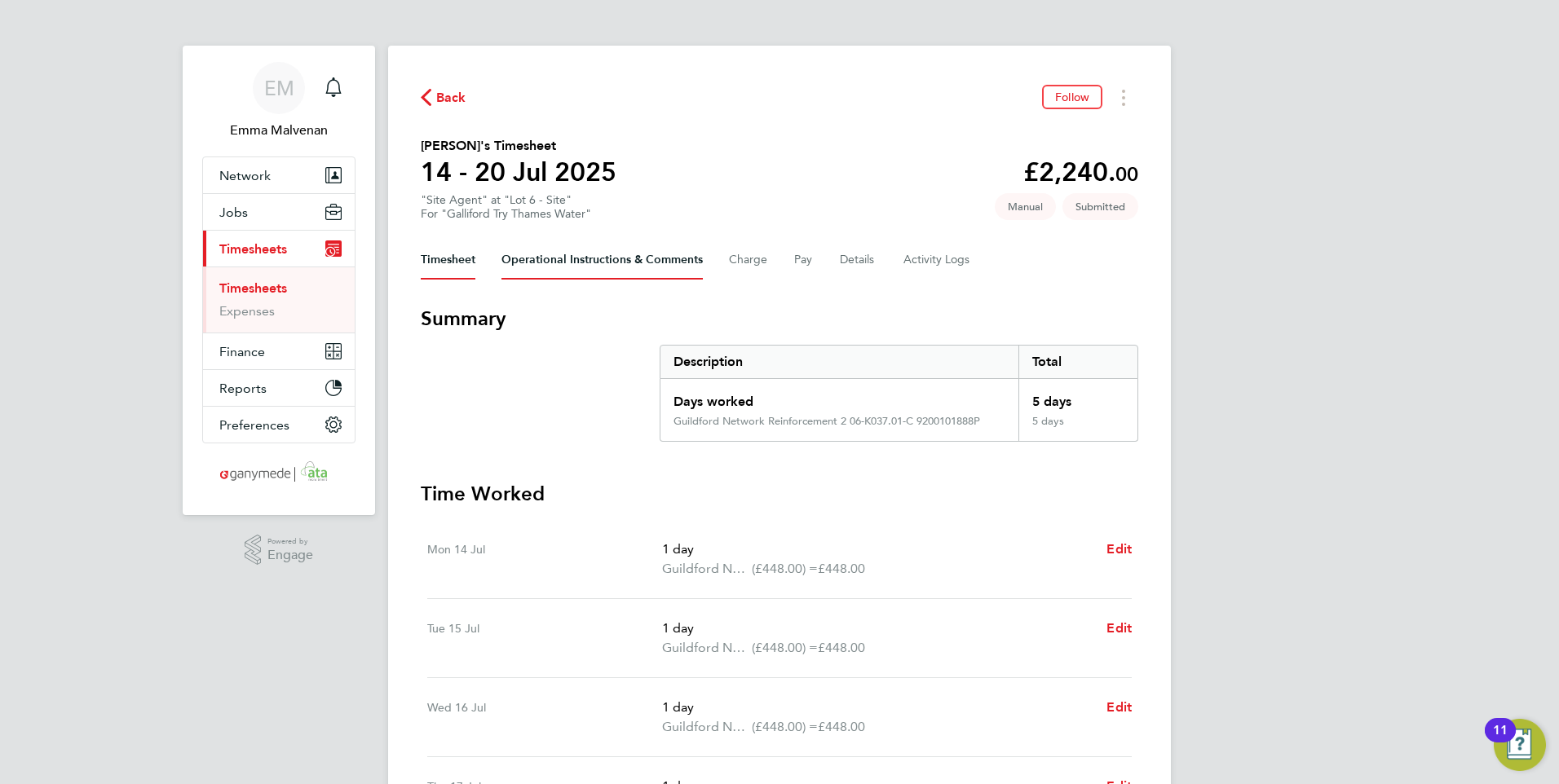 click on "Operational Instructions & Comments" at bounding box center (602, 260) 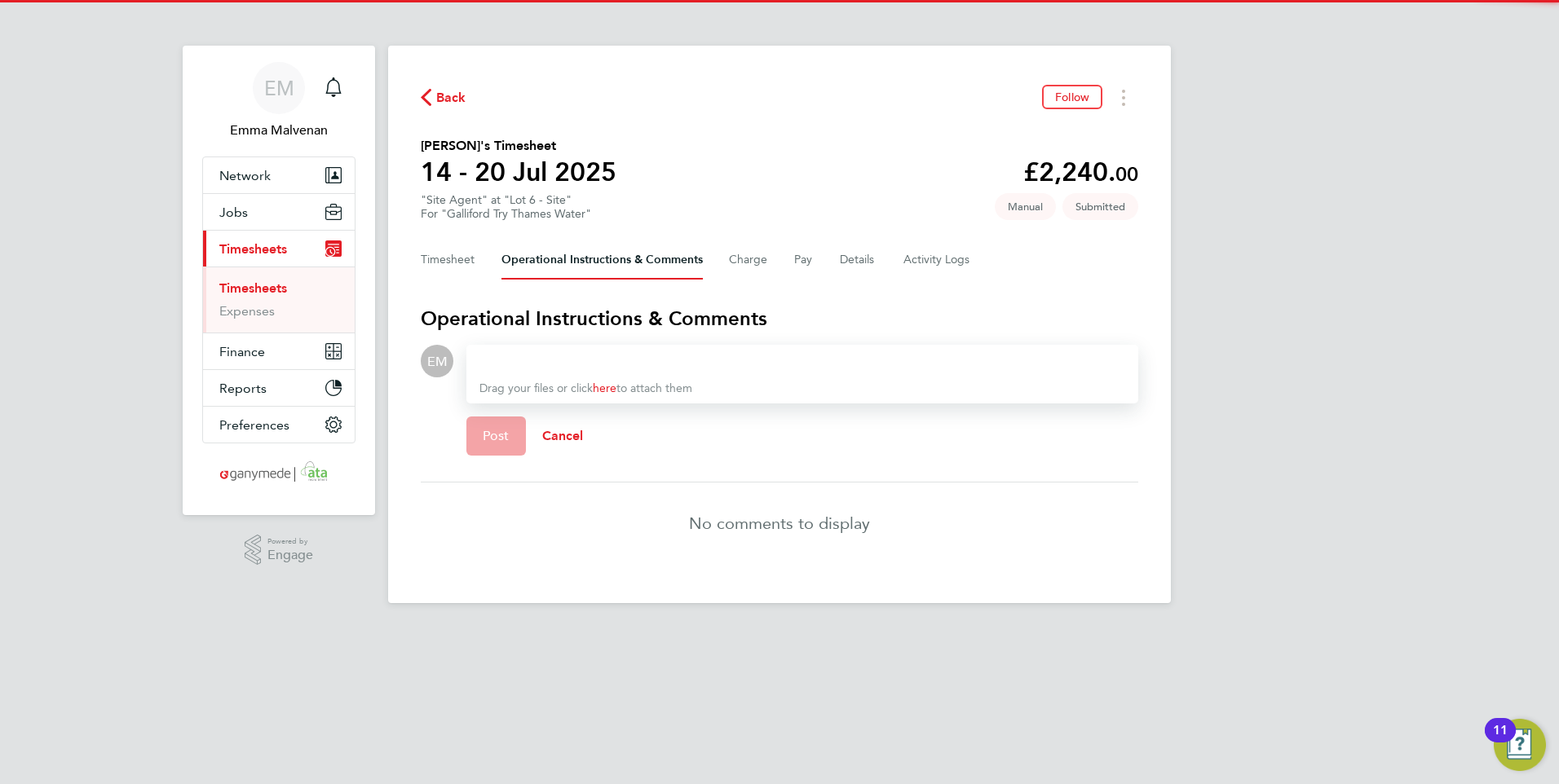 click at bounding box center (802, 361) 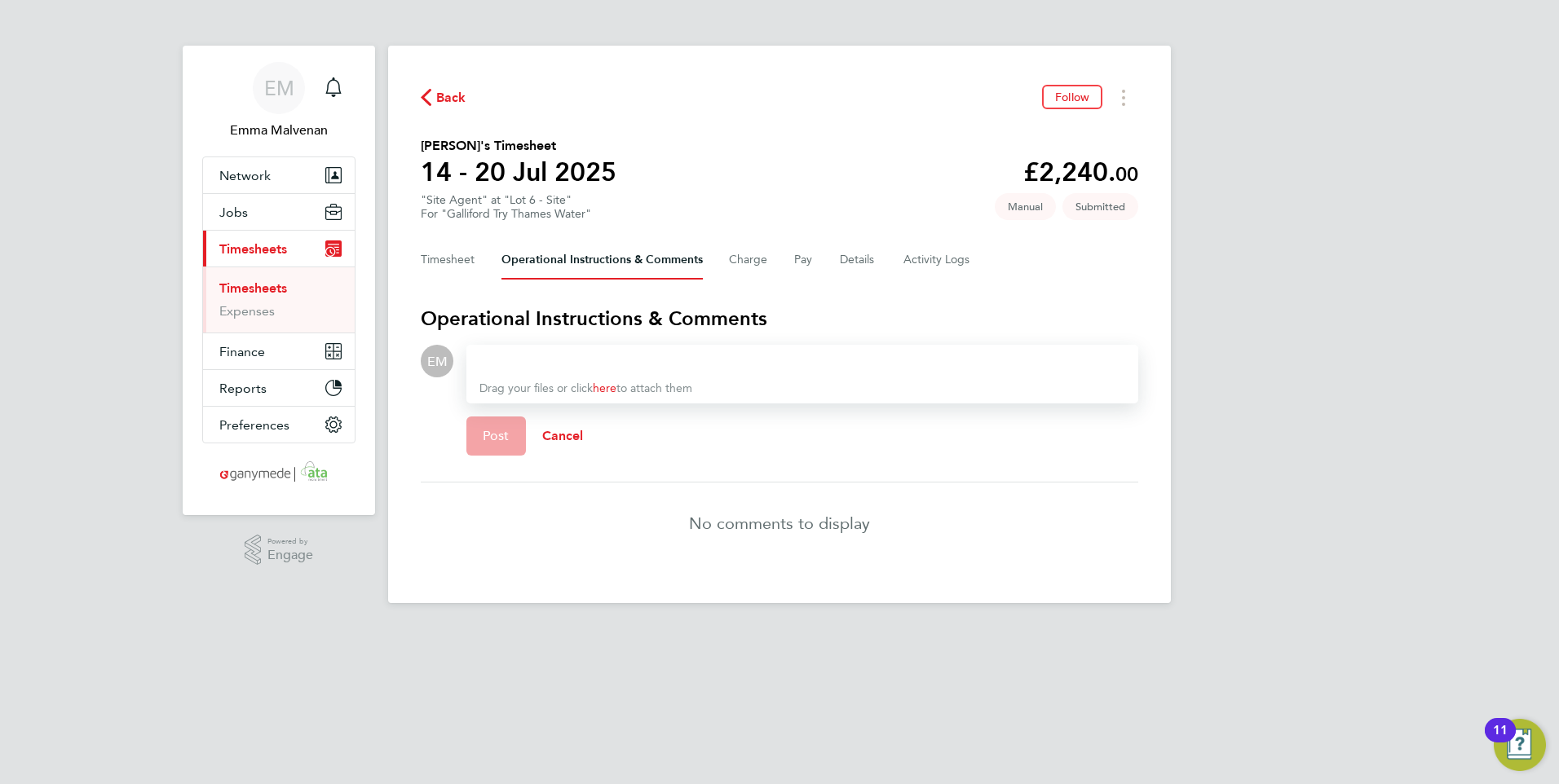 type 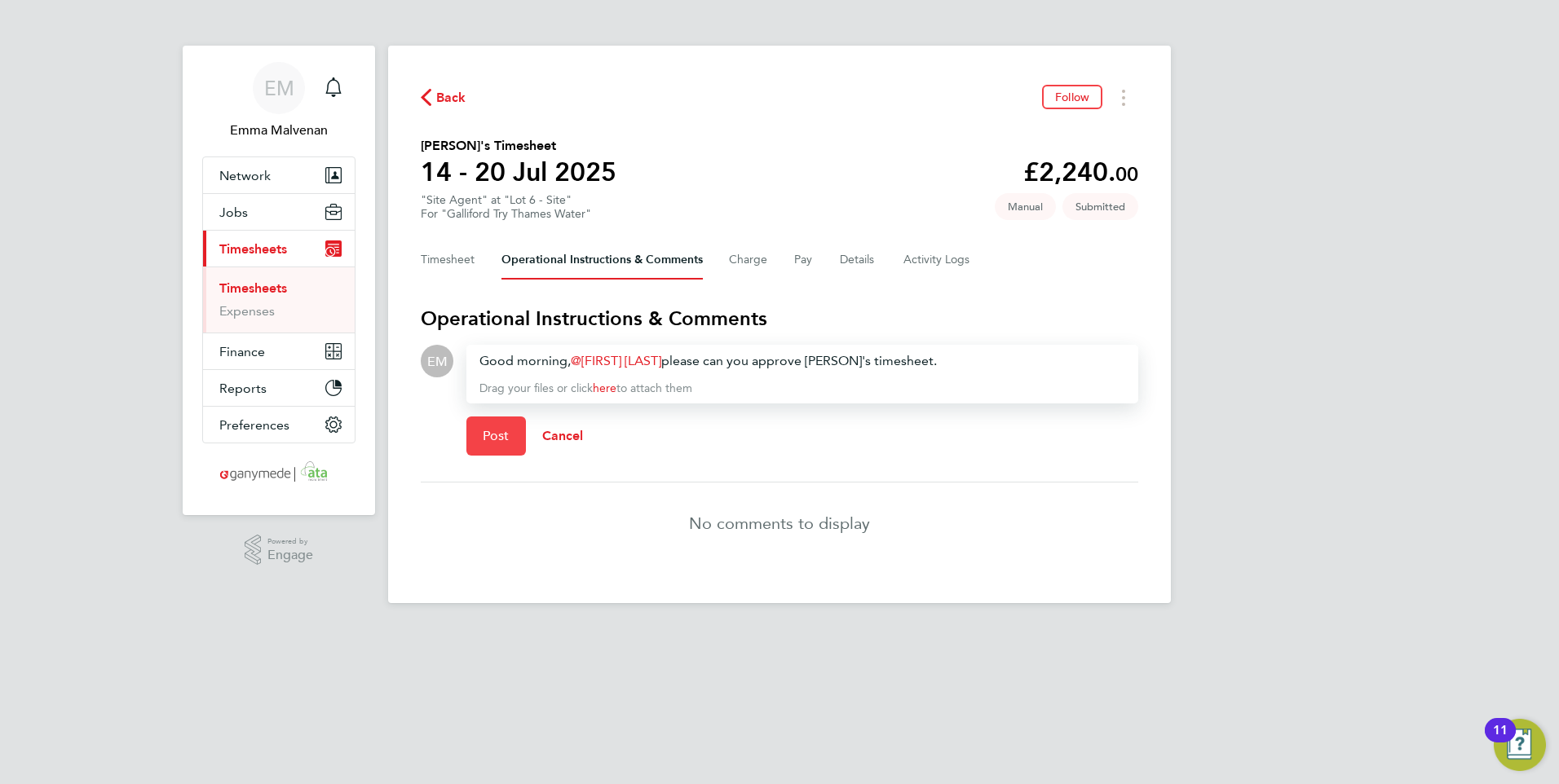 click on "Post" 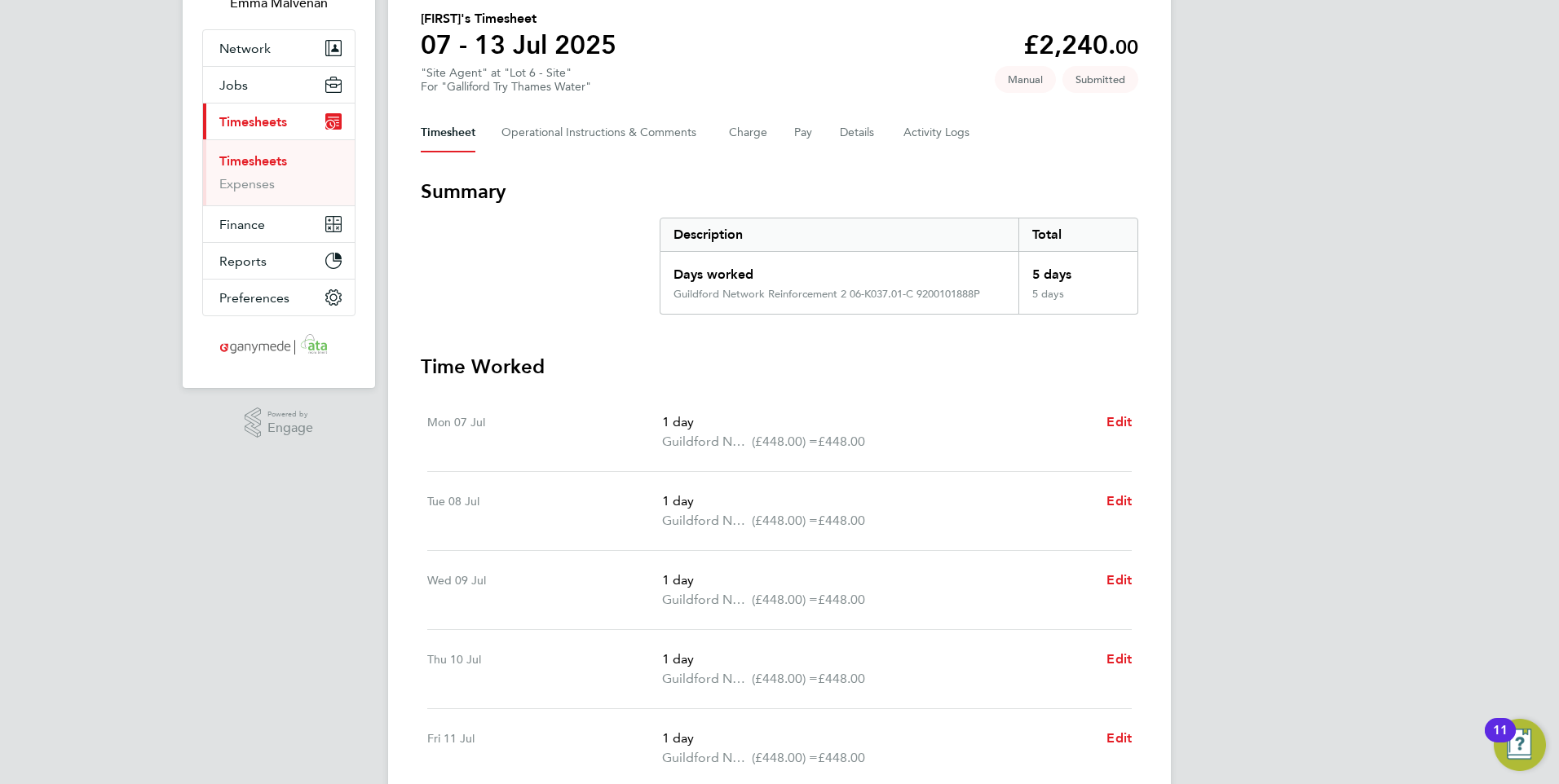 scroll, scrollTop: 0, scrollLeft: 0, axis: both 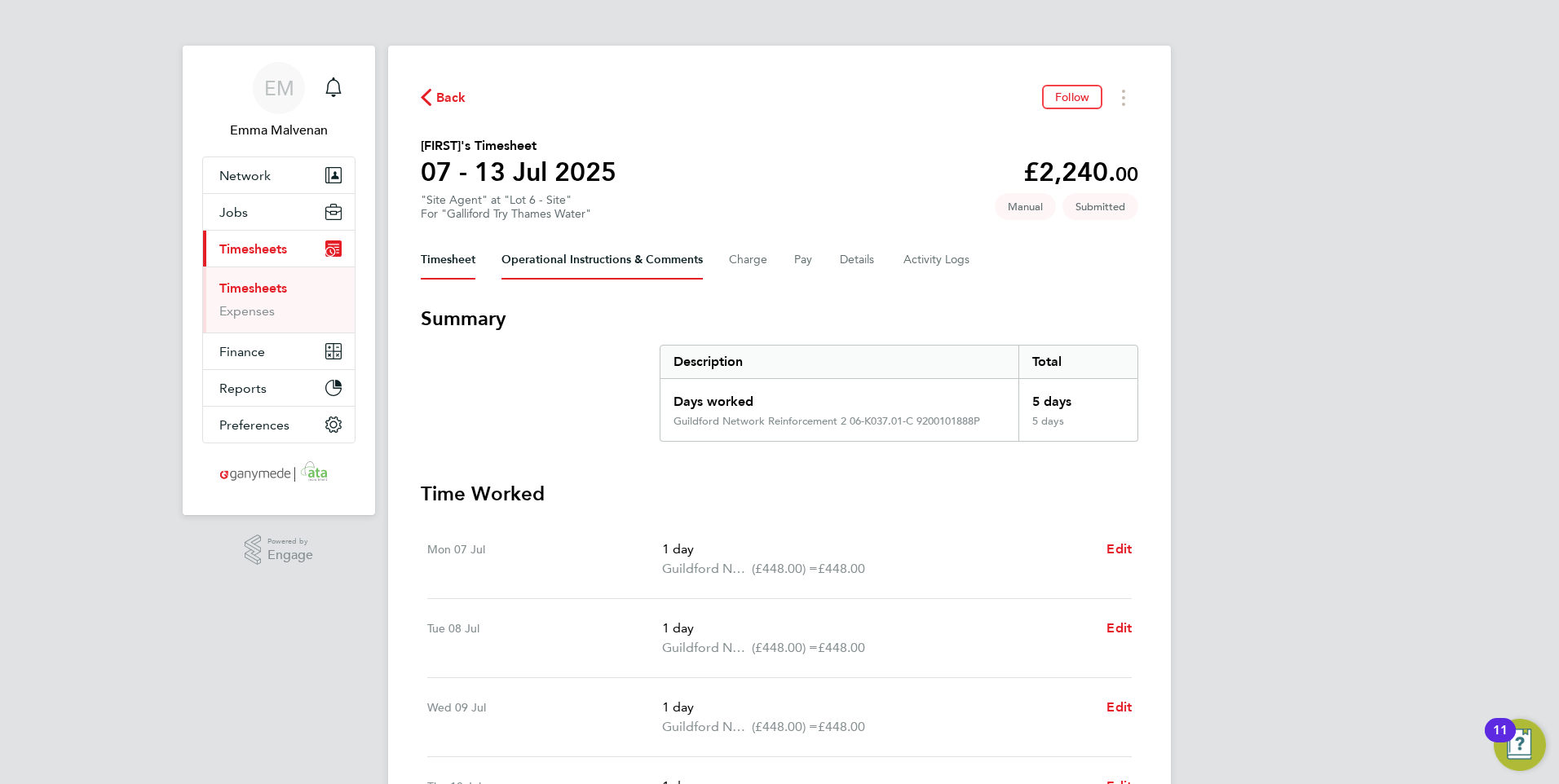 click on "Operational Instructions & Comments" at bounding box center (602, 260) 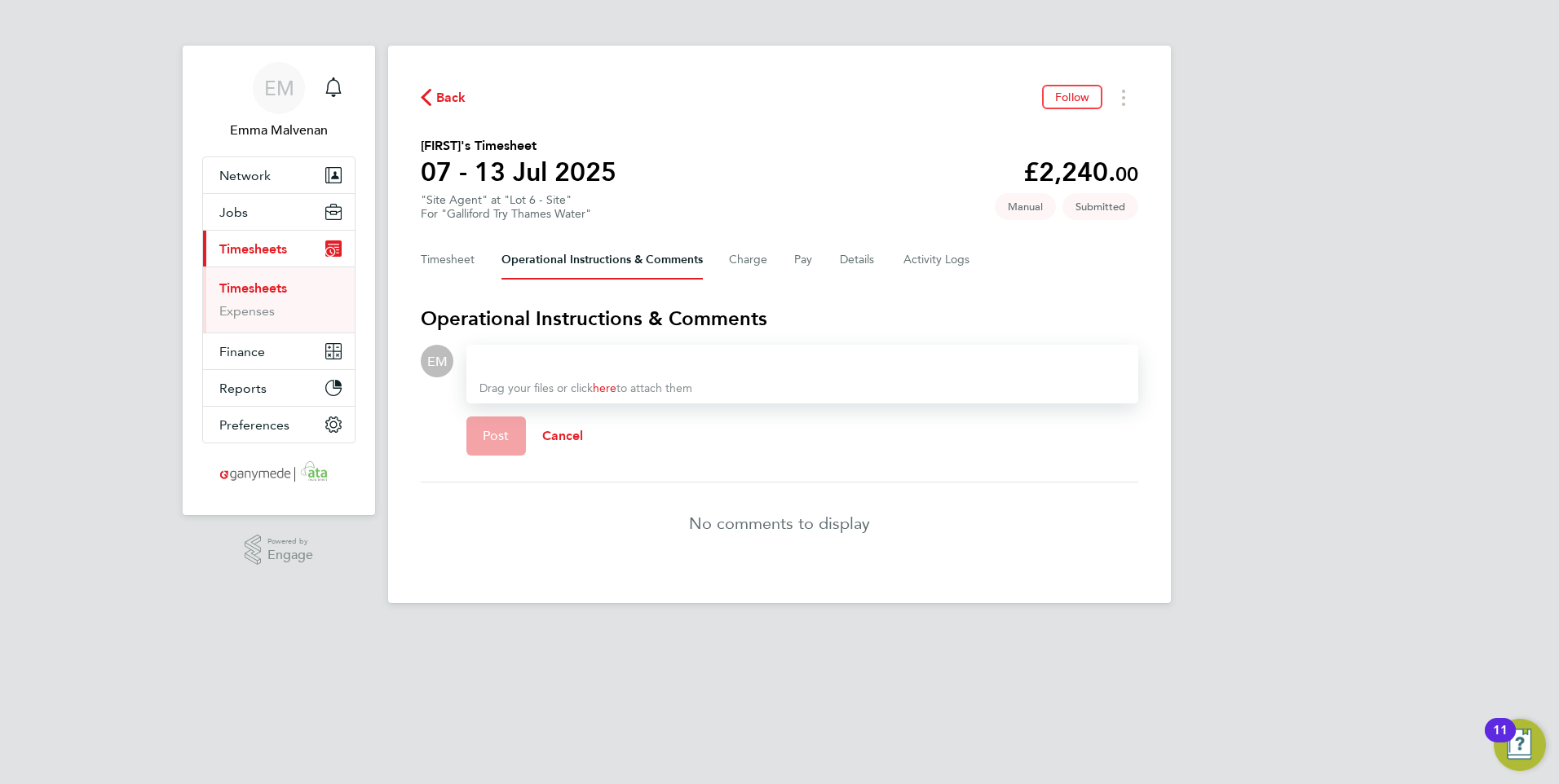 click at bounding box center (802, 361) 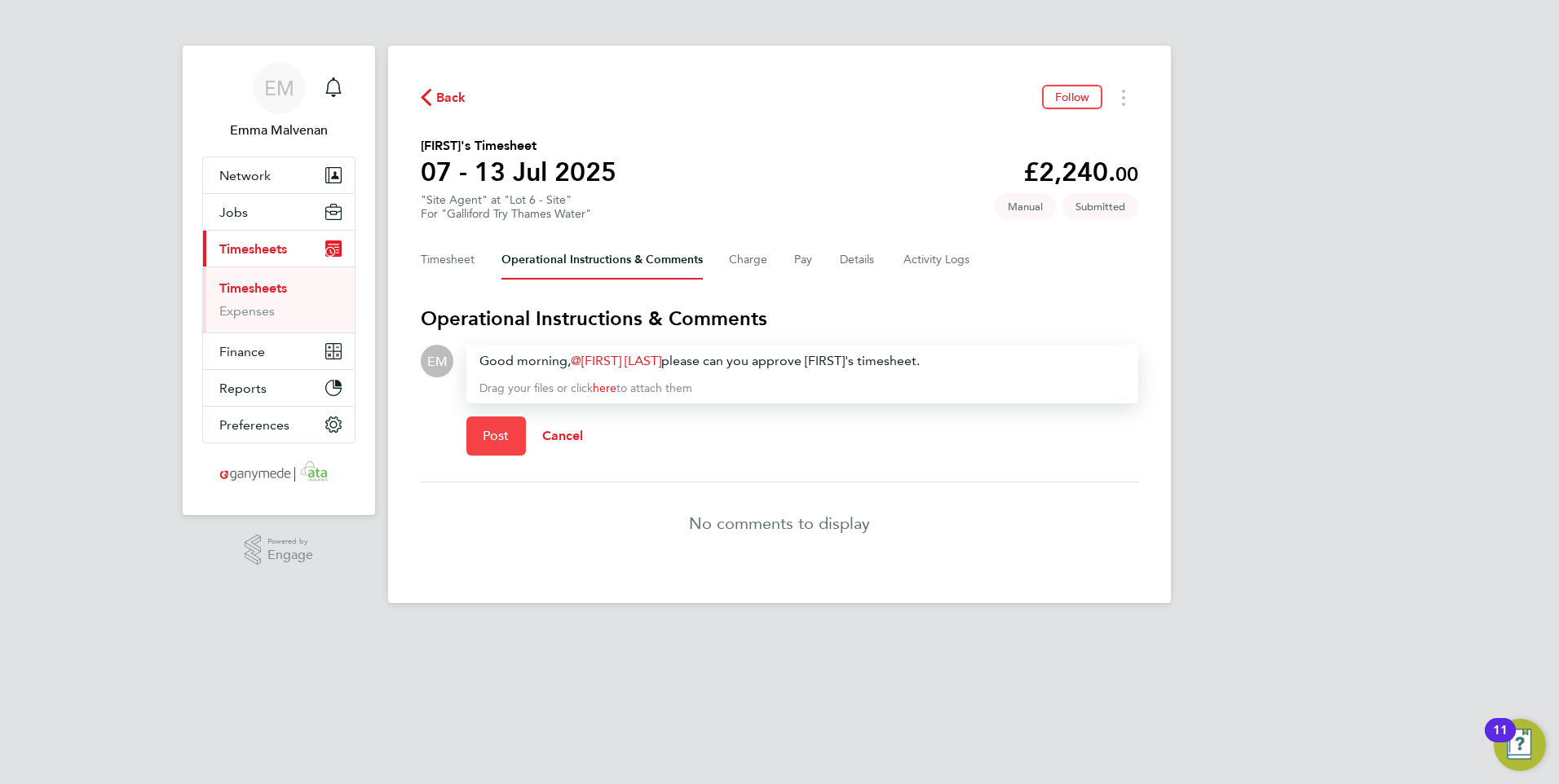 click on "Post" 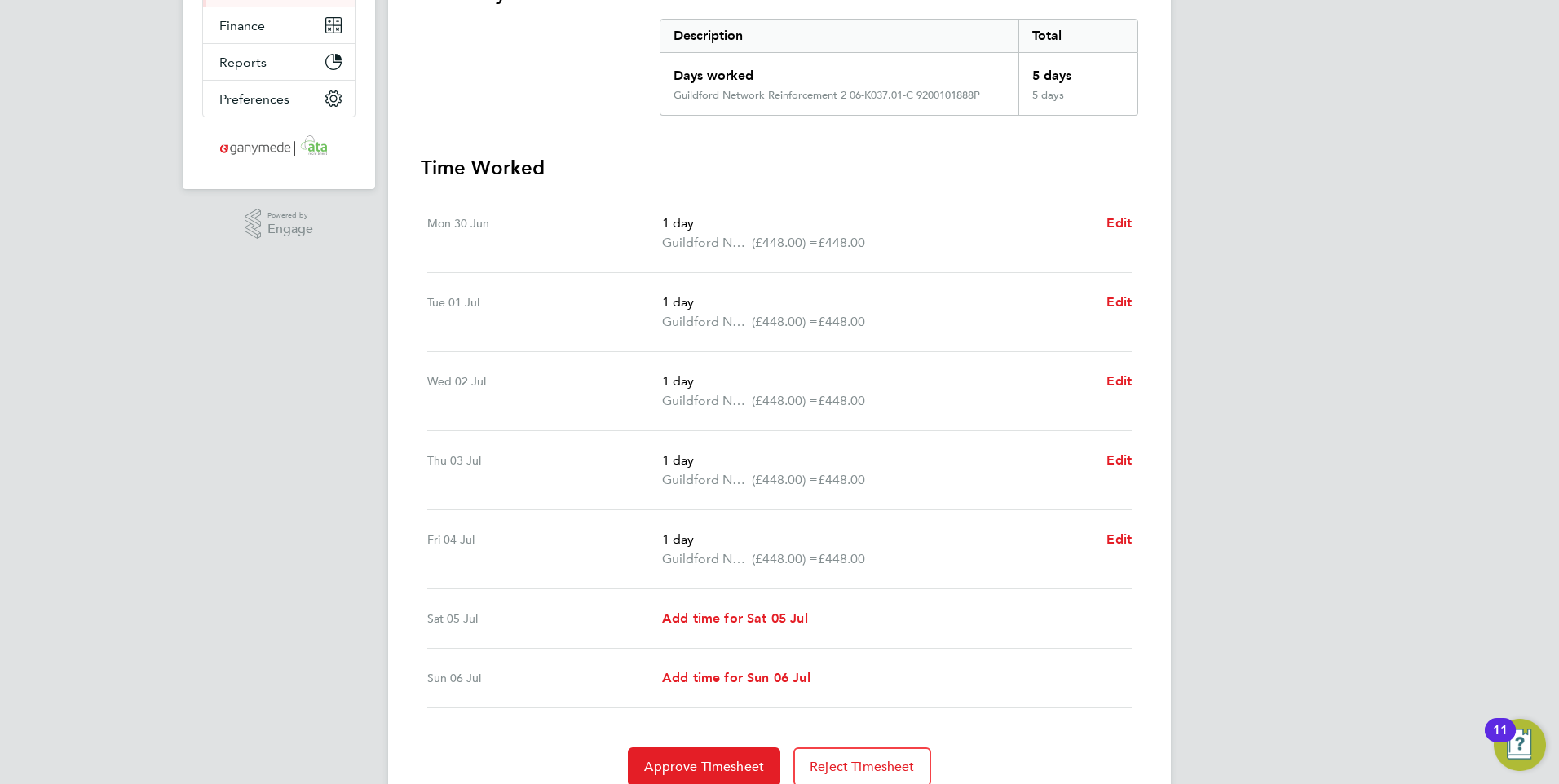 scroll, scrollTop: 81, scrollLeft: 0, axis: vertical 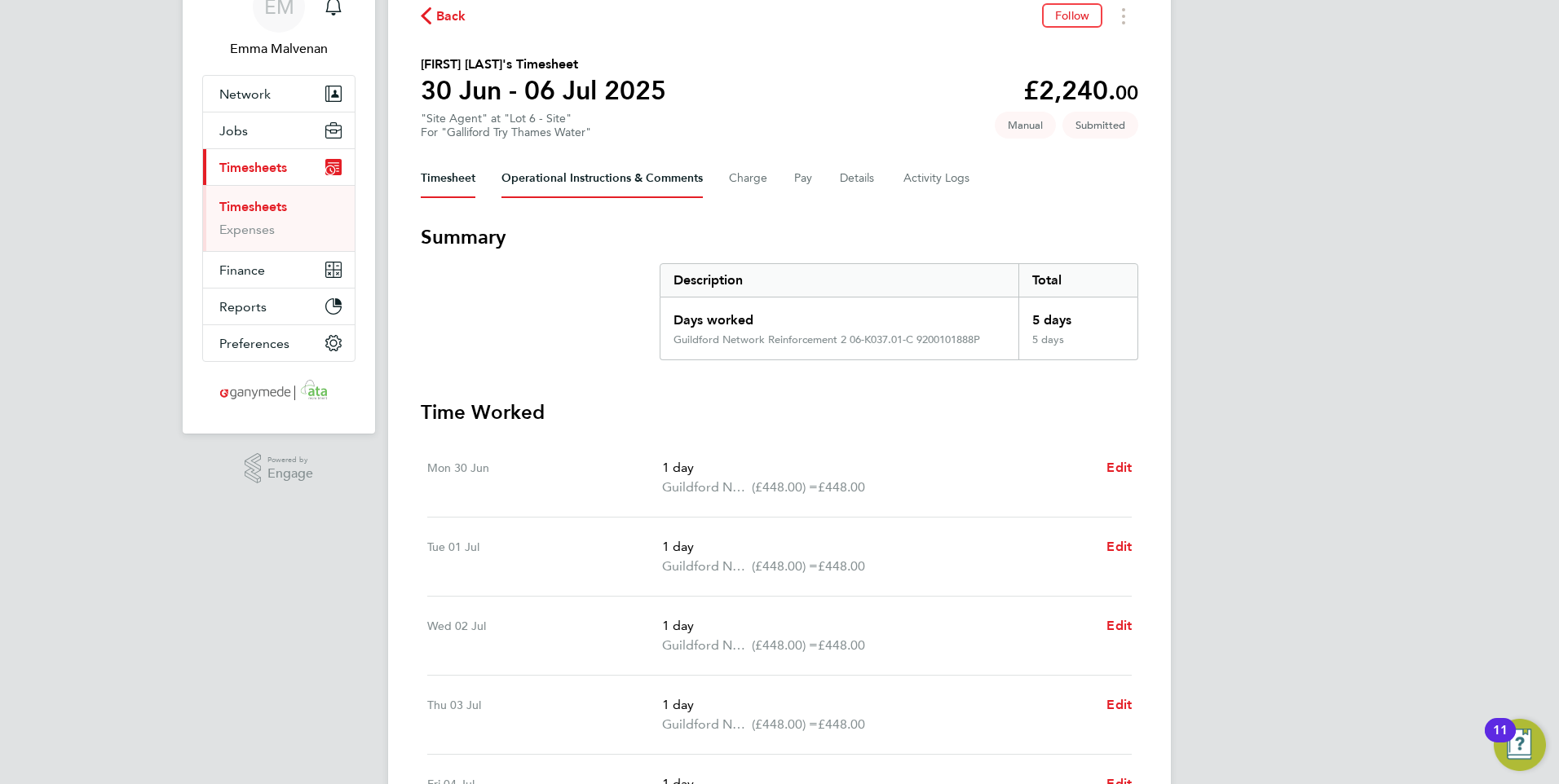 click on "Operational Instructions & Comments" at bounding box center [602, 178] 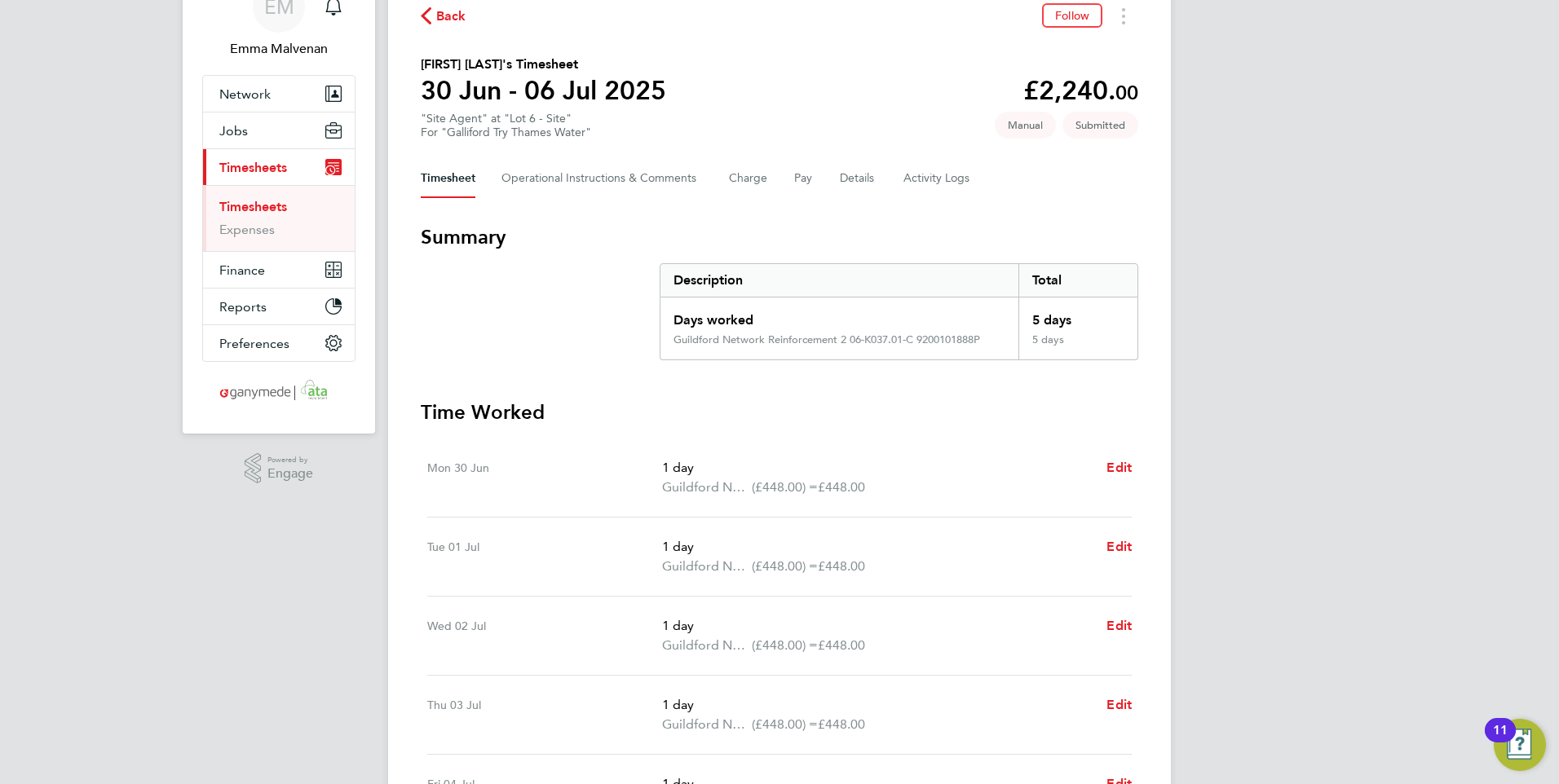 scroll, scrollTop: 0, scrollLeft: 0, axis: both 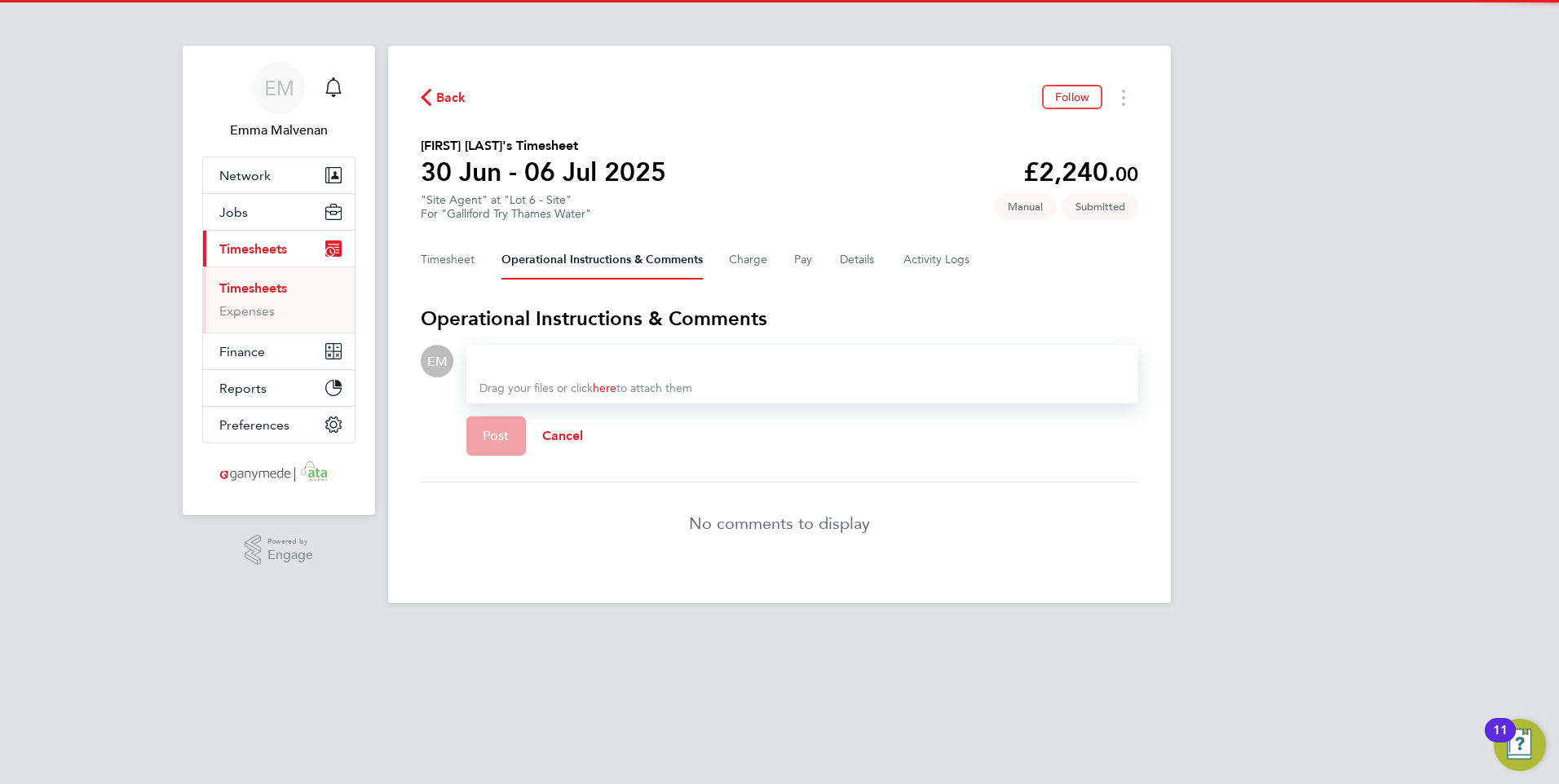 click at bounding box center (802, 361) 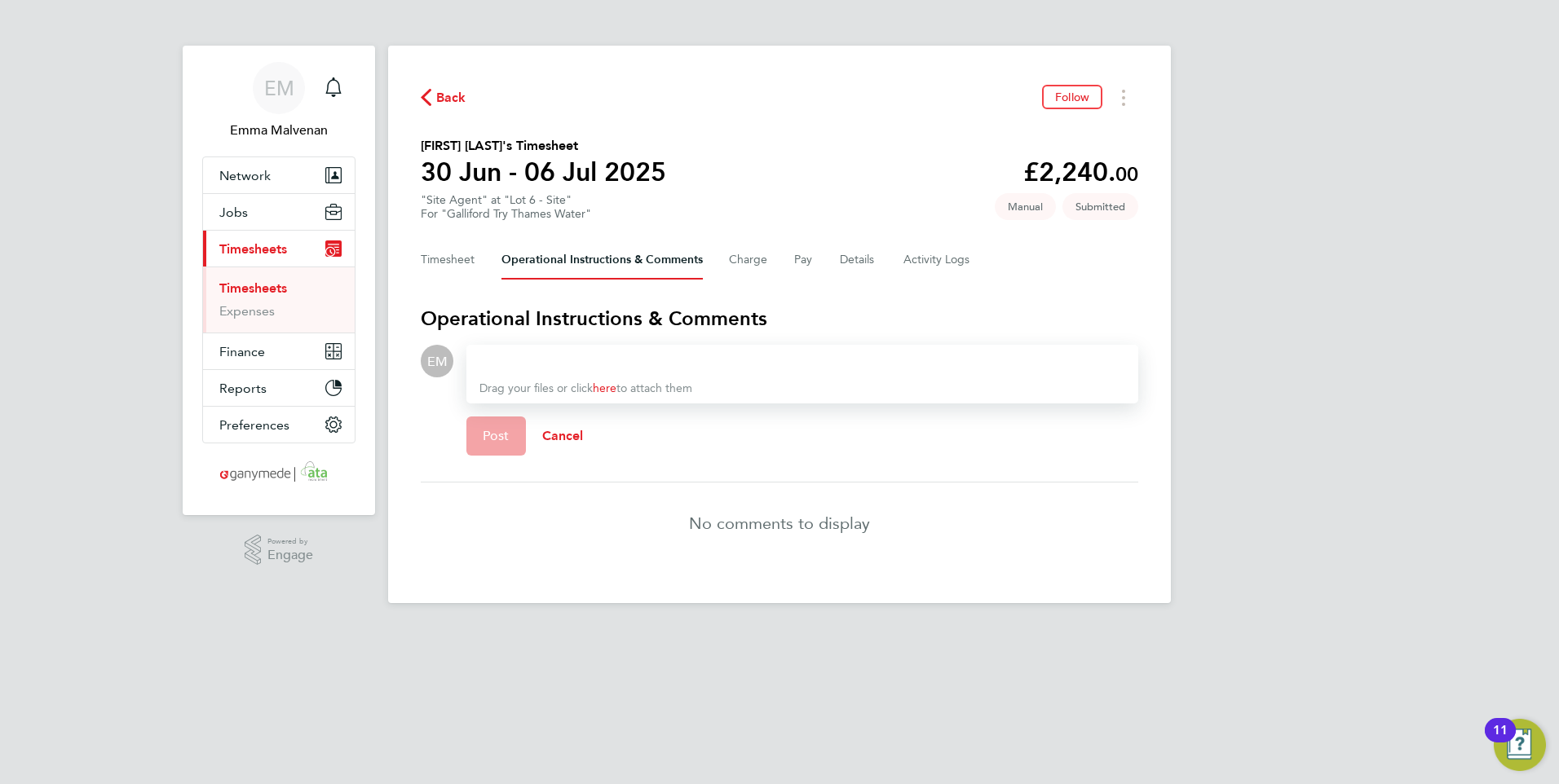 type 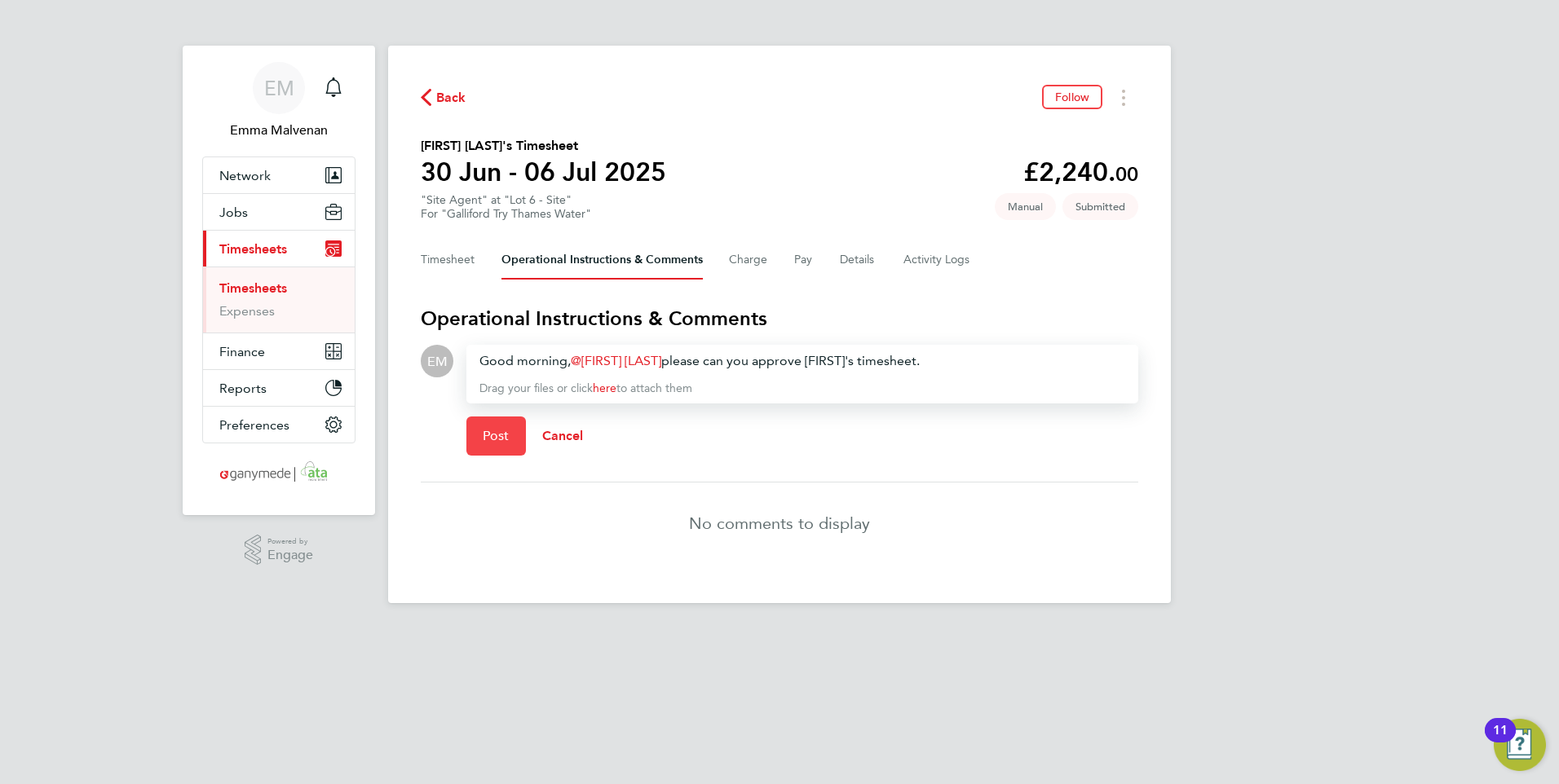 click on "Post" 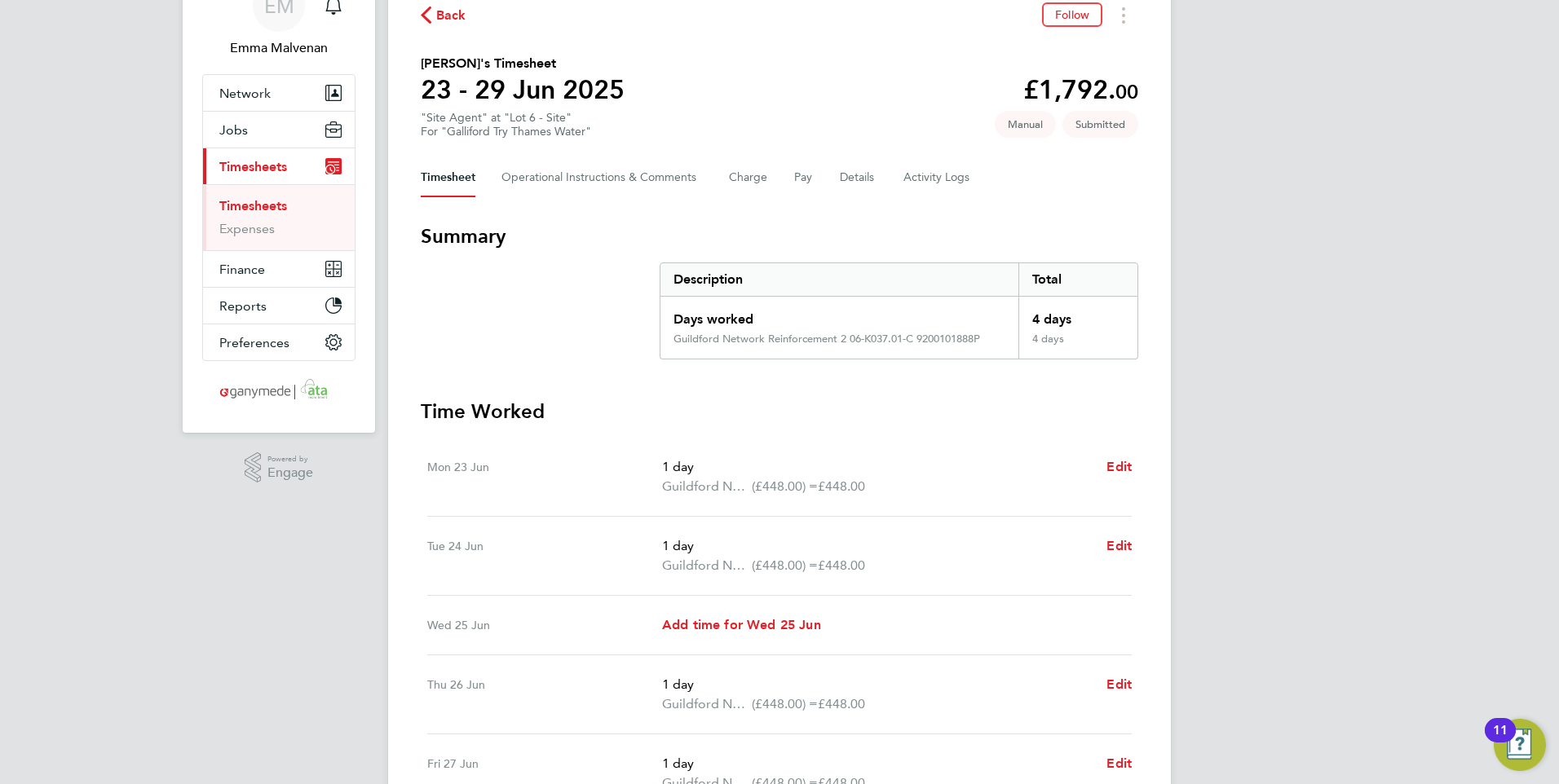 scroll, scrollTop: 81, scrollLeft: 0, axis: vertical 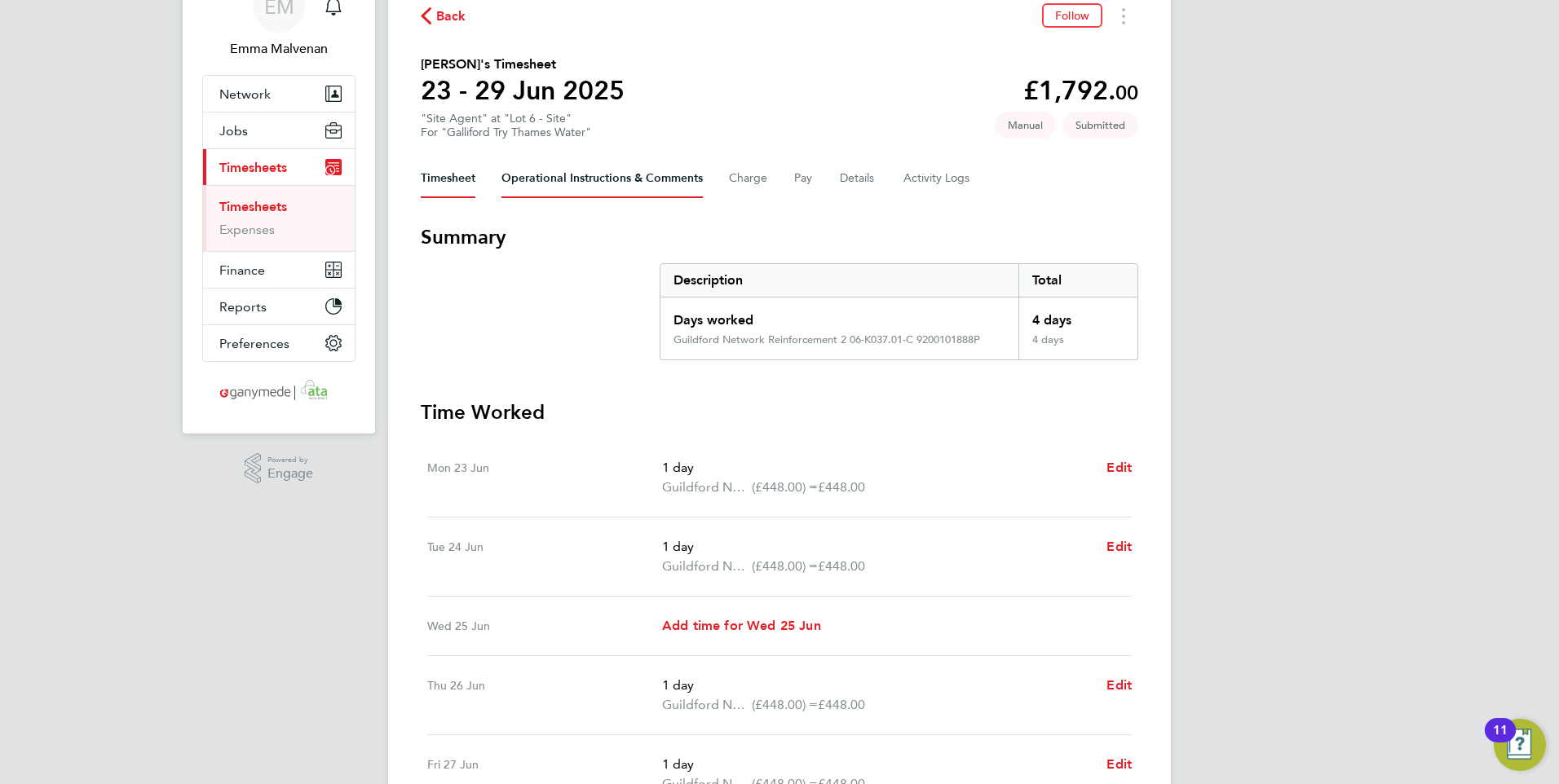 click on "Operational Instructions & Comments" at bounding box center (602, 178) 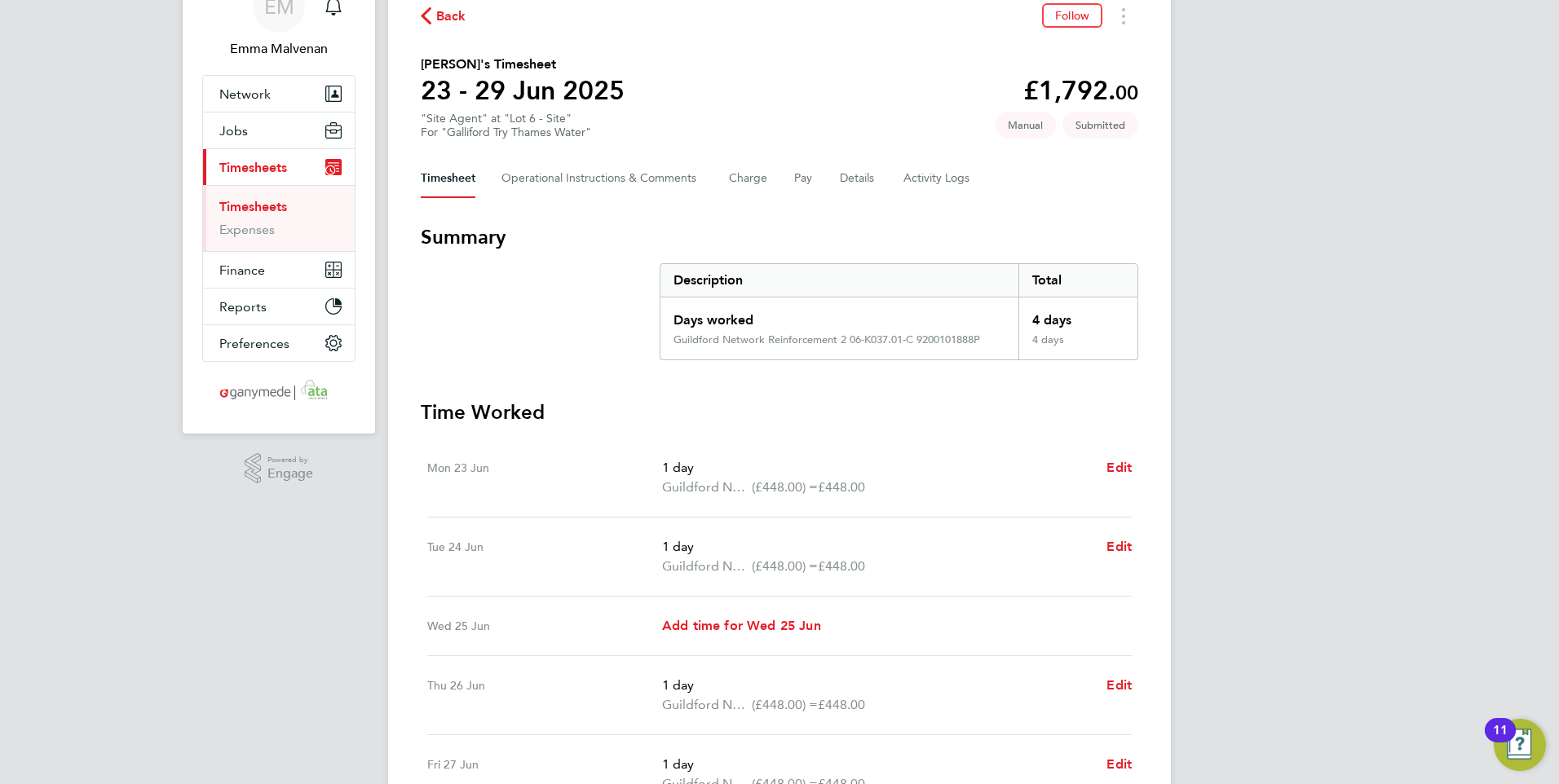scroll, scrollTop: 0, scrollLeft: 0, axis: both 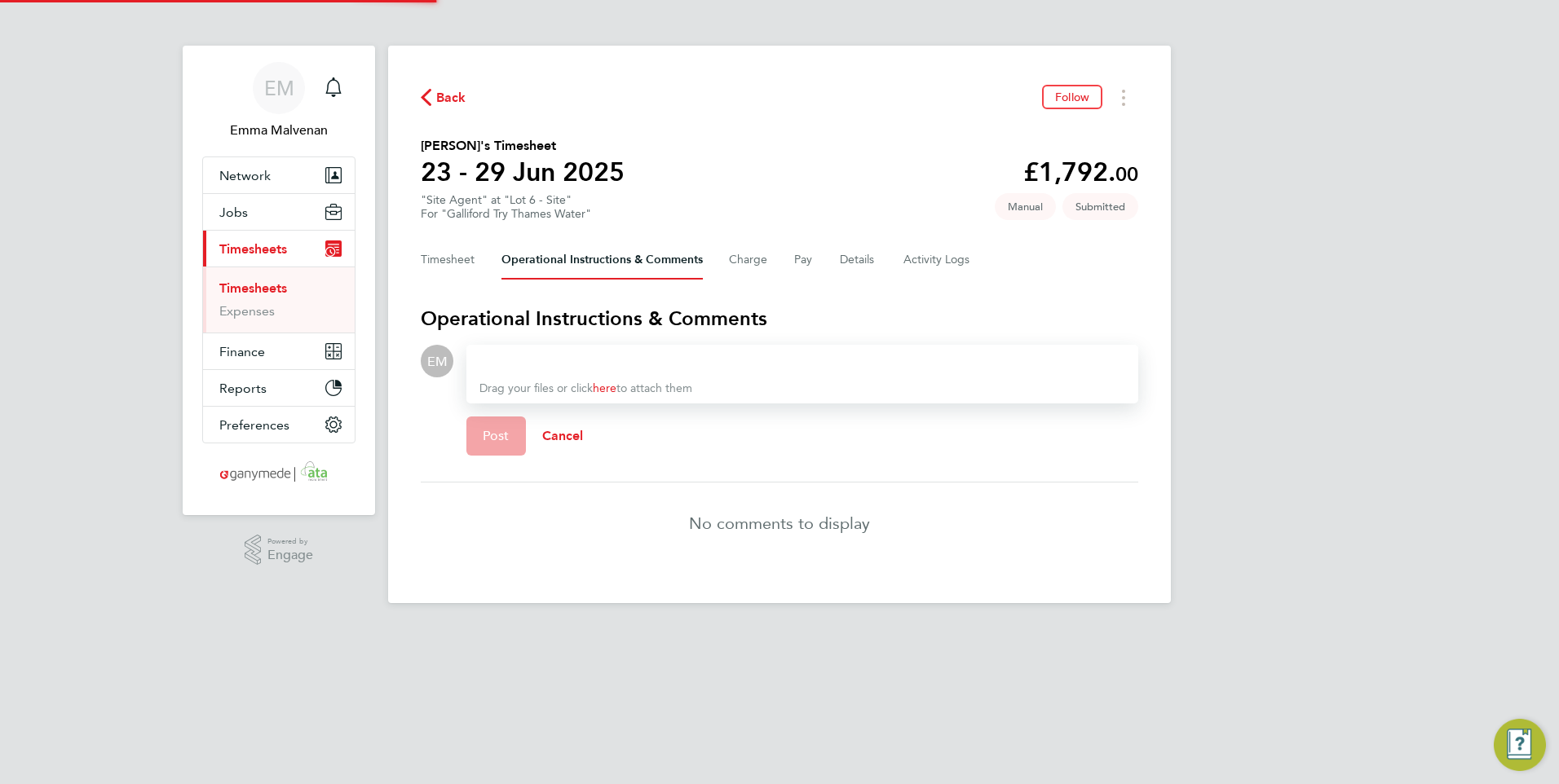 click at bounding box center (802, 361) 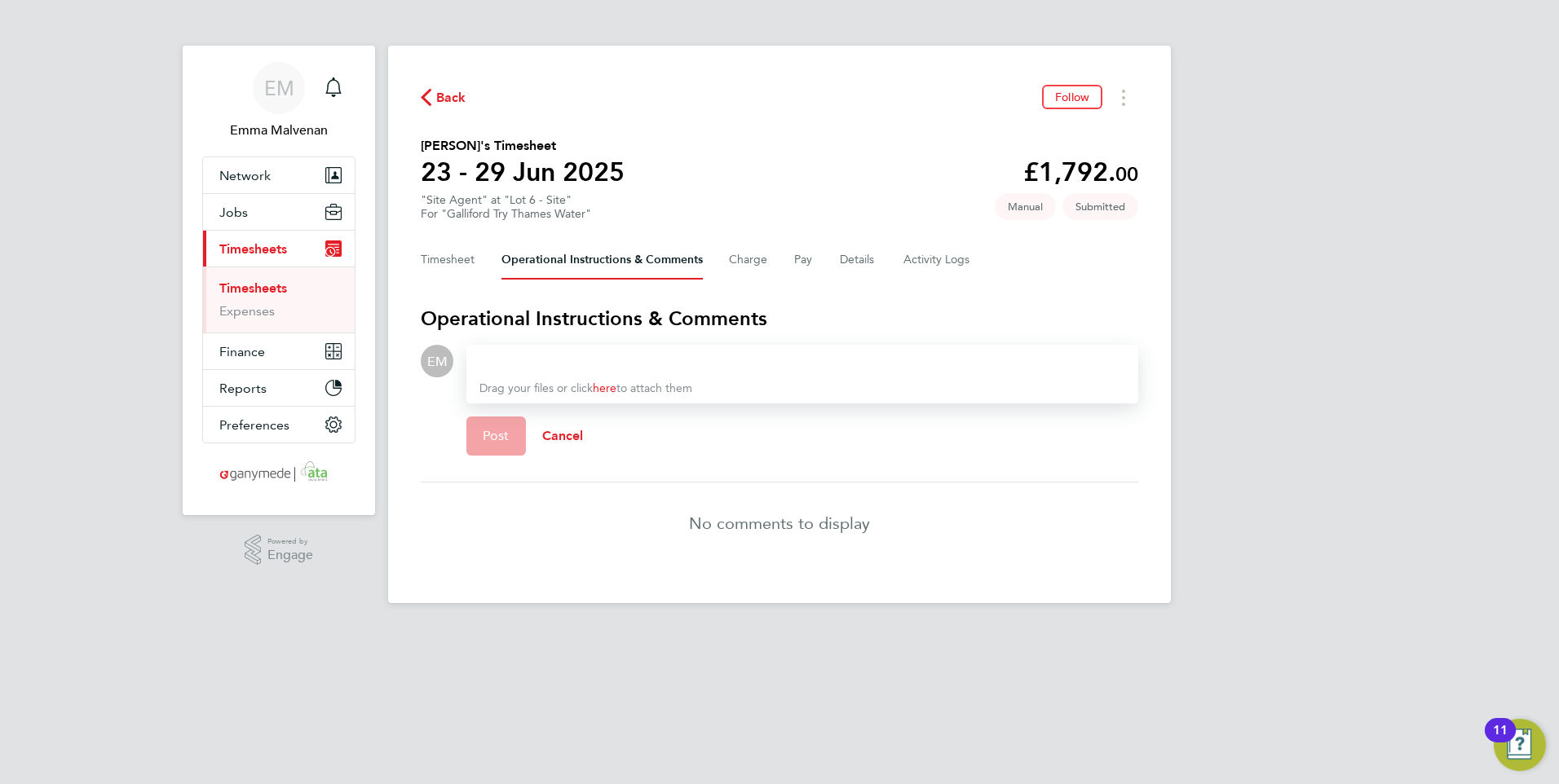 type 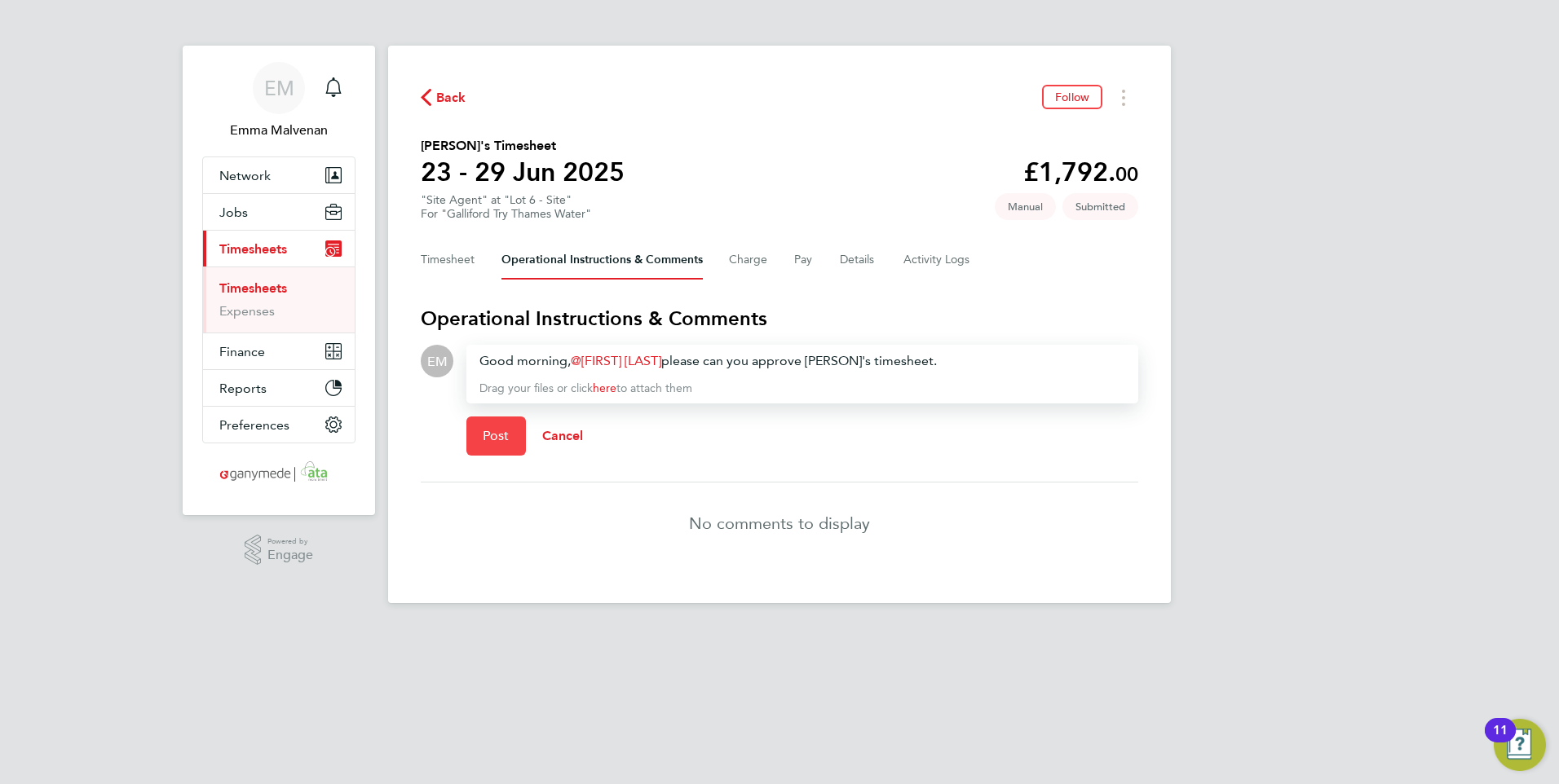 click on "Post" 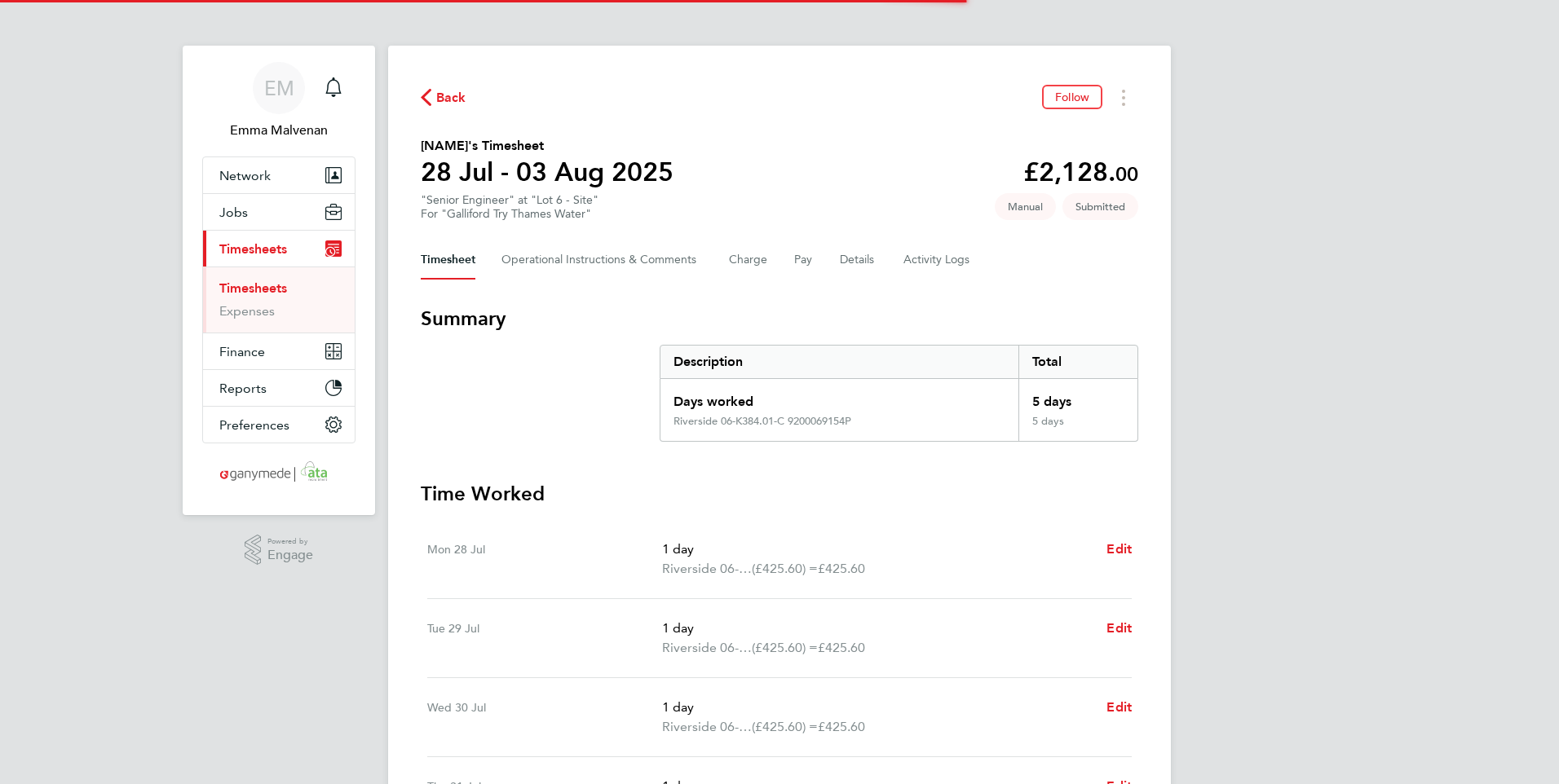 scroll, scrollTop: 0, scrollLeft: 0, axis: both 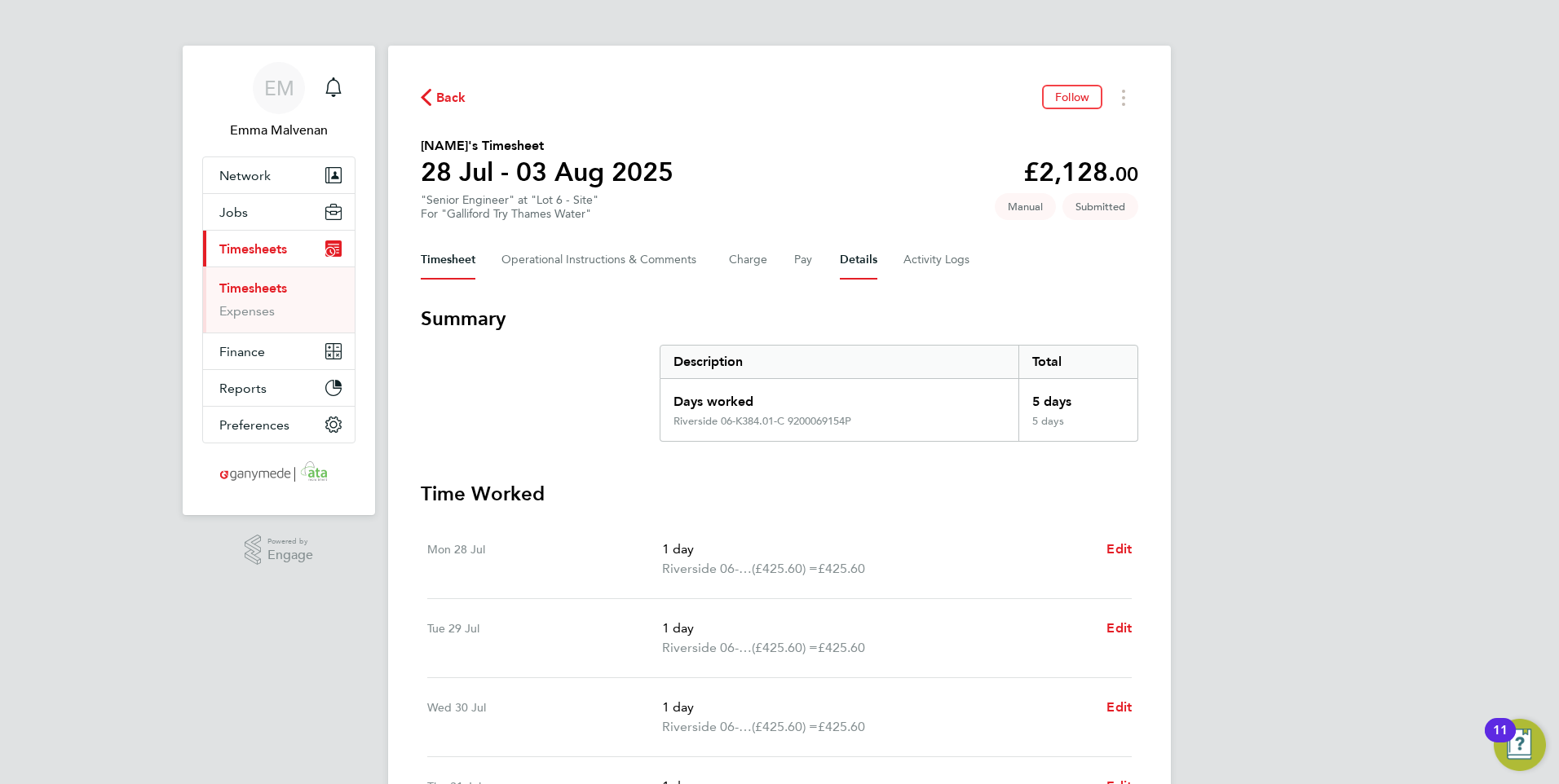 click on "Details" at bounding box center [859, 260] 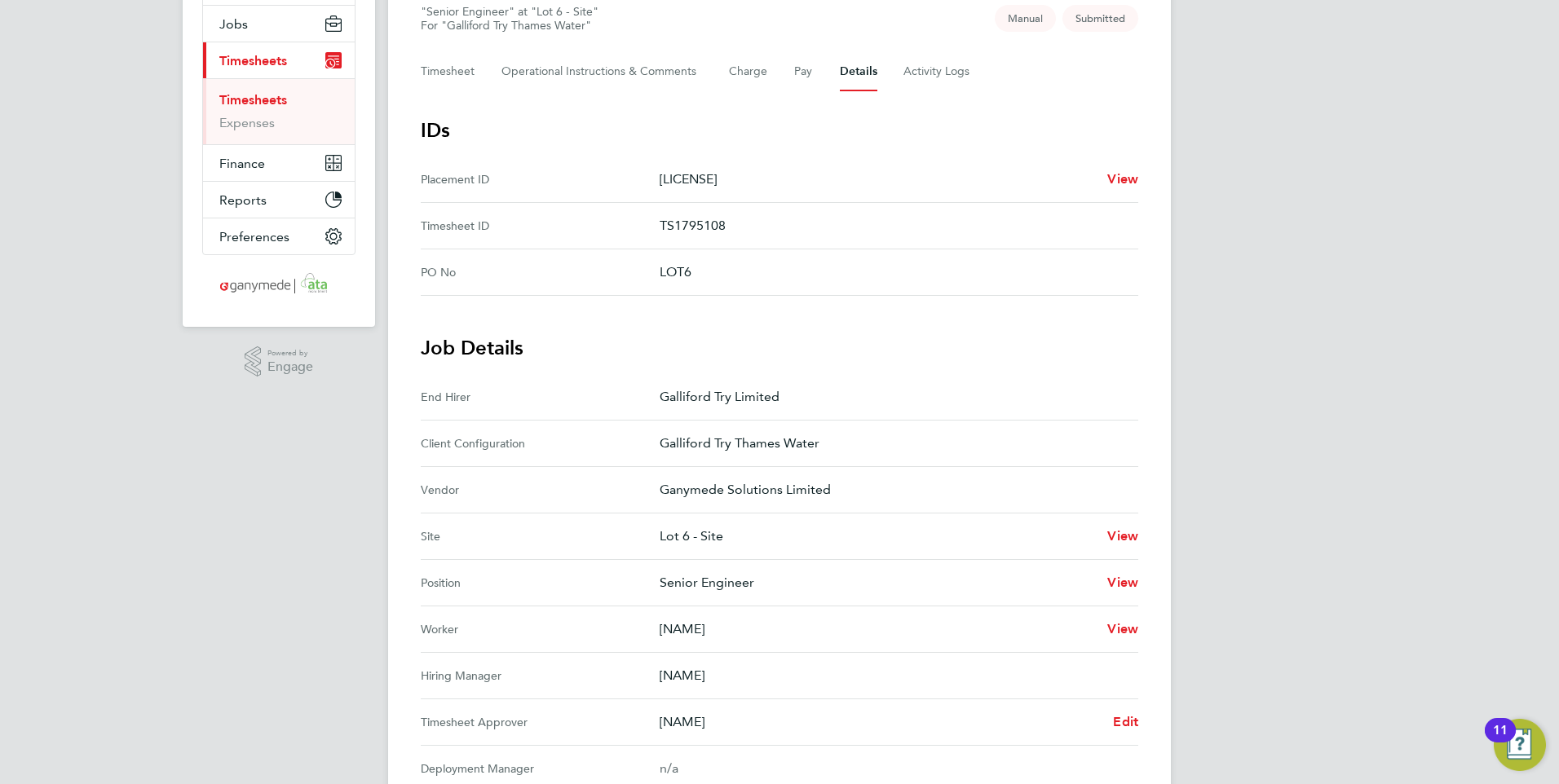 scroll, scrollTop: 0, scrollLeft: 0, axis: both 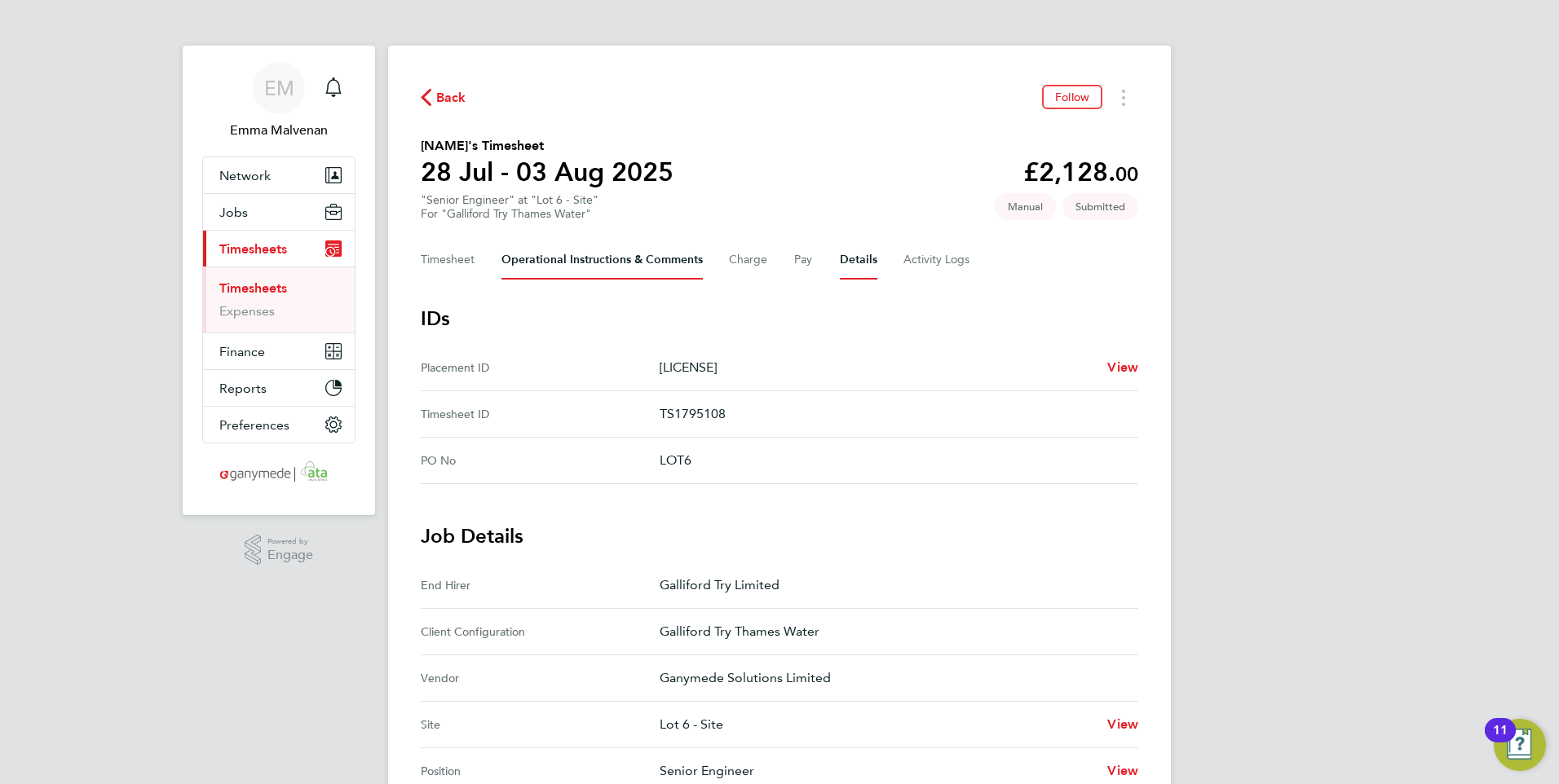 click on "Operational Instructions & Comments" at bounding box center [602, 260] 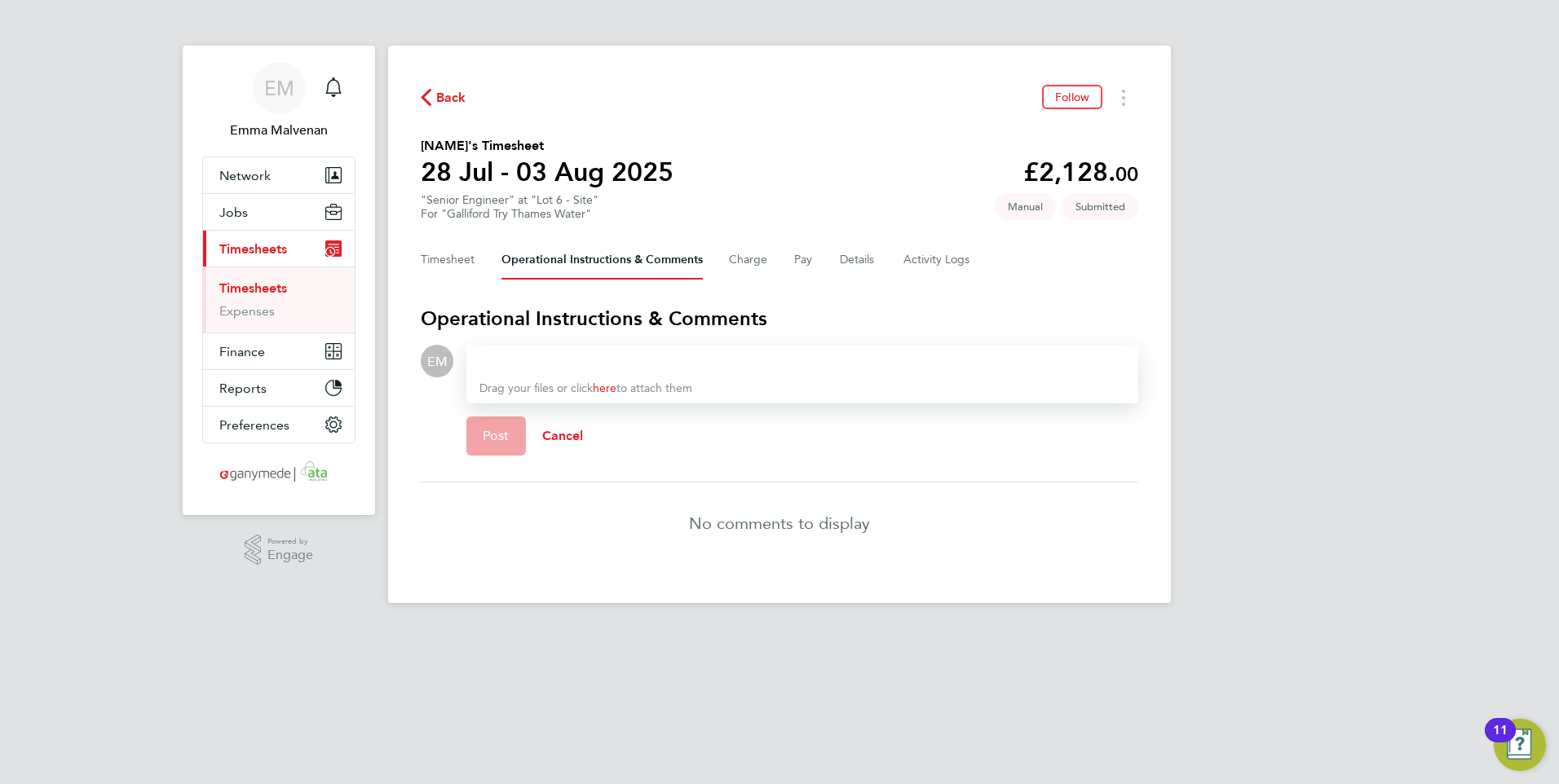 click at bounding box center [802, 361] 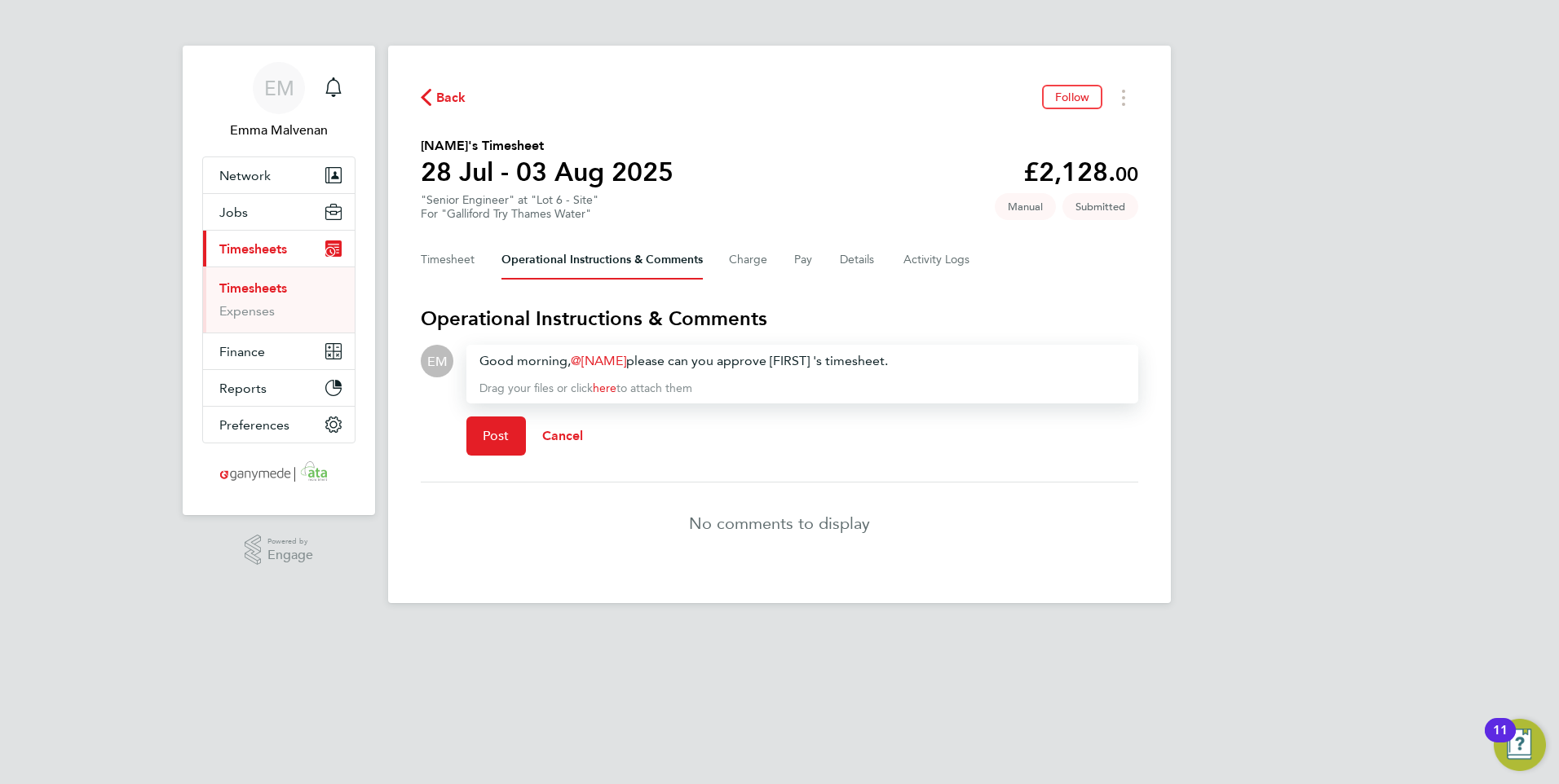 click on "Good morning, [FIRST] [LAST] ​  please can you approve [FIRST]'s timesheet." at bounding box center (802, 361) 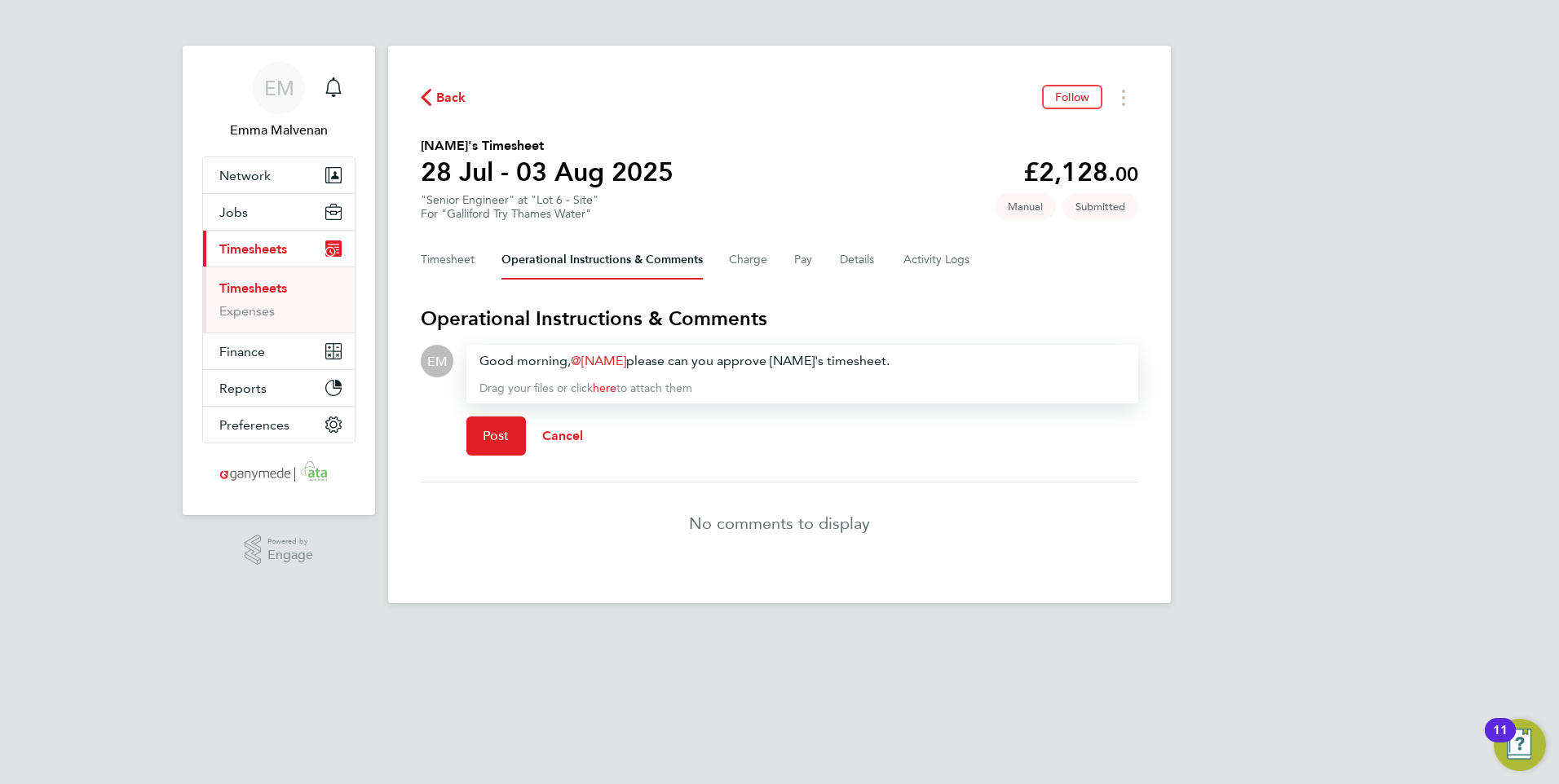 drag, startPoint x: 1031, startPoint y: 282, endPoint x: 1039, endPoint y: 286, distance: 8.94427 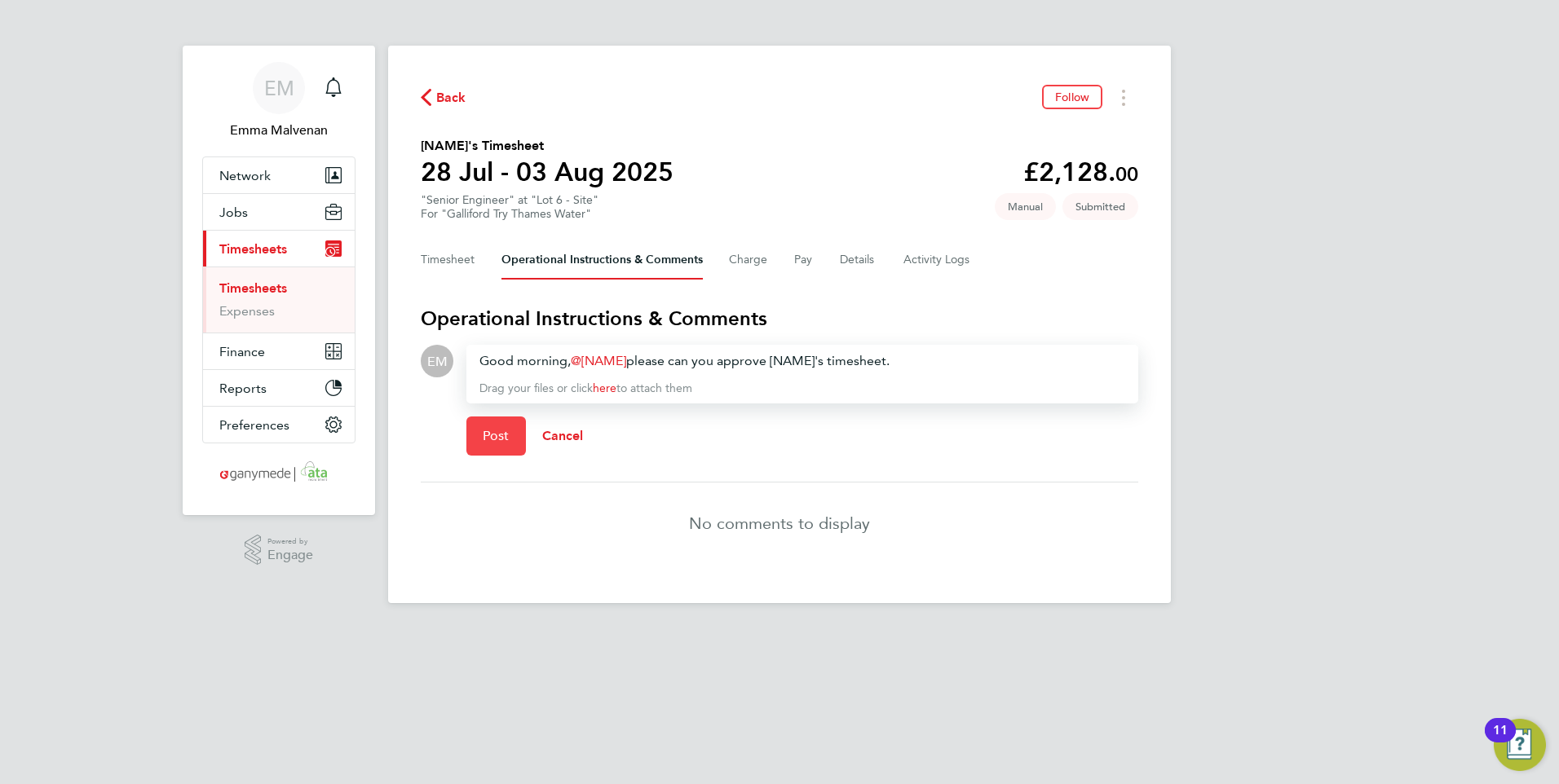 click on "Post" 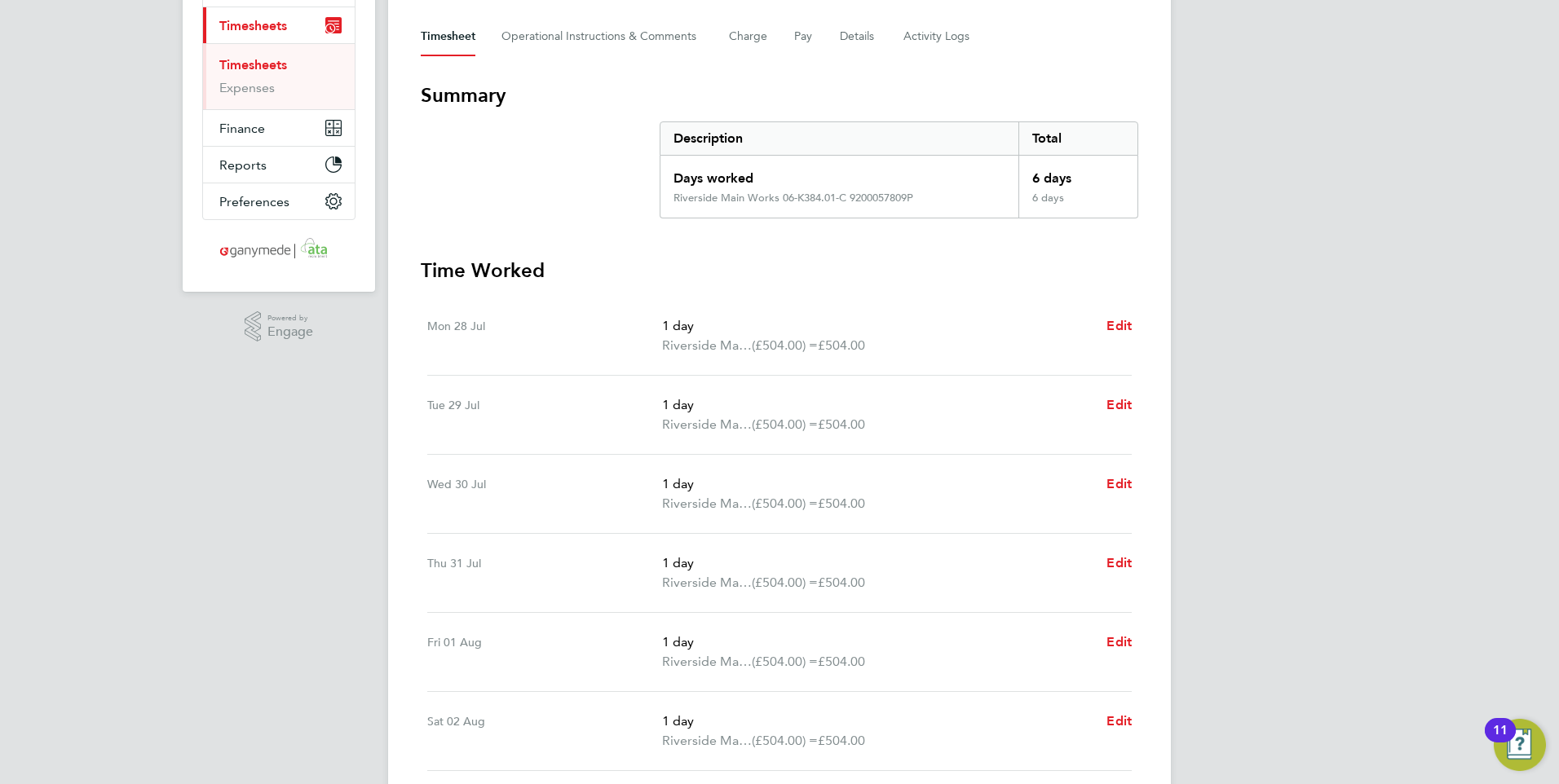 scroll, scrollTop: 0, scrollLeft: 0, axis: both 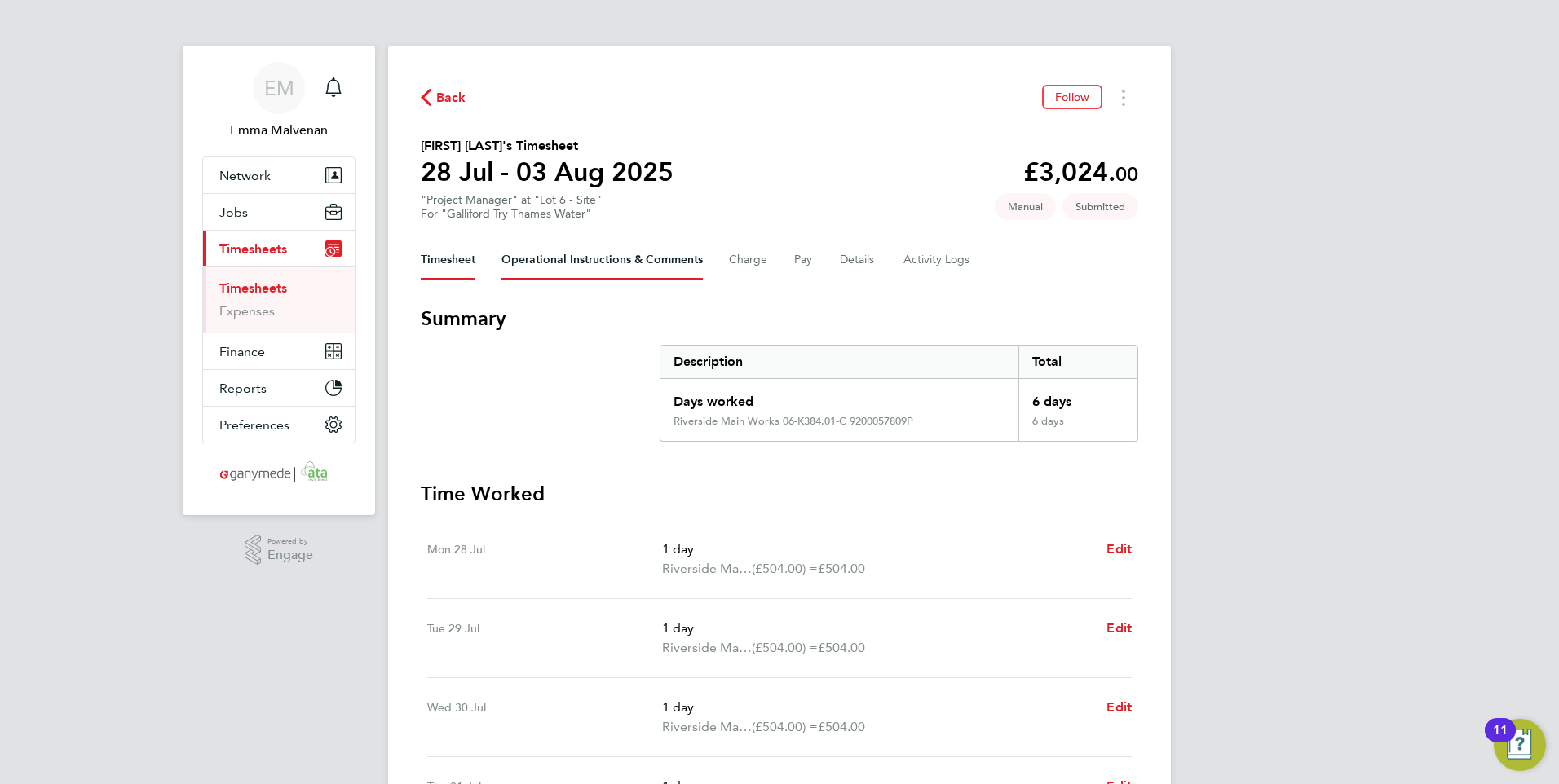 click on "Operational Instructions & Comments" at bounding box center [602, 260] 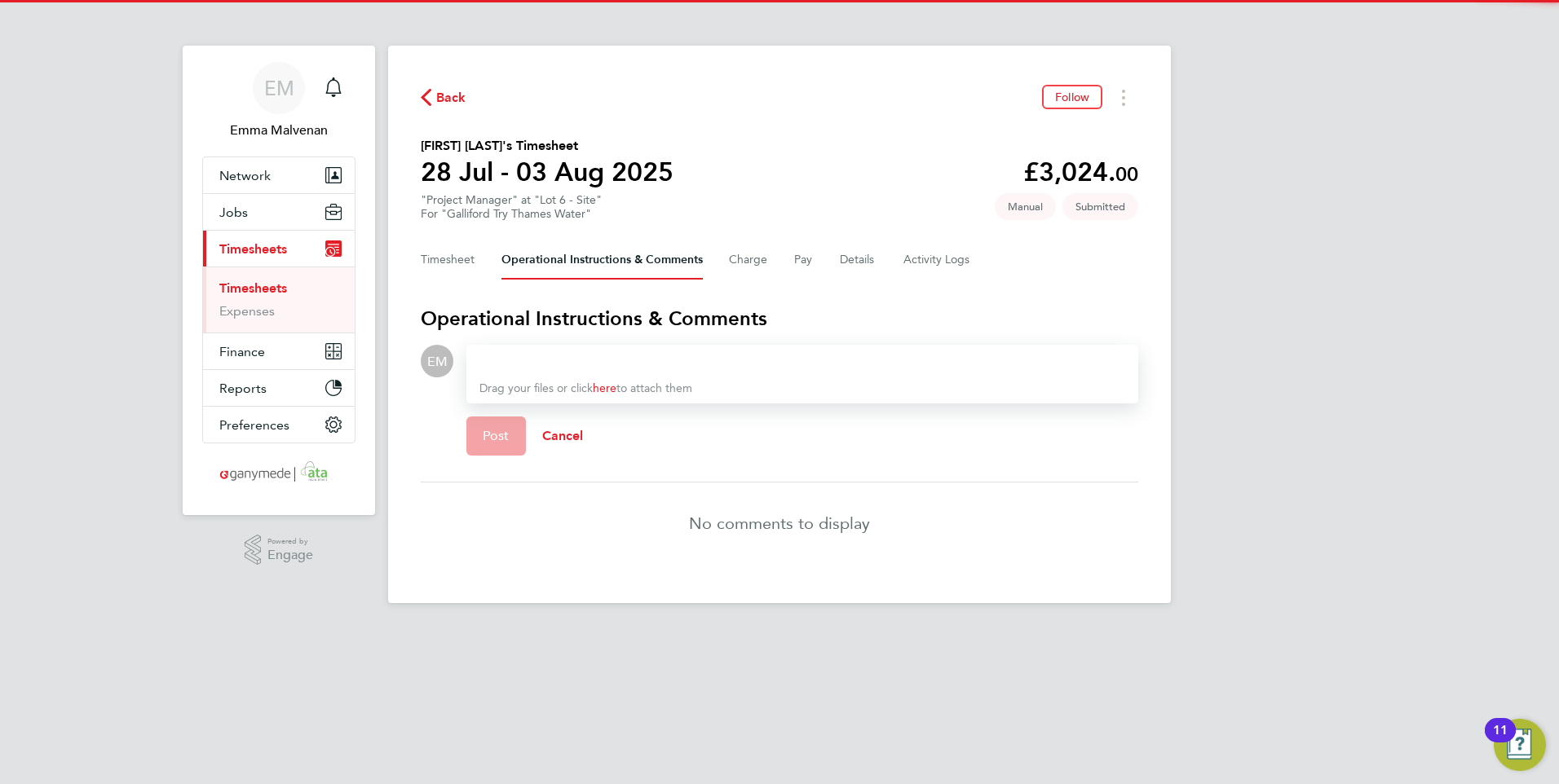 click at bounding box center (802, 361) 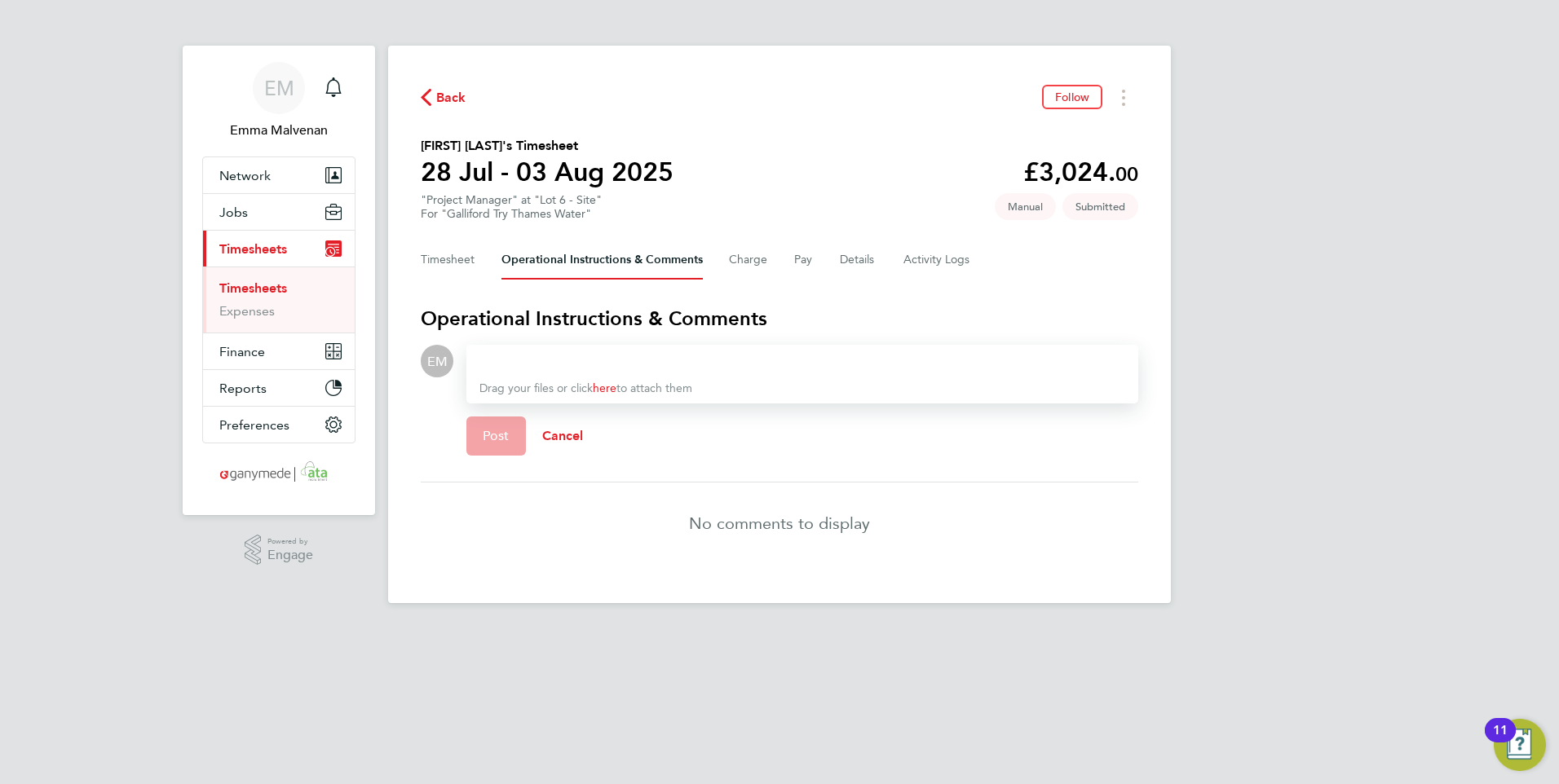 type 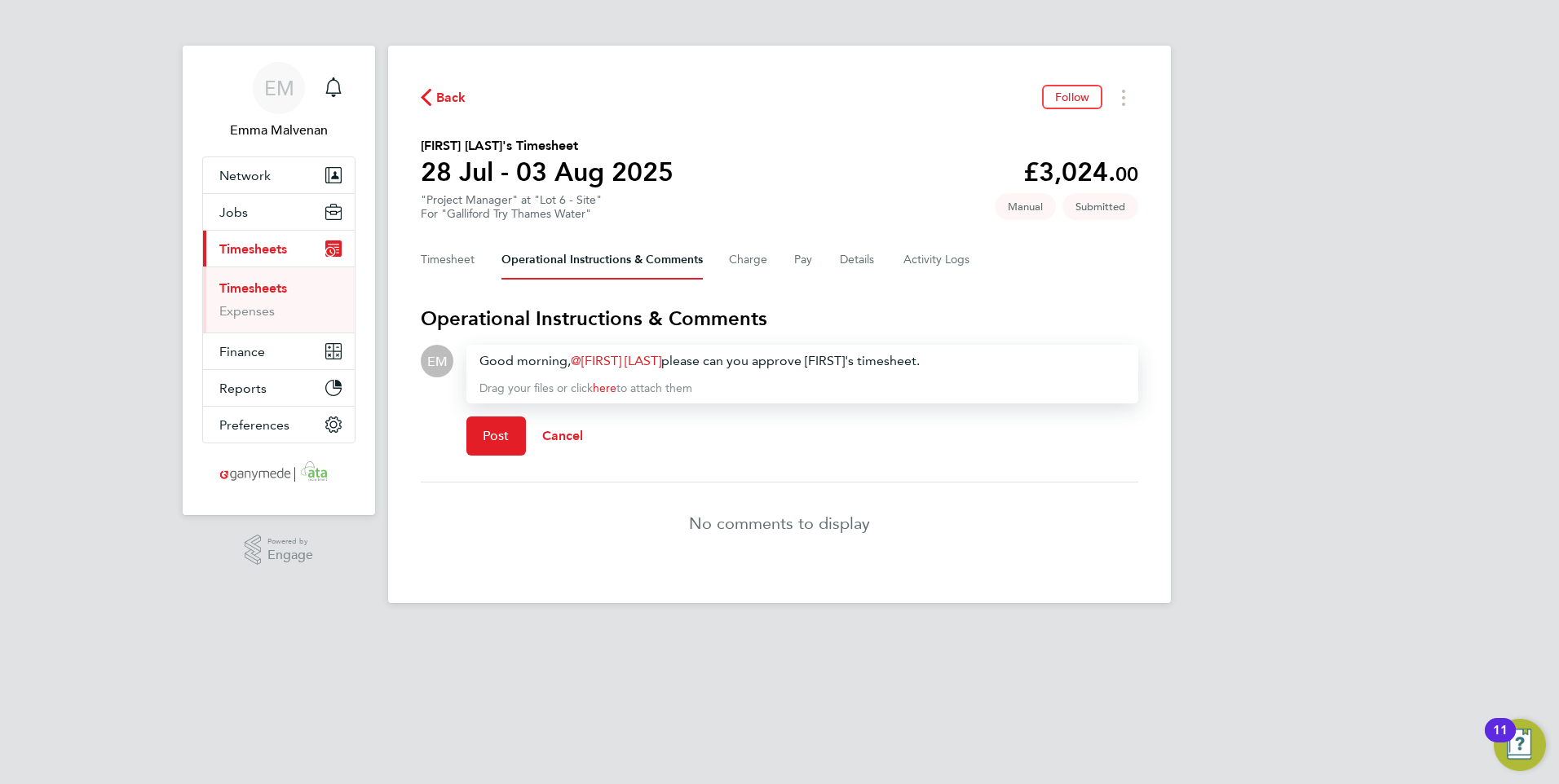 click on "Good morning, [FIRST] [LAST] ​  please can you approve [FIRST]'s timesheet." at bounding box center [802, 361] 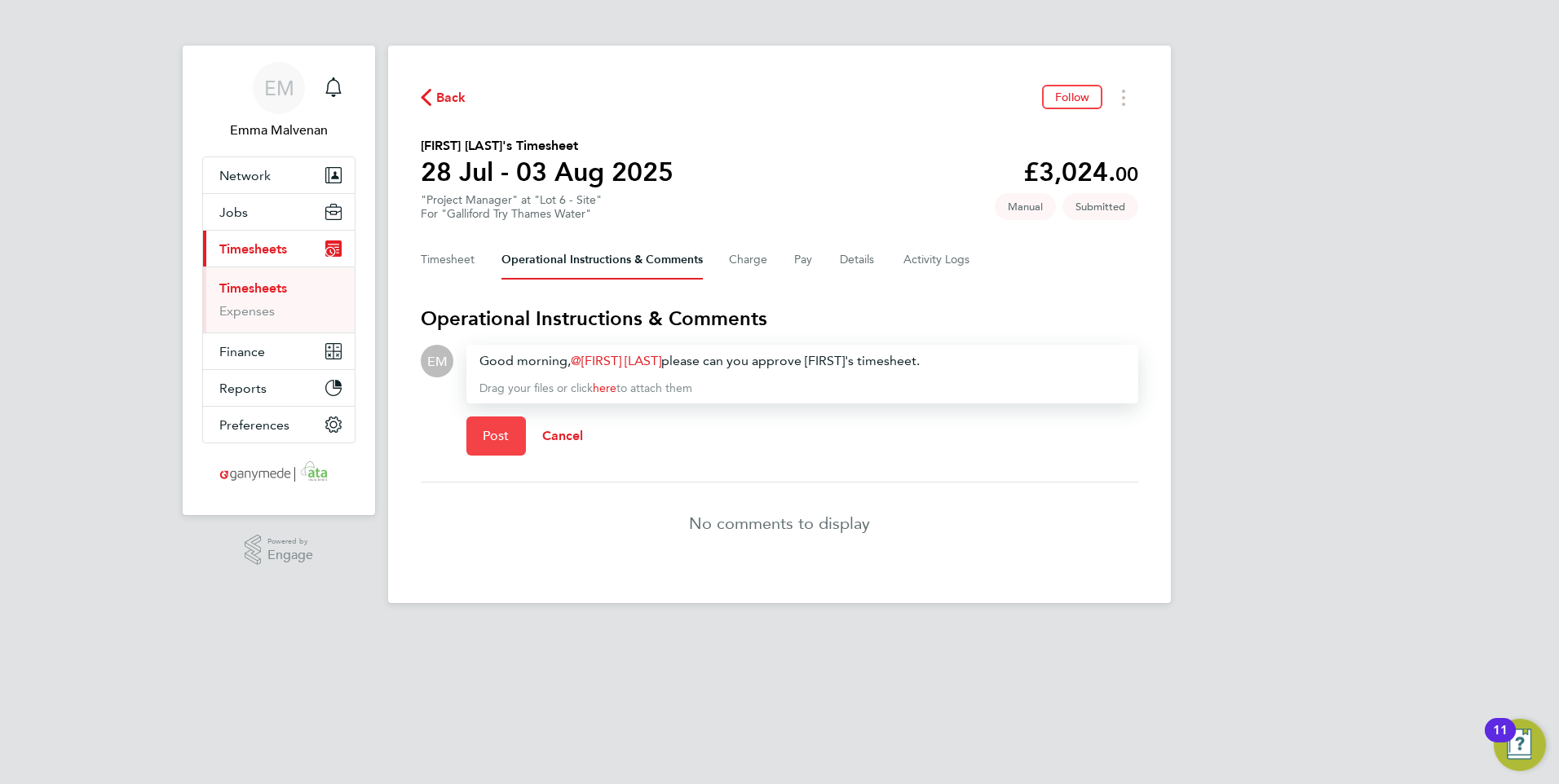 click on "Post" 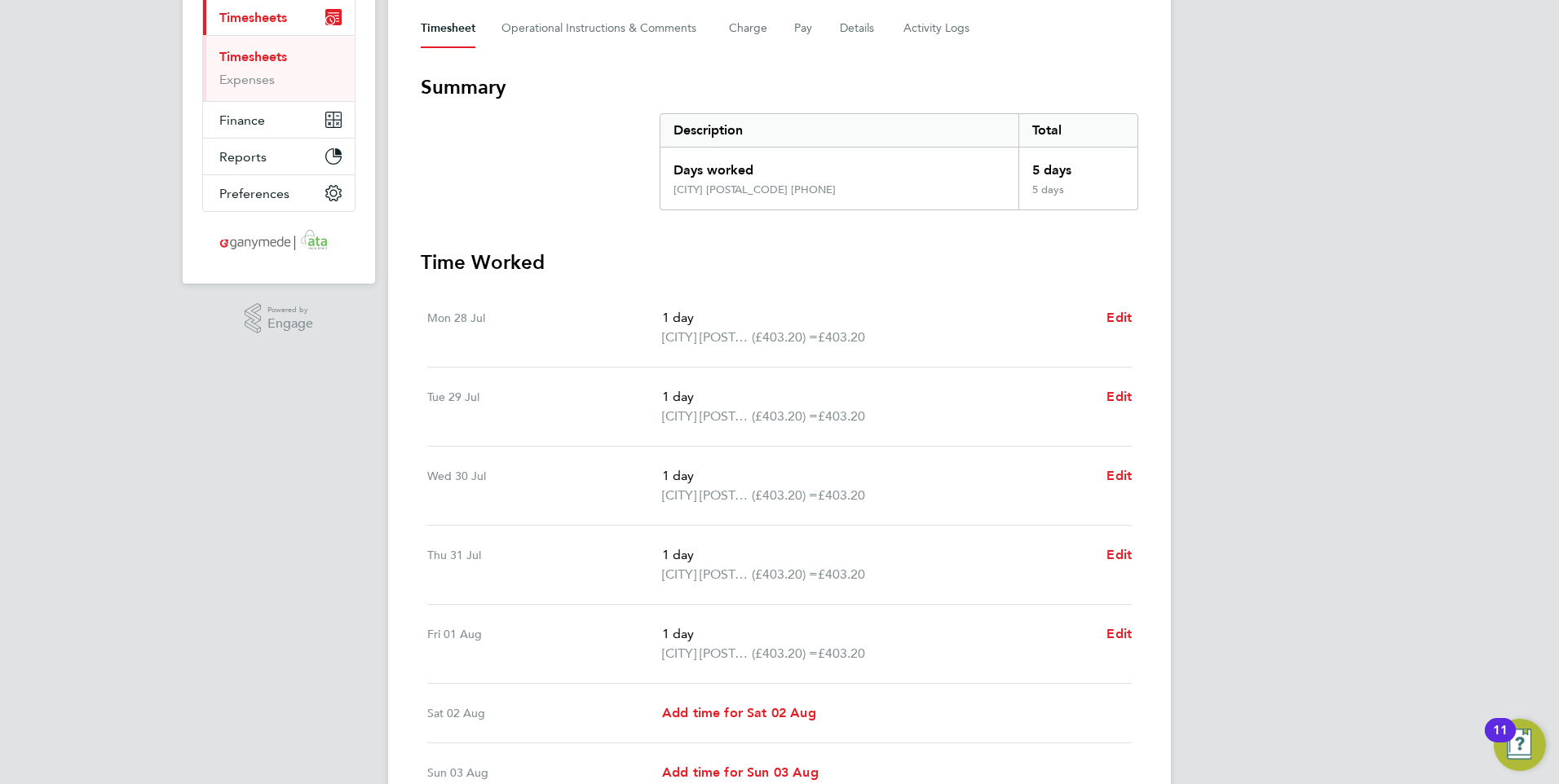 scroll, scrollTop: 231, scrollLeft: 0, axis: vertical 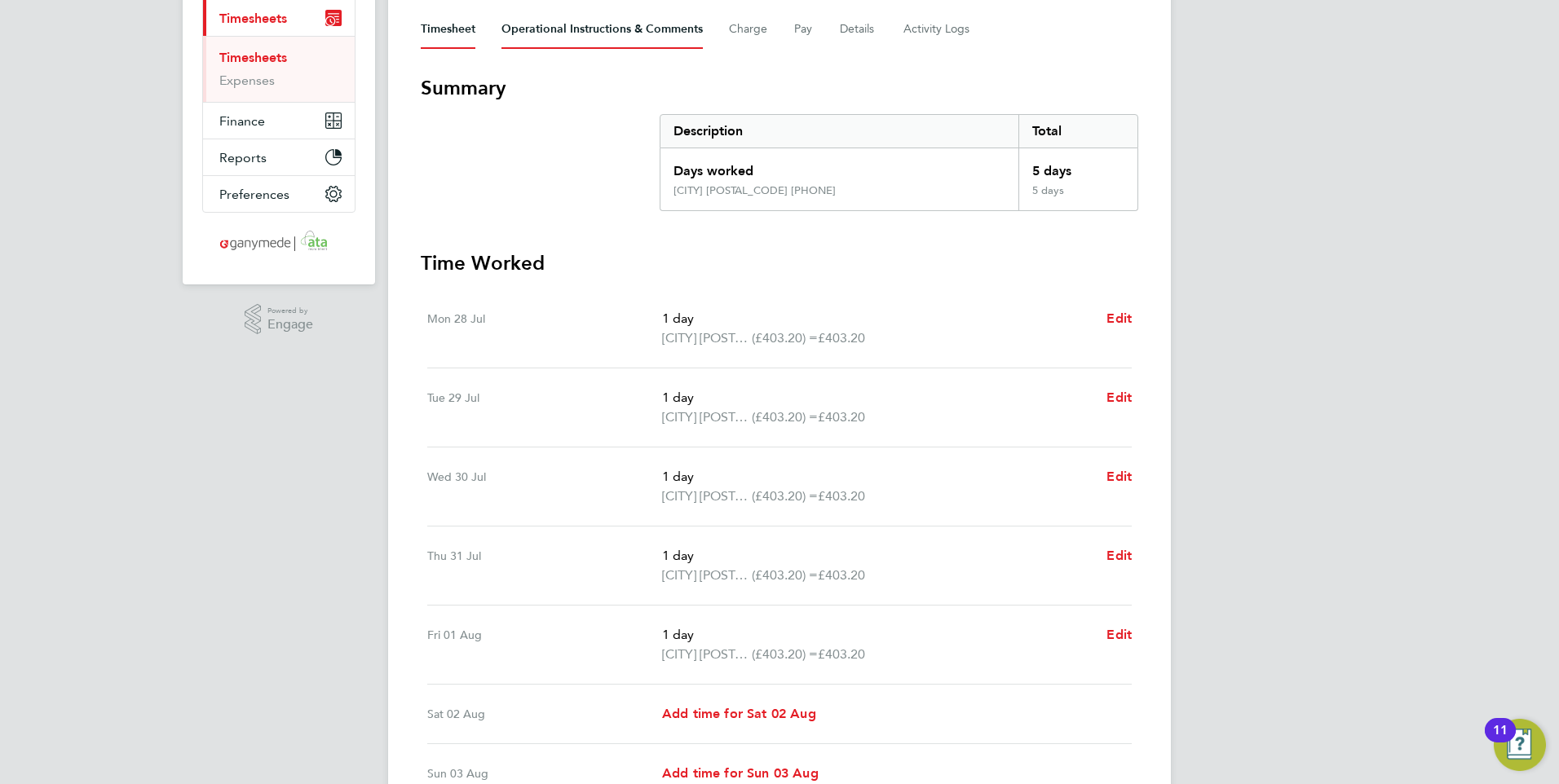 click on "Operational Instructions & Comments" at bounding box center (602, 29) 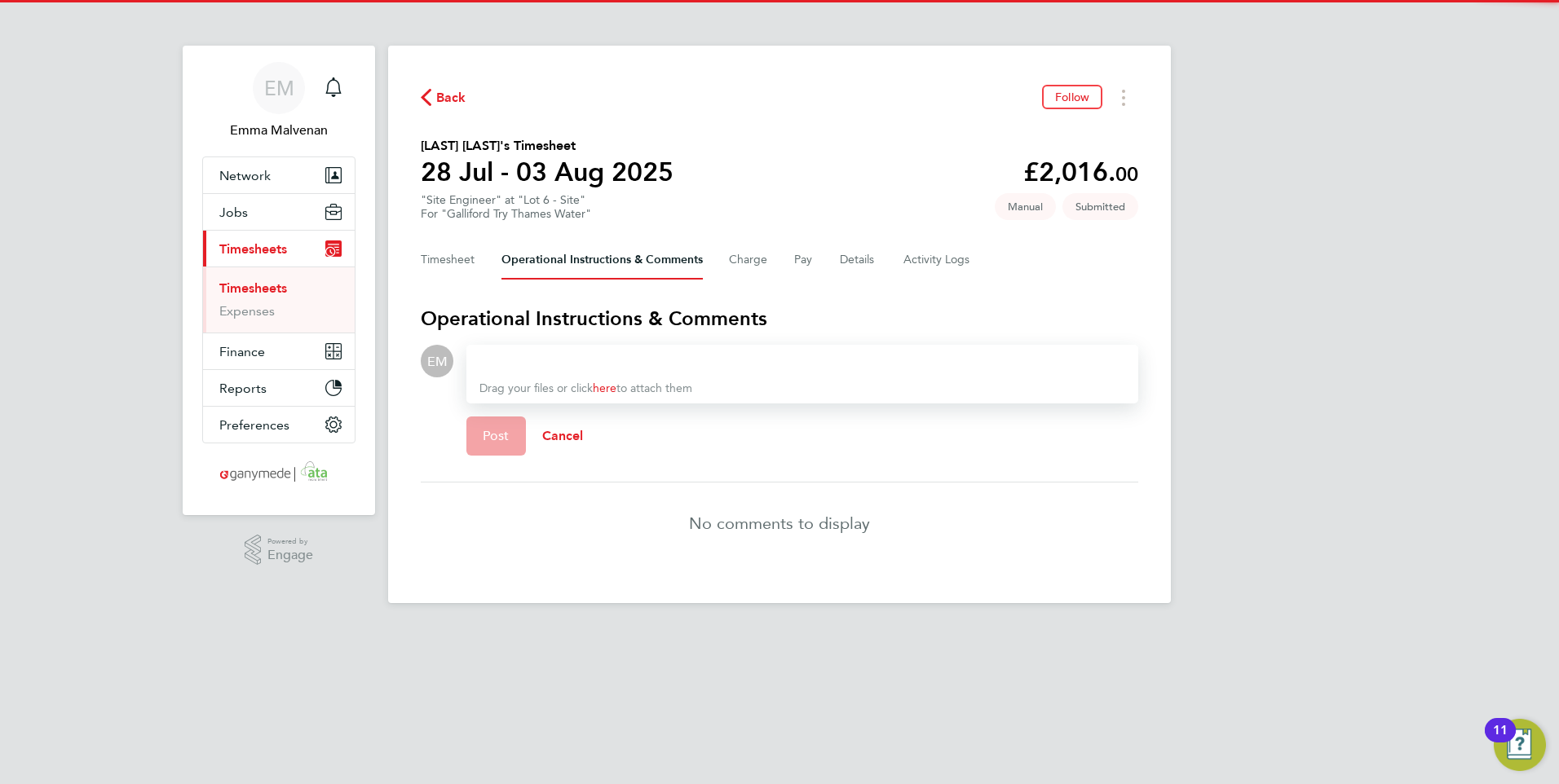 click at bounding box center [802, 361] 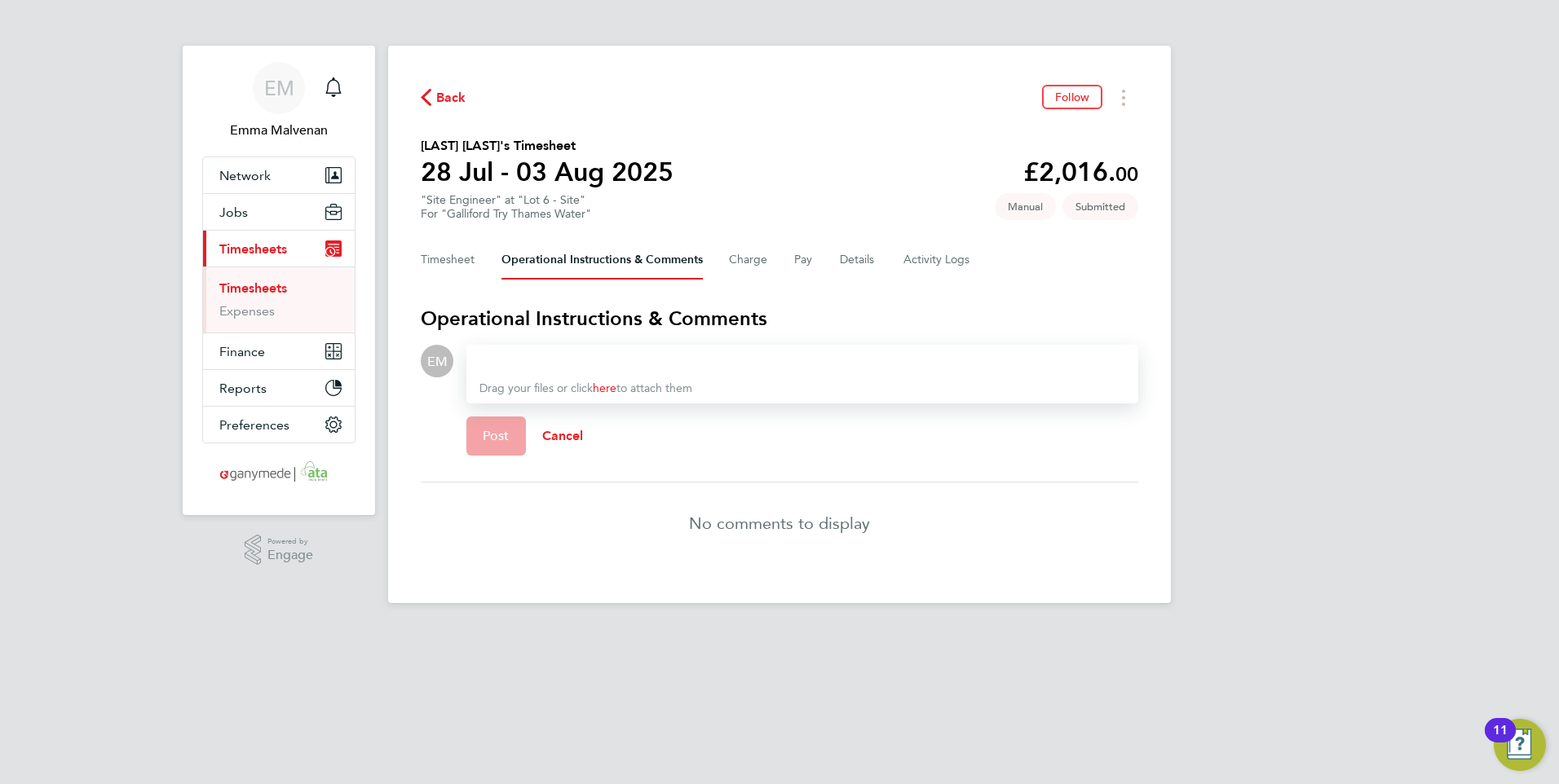 type 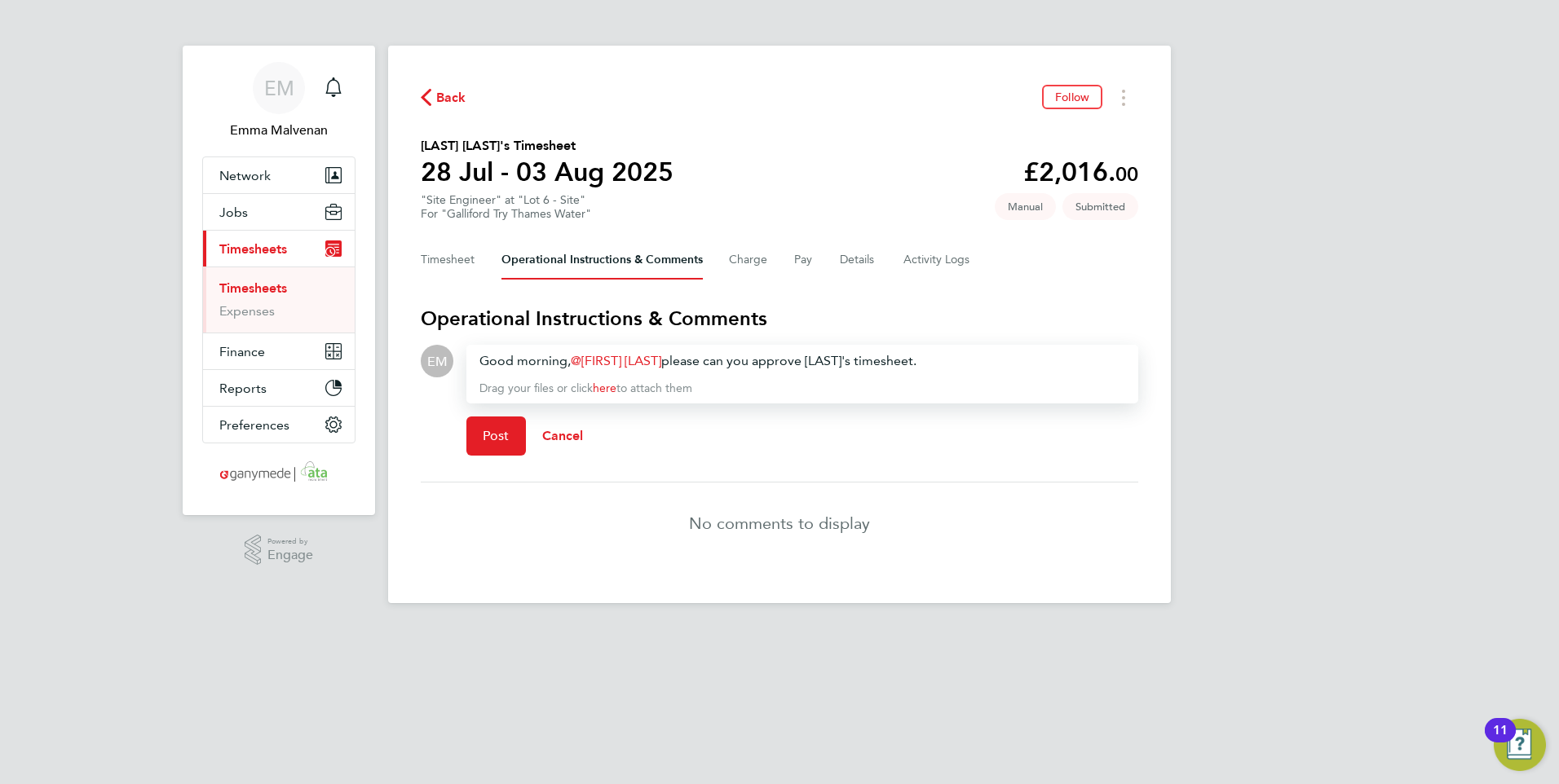 click on "Good morning, [FIRST] [LAST] please can you approve [NAME]'s timesheet." at bounding box center (802, 361) 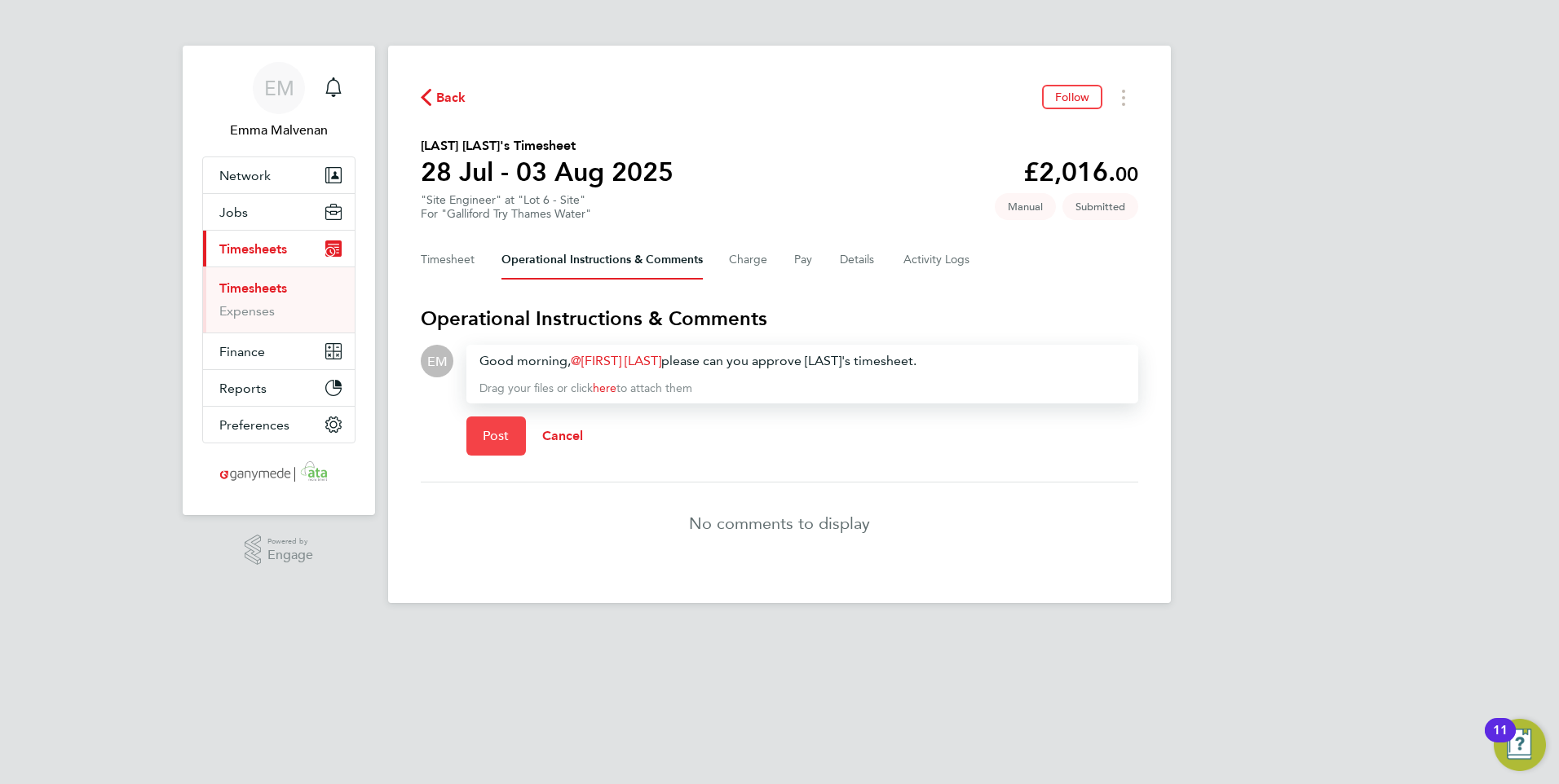 click on "Post" 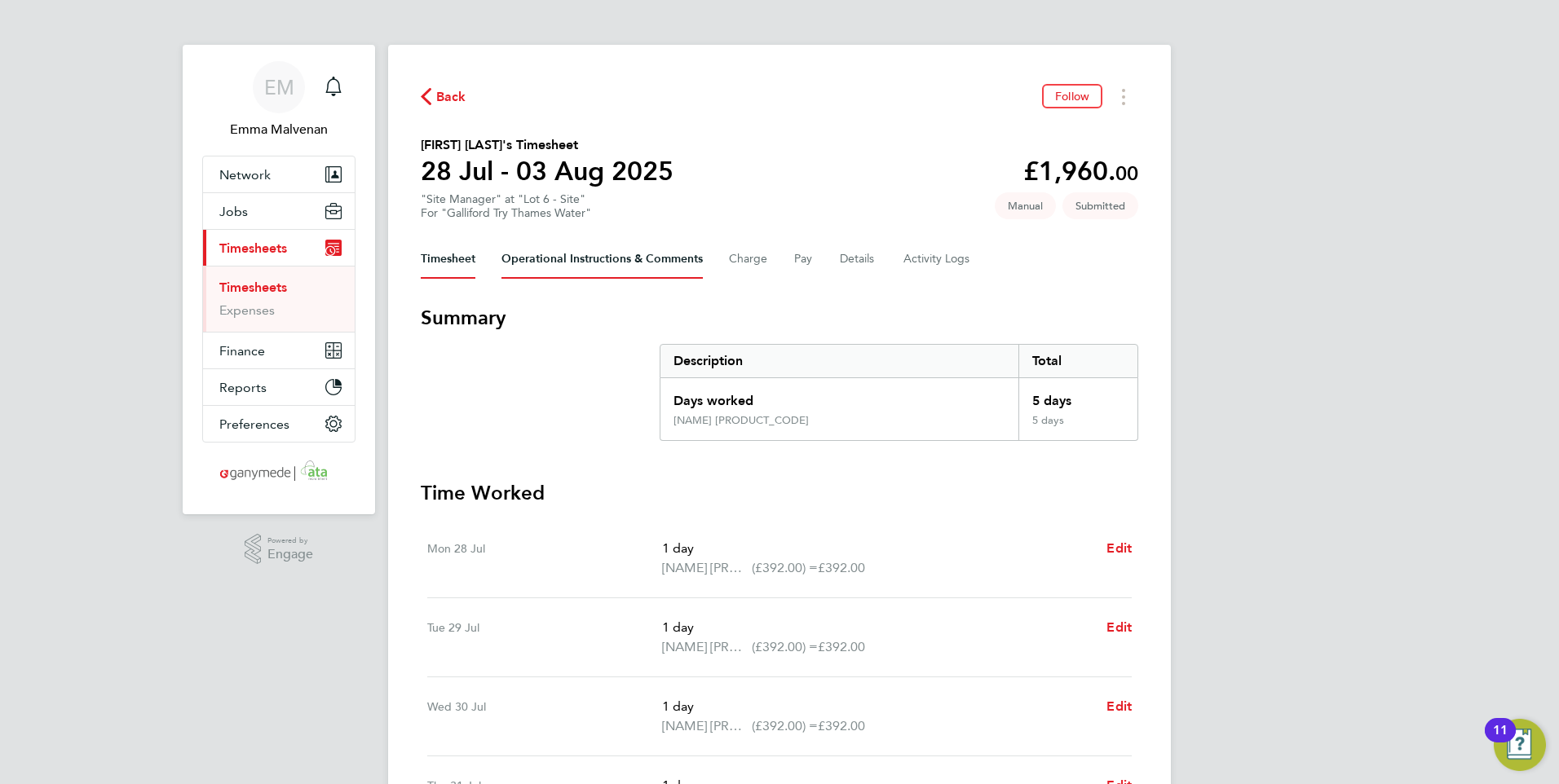 scroll, scrollTop: 0, scrollLeft: 0, axis: both 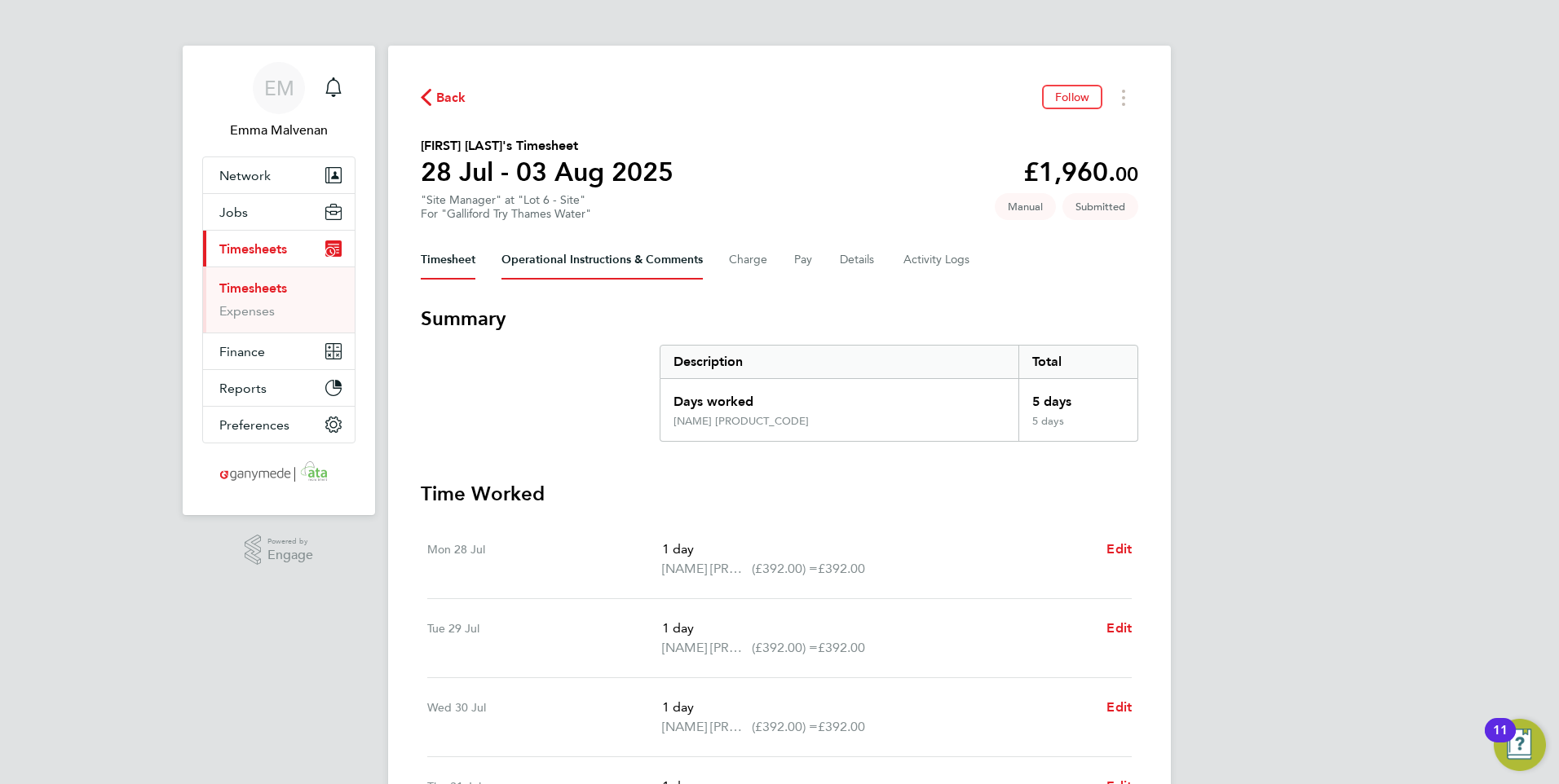 click on "Operational Instructions & Comments" at bounding box center [602, 260] 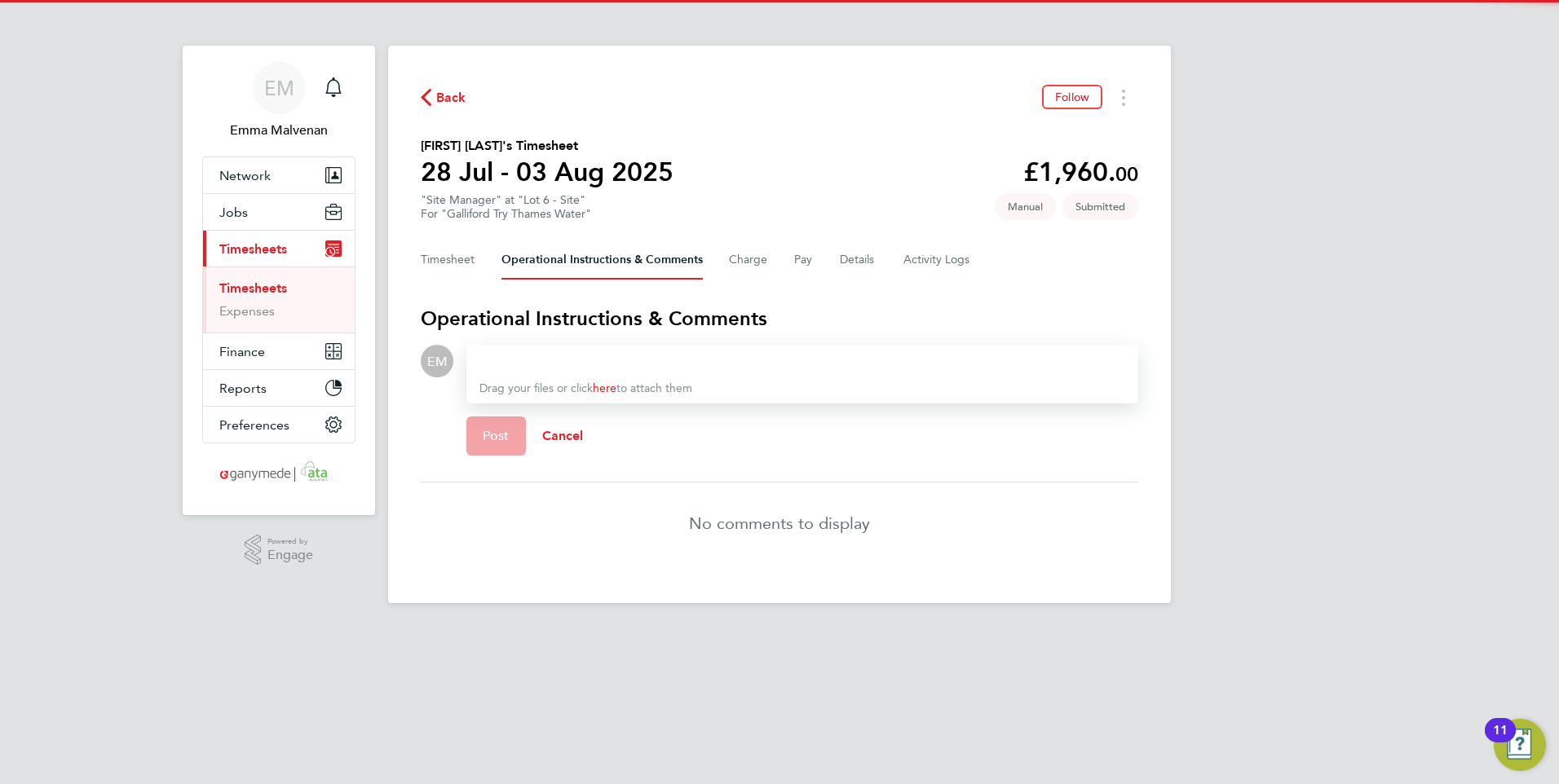 click at bounding box center (802, 361) 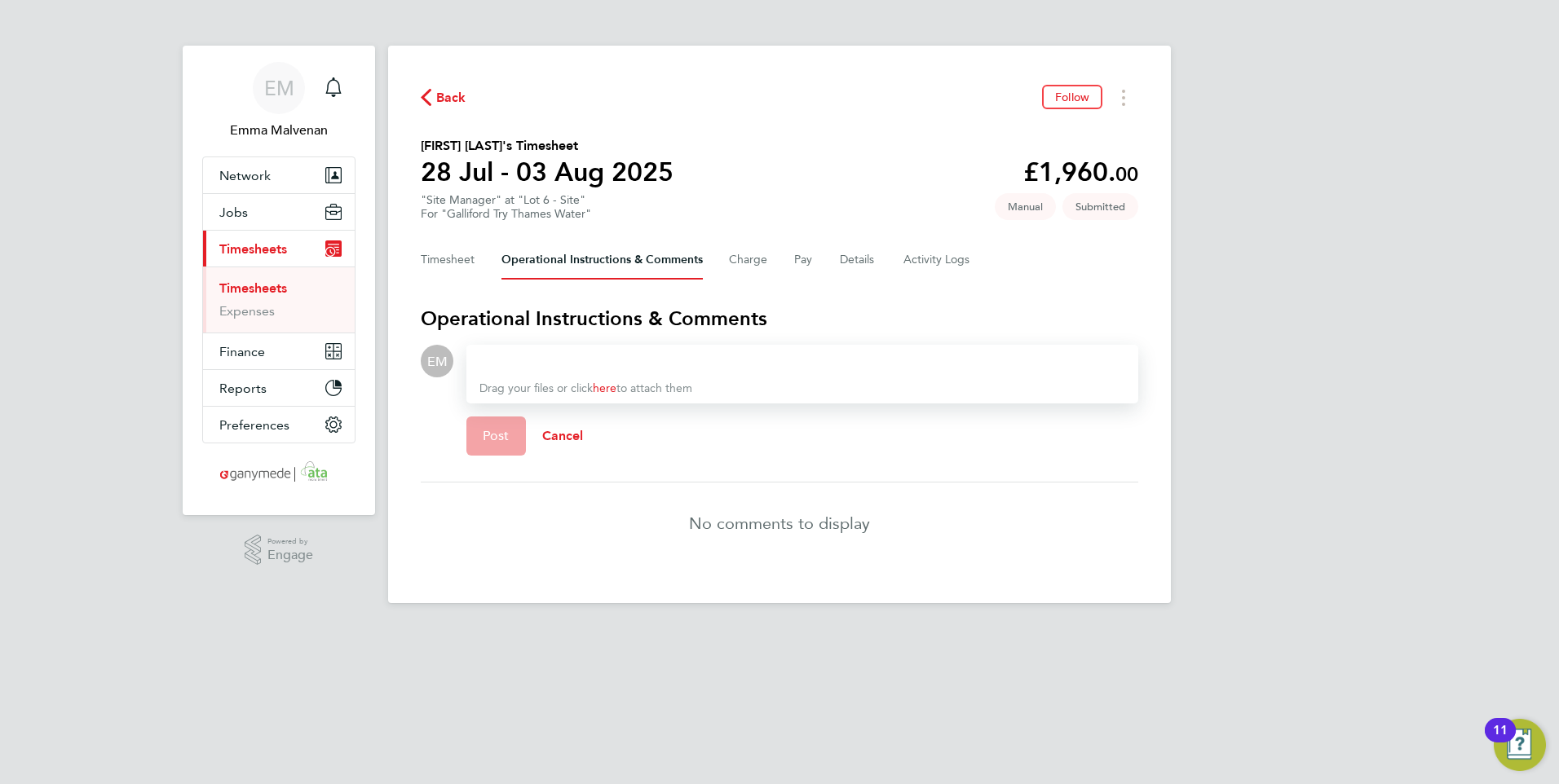 type 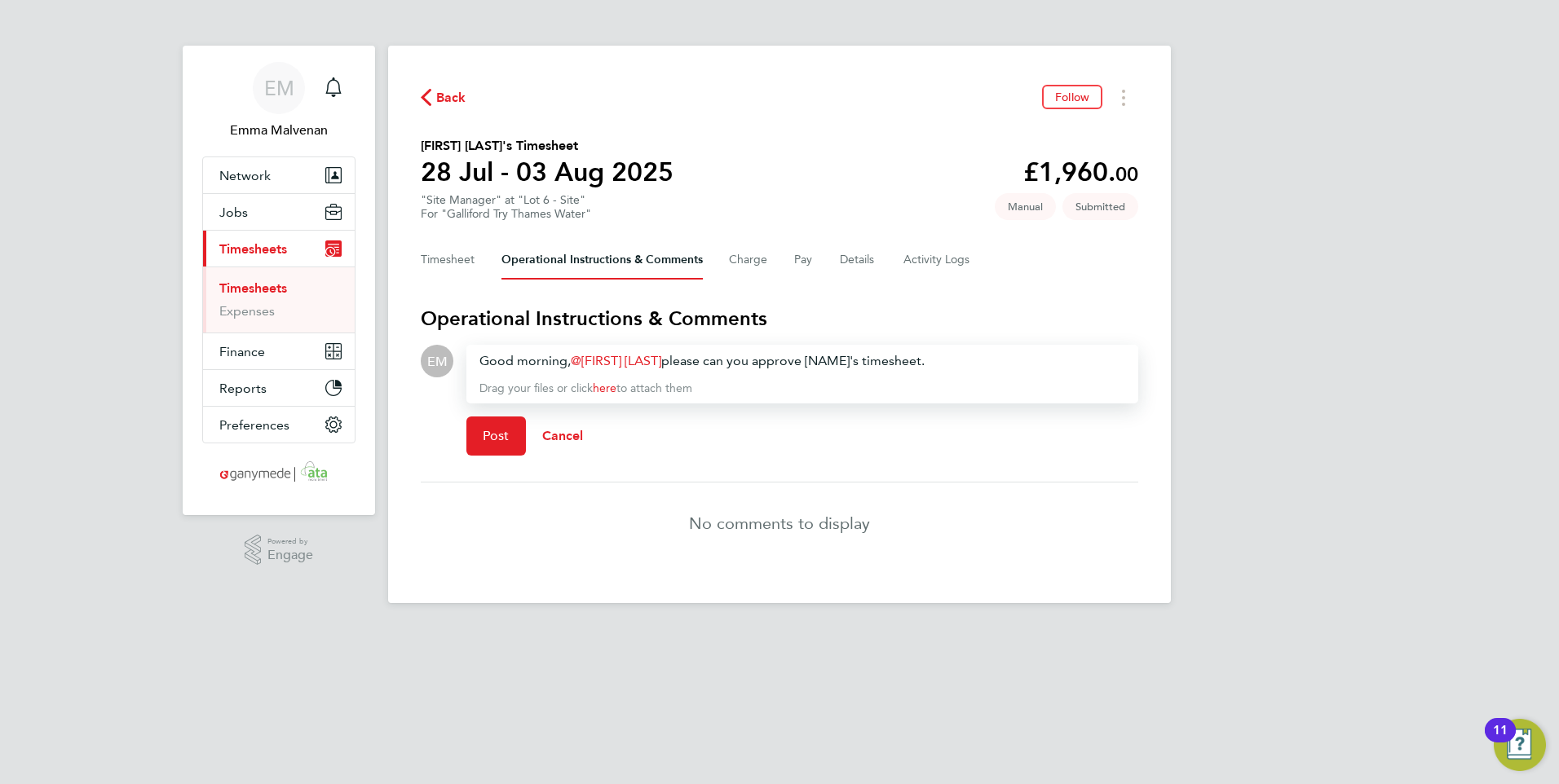 click on "Good morning, [FIRST] [LAST] please can you approve [NAME]'s timesheet." at bounding box center [802, 361] 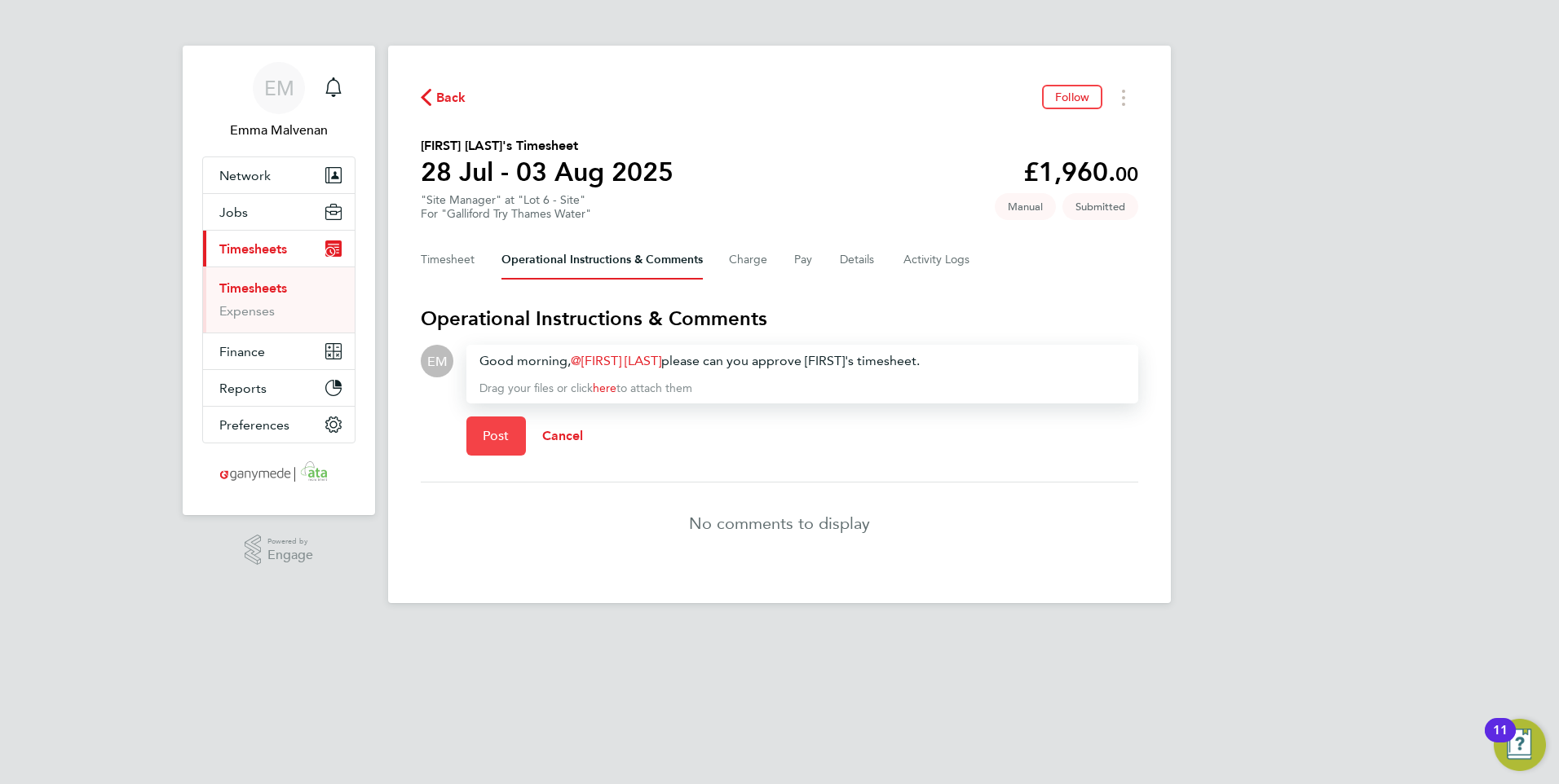 click on "Post" 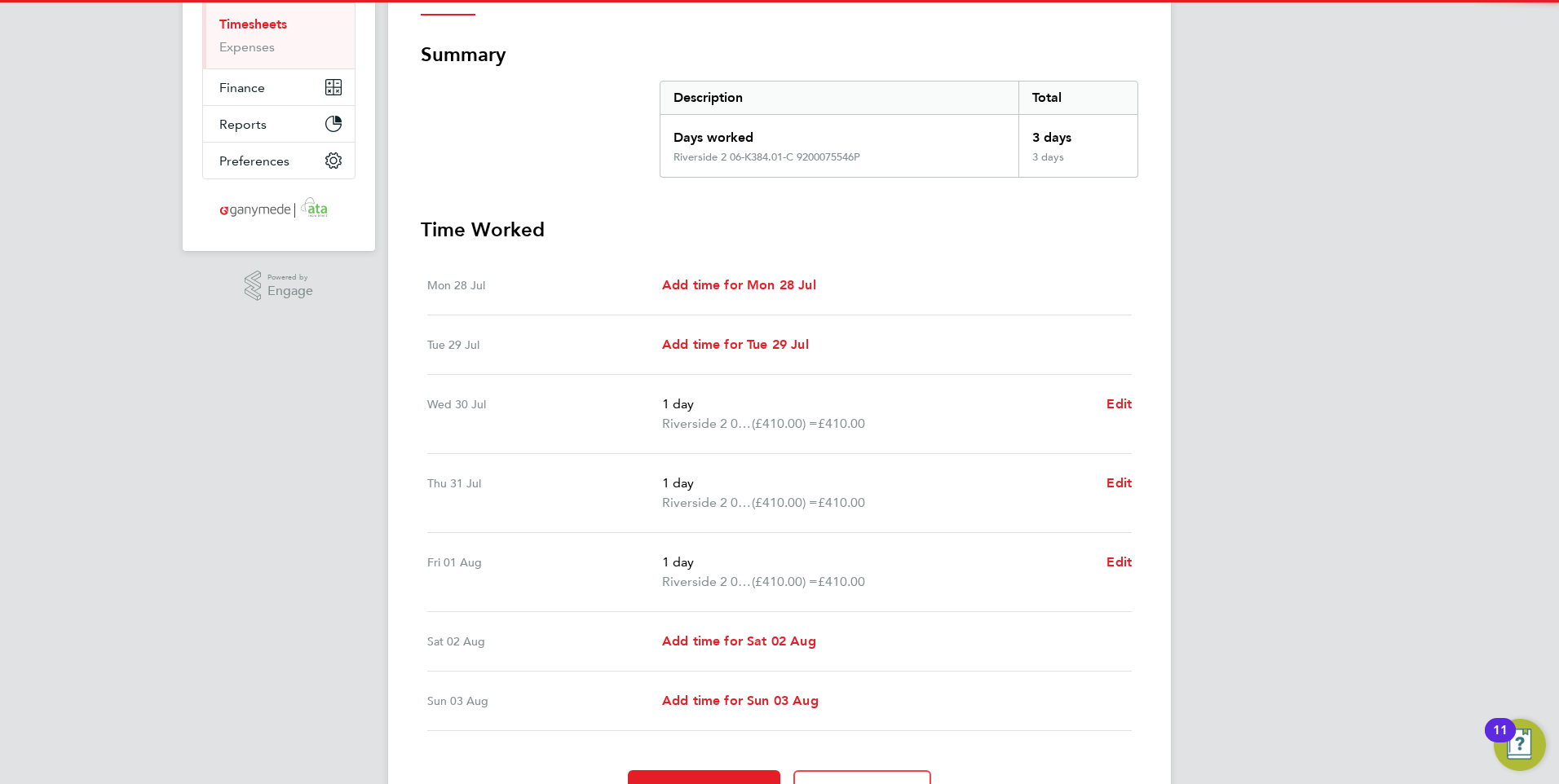 scroll, scrollTop: 355, scrollLeft: 0, axis: vertical 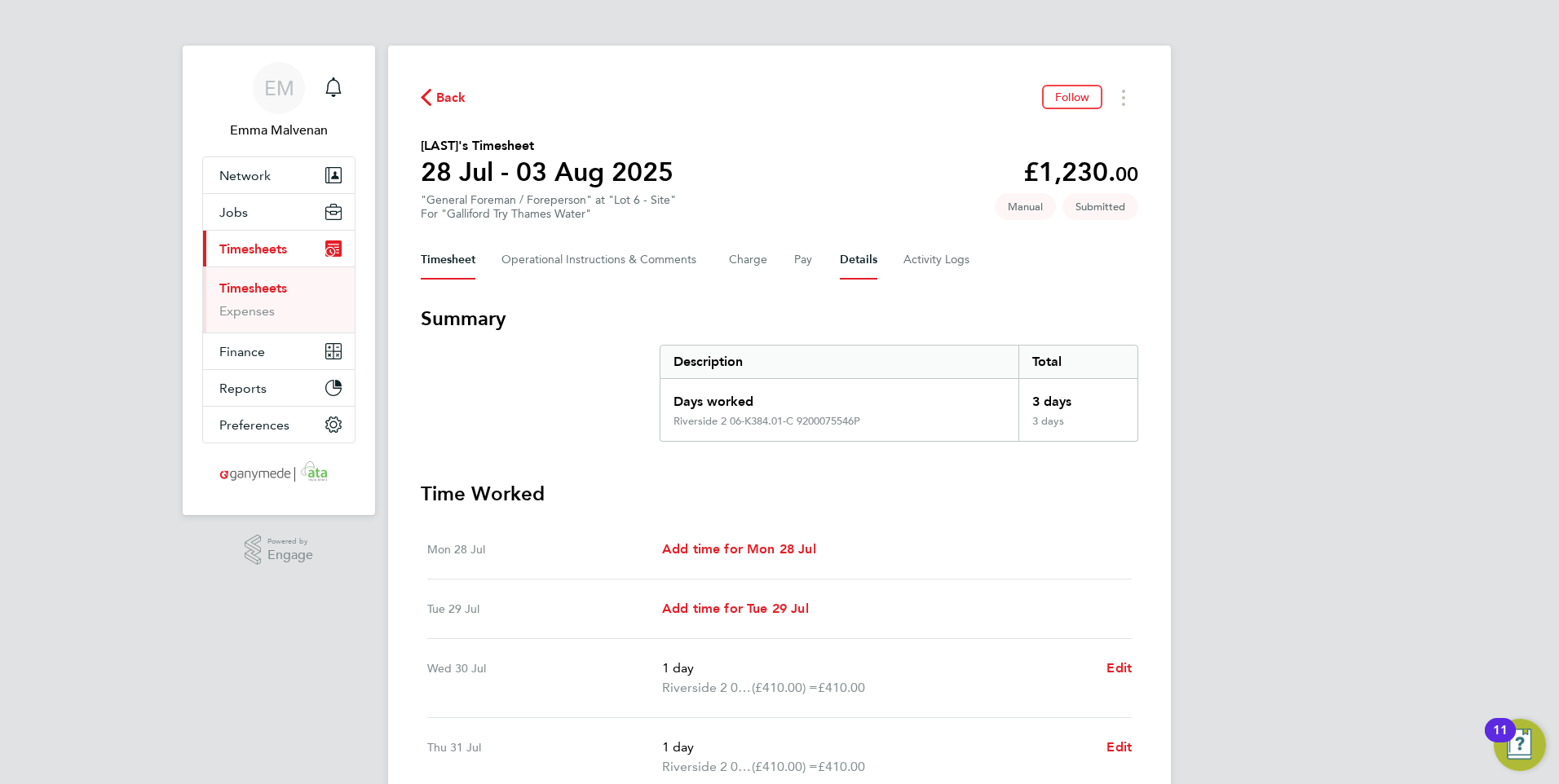 click on "Details" at bounding box center [859, 260] 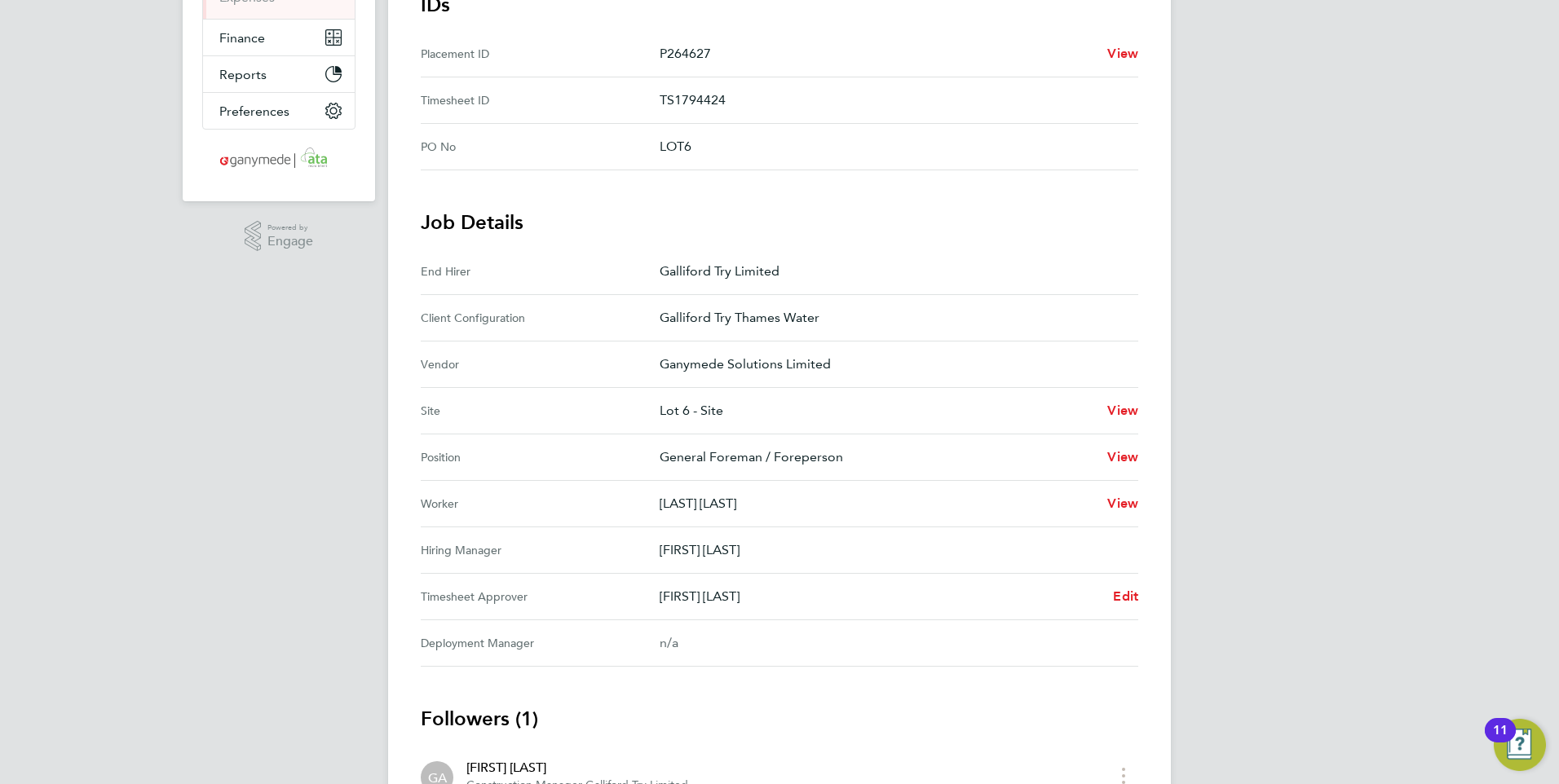 scroll, scrollTop: 121, scrollLeft: 0, axis: vertical 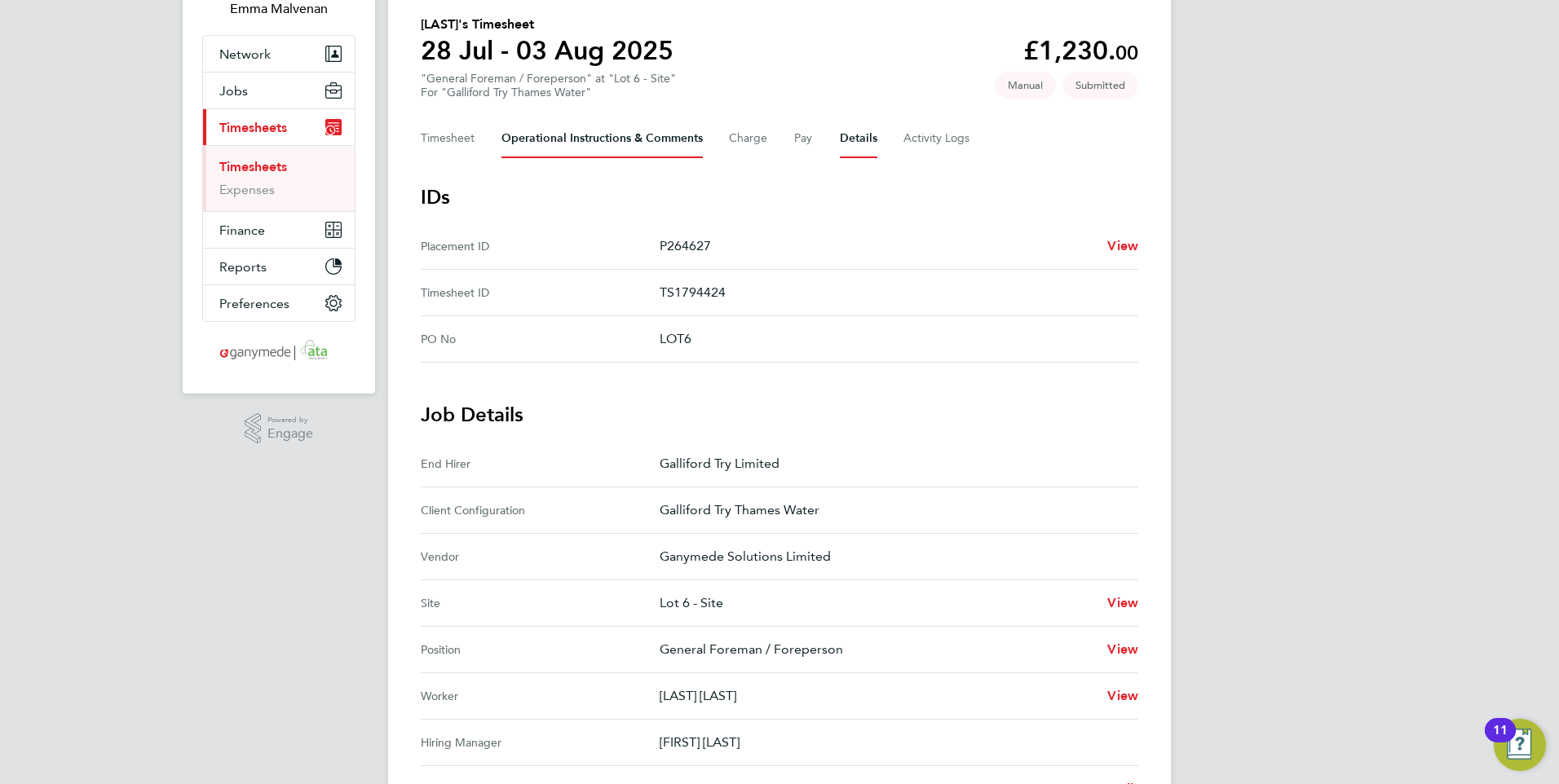 click on "Operational Instructions & Comments" at bounding box center (602, 139) 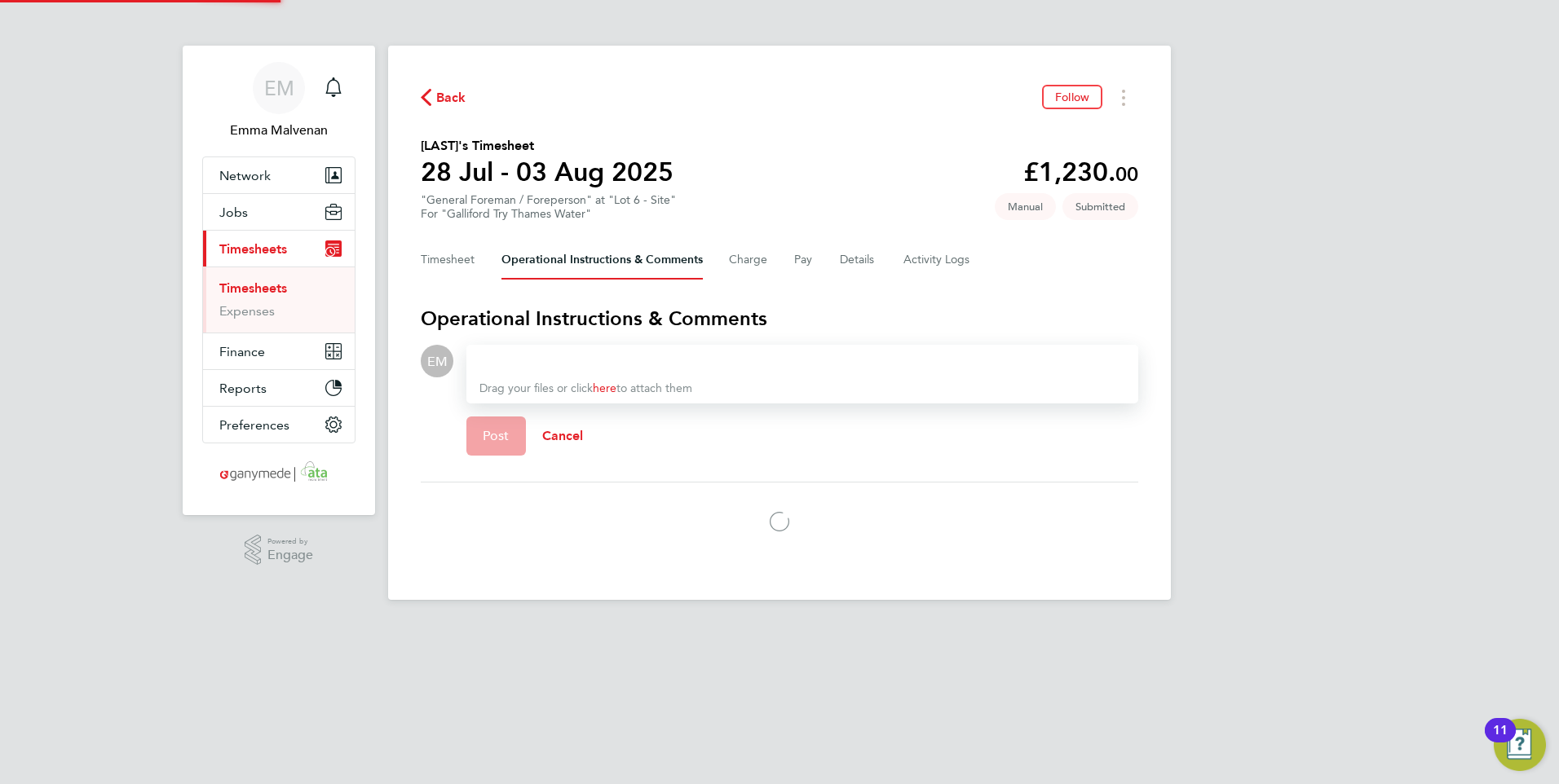 scroll, scrollTop: 0, scrollLeft: 0, axis: both 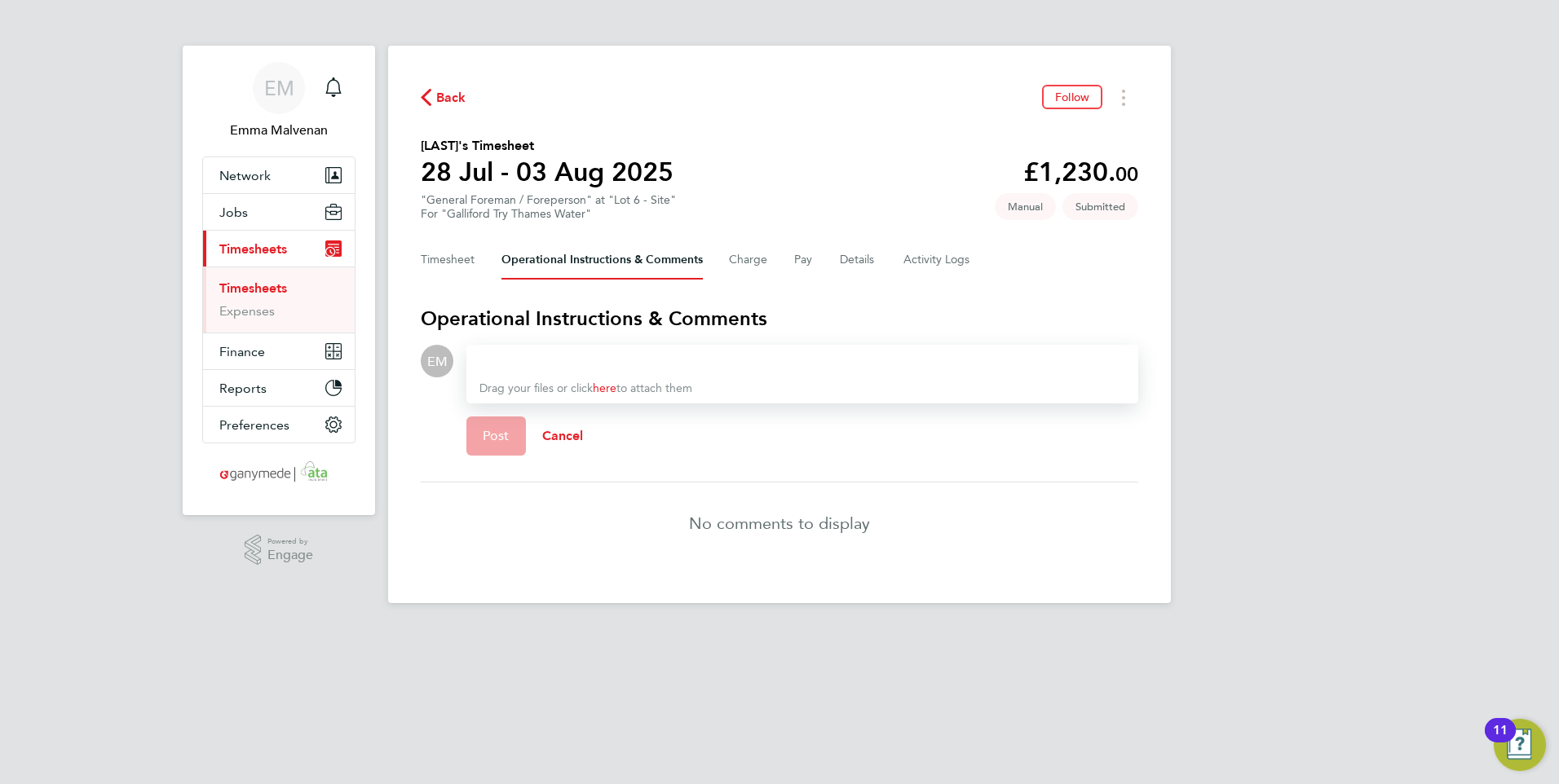 click at bounding box center [802, 361] 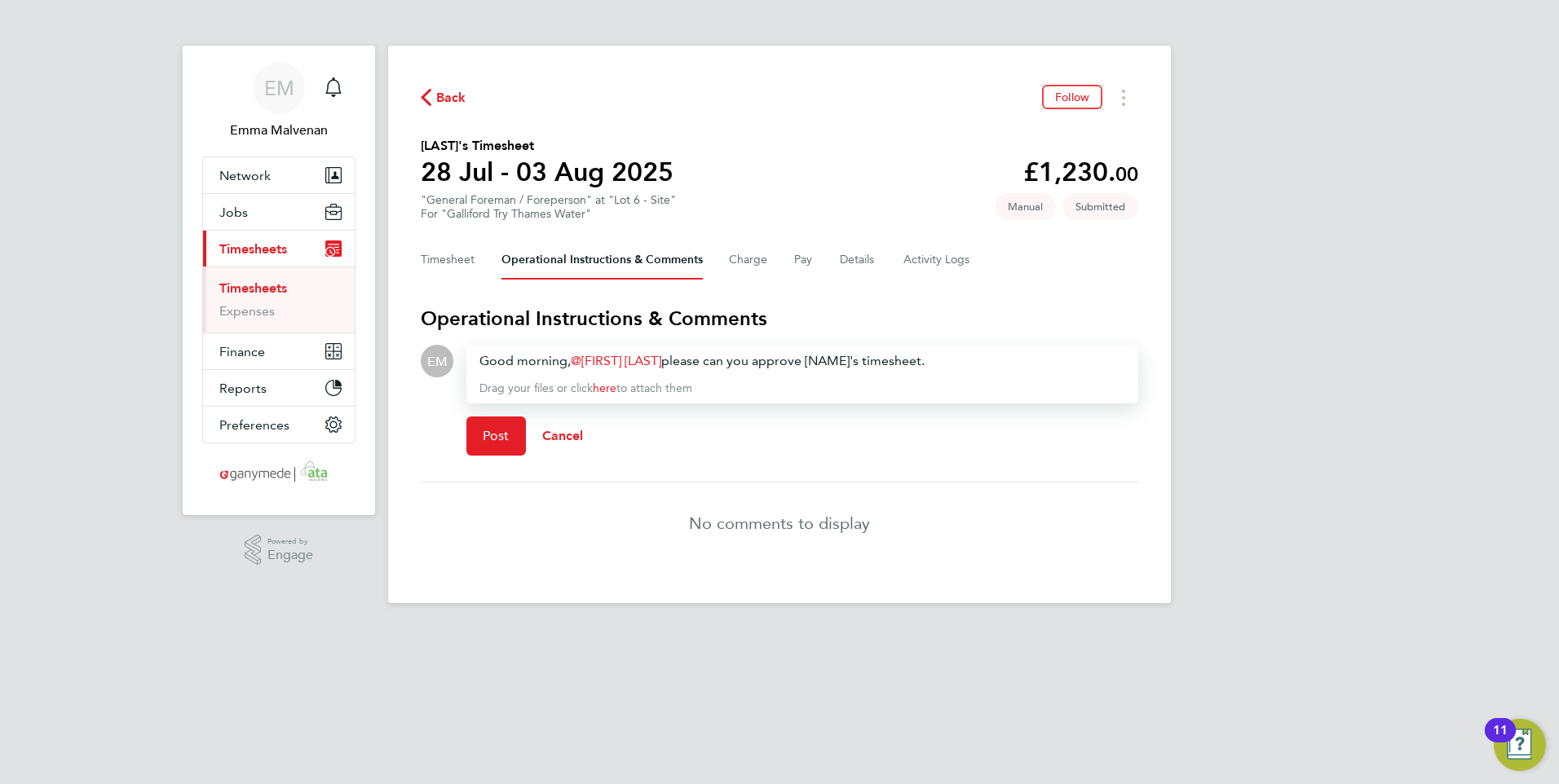 click on "Good morning, [PERSON] please can you approve [PERSON]'s timesheet." at bounding box center (802, 361) 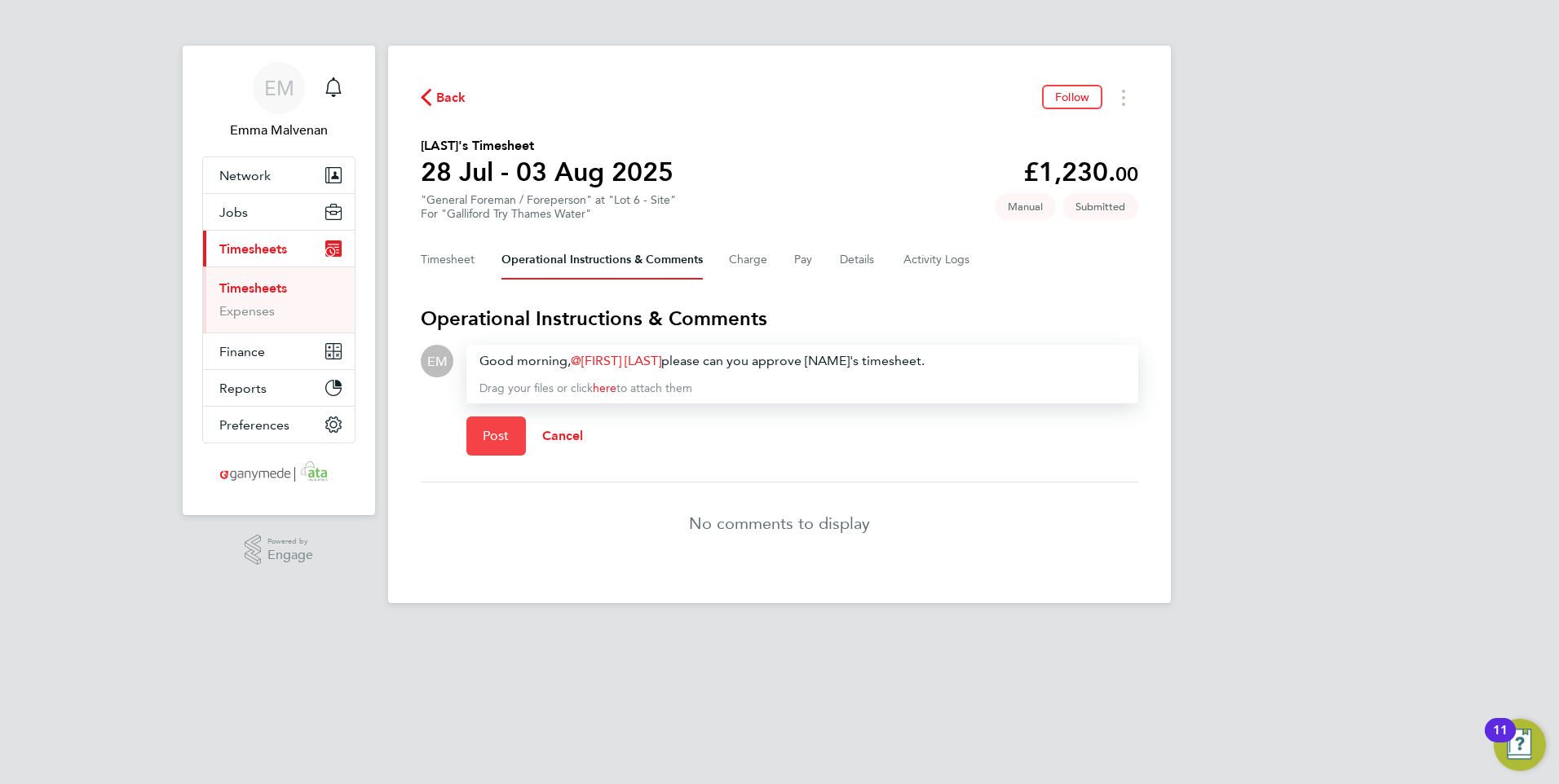 click on "Post" 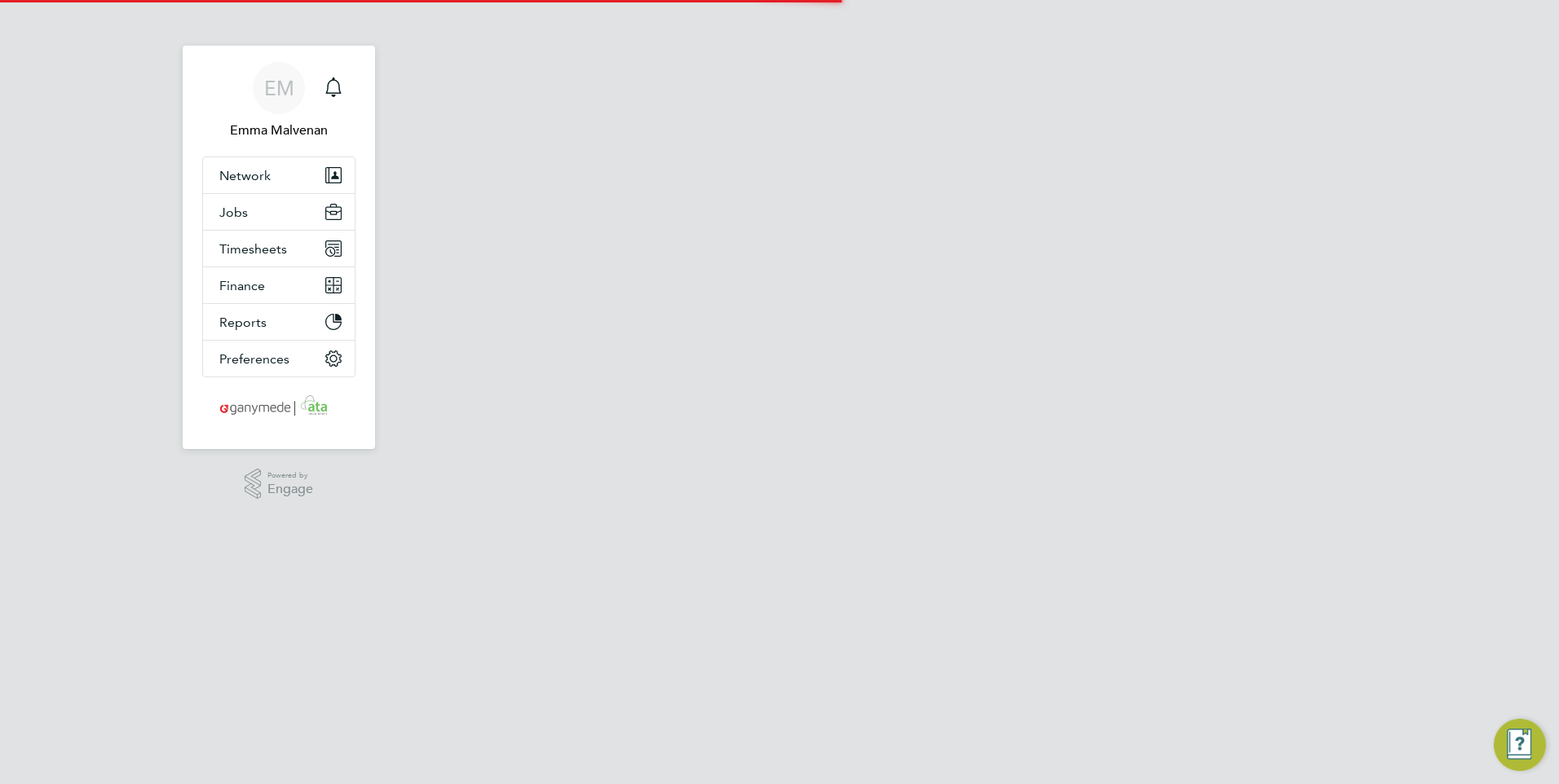 scroll, scrollTop: 0, scrollLeft: 0, axis: both 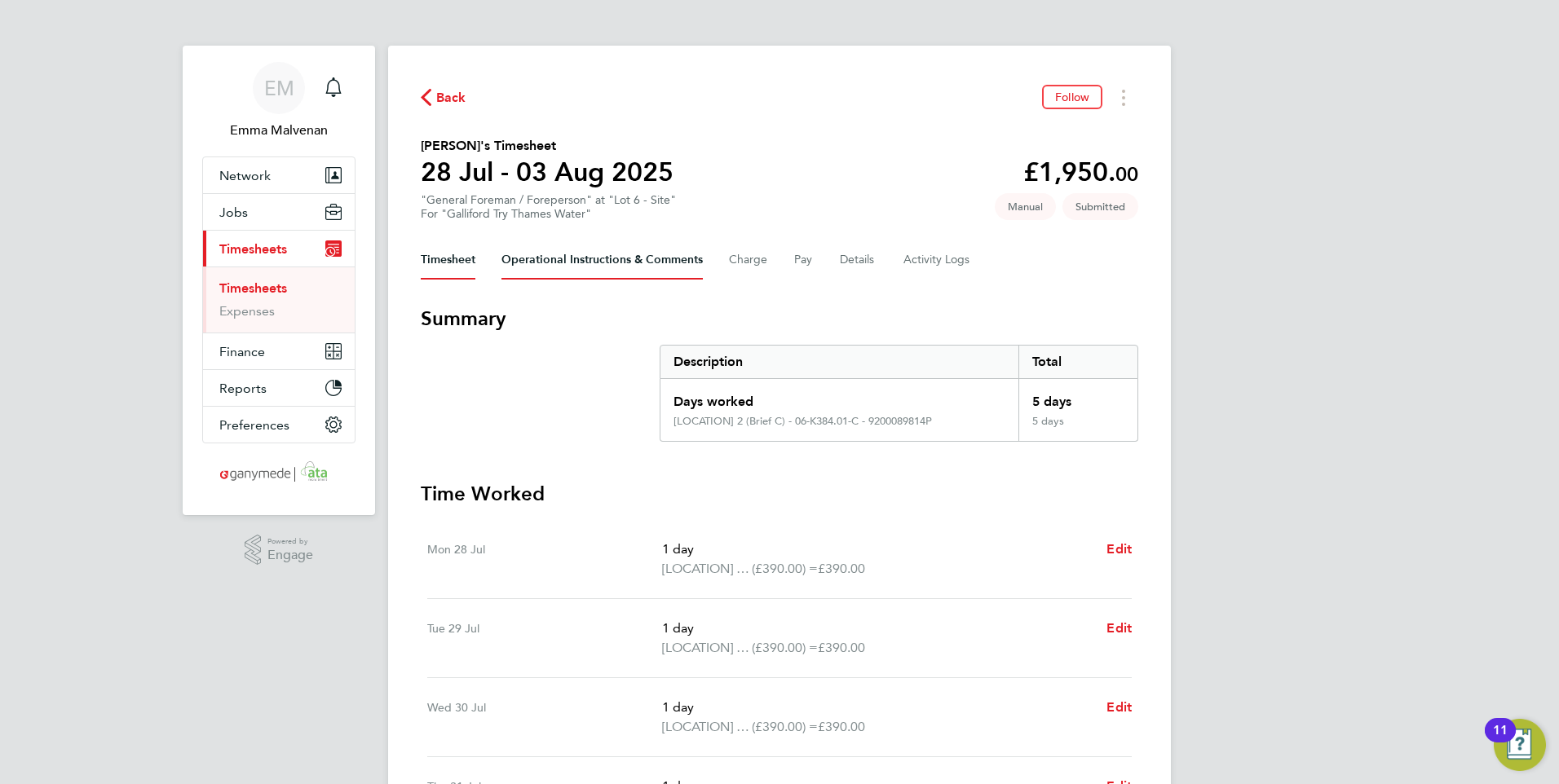 click on "Operational Instructions & Comments" at bounding box center (602, 260) 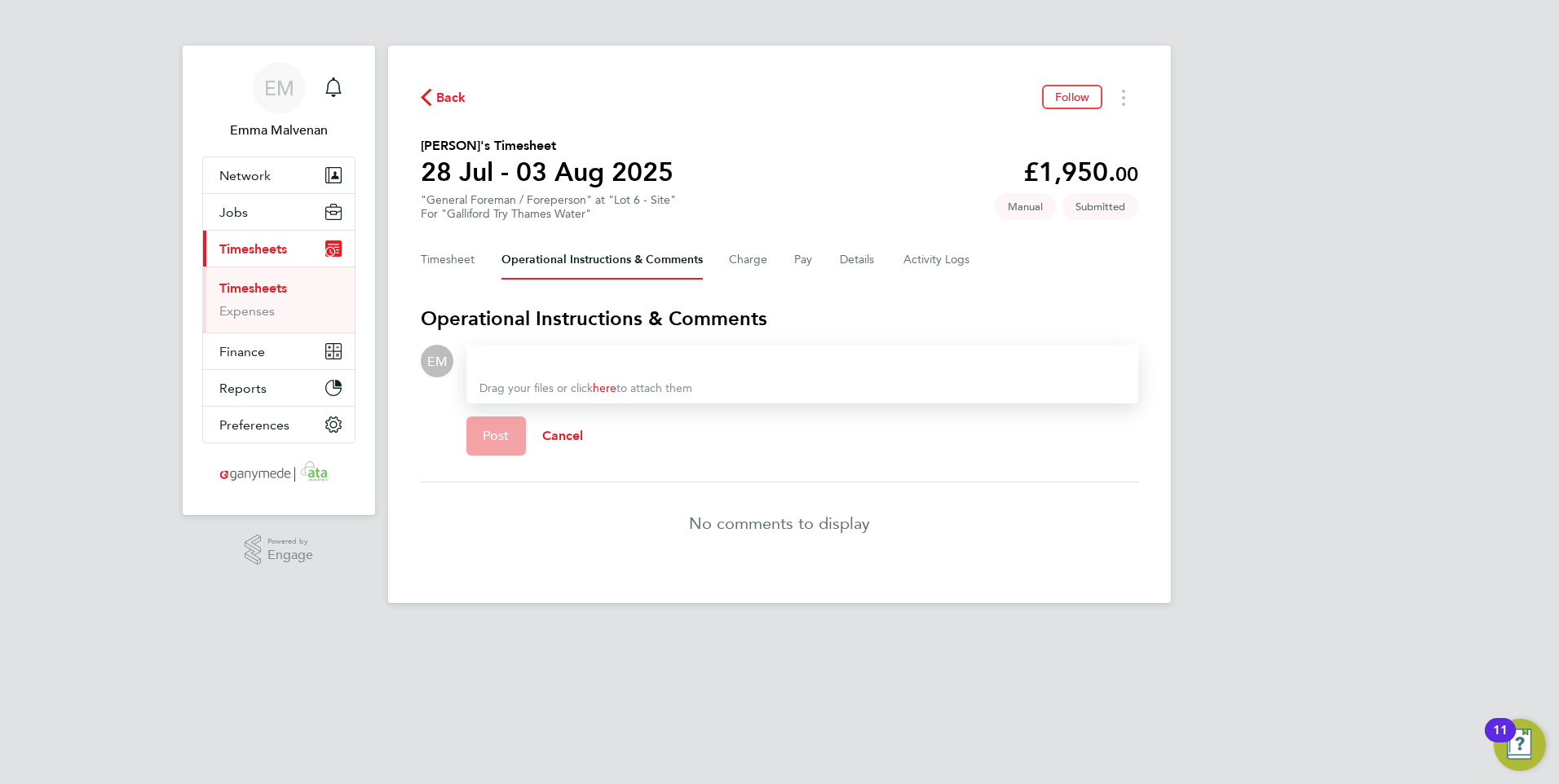 click at bounding box center [802, 361] 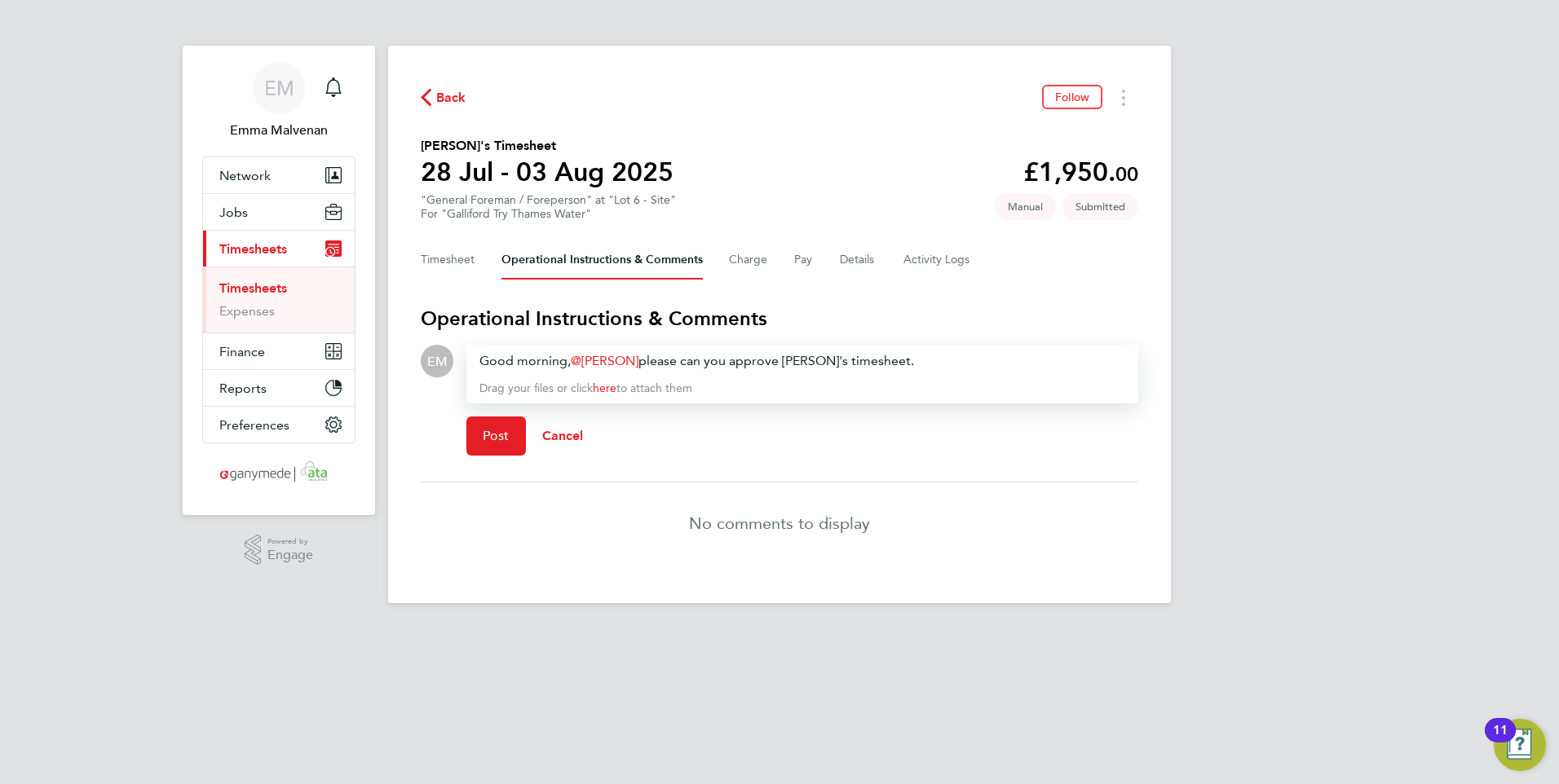 click on "Good morning, [PERSON] please can you approve [PERSON]'s timesheet." at bounding box center [802, 361] 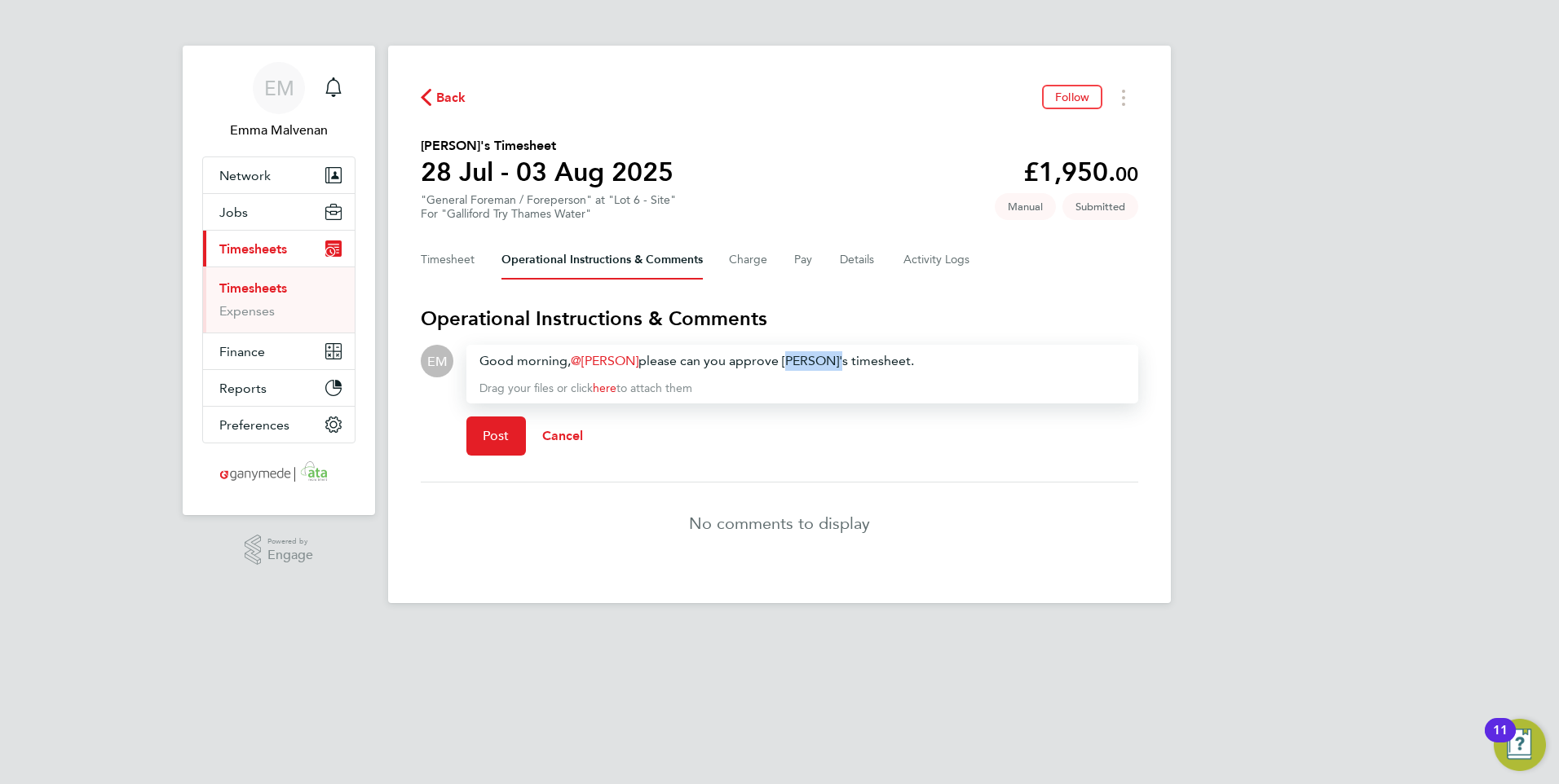 drag, startPoint x: 827, startPoint y: 363, endPoint x: 766, endPoint y: 375, distance: 62.16912 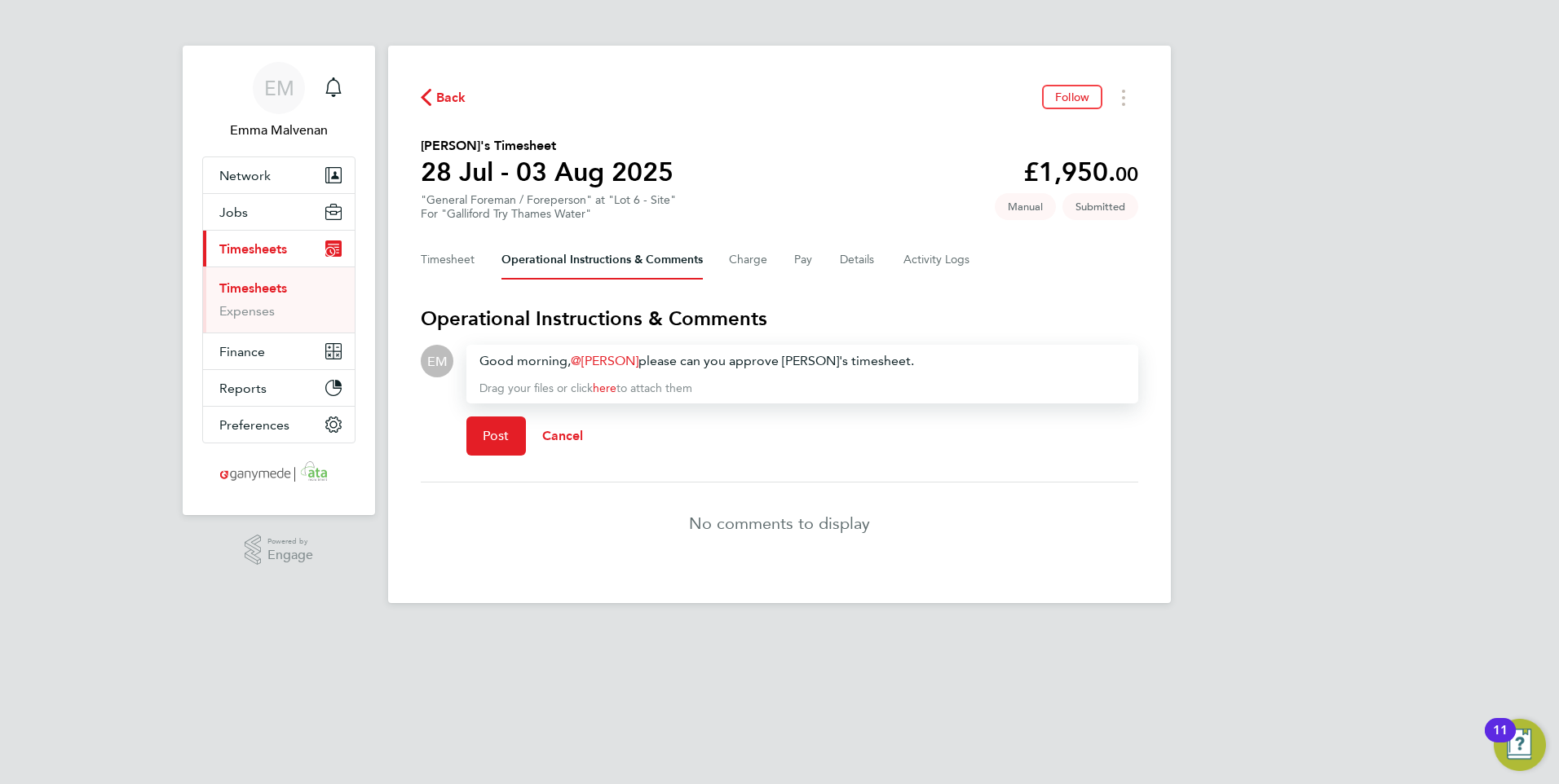 click on "Good morning,  Gary Attwell ​  please can you approve Neriju's timesheet." at bounding box center (802, 361) 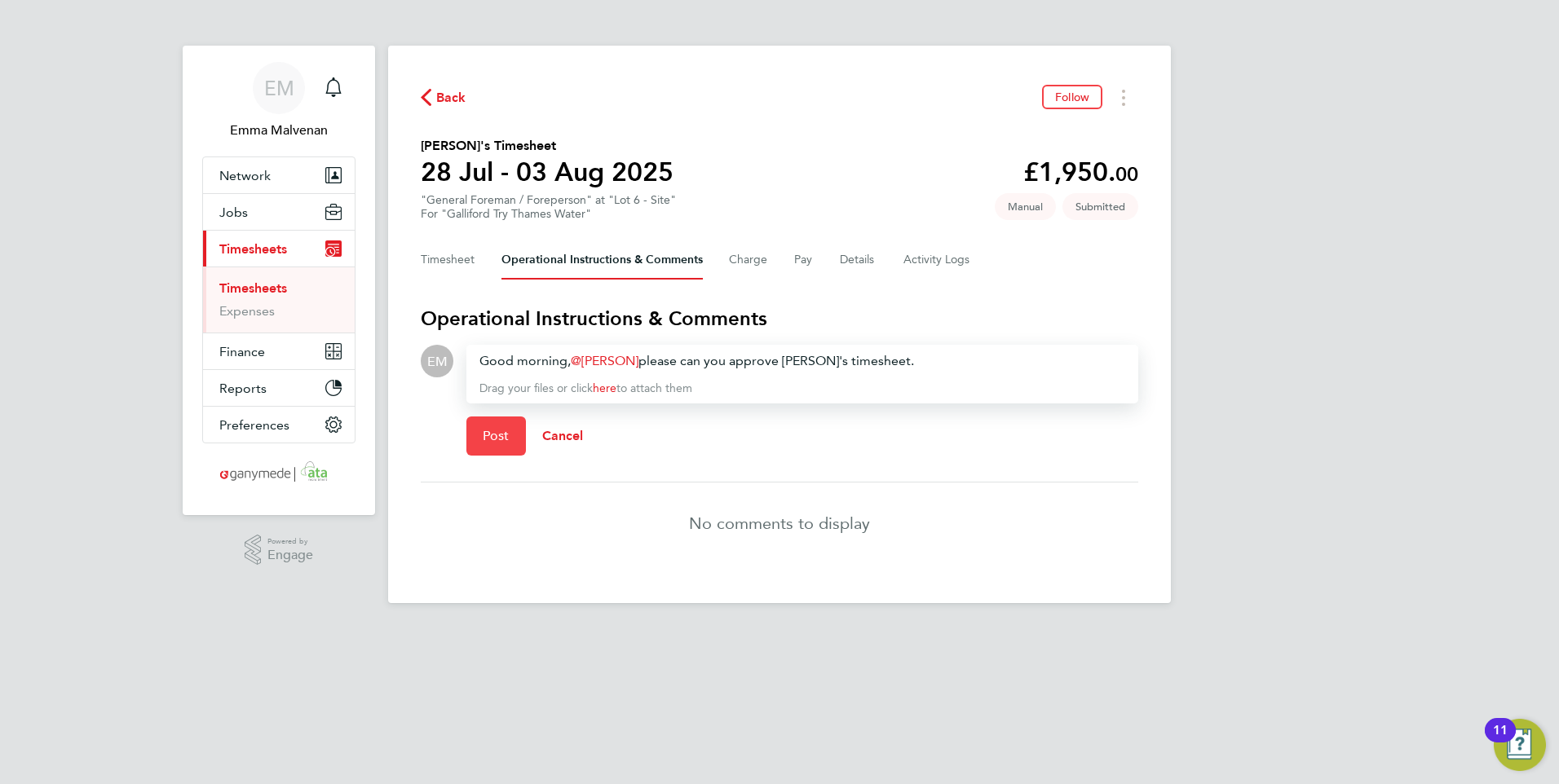 click on "Post" 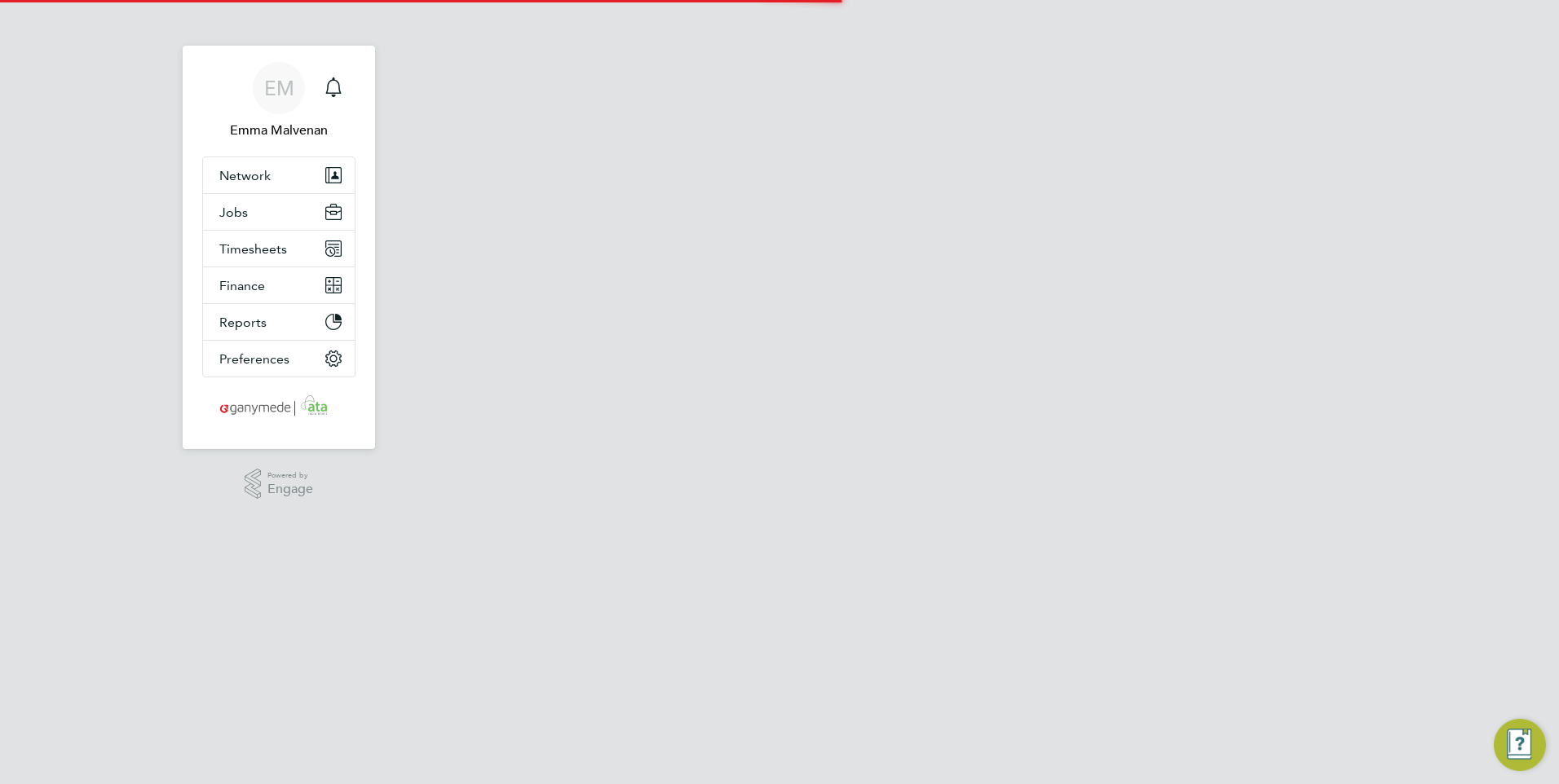 scroll, scrollTop: 0, scrollLeft: 0, axis: both 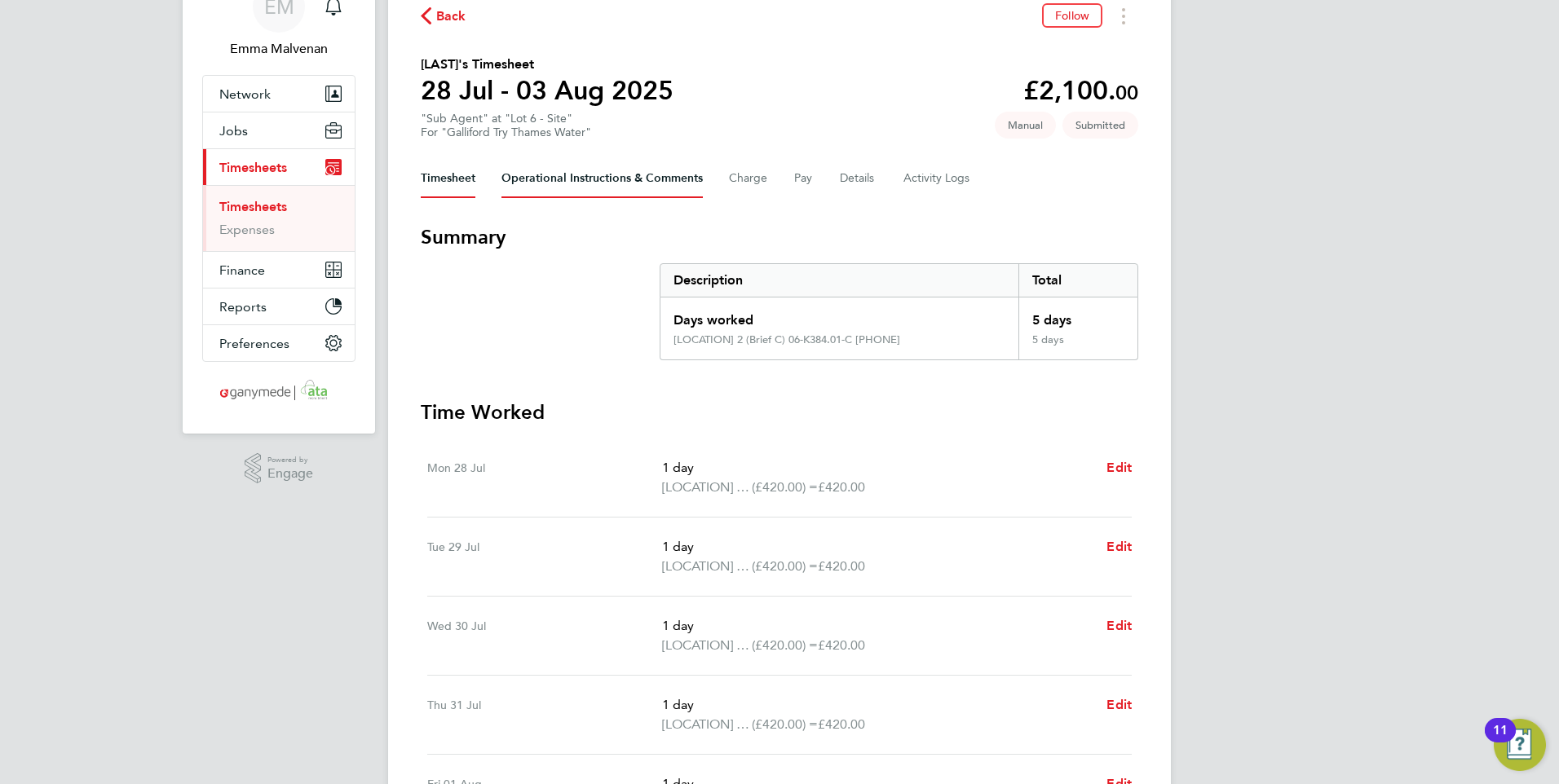 click on "Operational Instructions & Comments" at bounding box center (602, 178) 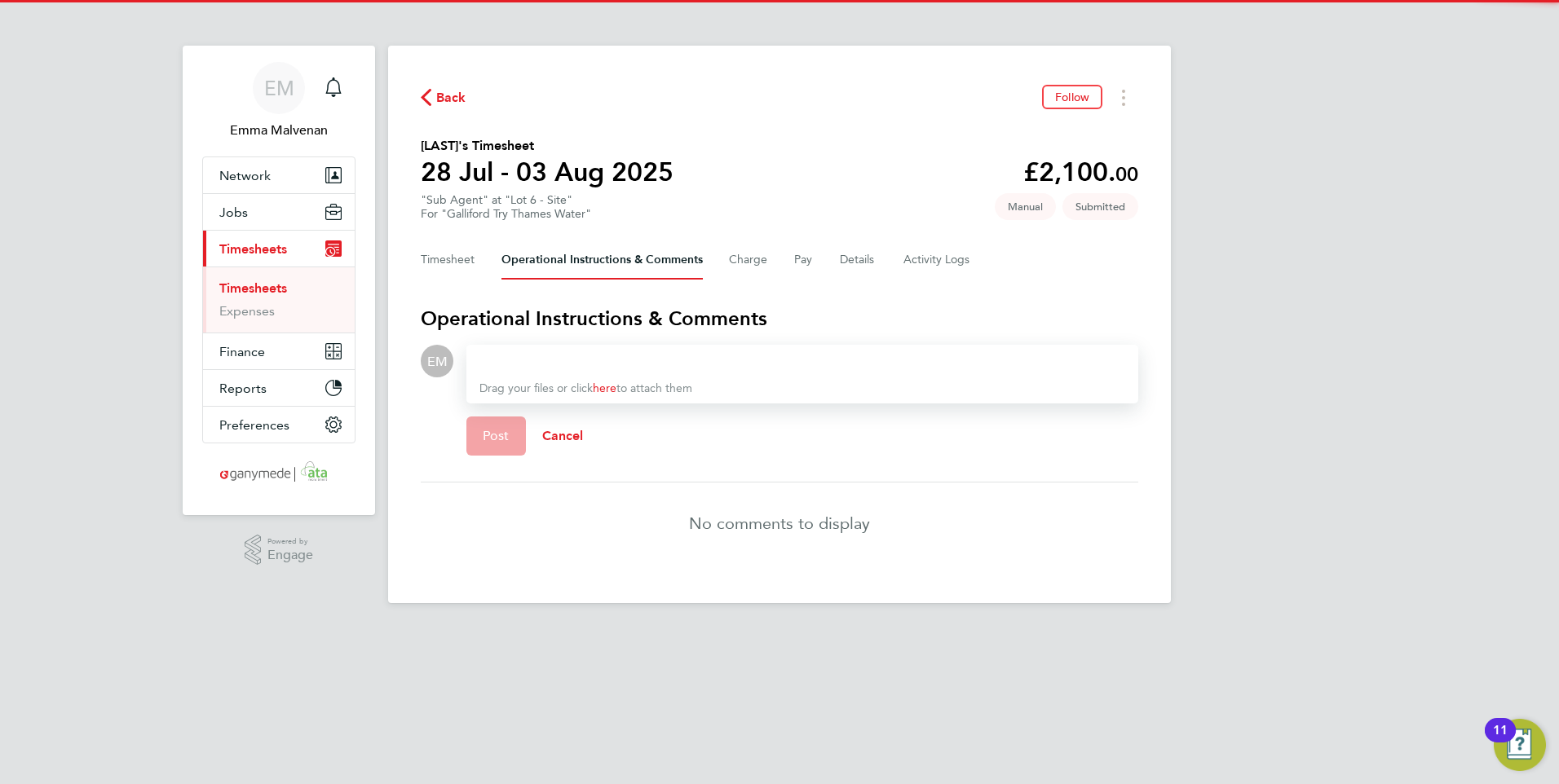 click at bounding box center (802, 361) 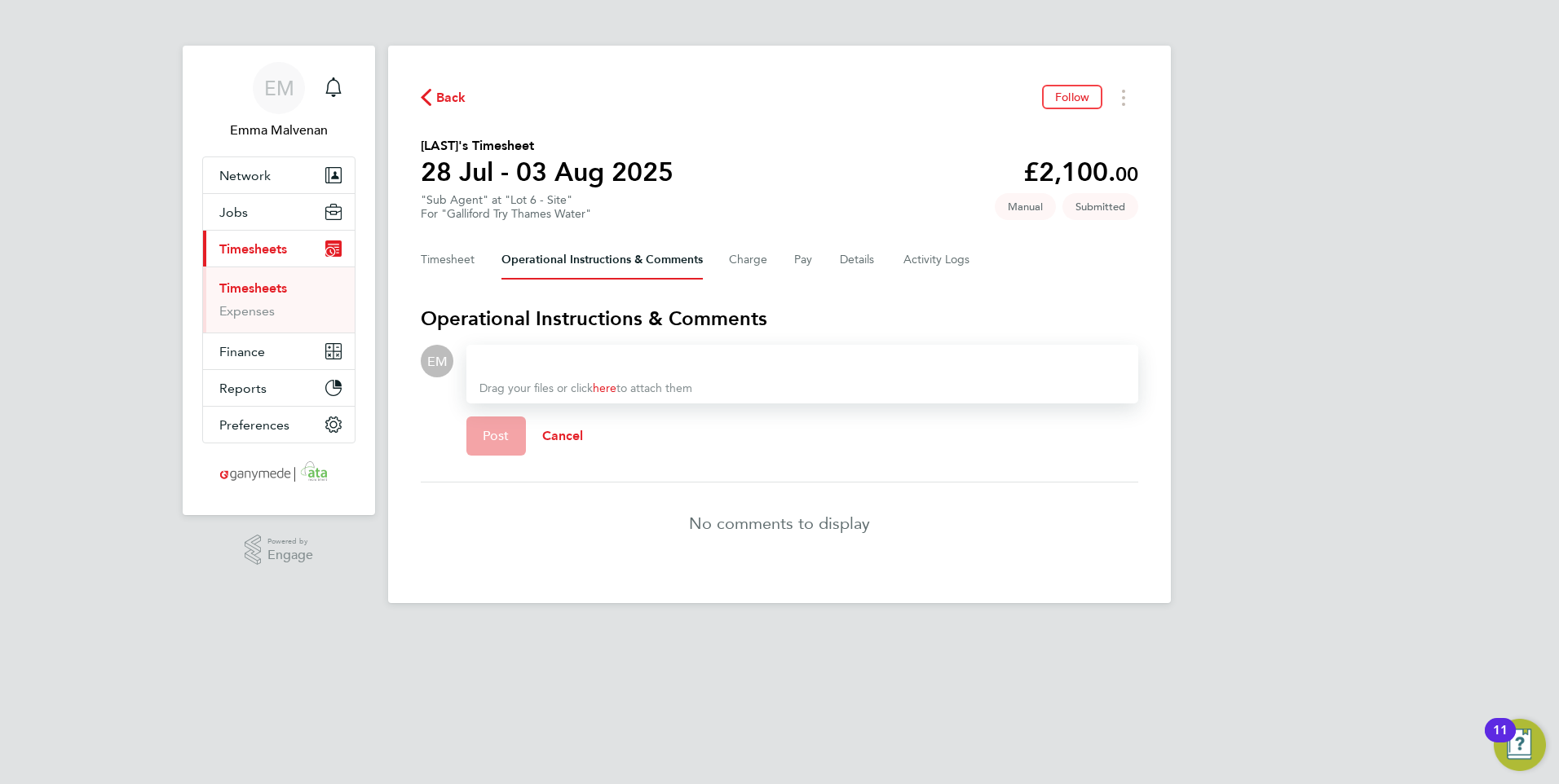 type 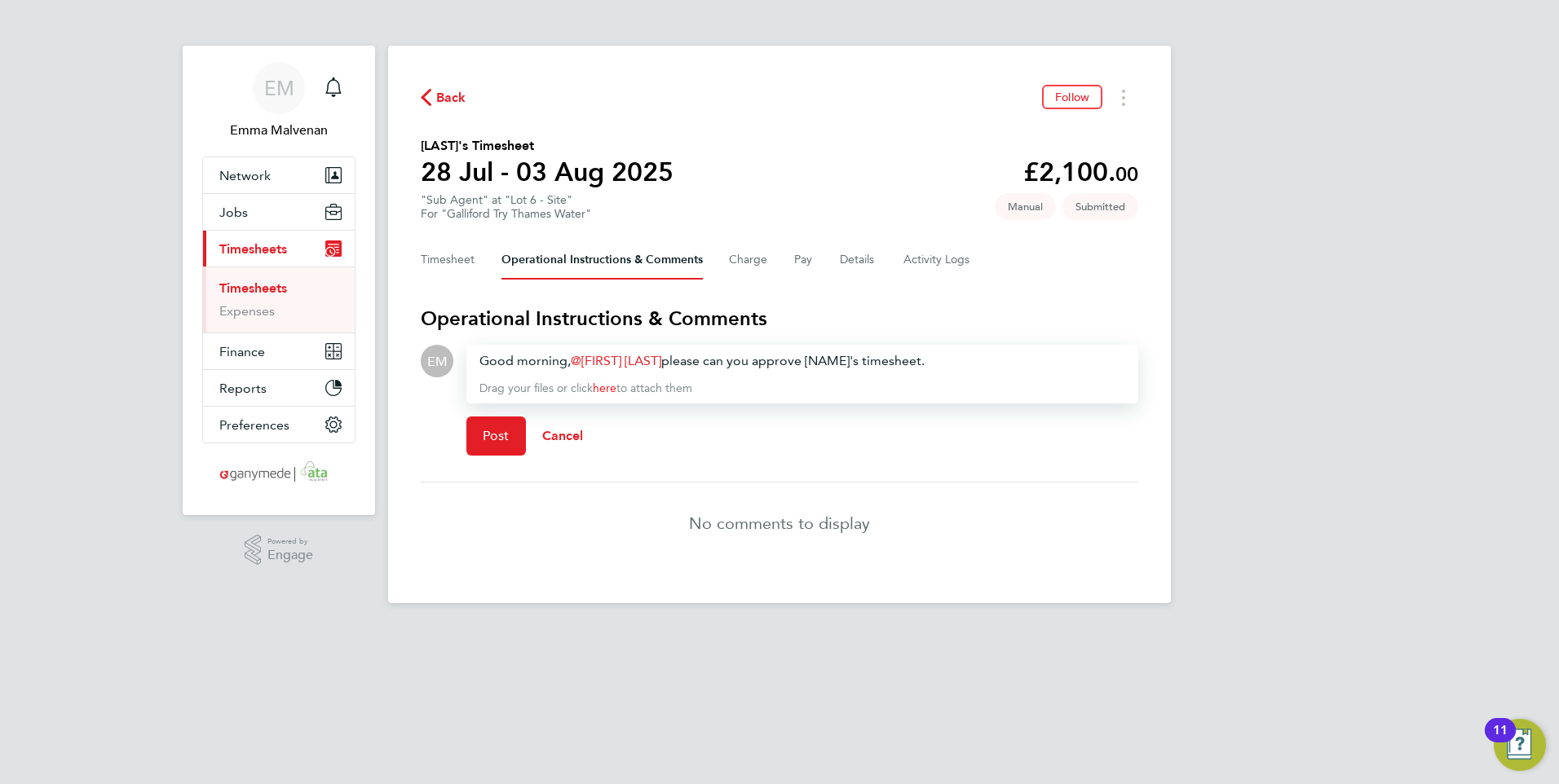 click on "Good morning, [FIRST] [LAST] please can you approve [FIRST]'s timesheet." at bounding box center [802, 361] 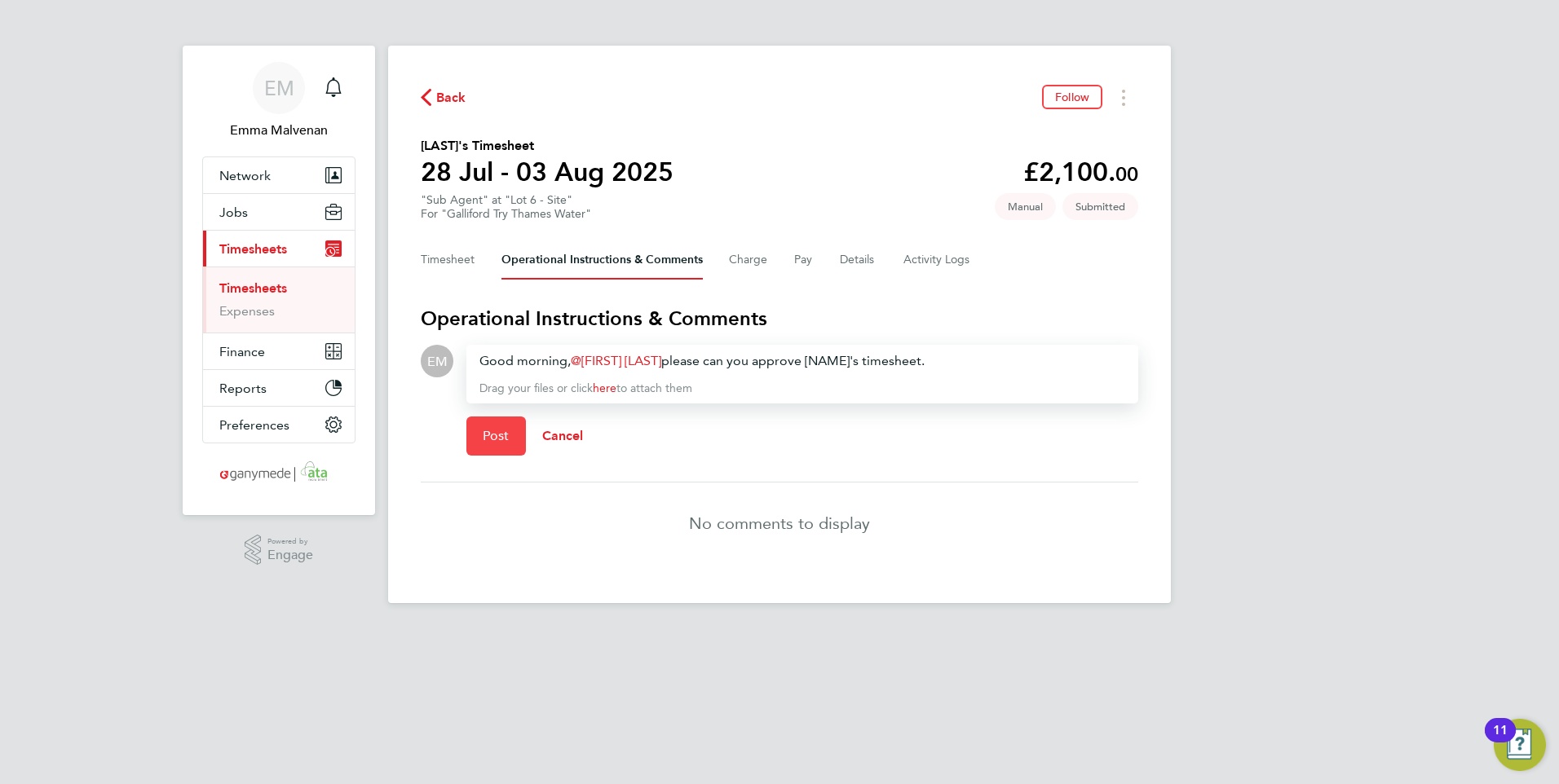 click on "Post" 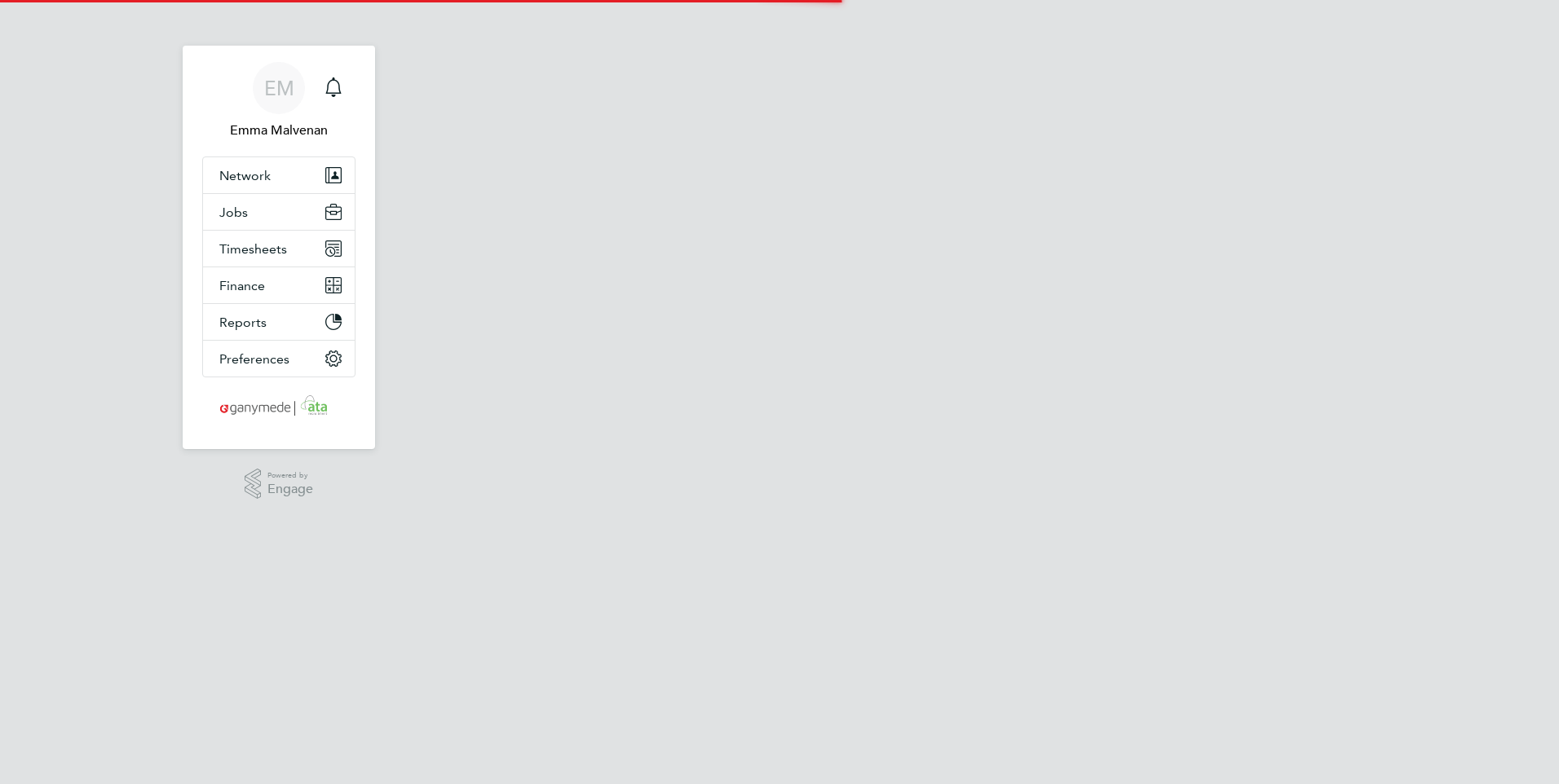 scroll, scrollTop: 0, scrollLeft: 0, axis: both 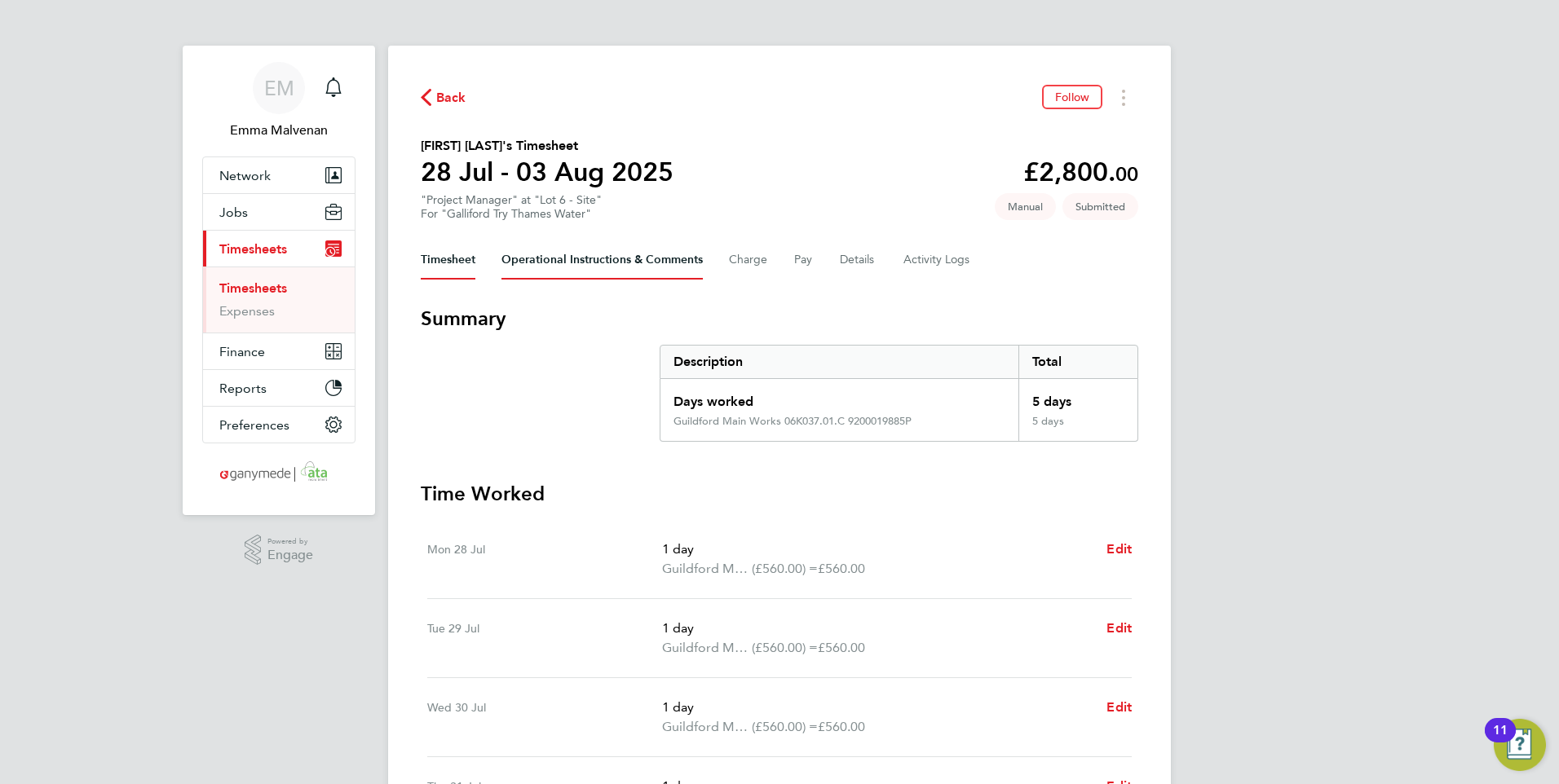 click on "Operational Instructions & Comments" at bounding box center [602, 260] 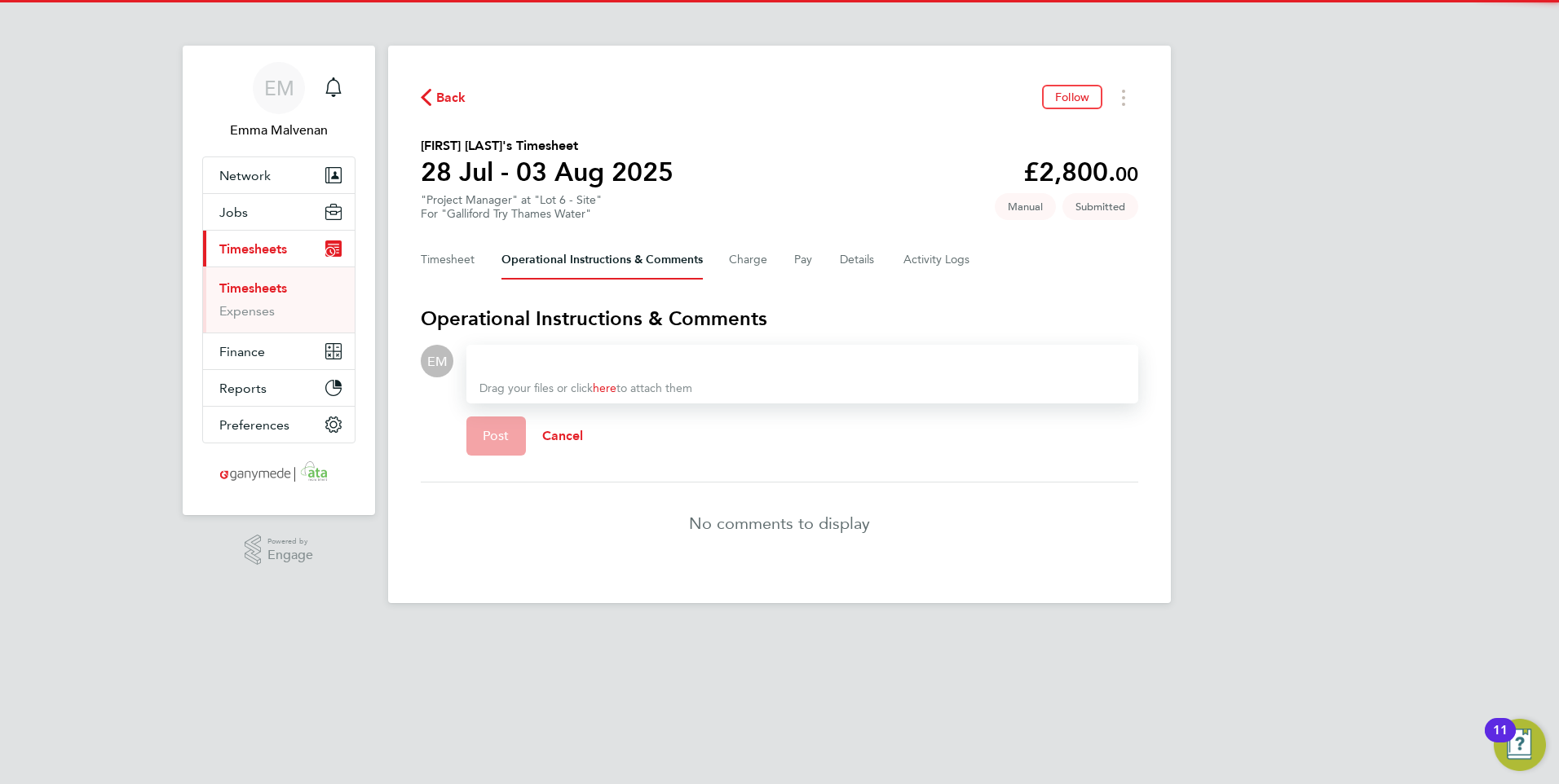 click at bounding box center [802, 361] 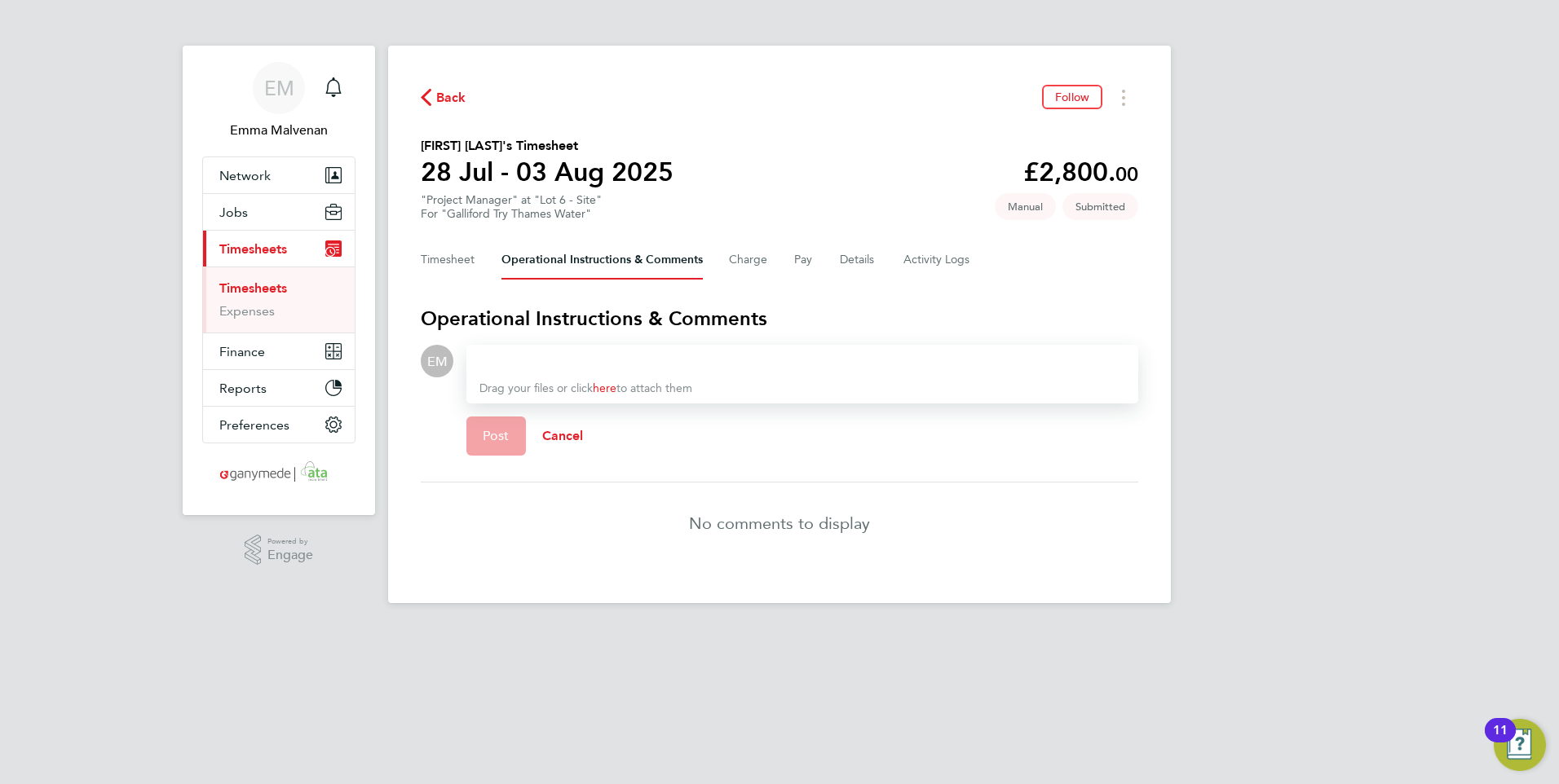 type 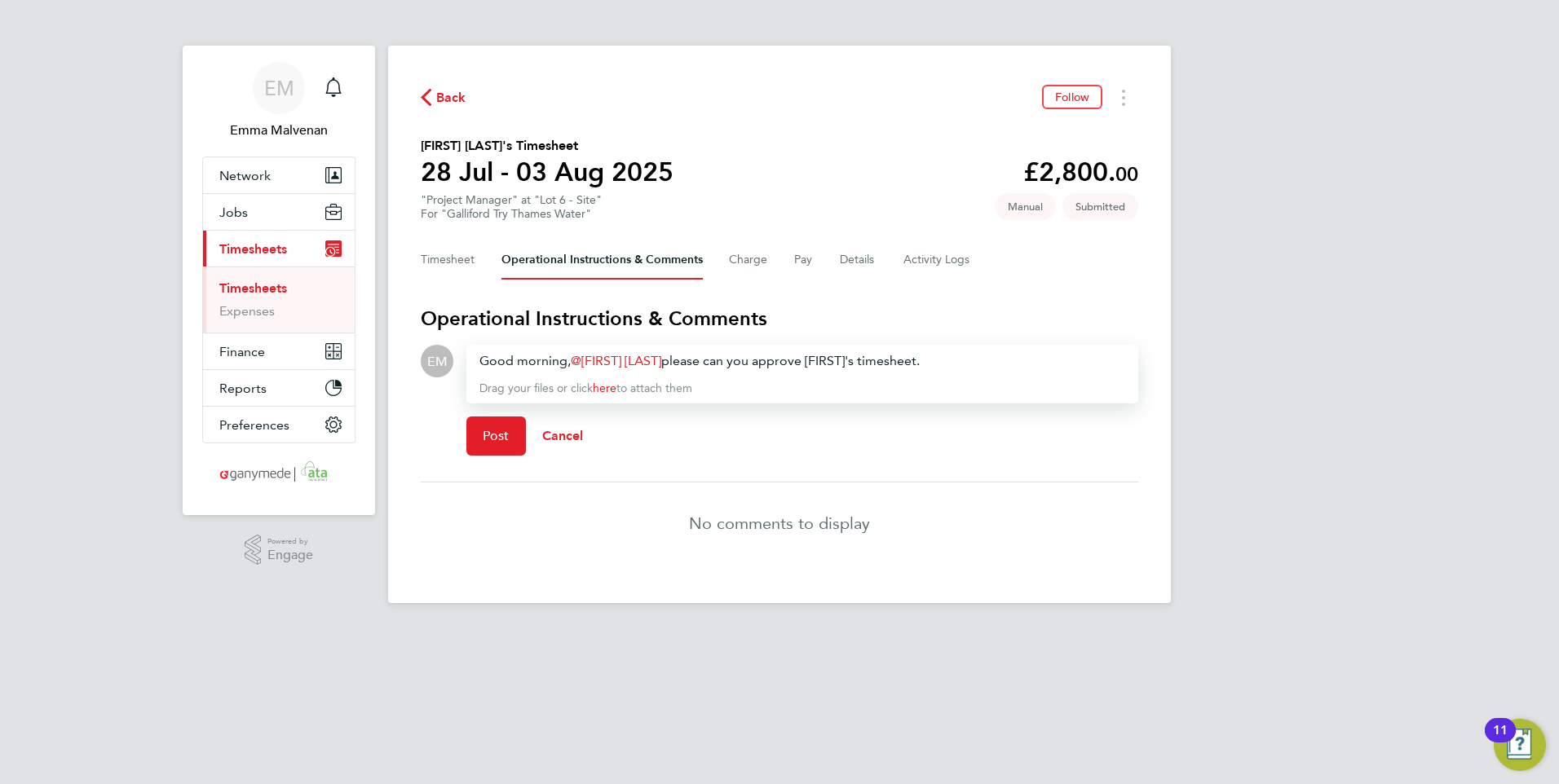 click on "Good morning, [FIRST] [LAST] please can you approve [FIRST]'s timesheet." at bounding box center [802, 361] 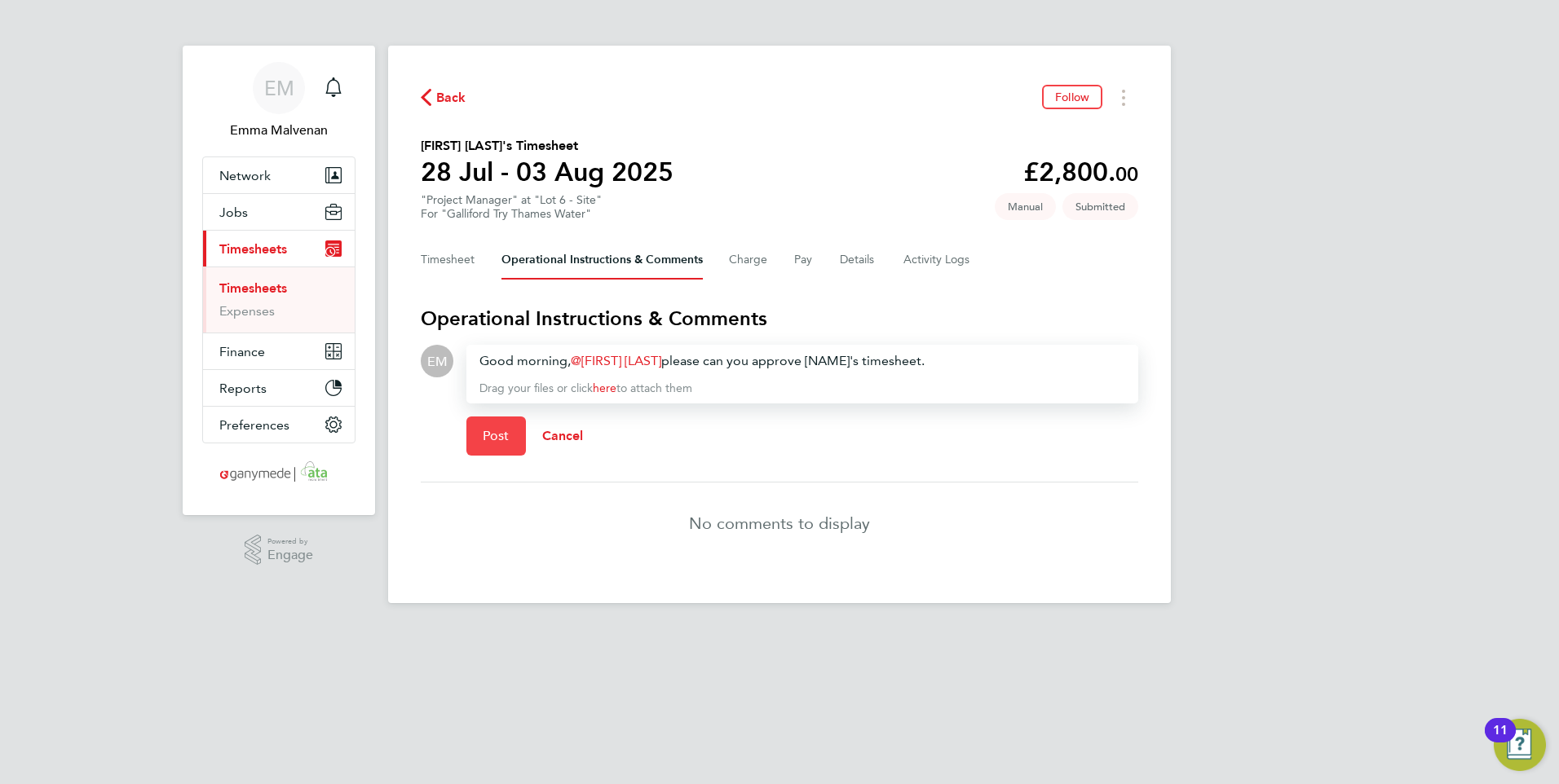 click on "Post" 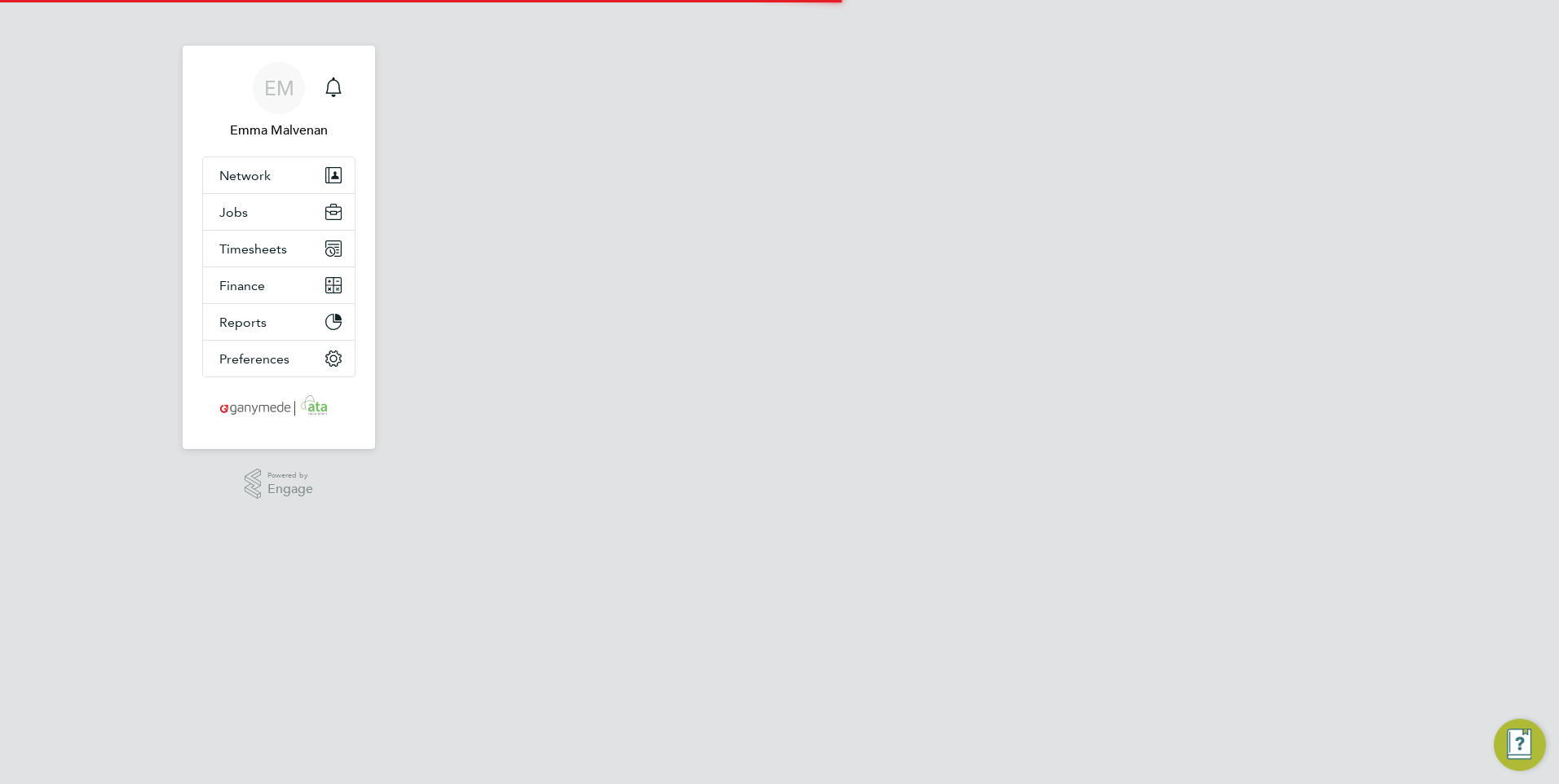 scroll, scrollTop: 0, scrollLeft: 0, axis: both 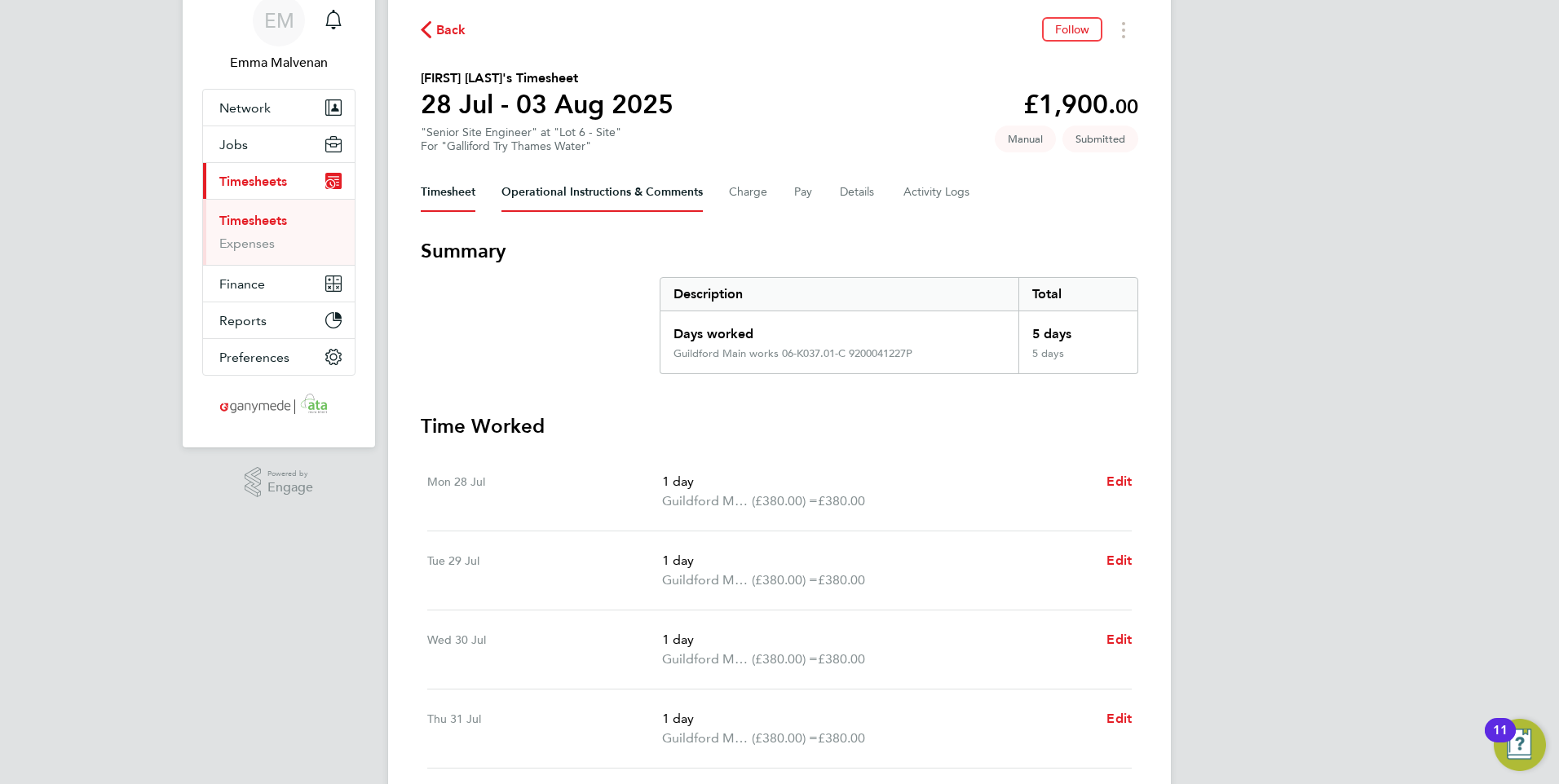 click on "Operational Instructions & Comments" at bounding box center (602, 192) 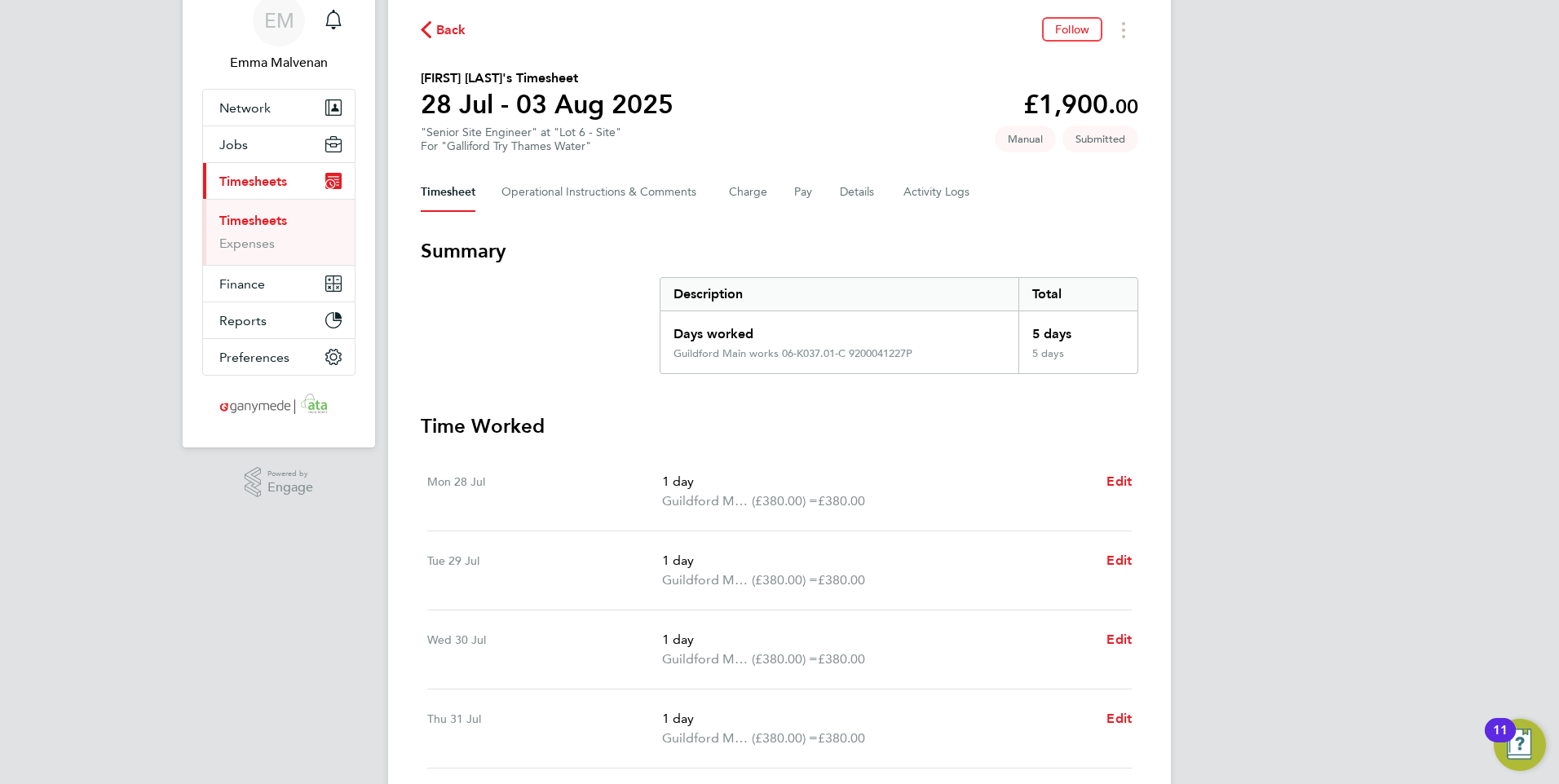 scroll, scrollTop: 0, scrollLeft: 0, axis: both 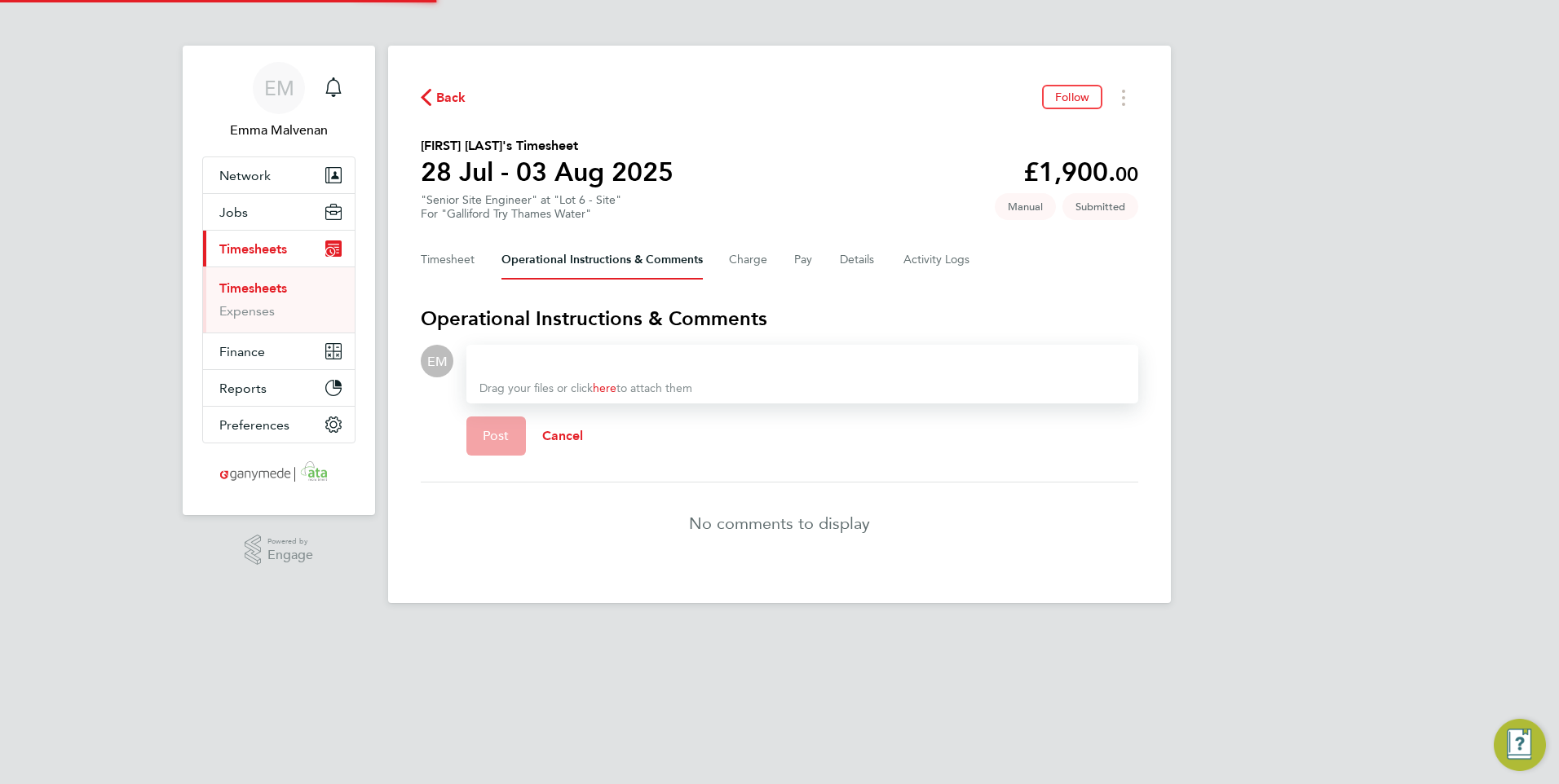 click at bounding box center (802, 361) 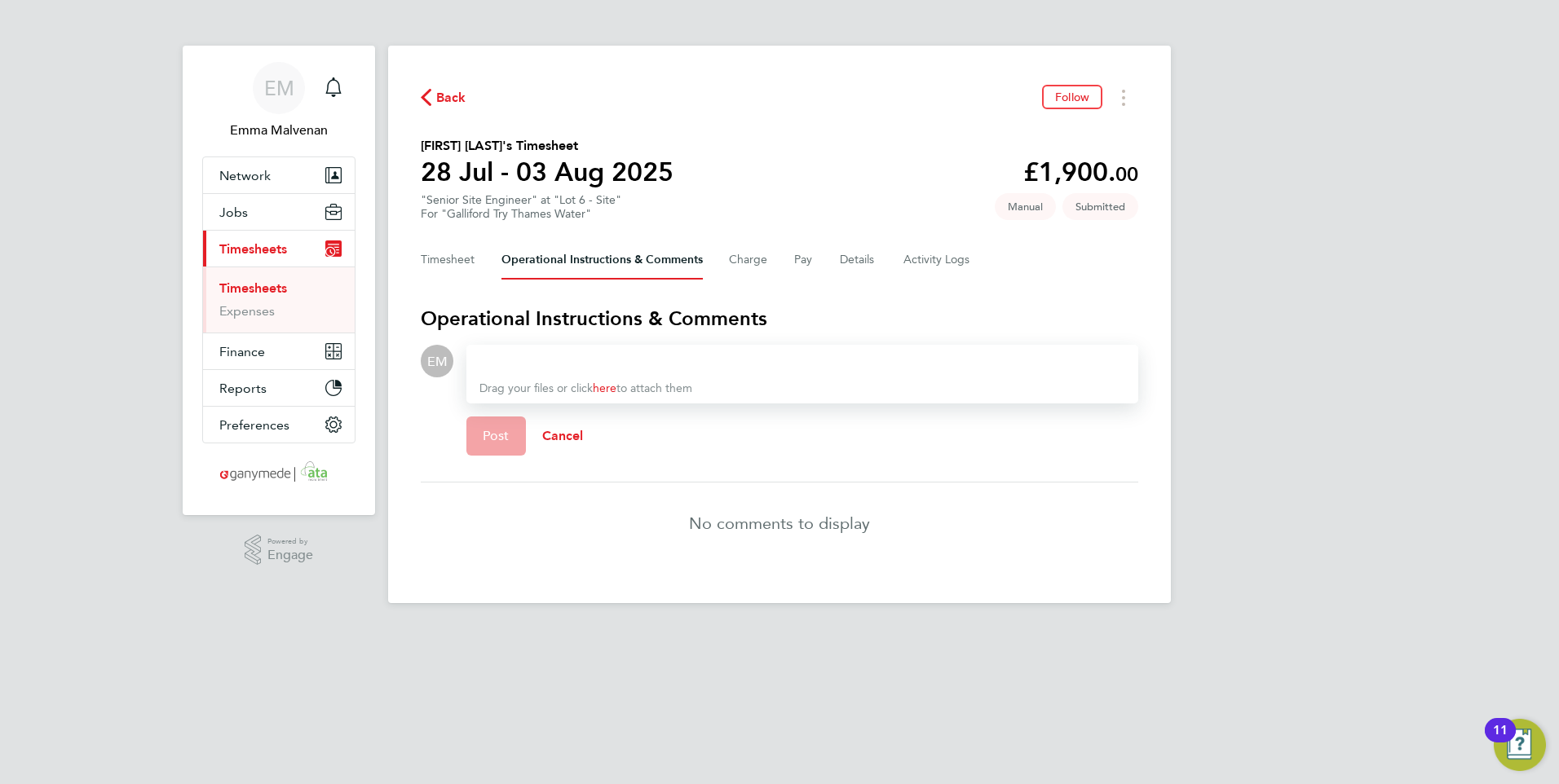 type 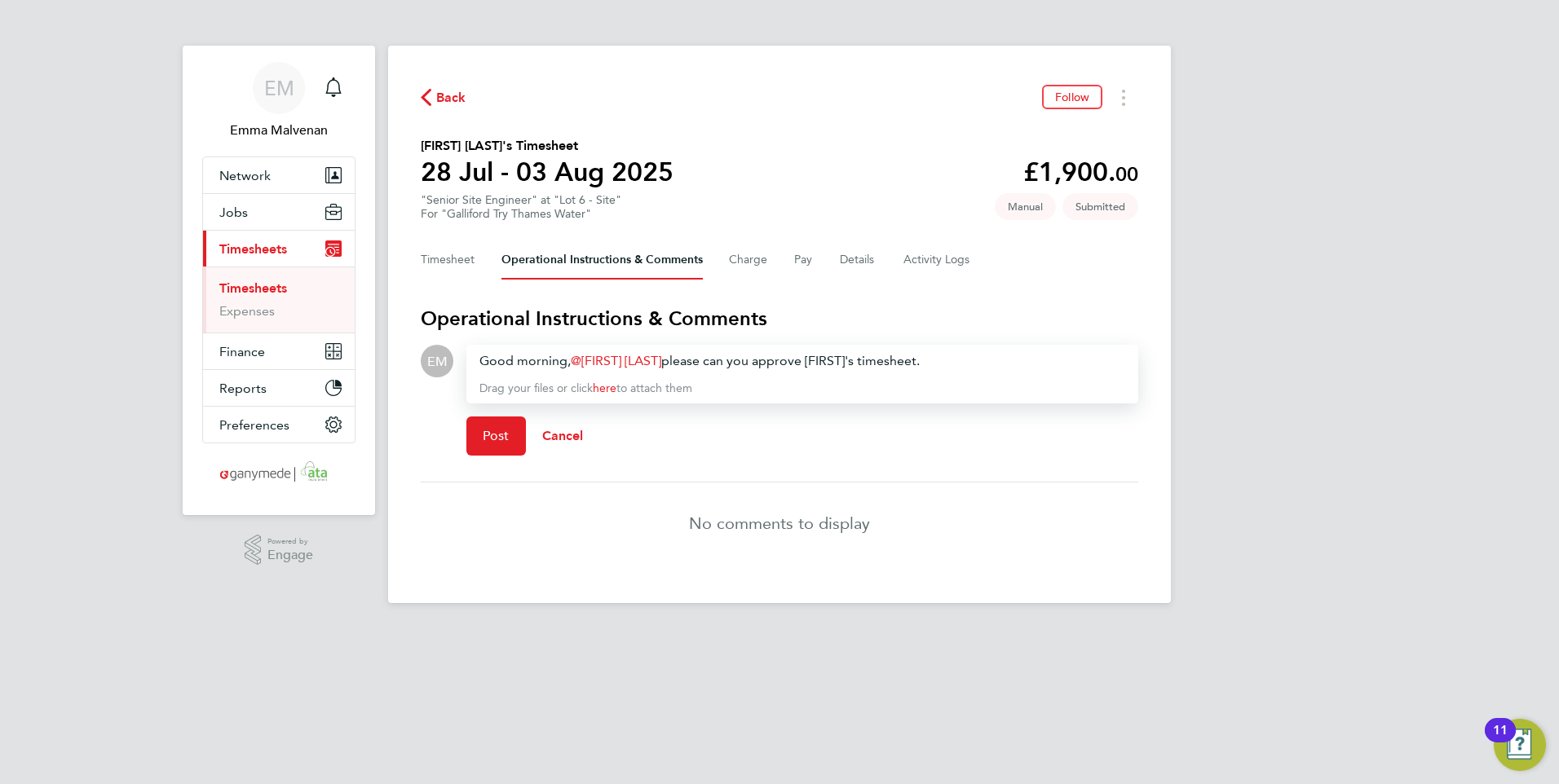 click on "Good morning, [FIRST] [LAST] please can you approve [FIRST]'s timesheet." at bounding box center [802, 361] 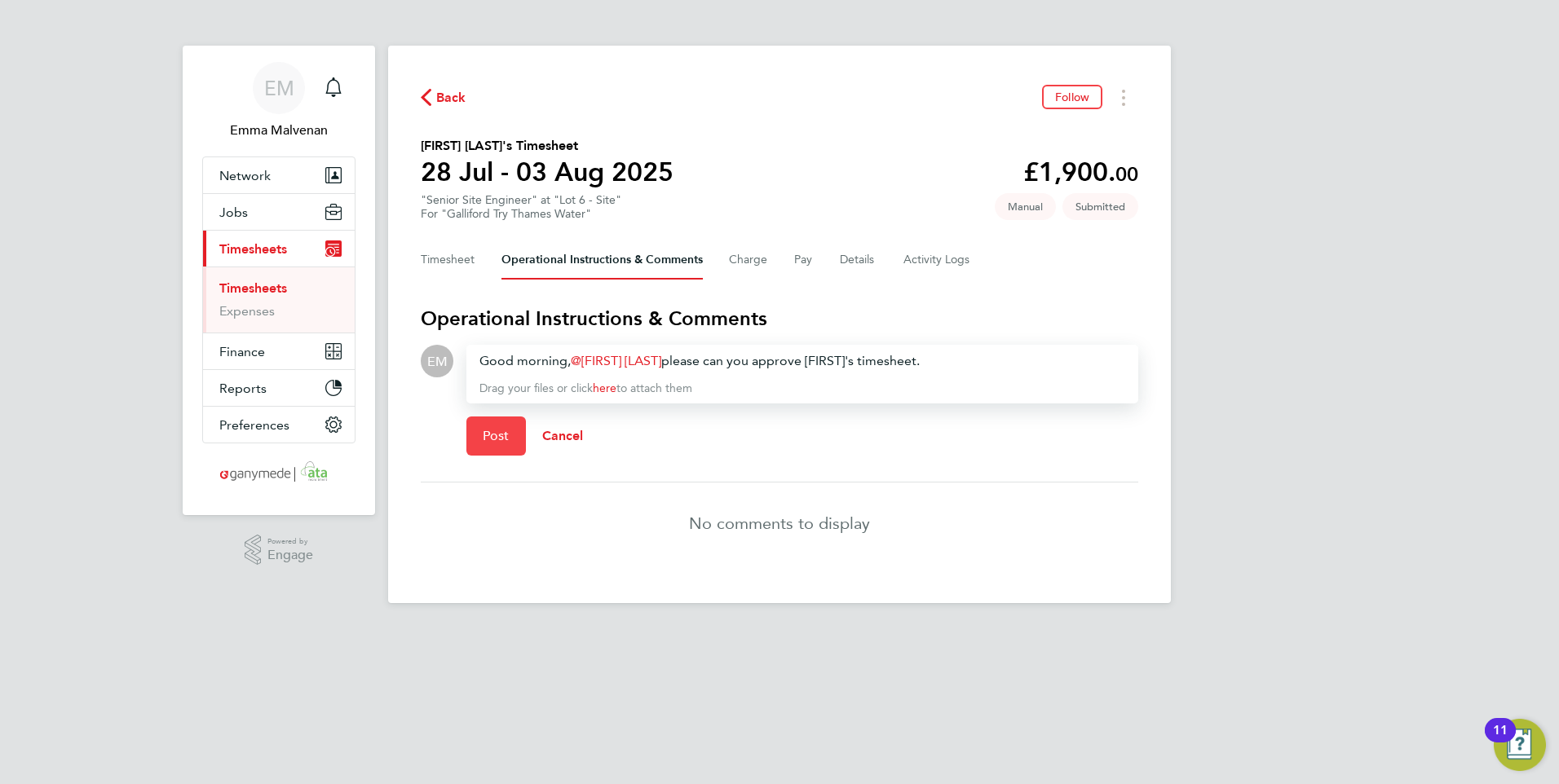 click on "Post" 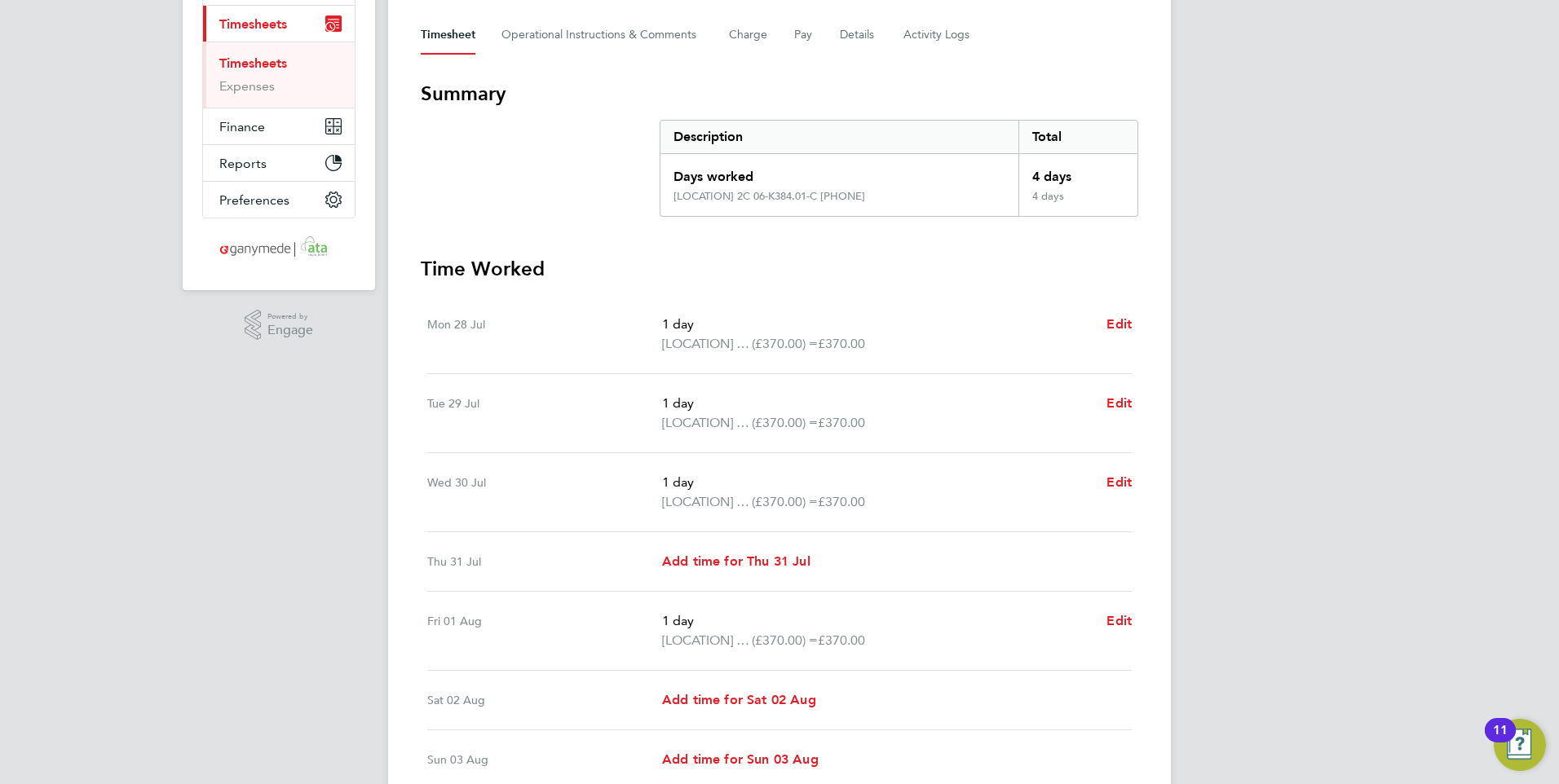 scroll, scrollTop: 81, scrollLeft: 0, axis: vertical 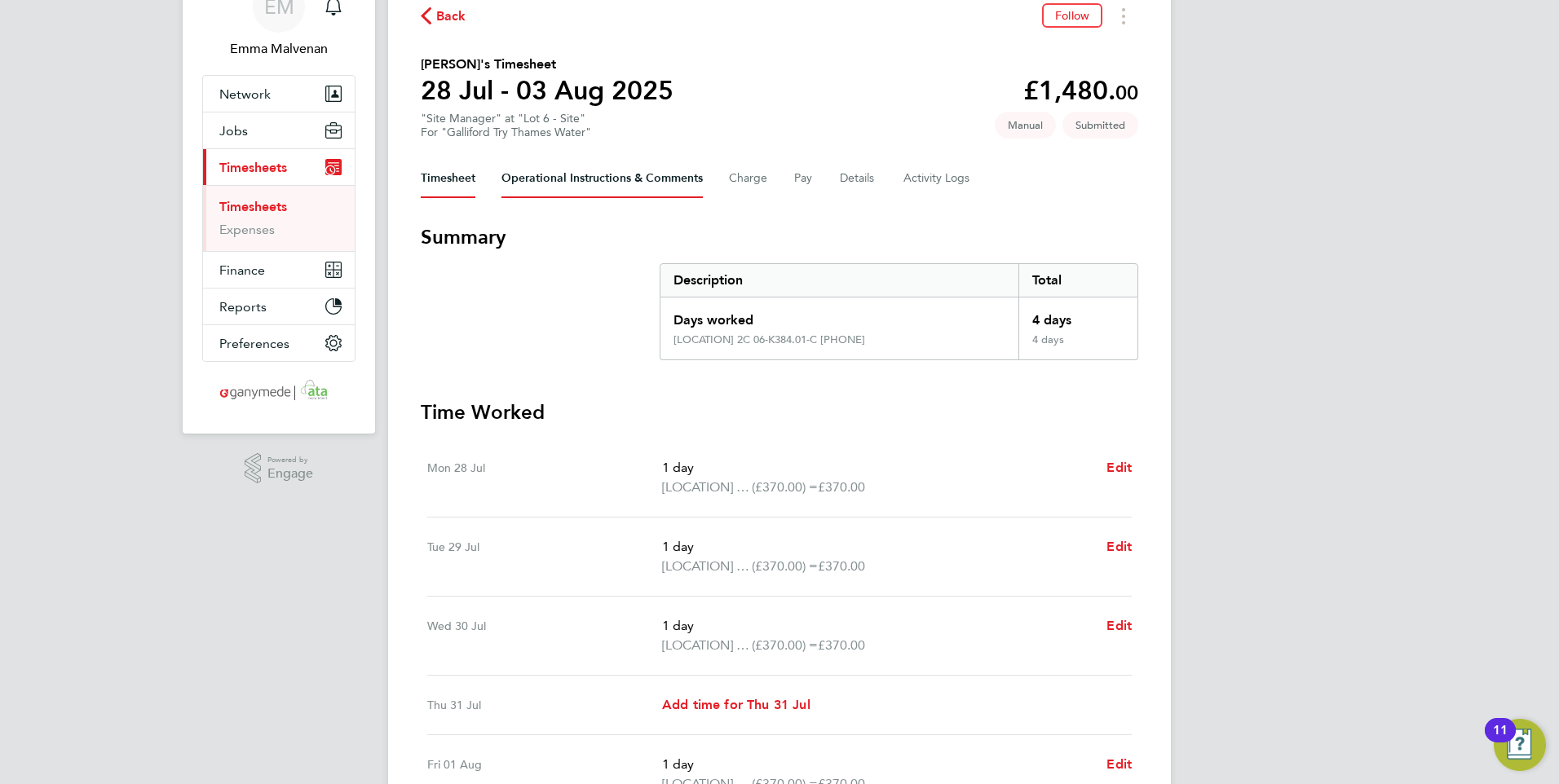 click on "Operational Instructions & Comments" at bounding box center (602, 178) 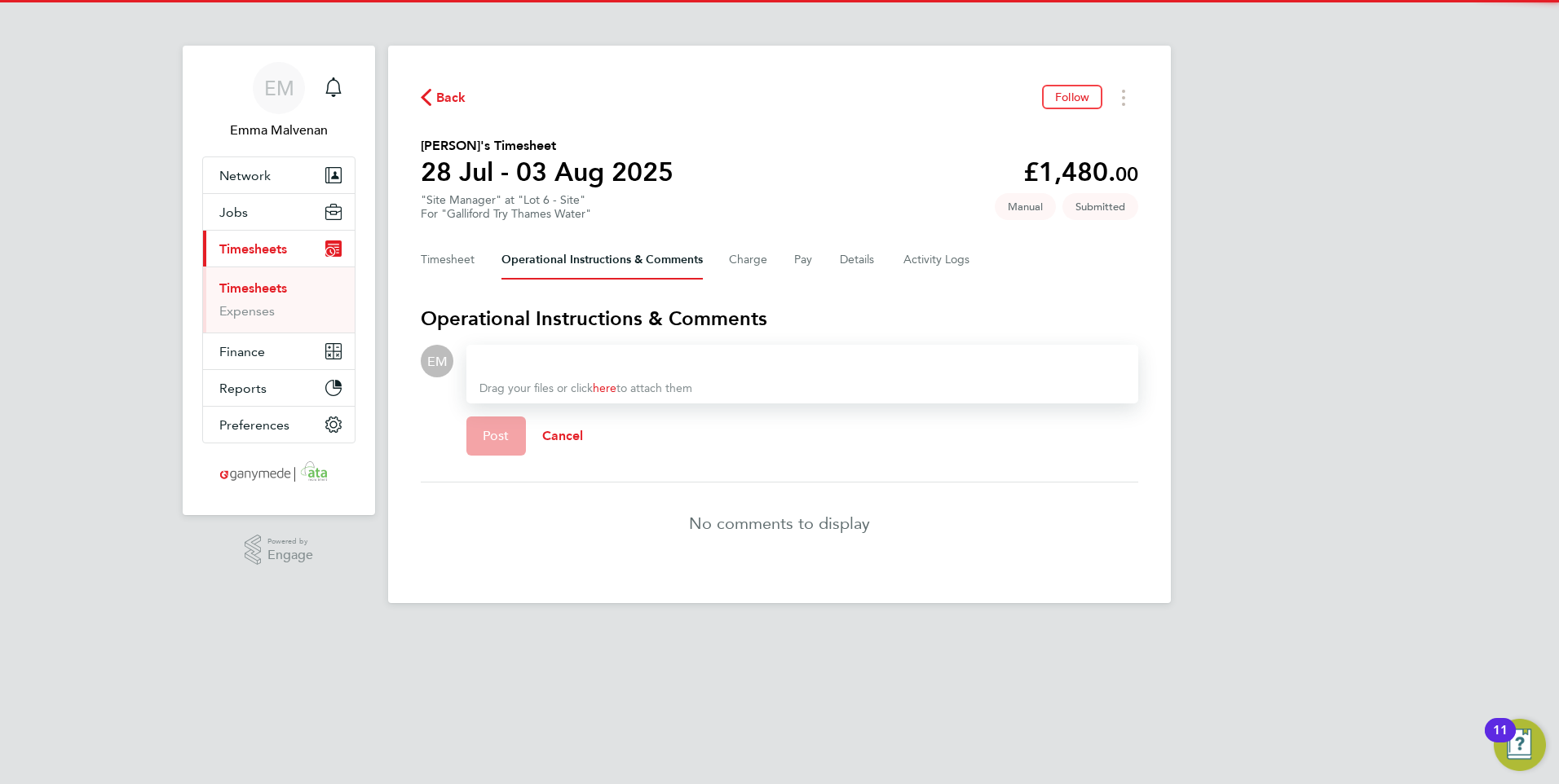 click at bounding box center [802, 361] 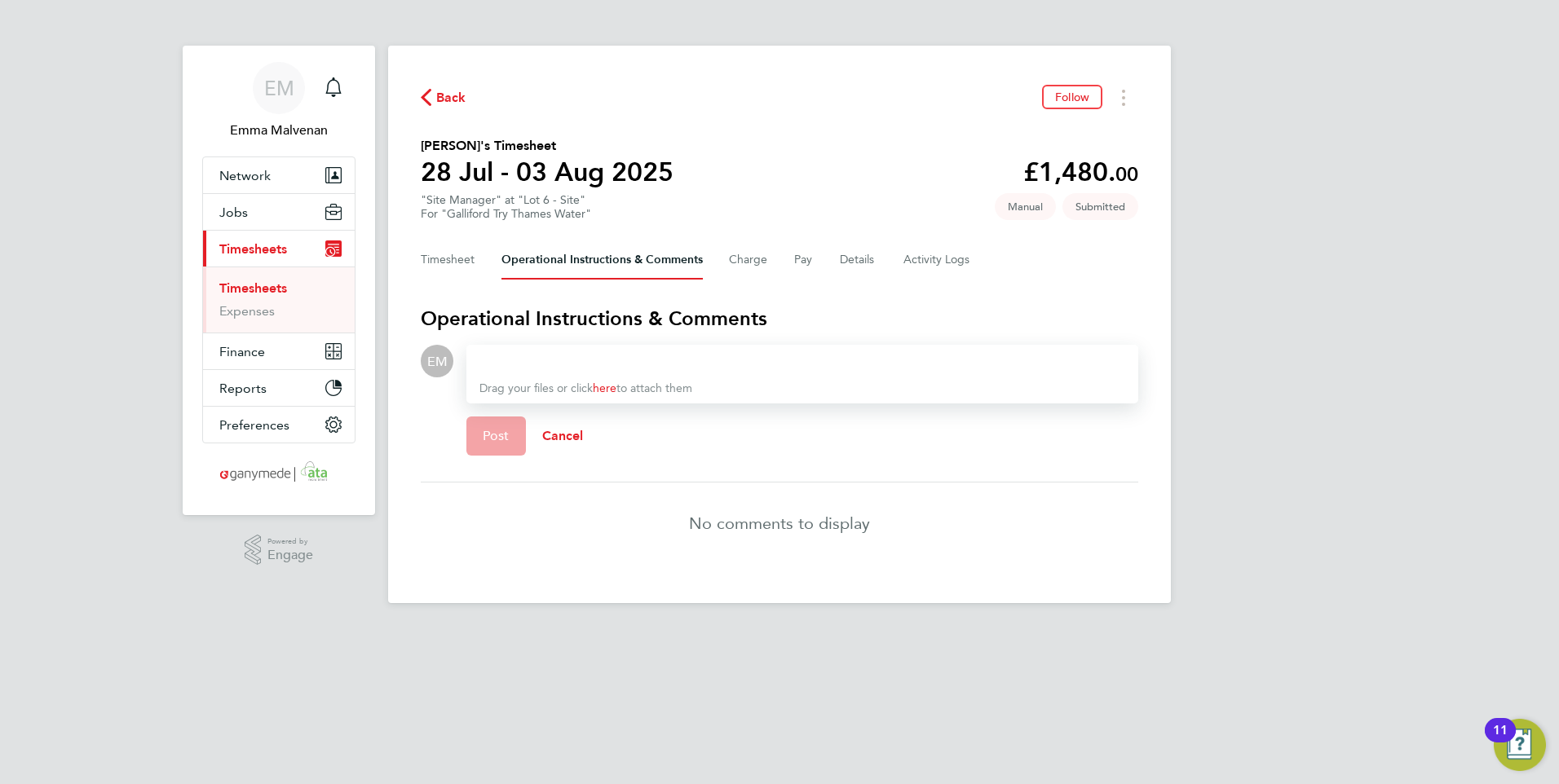 type 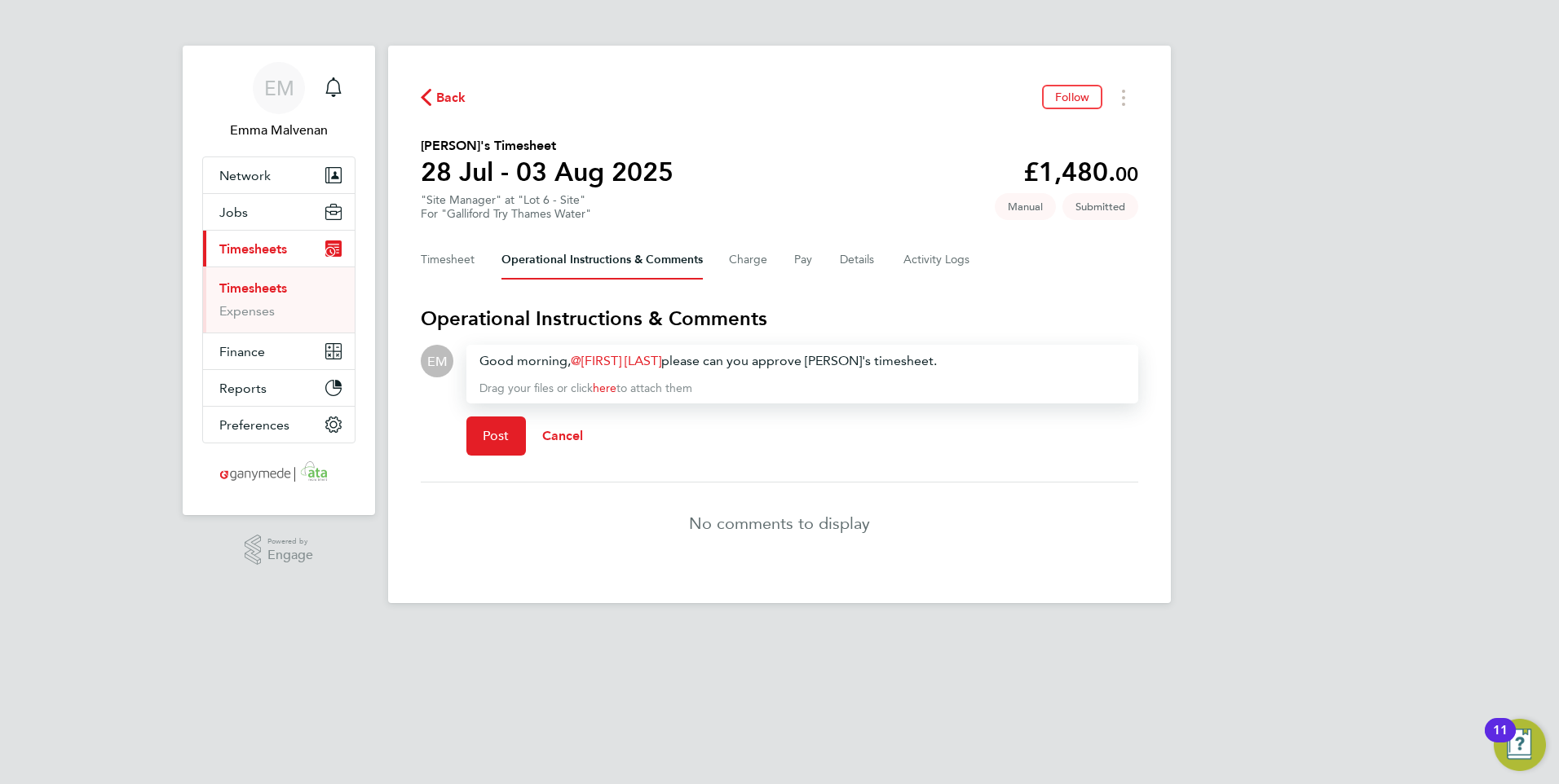 click on "Good morning, [FIRST] [LAST] please can you approve [FIRST]'s timesheet." at bounding box center [802, 361] 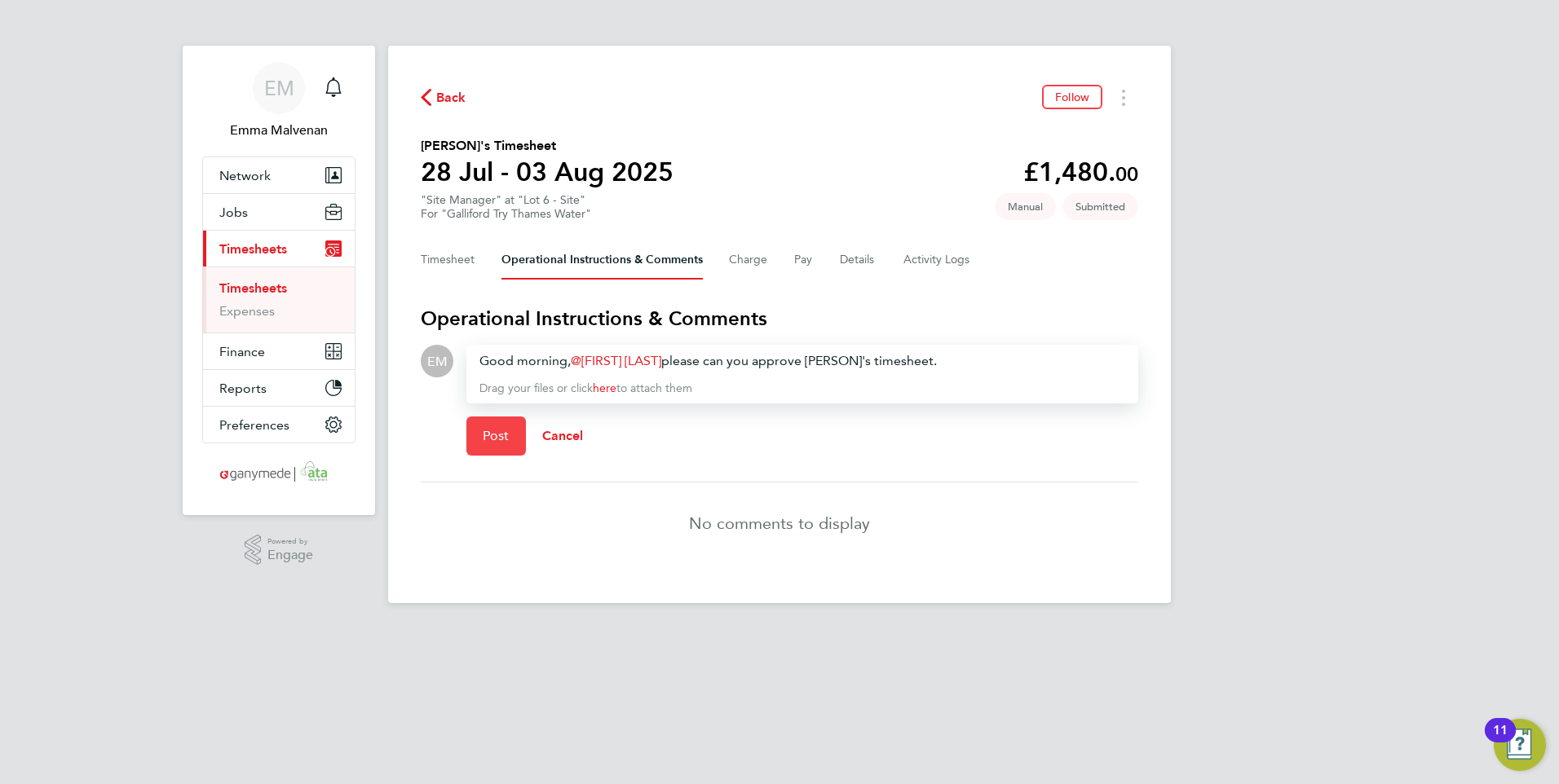 click on "Post" 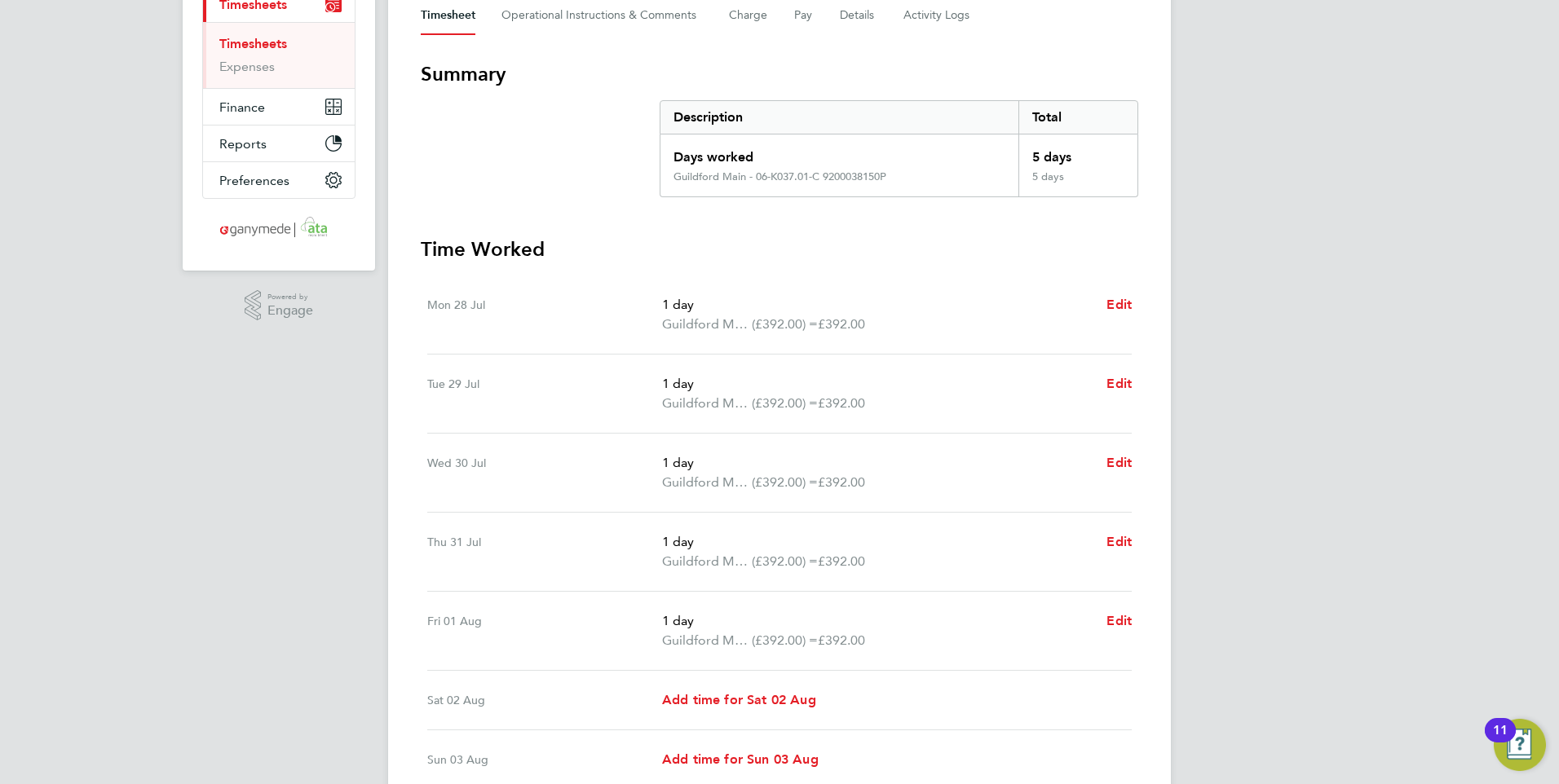 scroll, scrollTop: 0, scrollLeft: 0, axis: both 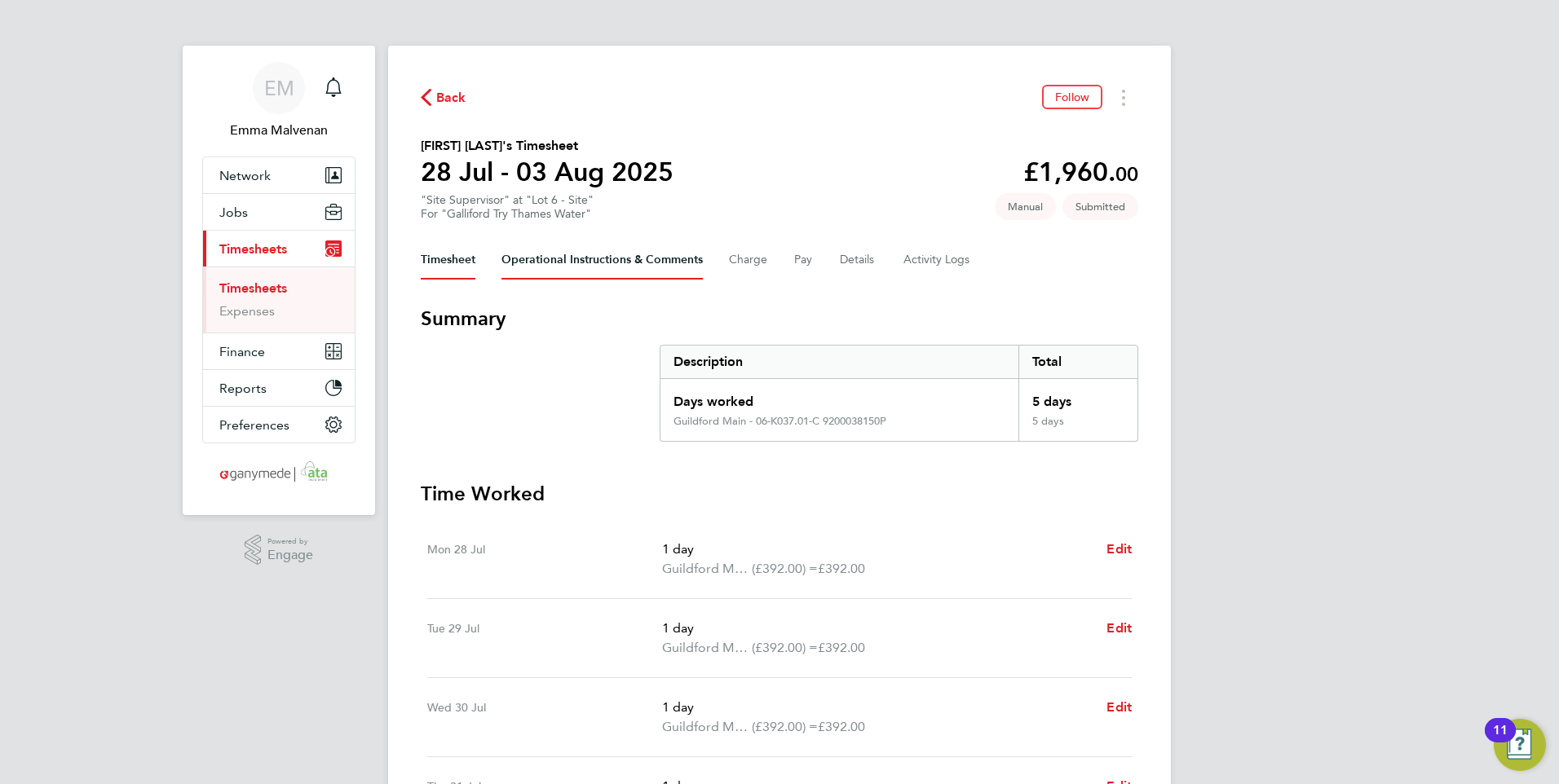 click on "Operational Instructions & Comments" at bounding box center [602, 260] 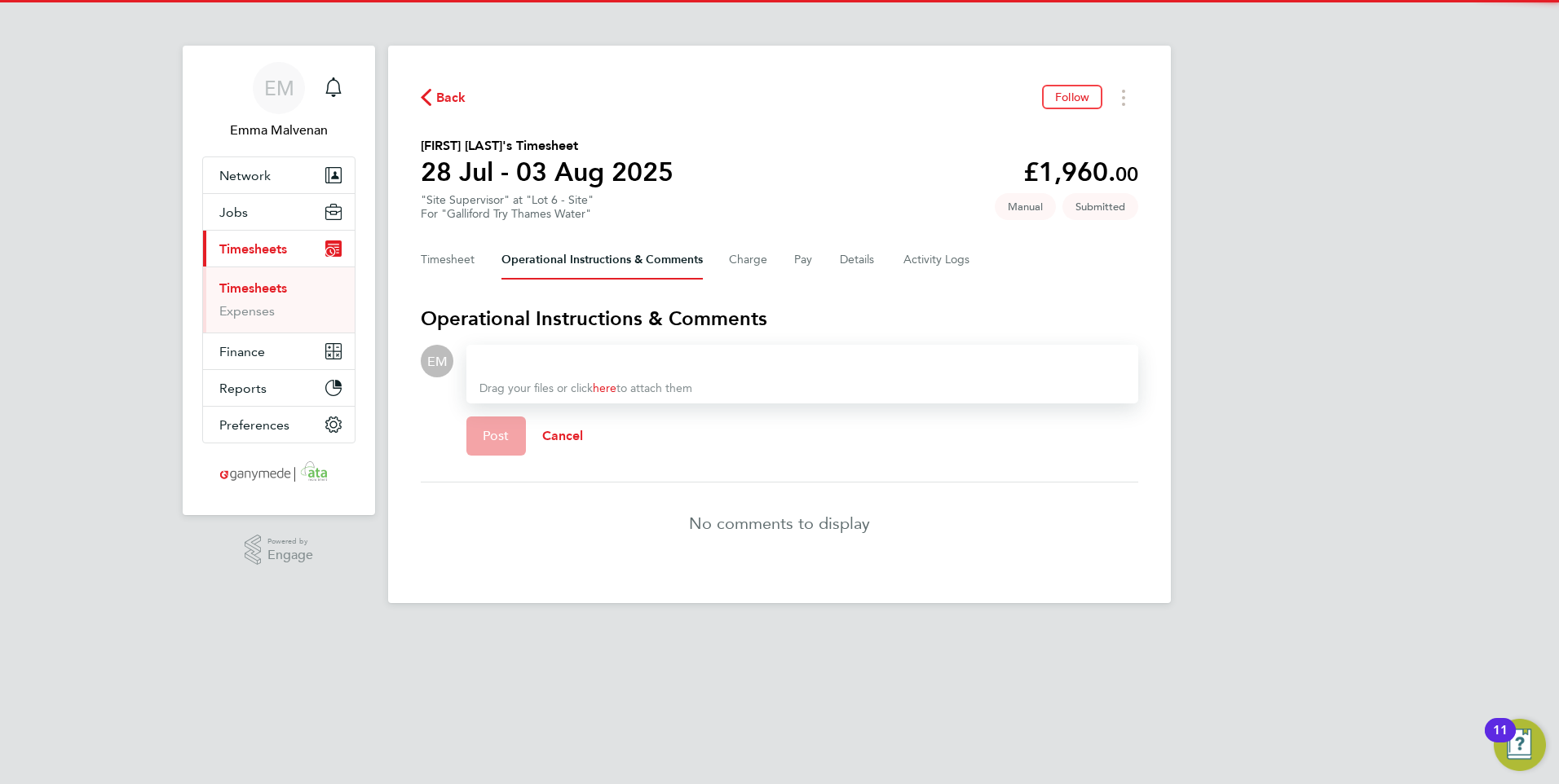 click at bounding box center (802, 361) 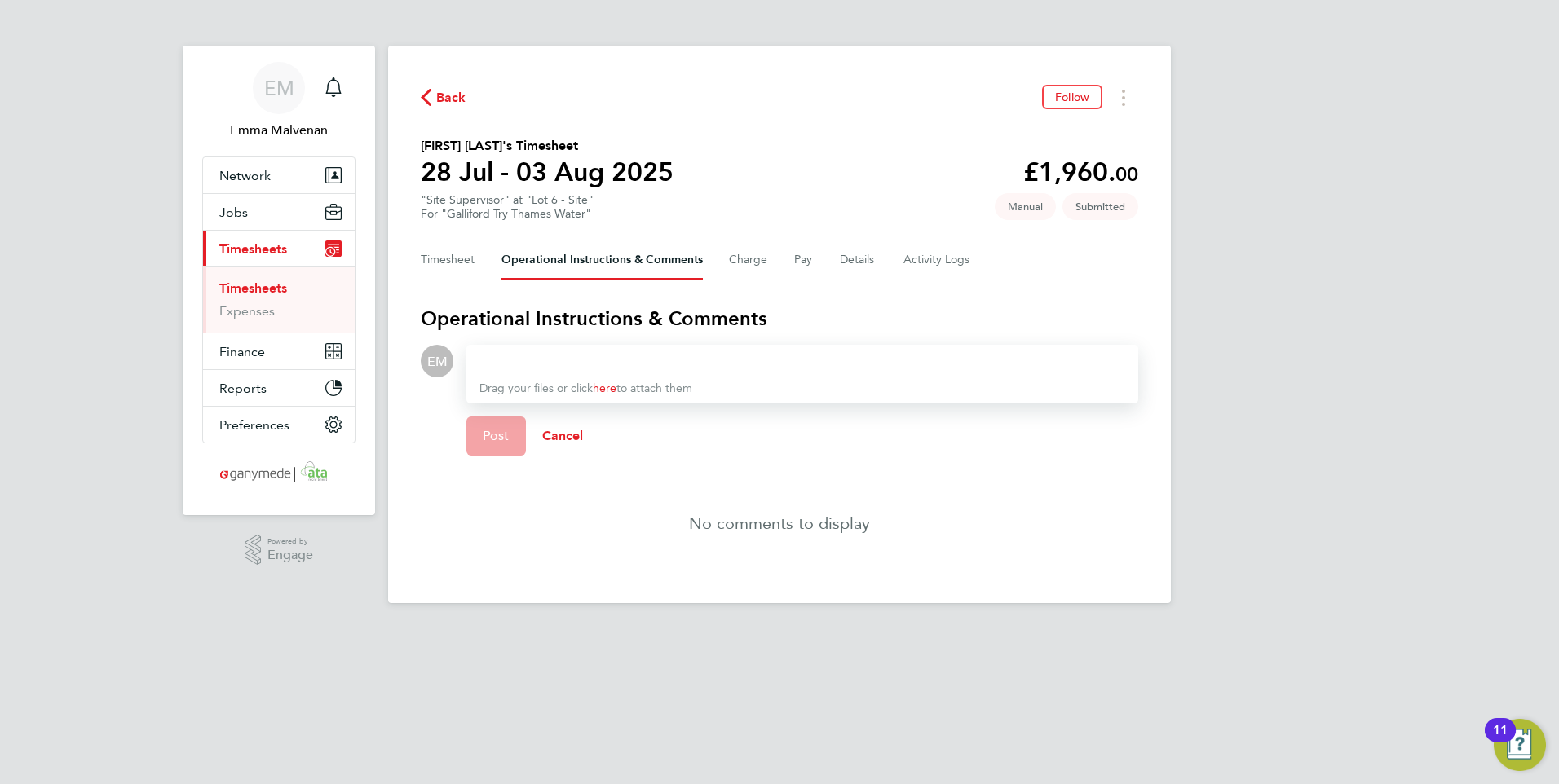type 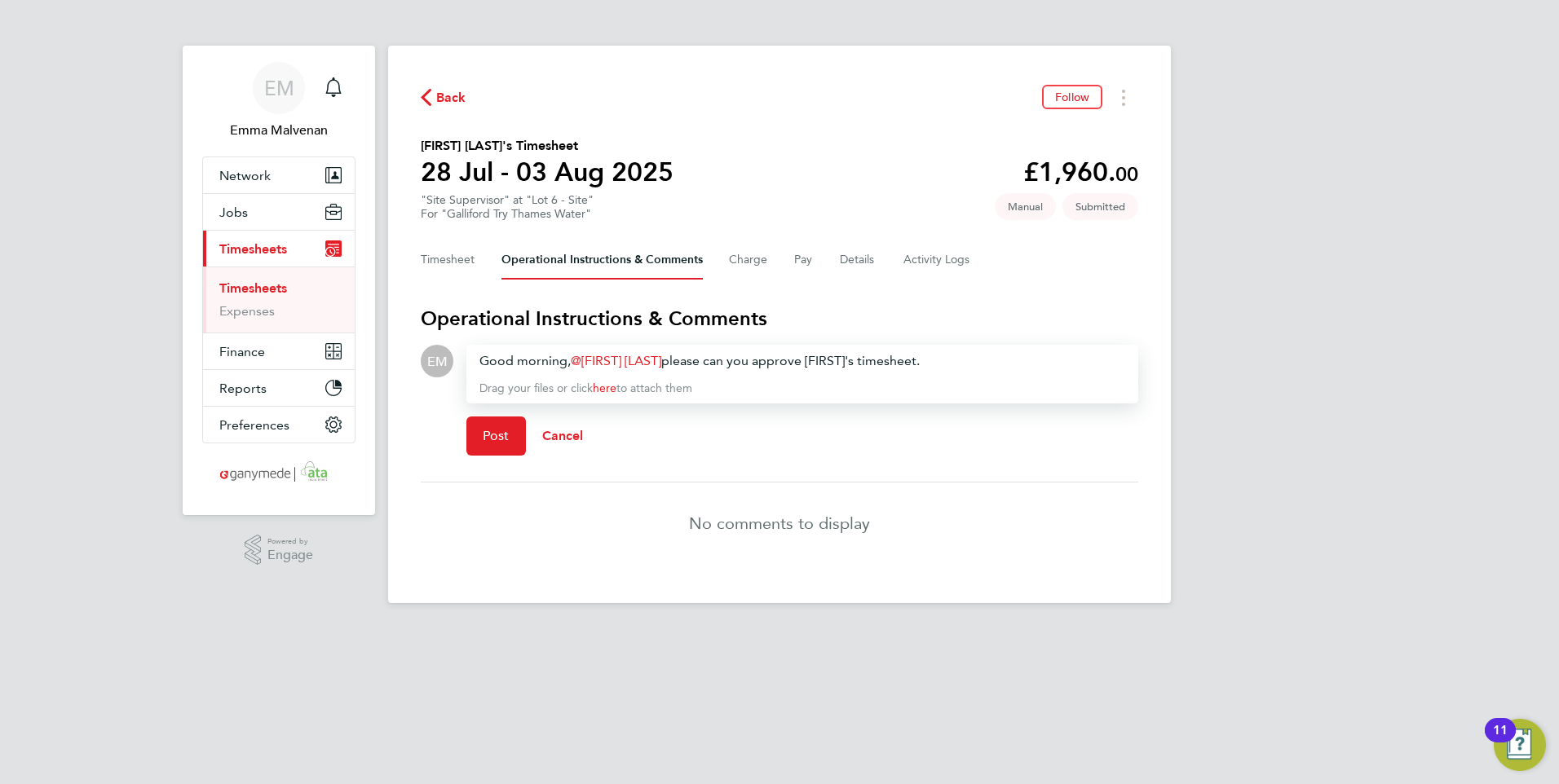 click on "Good morning, [FIRST] [LAST] please can you approve [FIRST]'s timesheet." at bounding box center (802, 361) 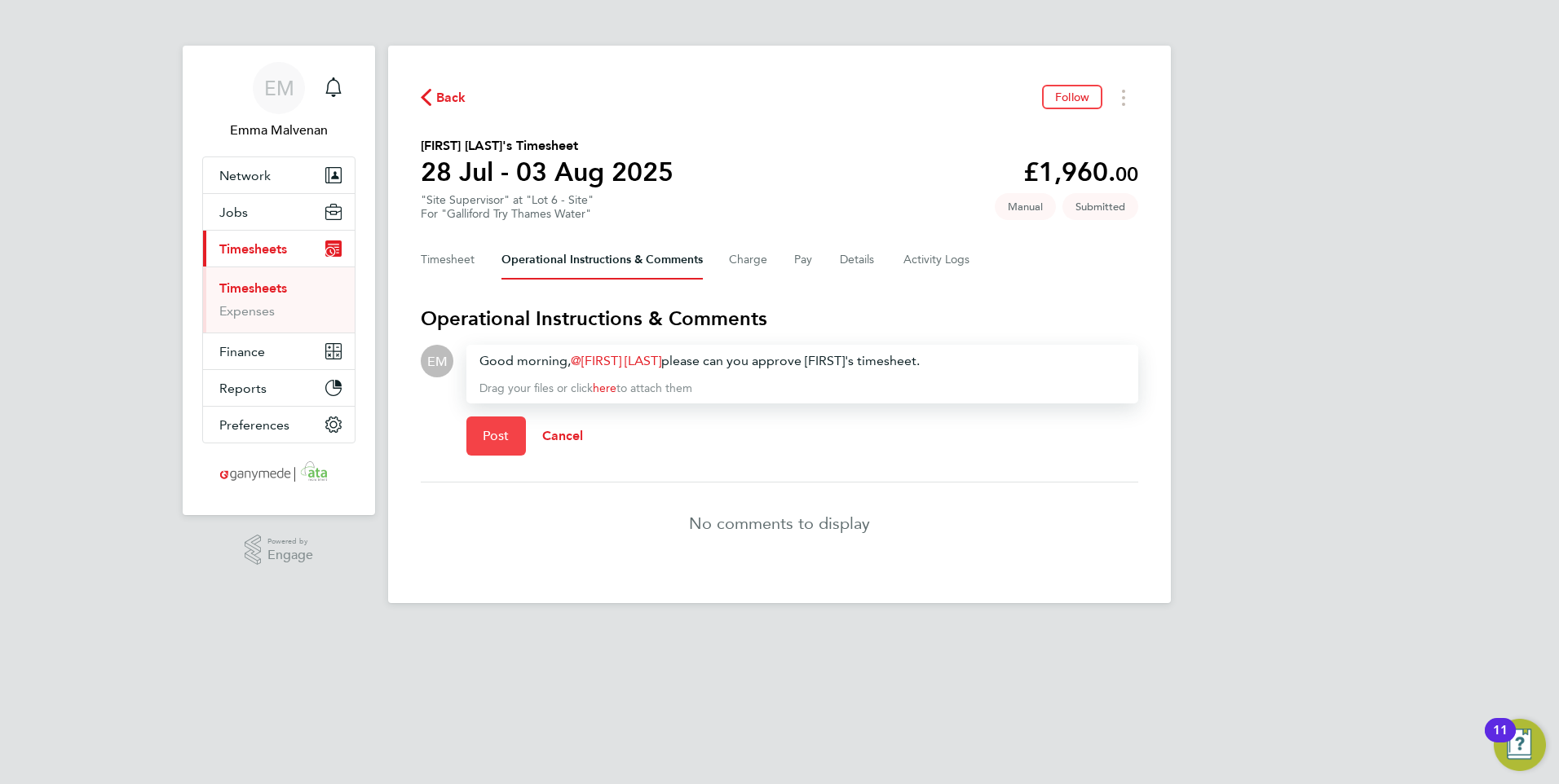click on "Post" 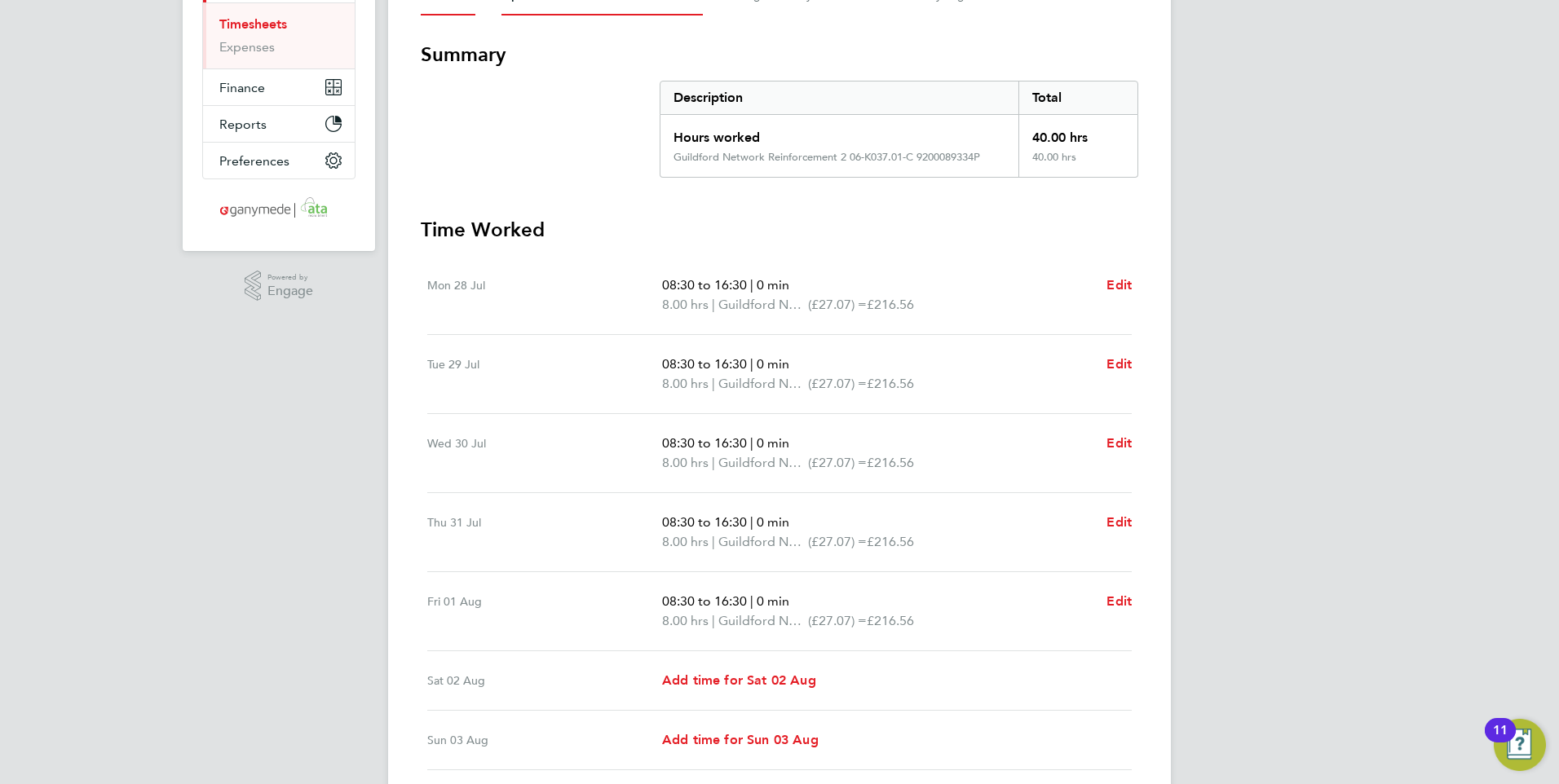 scroll, scrollTop: 68, scrollLeft: 0, axis: vertical 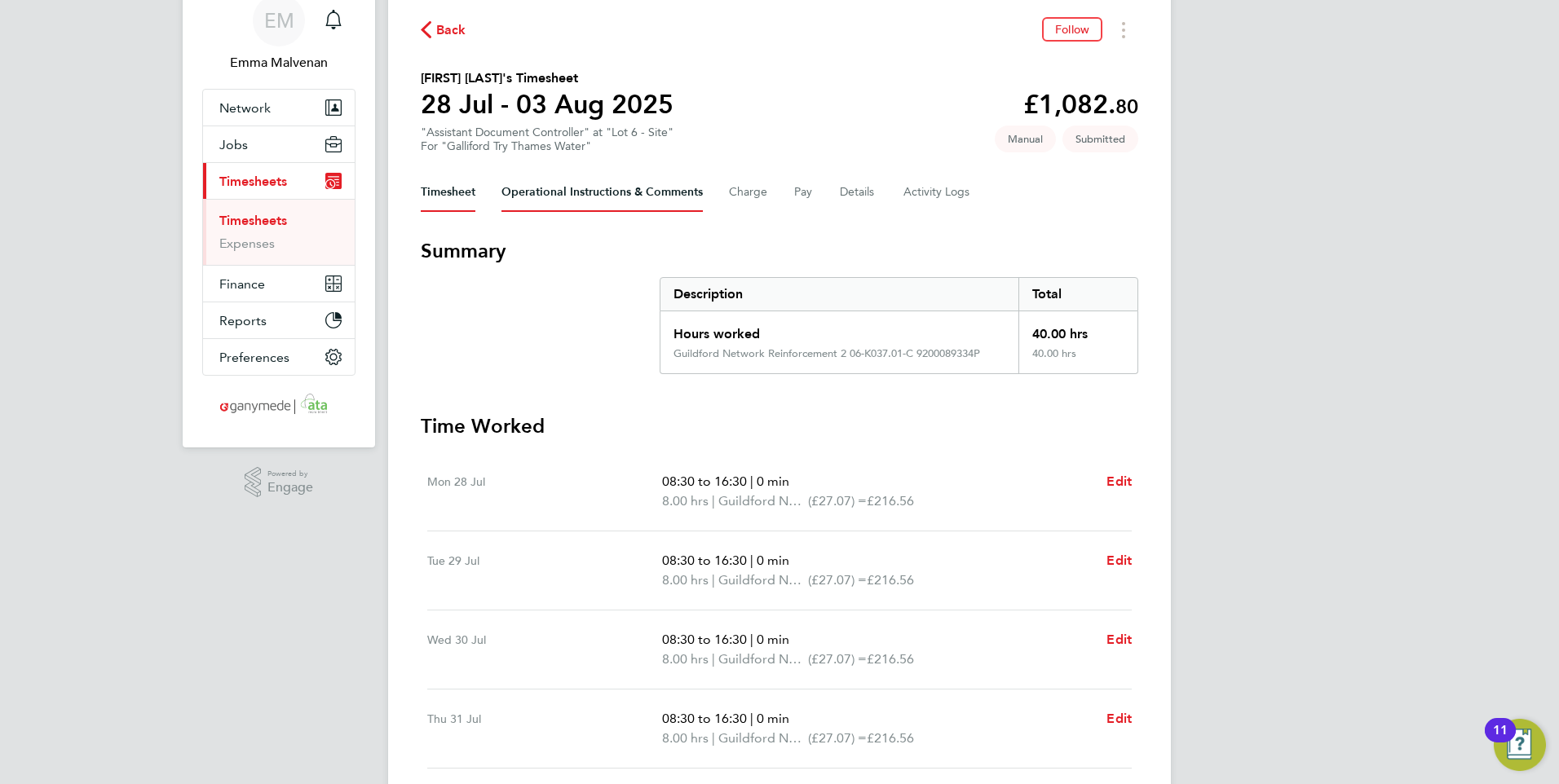 click on "Operational Instructions & Comments" at bounding box center (602, 192) 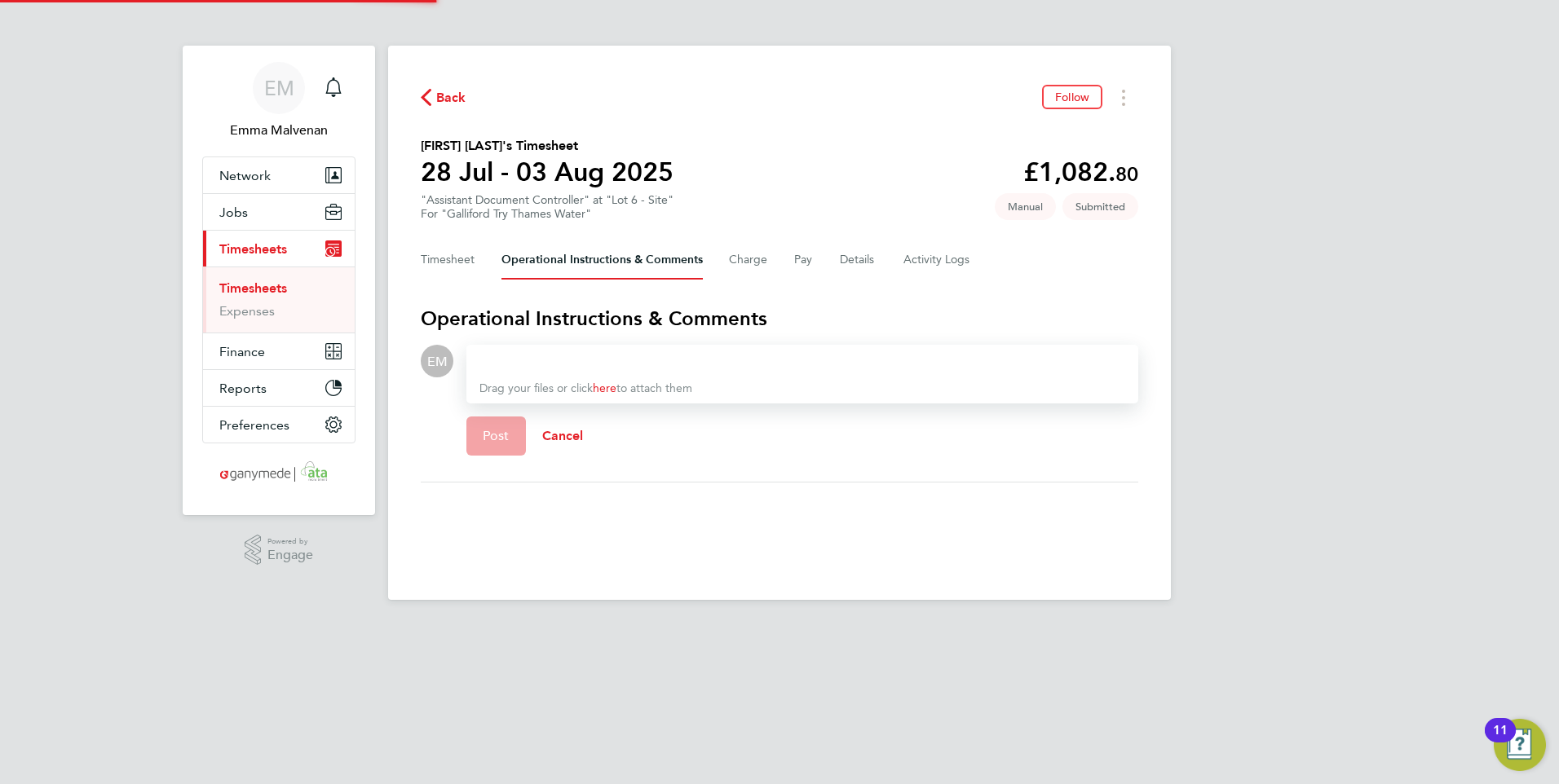 scroll, scrollTop: 0, scrollLeft: 0, axis: both 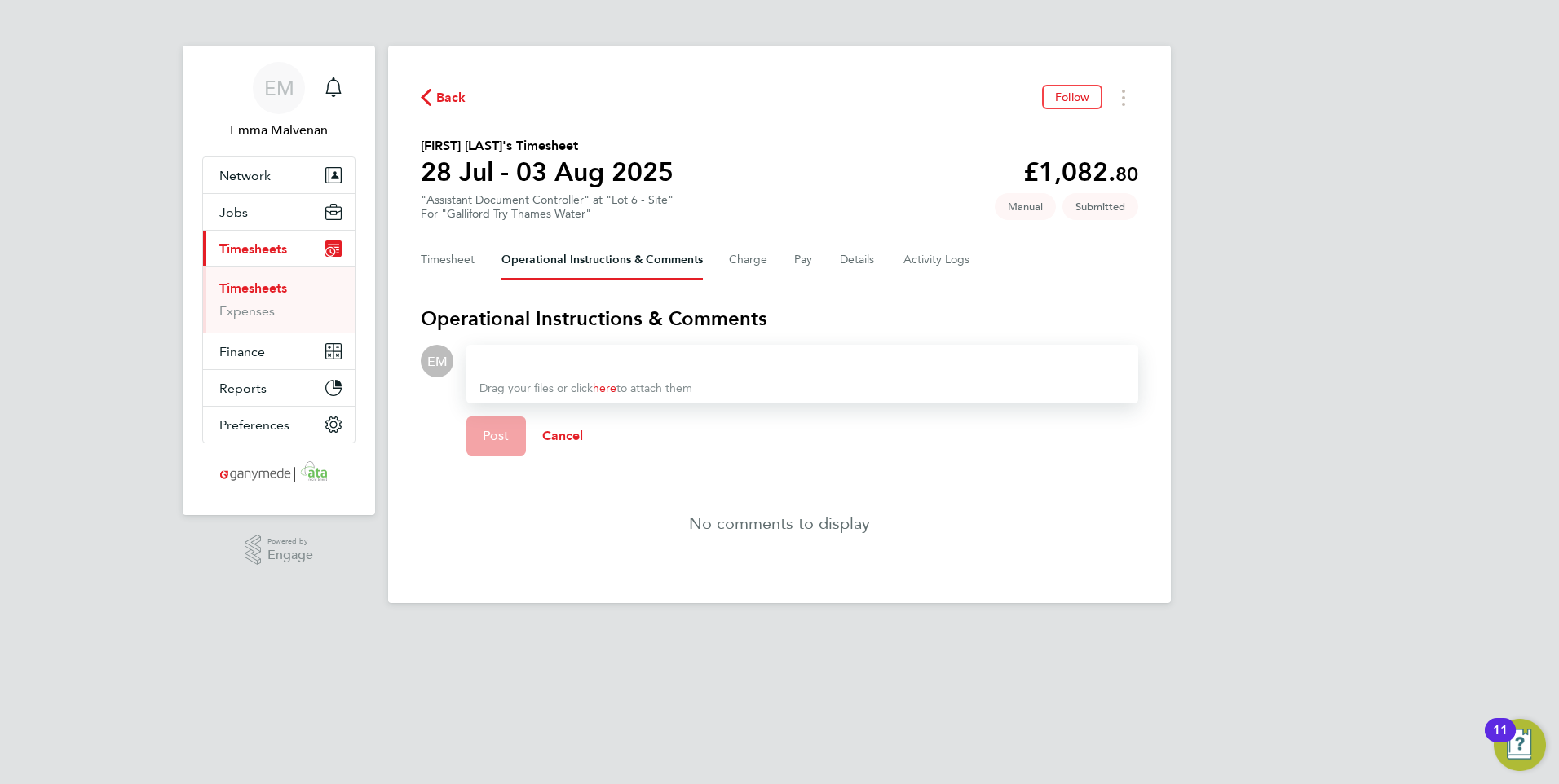 click at bounding box center [802, 361] 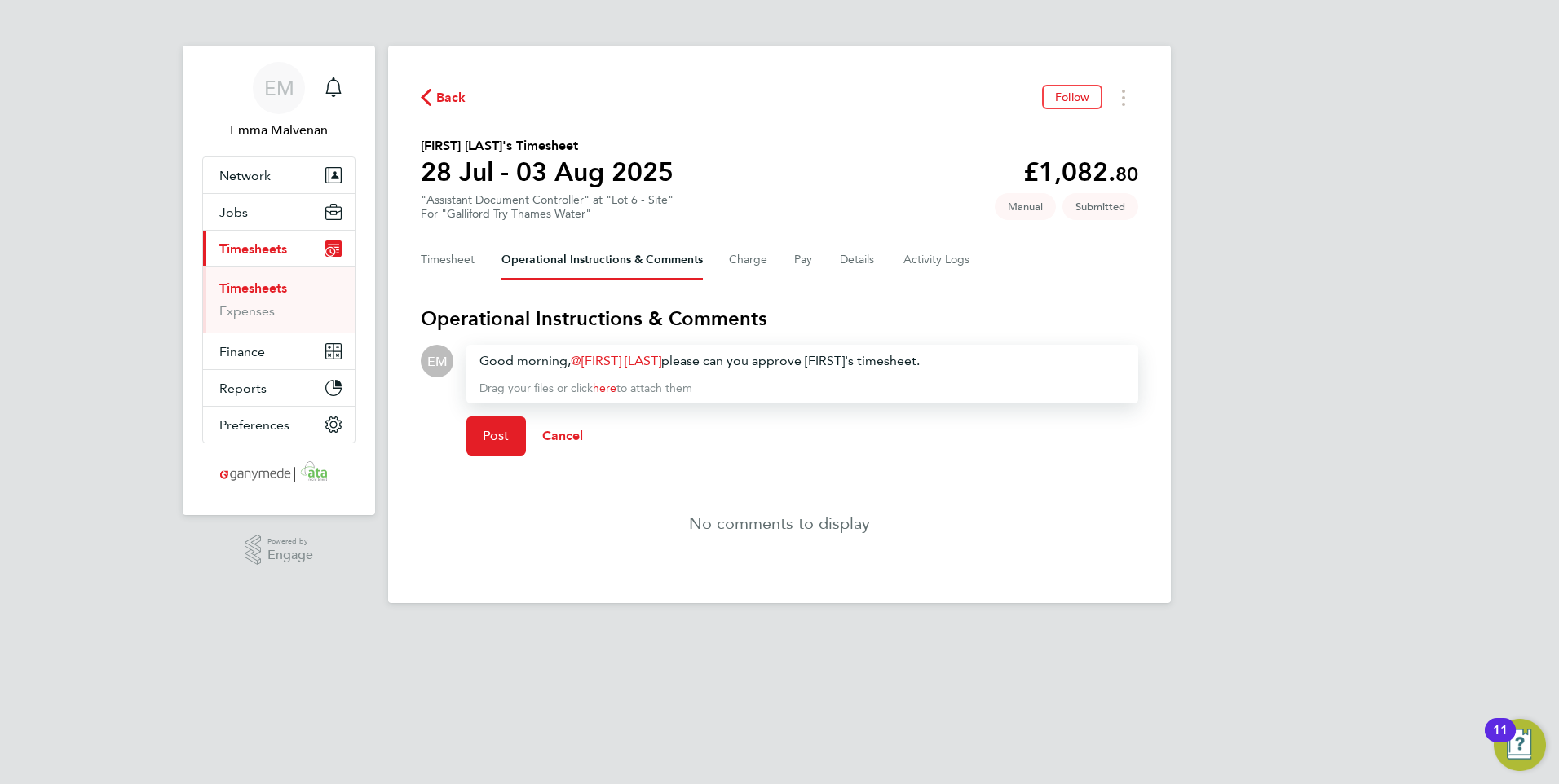 click on "Good morning,  Gary Attwell ​  please can you approve Waliid's timesheet." at bounding box center [802, 361] 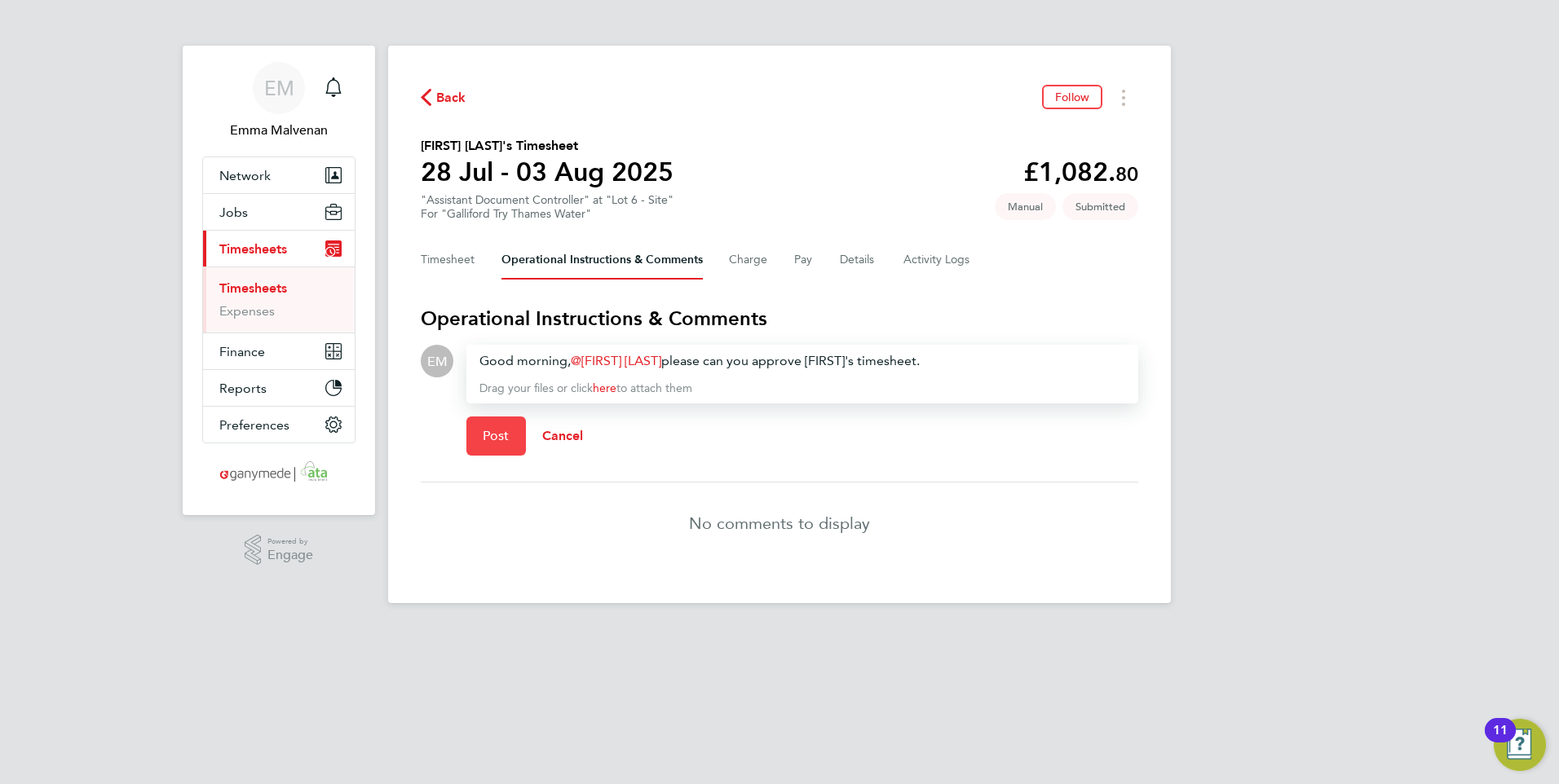 click on "Post" 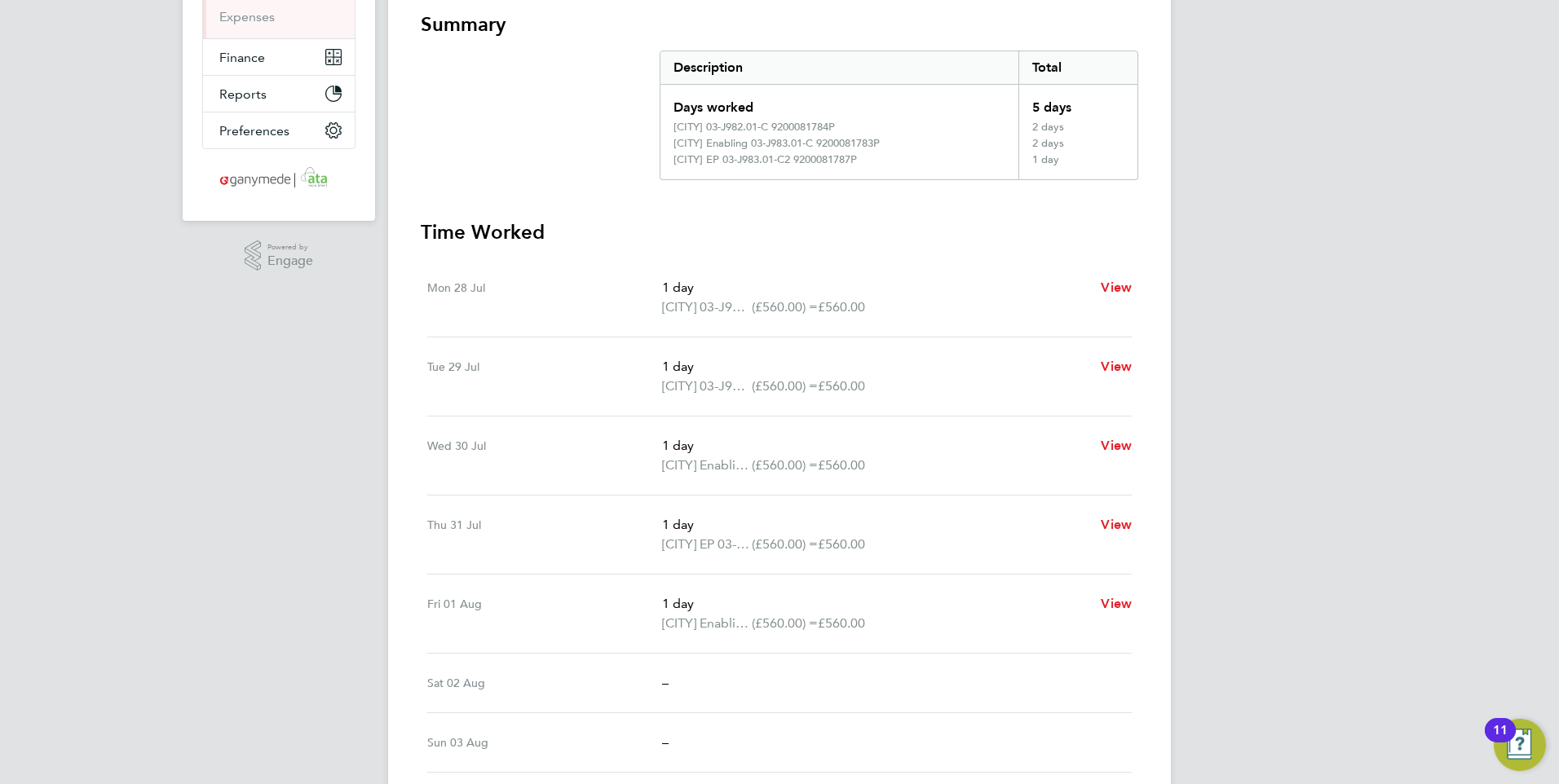 scroll, scrollTop: 100, scrollLeft: 0, axis: vertical 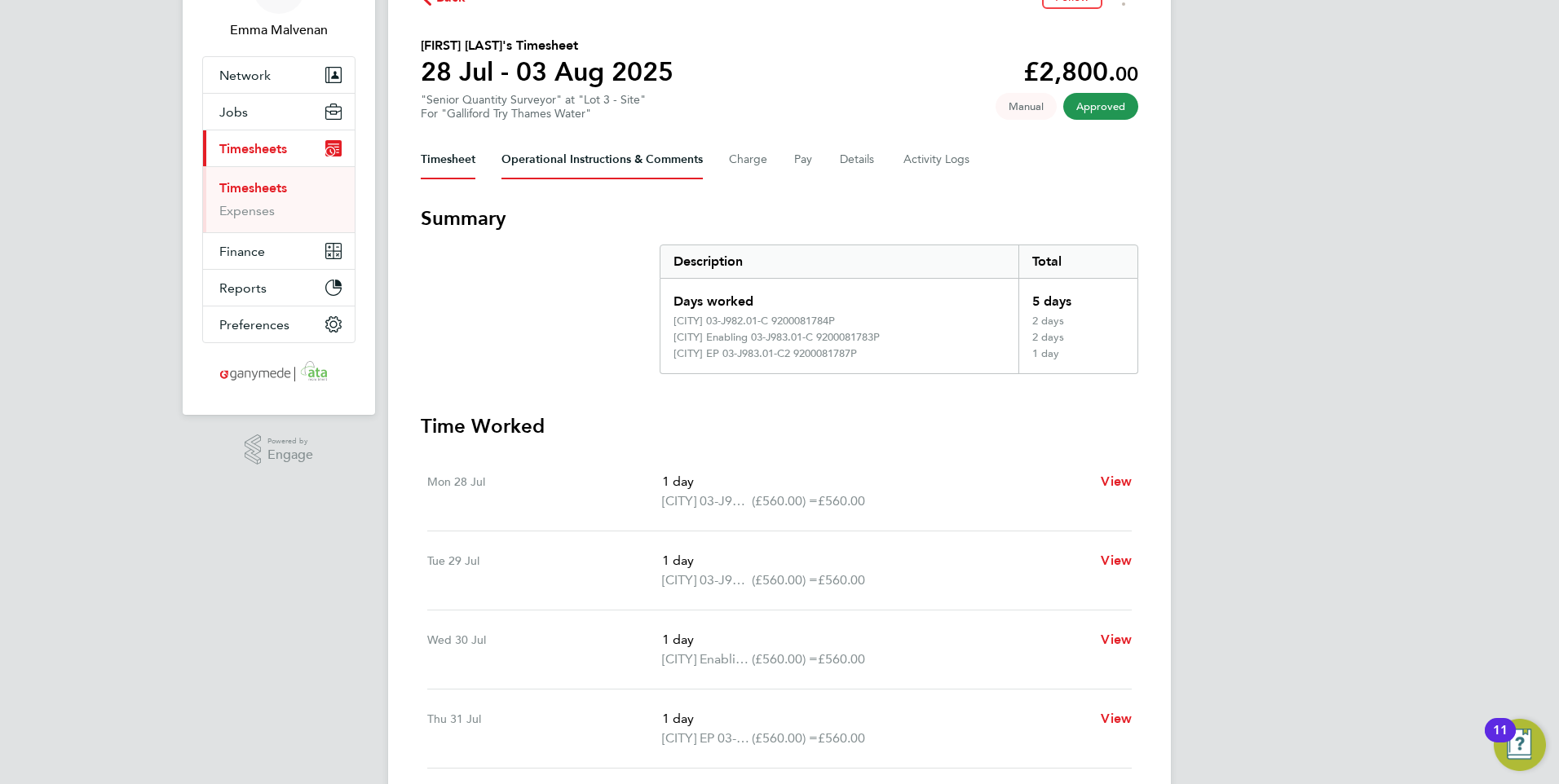 click on "Operational Instructions & Comments" at bounding box center (602, 160) 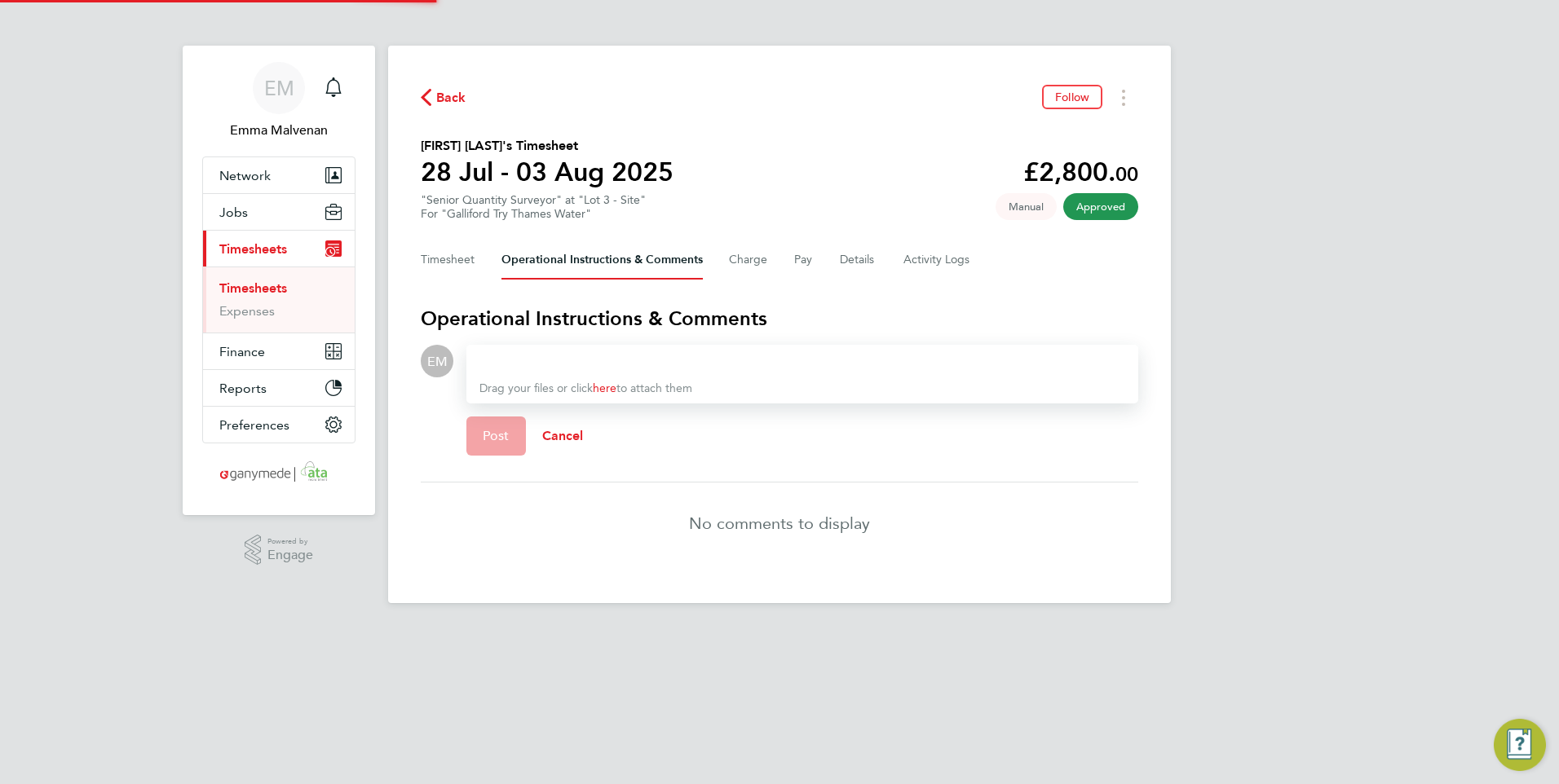 scroll, scrollTop: 0, scrollLeft: 0, axis: both 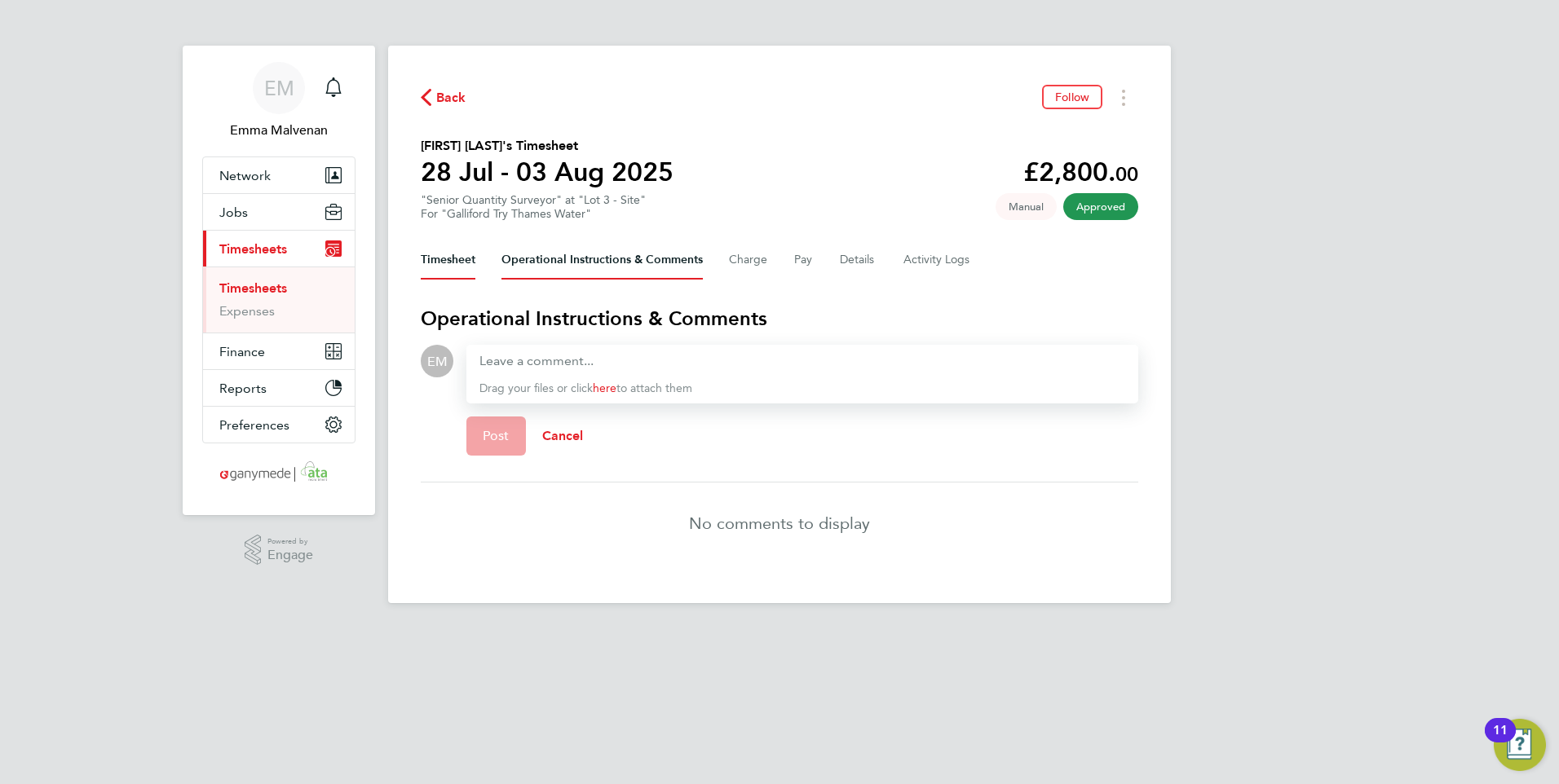 click on "Timesheet" at bounding box center (448, 260) 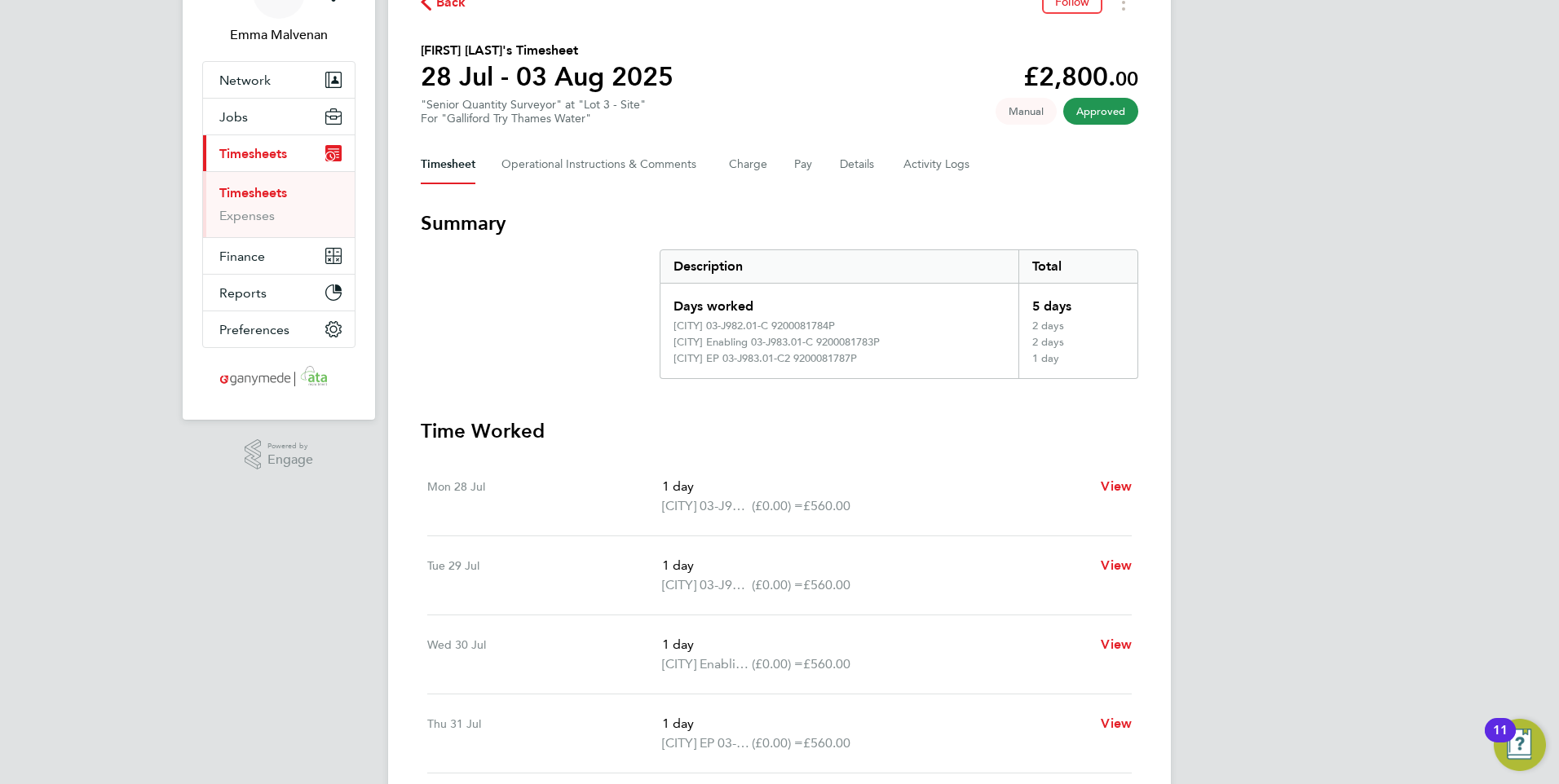 scroll, scrollTop: 0, scrollLeft: 0, axis: both 